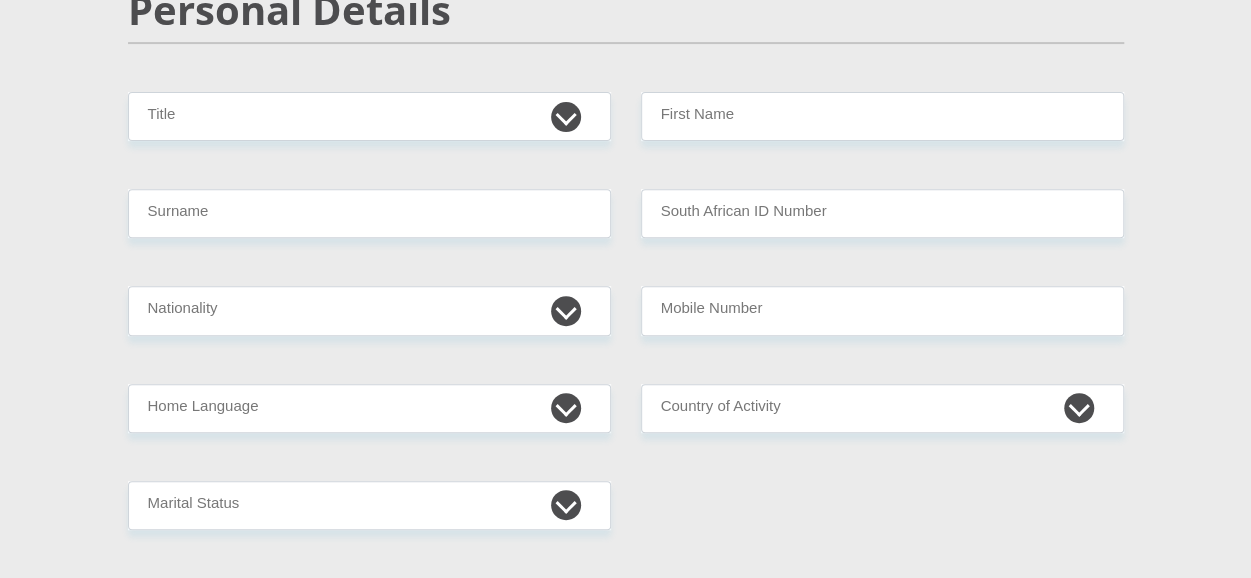 scroll, scrollTop: 312, scrollLeft: 0, axis: vertical 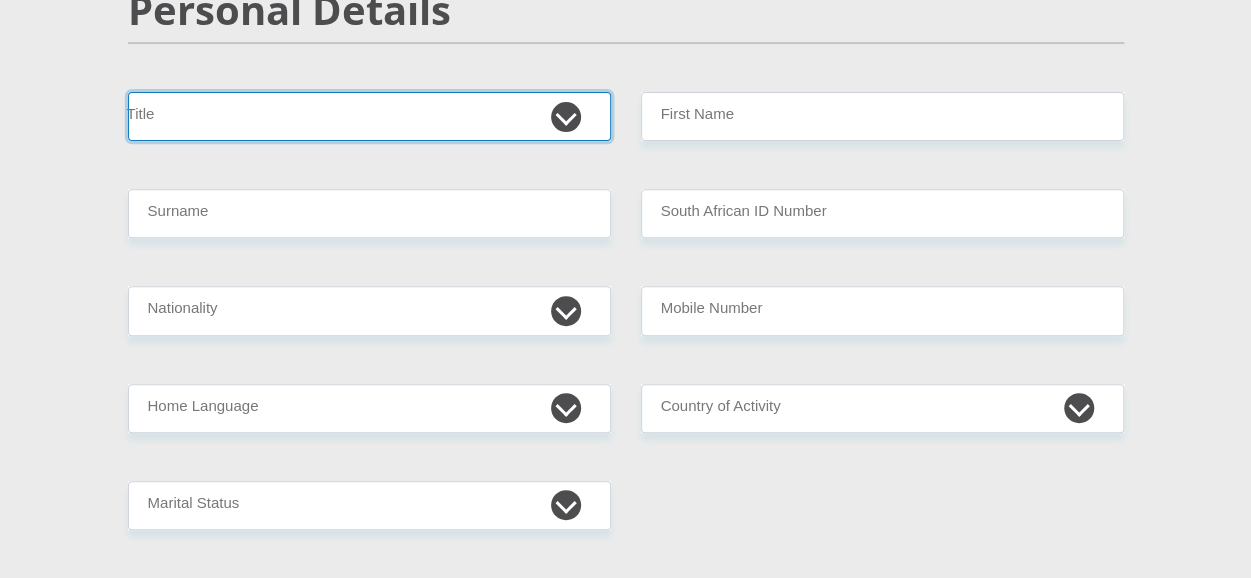 click on "Mr
Ms
Mrs
Dr
Other" at bounding box center (369, 116) 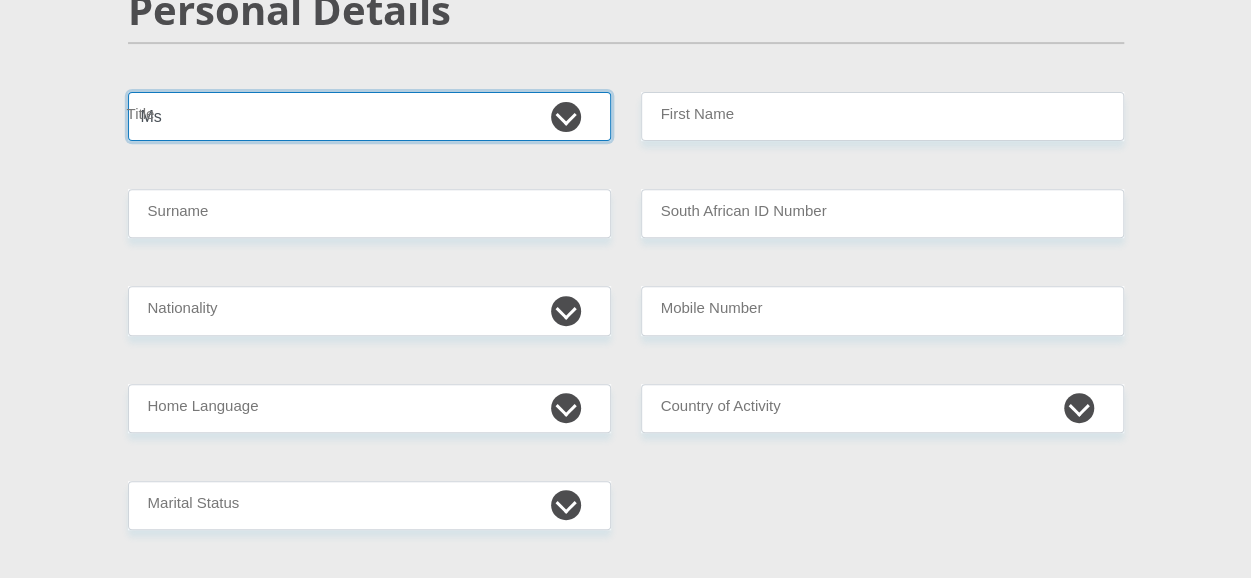 click on "Mr
Ms
Mrs
Dr
[PERSON_NAME]" at bounding box center [369, 116] 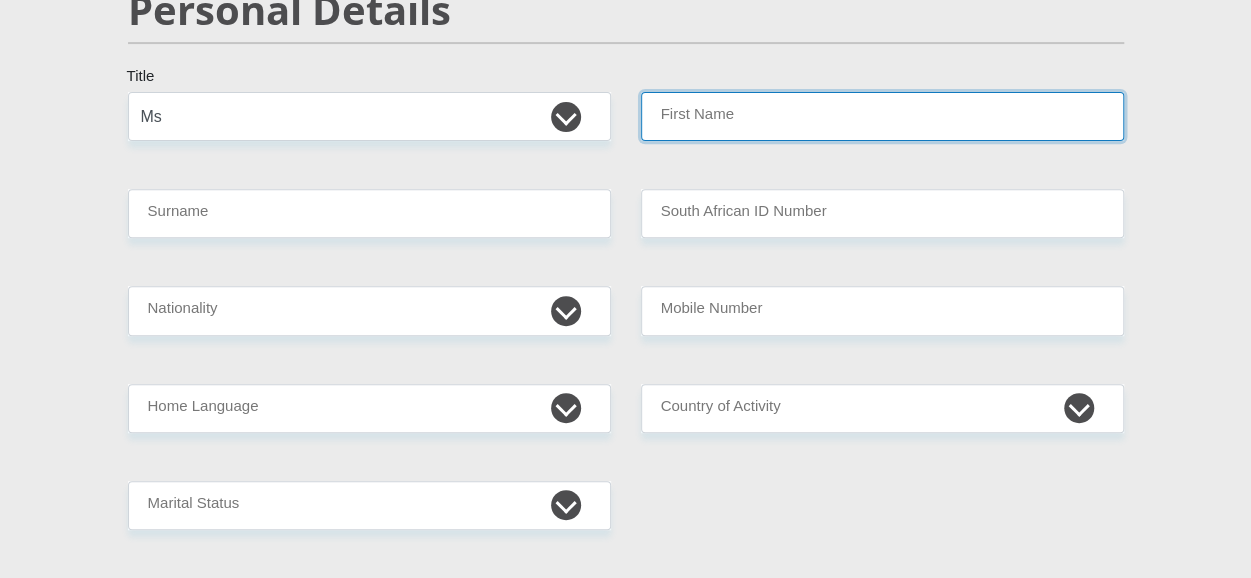 click on "First Name" at bounding box center (882, 116) 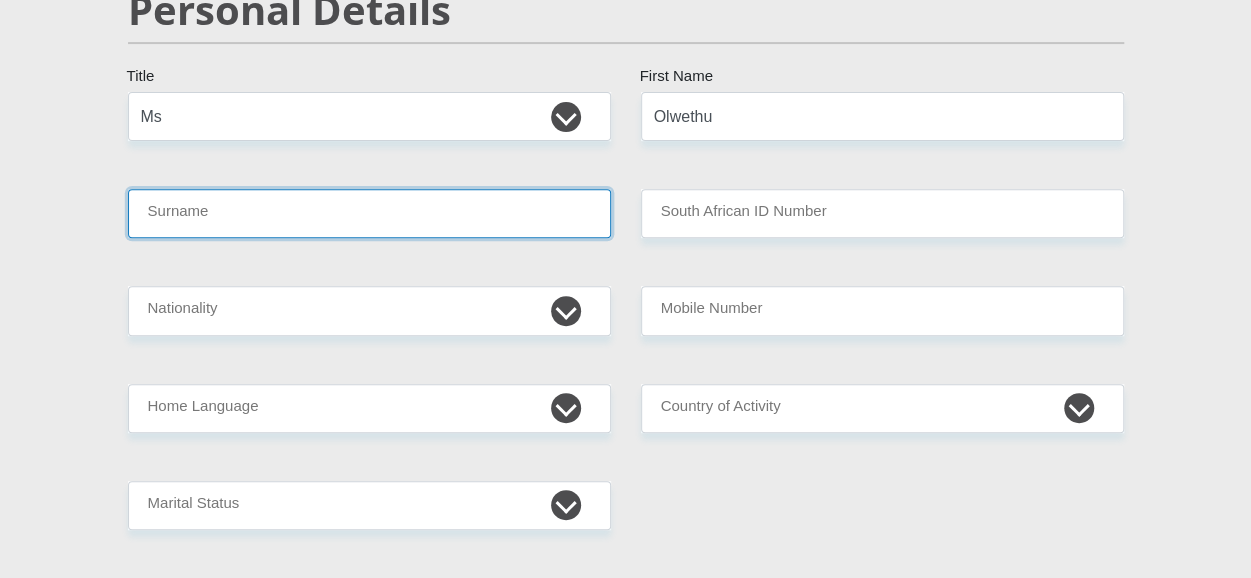 type on "Twala" 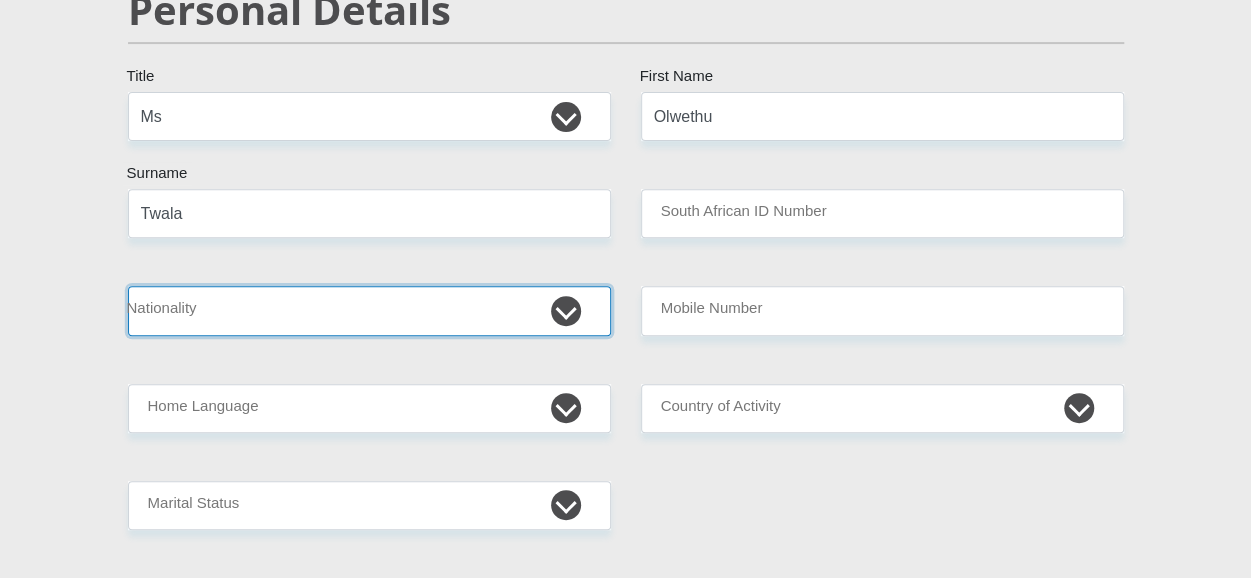 select on "ZAF" 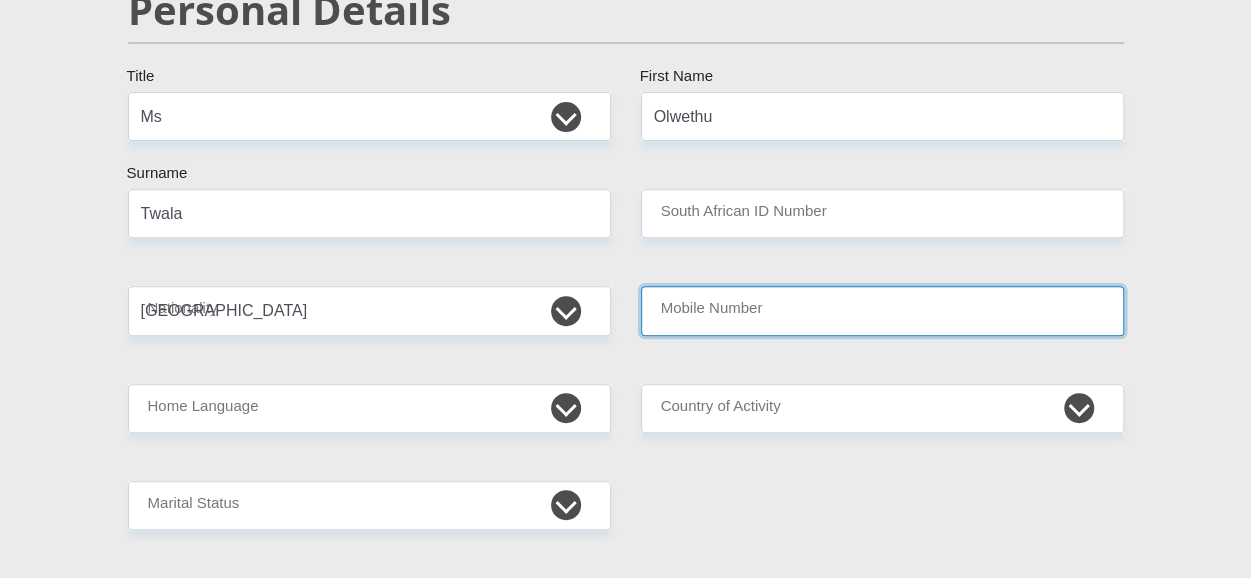 type on "0626816653" 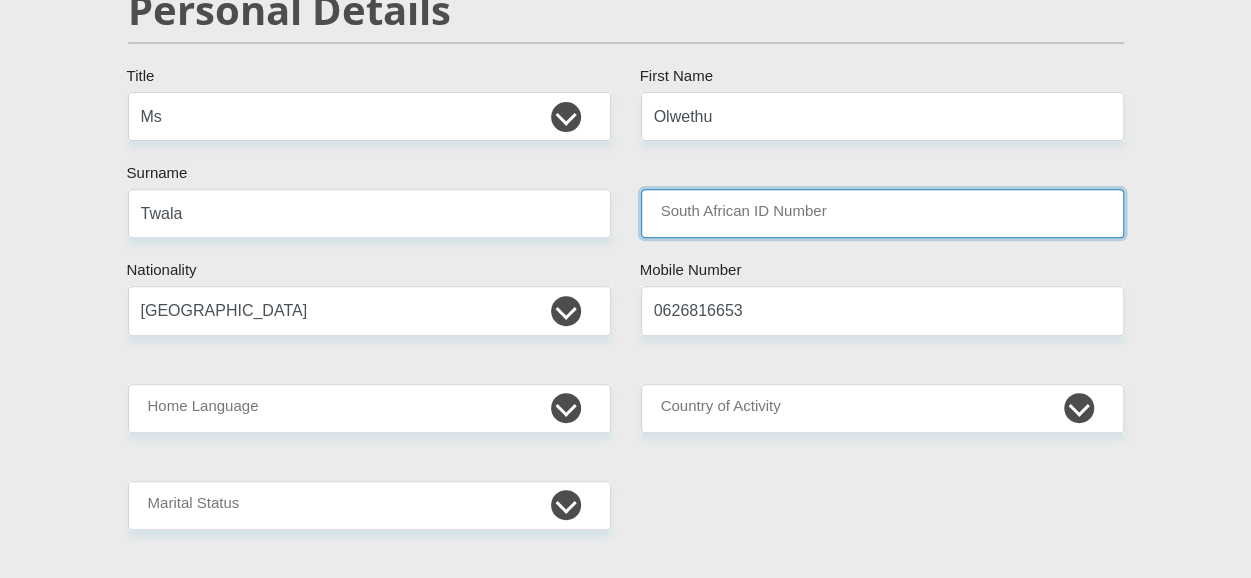 click on "South African ID Number" at bounding box center (882, 213) 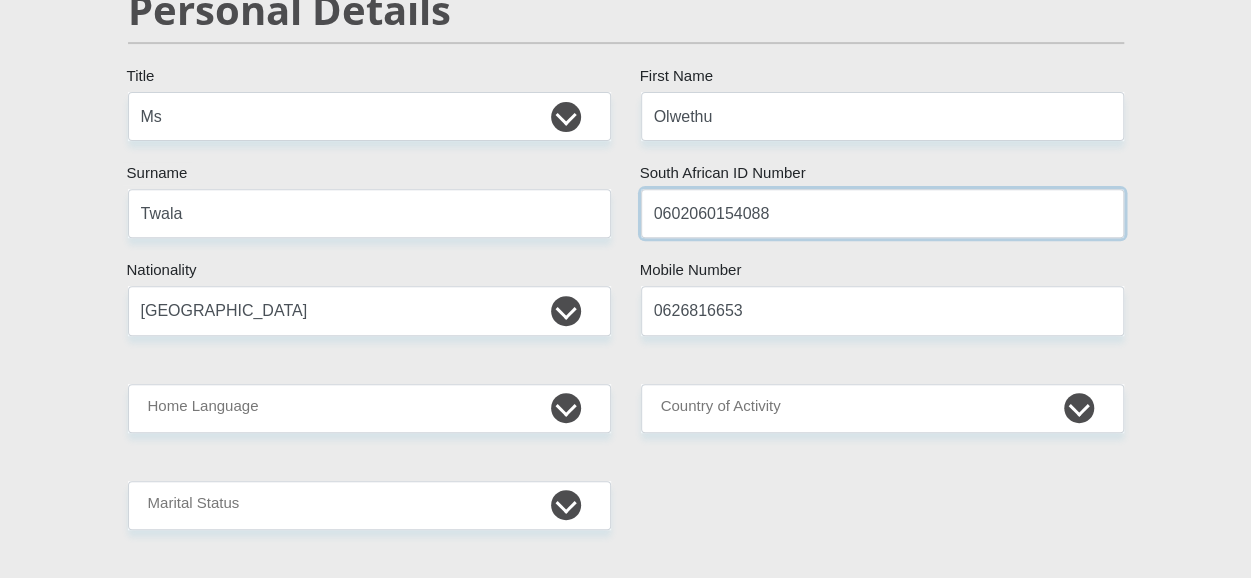 type on "0602060154088" 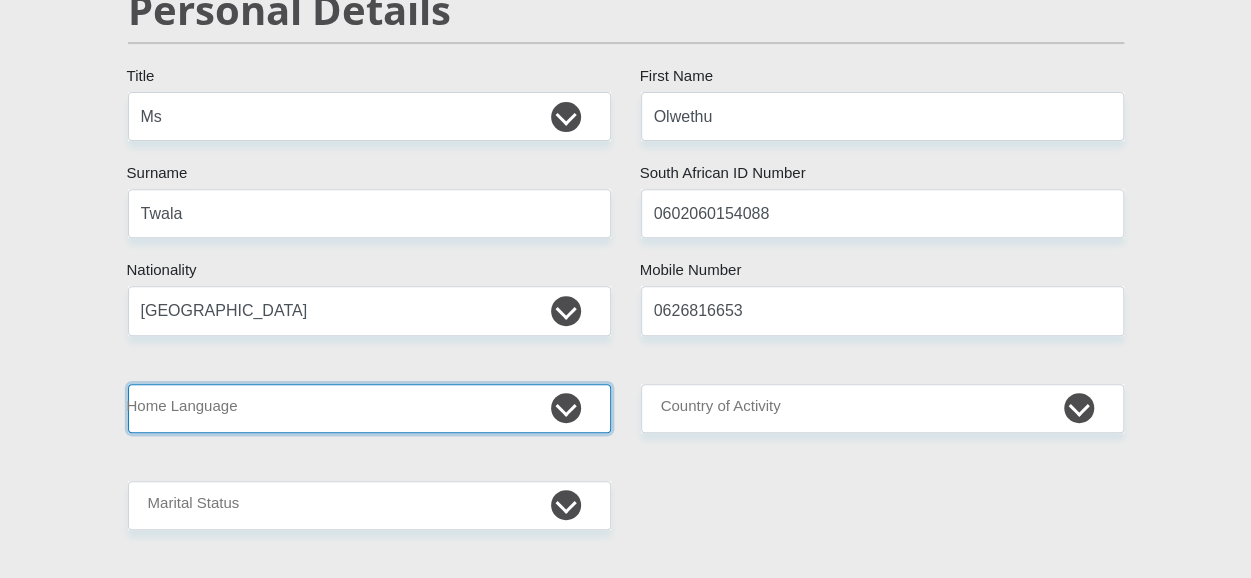 click on "Afrikaans
English
Sepedi
South Ndebele
Southern Sotho
Swati
Tsonga
Tswana
Venda
Xhosa
Zulu
Other" at bounding box center (369, 408) 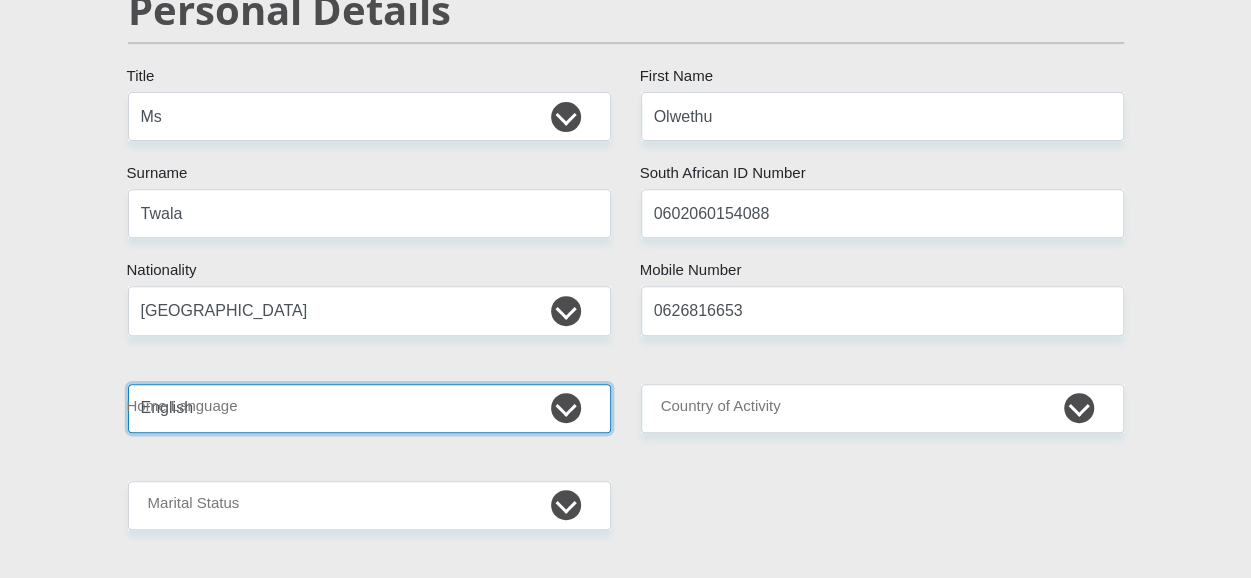 click on "Afrikaans
English
Sepedi
South Ndebele
Southern Sotho
Swati
Tsonga
Tswana
Venda
Xhosa
Zulu
Other" at bounding box center [369, 408] 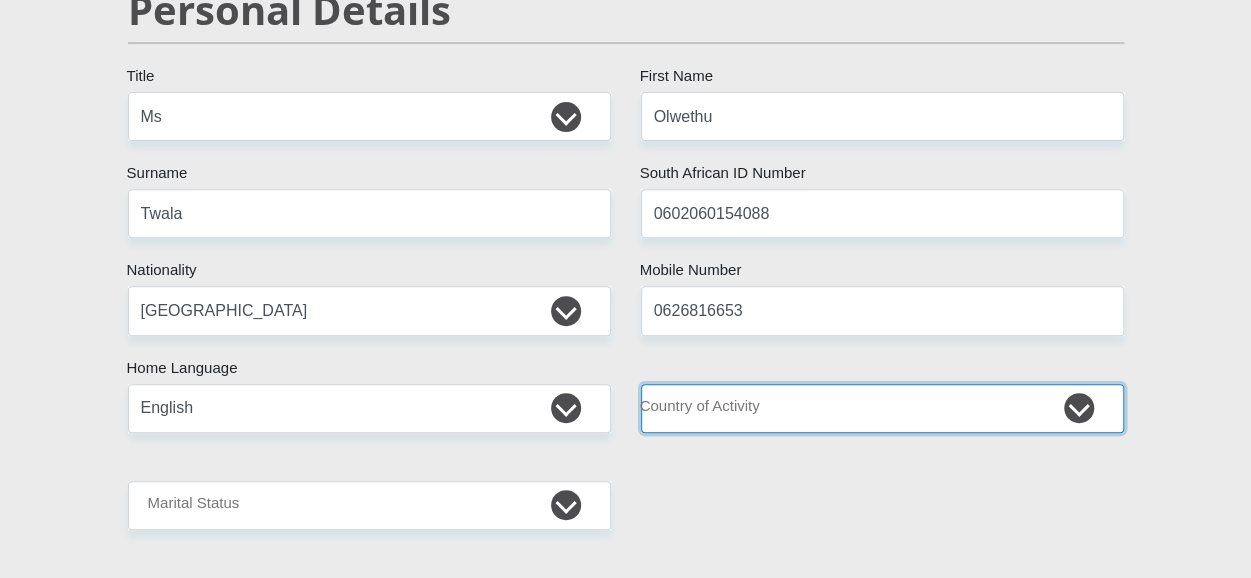 click on "South Africa
Afghanistan
Aland Islands
Albania
Algeria
America Samoa
American Virgin Islands
Andorra
Angola
Anguilla
Antarctica
Antigua and Barbuda
Argentina
Armenia
Aruba
Ascension Island
Australia
Austria
Azerbaijan
Chad" at bounding box center (882, 408) 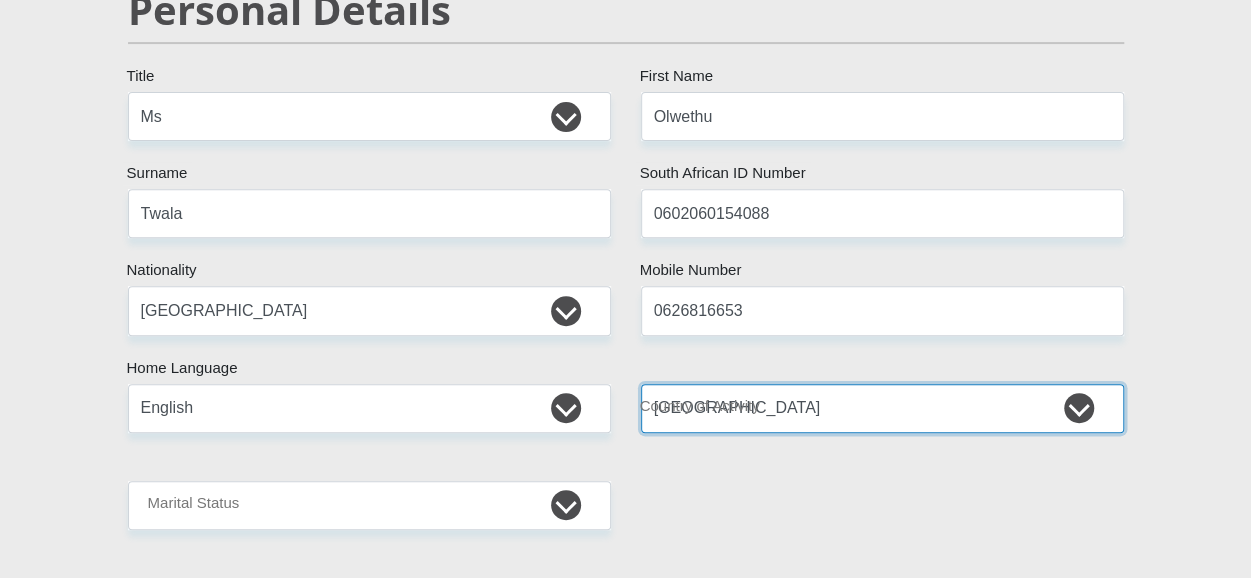 click on "South Africa
Afghanistan
Aland Islands
Albania
Algeria
America Samoa
American Virgin Islands
Andorra
Angola
Anguilla
Antarctica
Antigua and Barbuda
Argentina
Armenia
Aruba
Ascension Island
Australia
Austria
Azerbaijan
Chad" at bounding box center (882, 408) 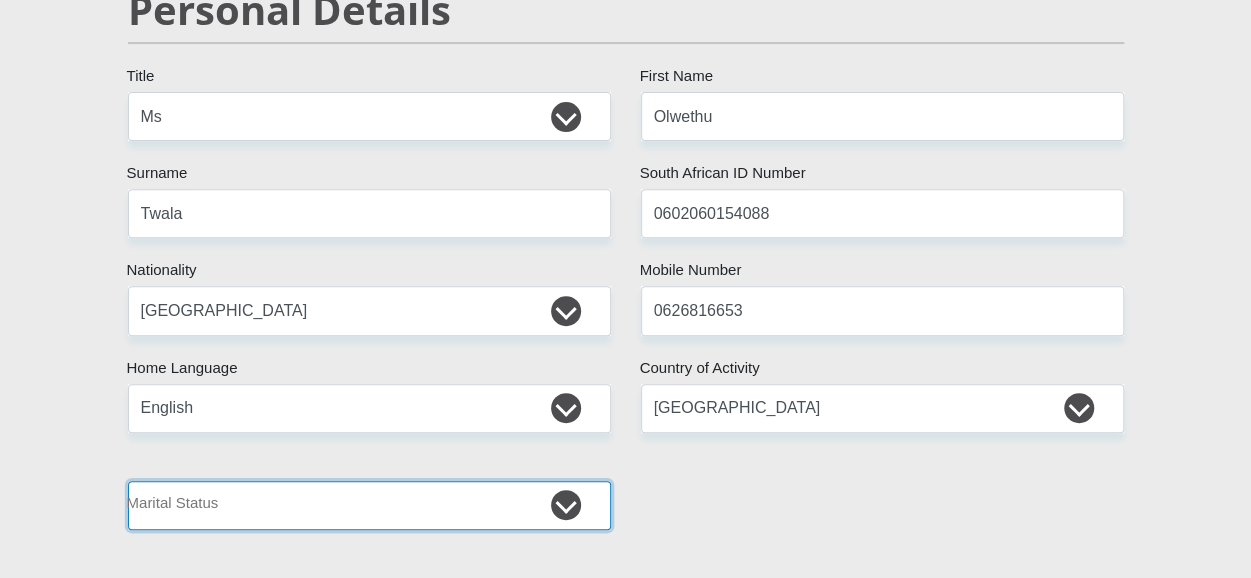 click on "Married ANC
Single
Divorced
Widowed
Married COP or Customary Law" at bounding box center (369, 505) 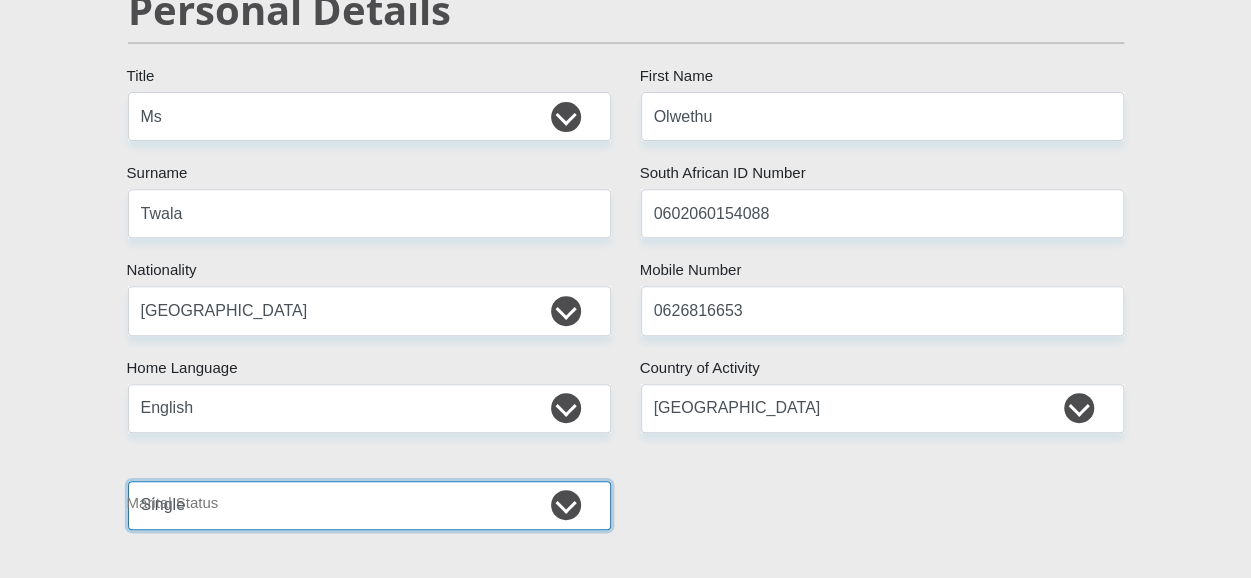 click on "Married ANC
Single
Divorced
Widowed
Married COP or Customary Law" at bounding box center [369, 505] 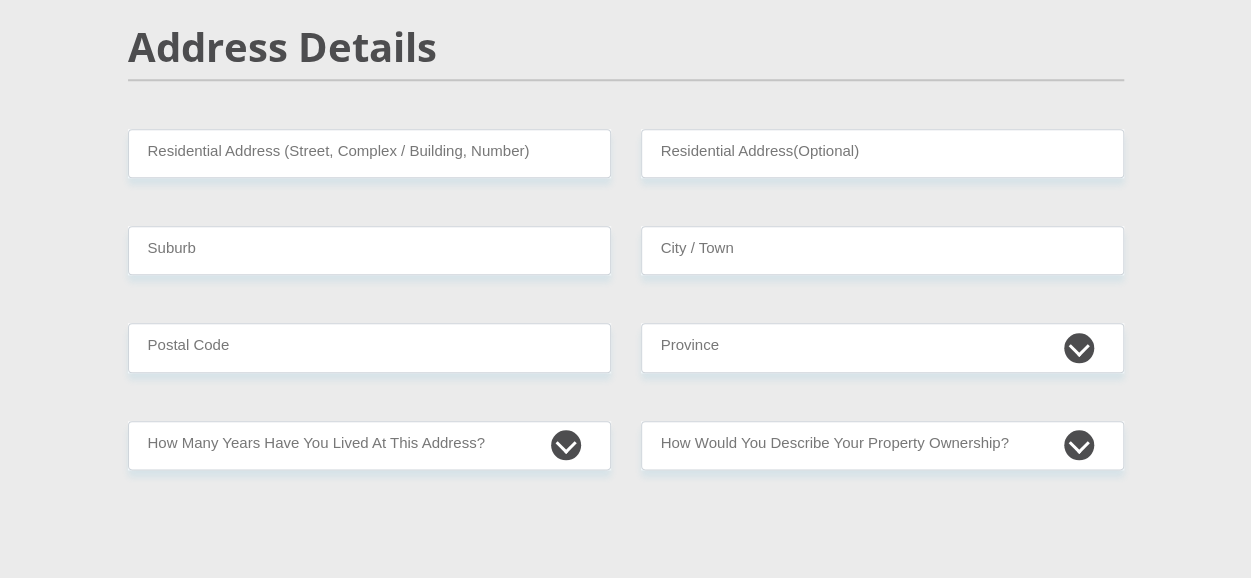 scroll, scrollTop: 966, scrollLeft: 0, axis: vertical 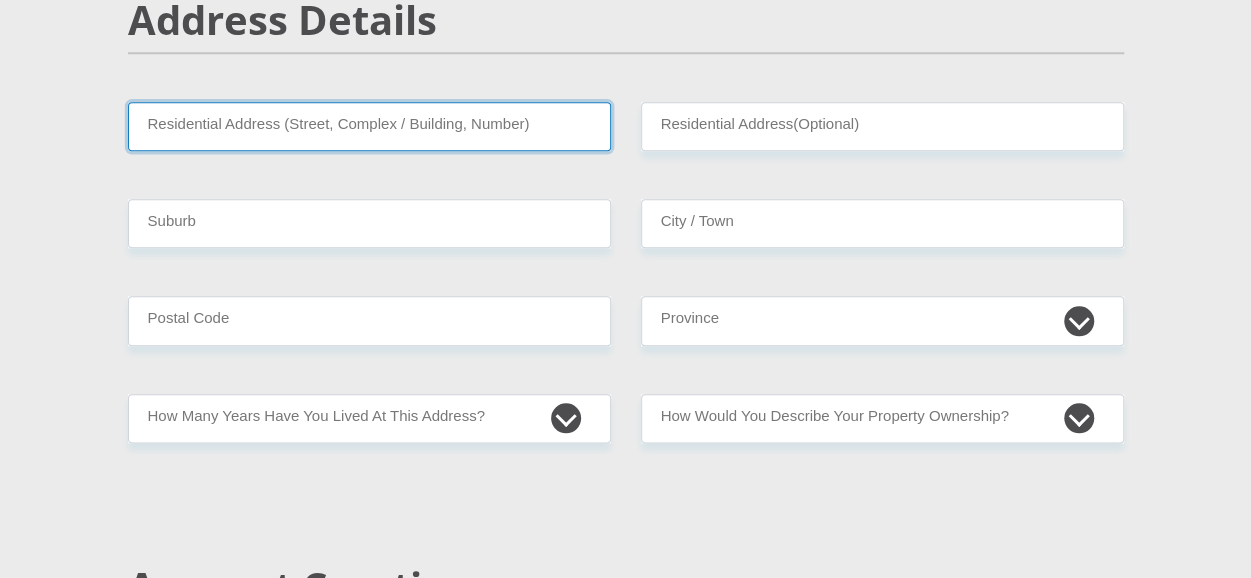 click on "Residential Address (Street, Complex / Building, Number)" at bounding box center (369, 126) 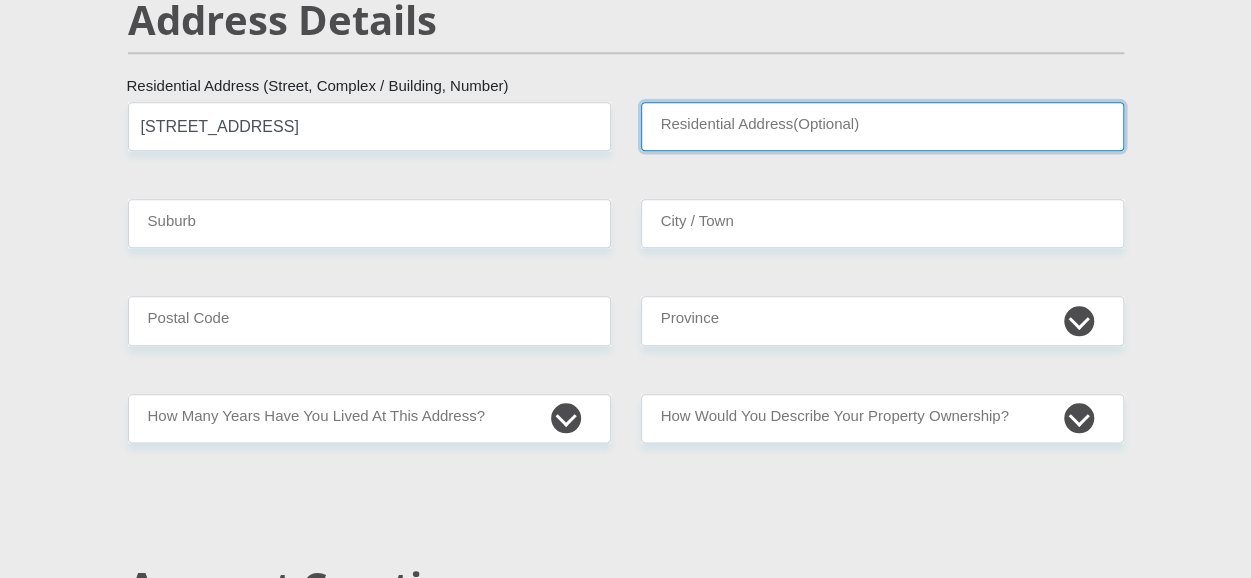 type on "Clayville Ext 34" 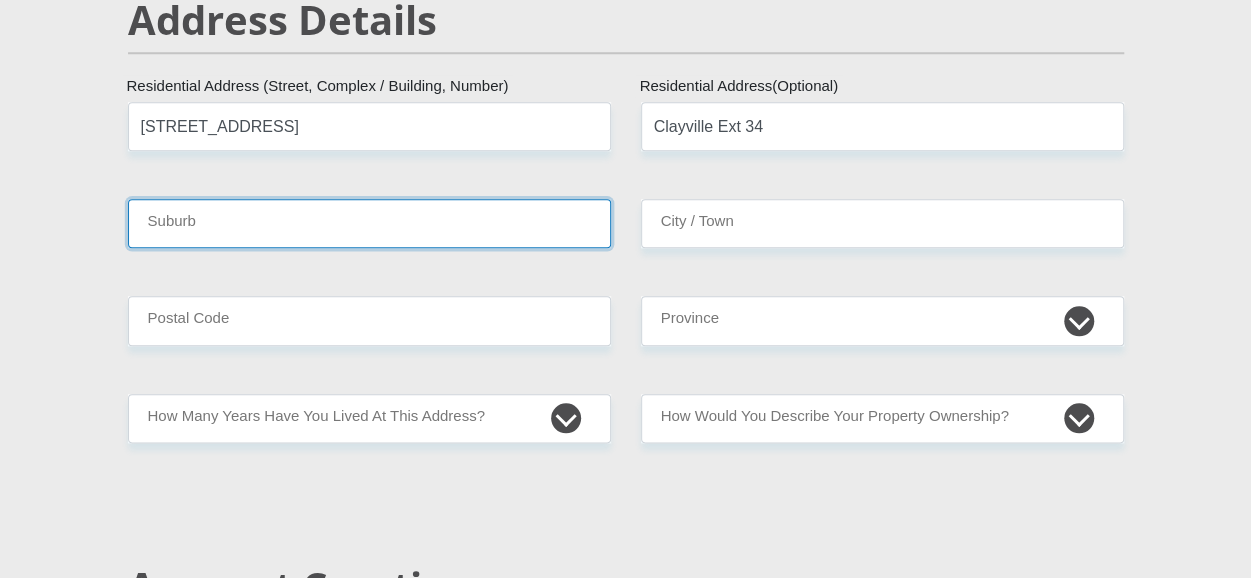 type on "Olifantsfontein" 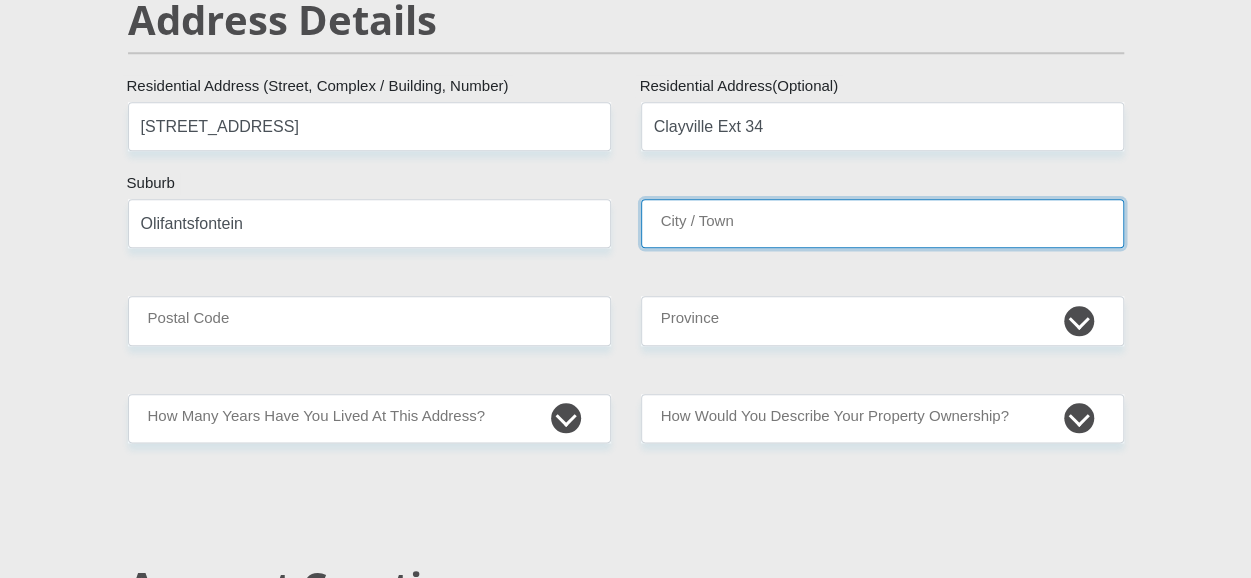 type on "Olifantsfontein" 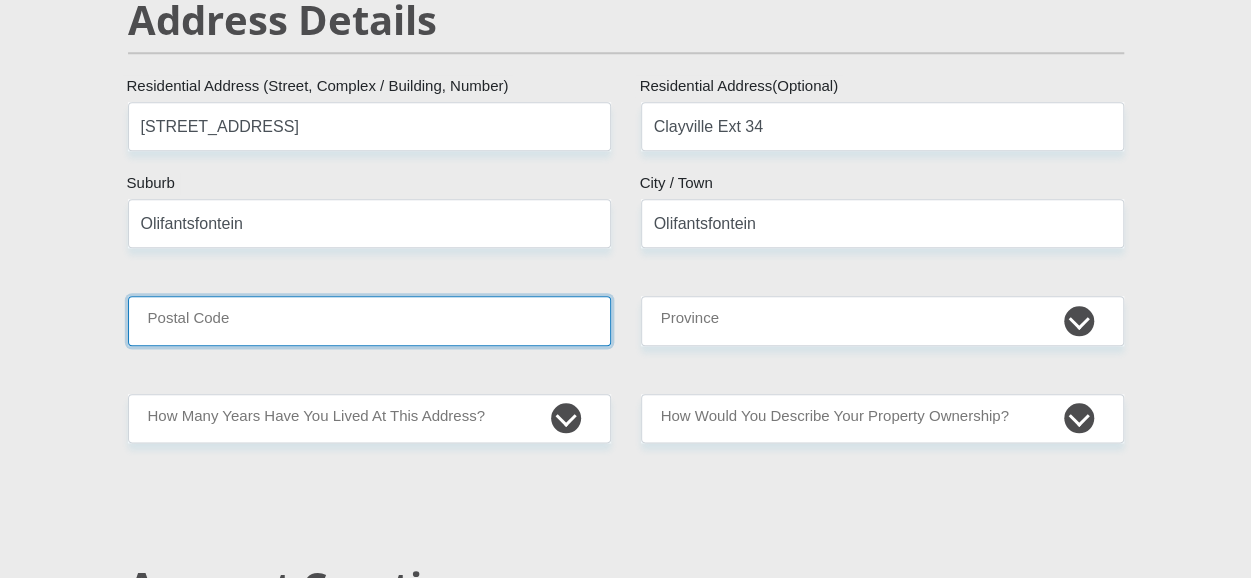 type on "1666" 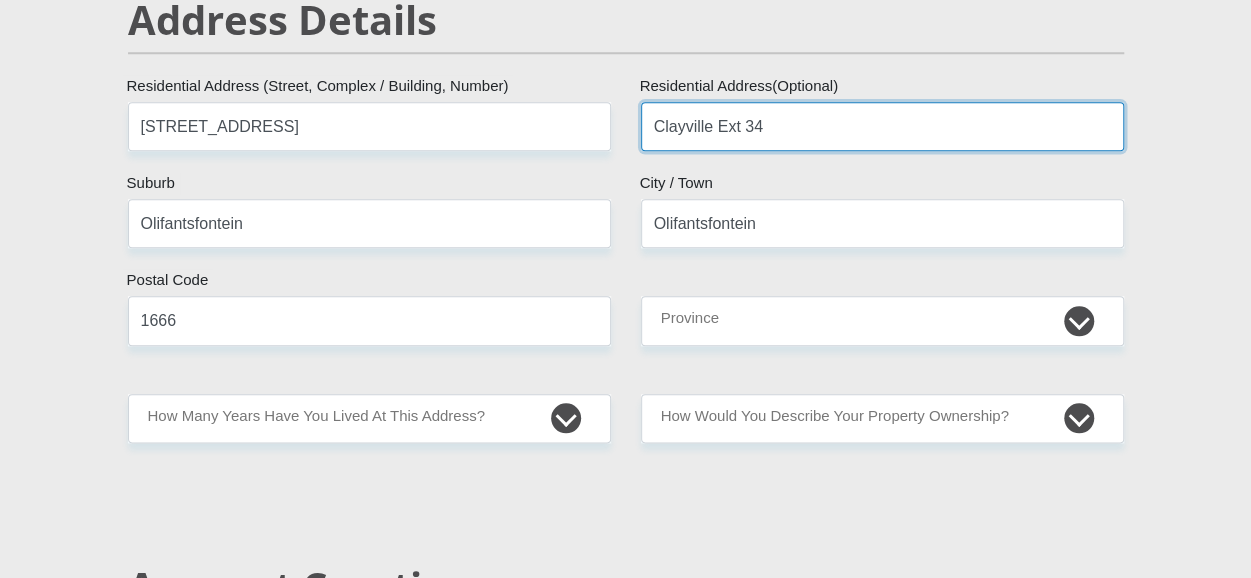 click on "Clayville Ext 34" at bounding box center (882, 126) 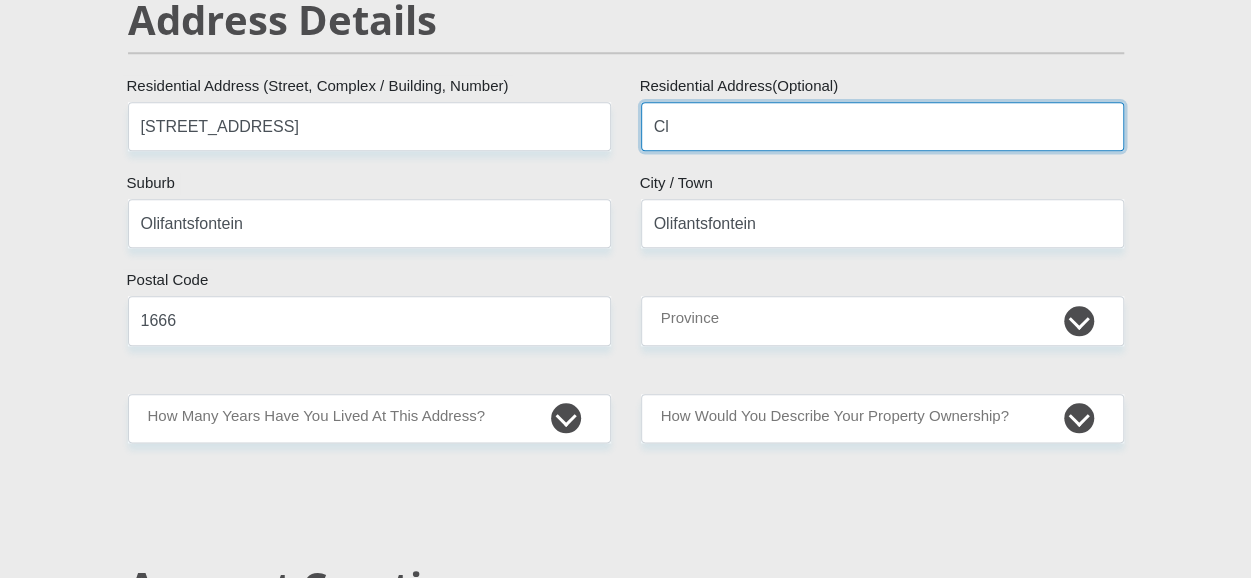 type on "C" 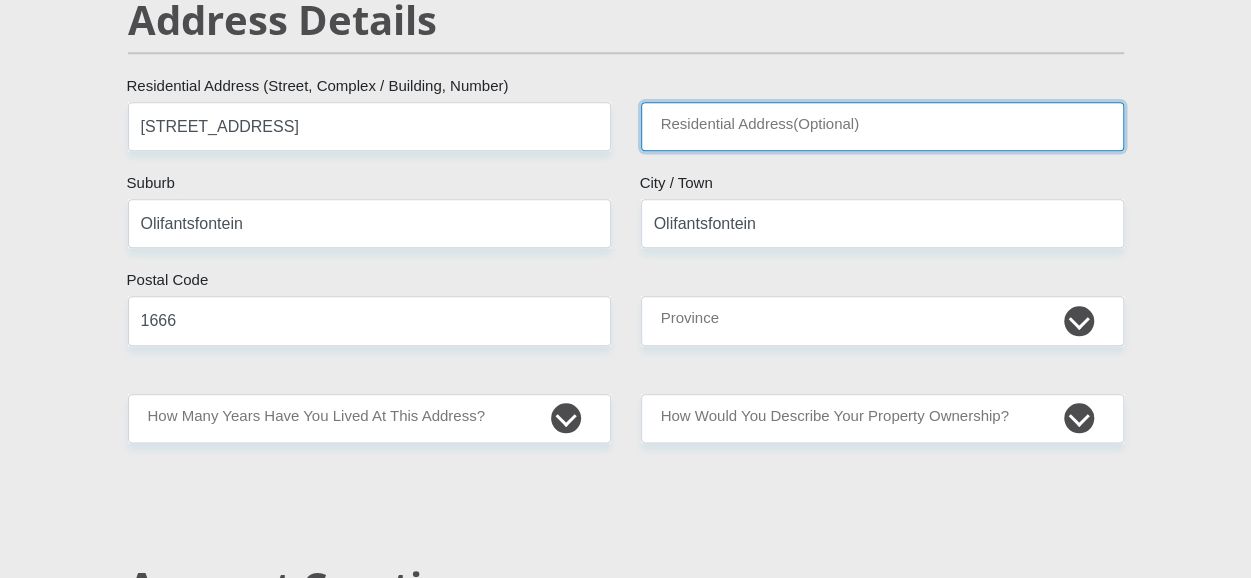 type 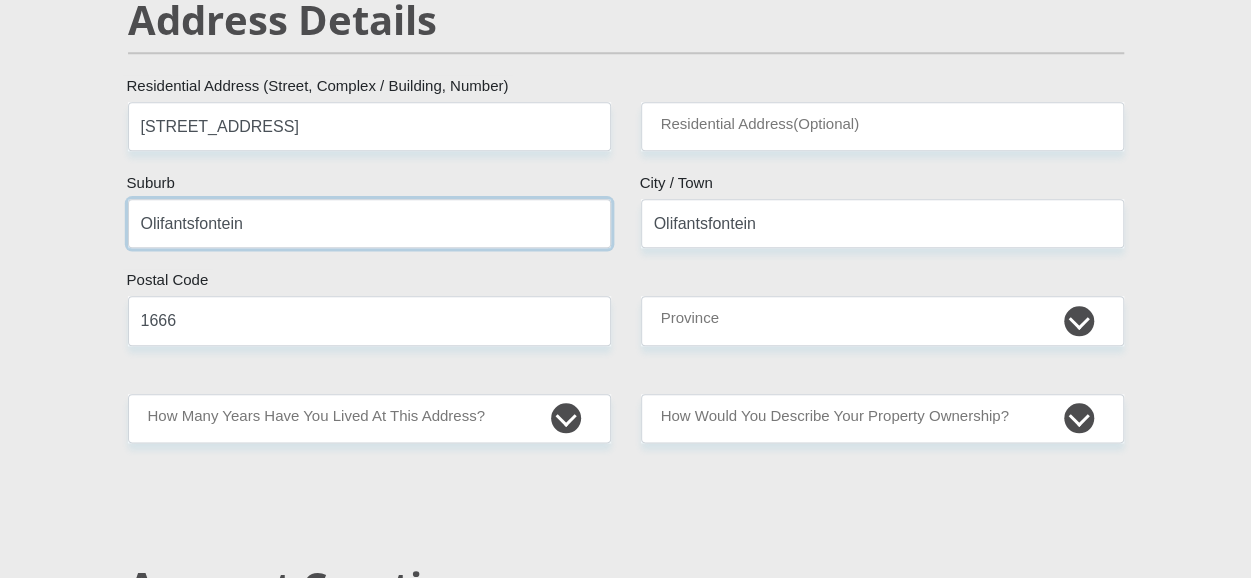 click on "Olifantsfontein" at bounding box center [369, 223] 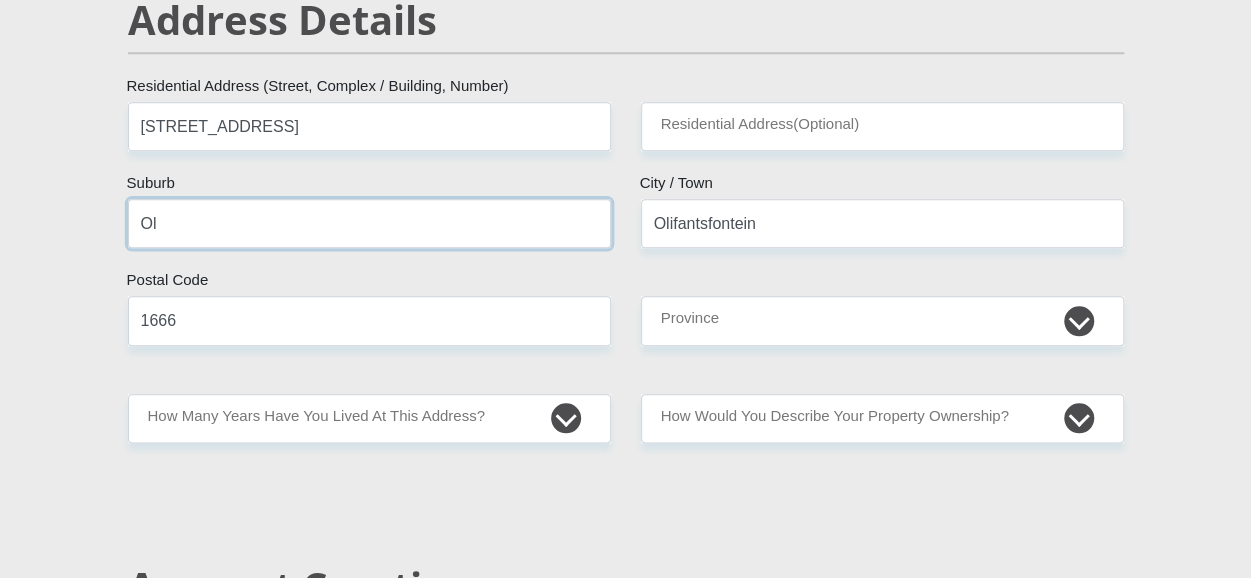 type on "O" 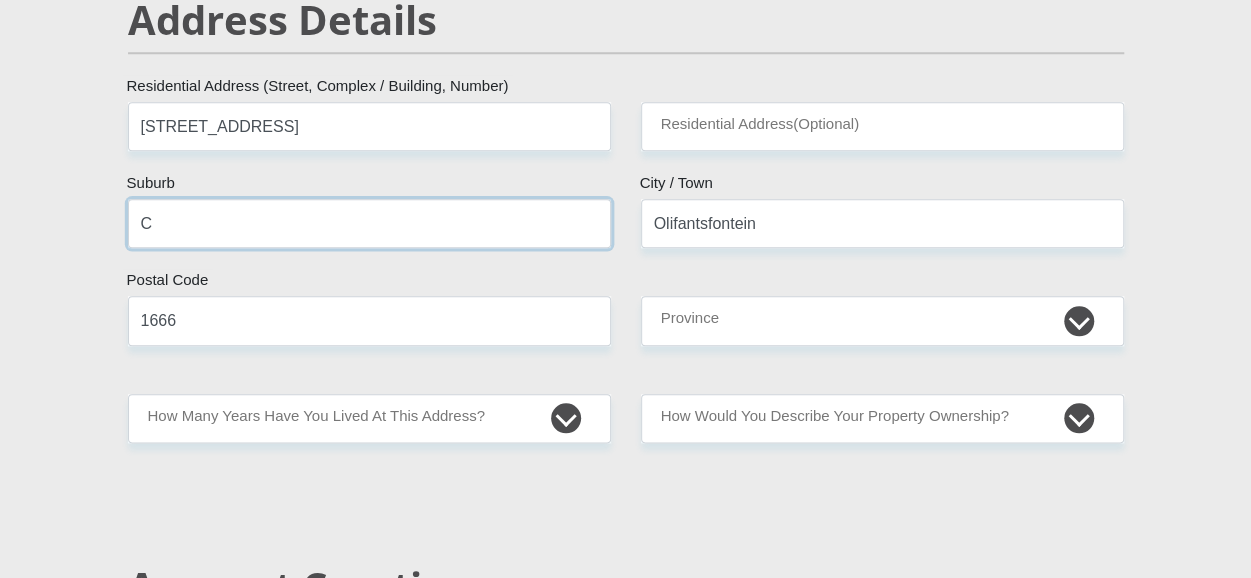 type on "CLAYVILLE EXT 34" 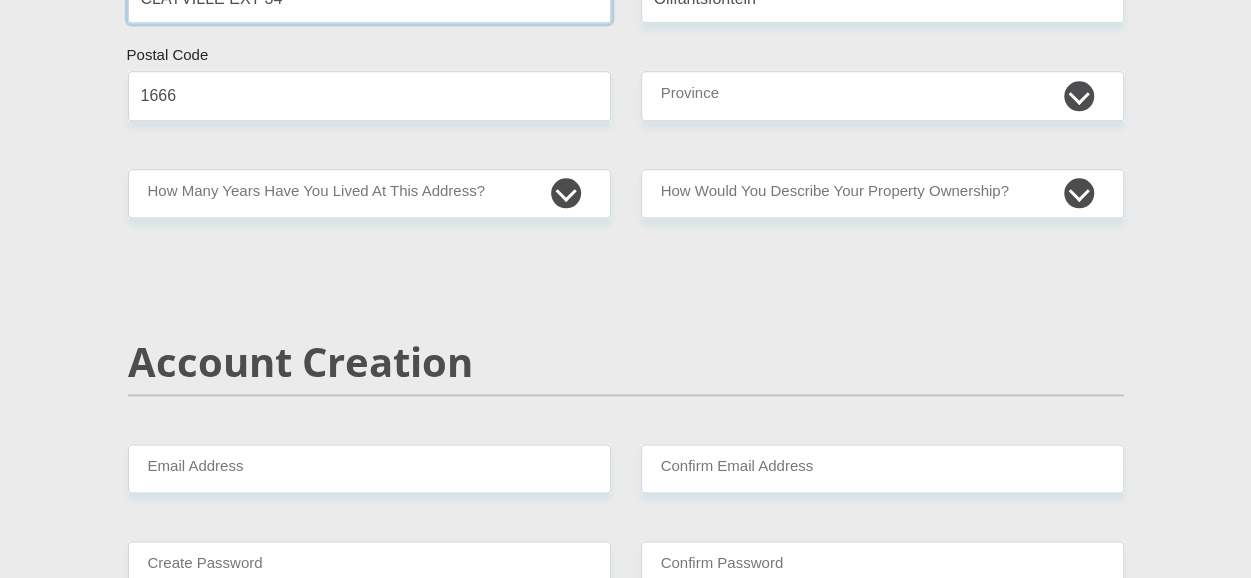 scroll, scrollTop: 1199, scrollLeft: 0, axis: vertical 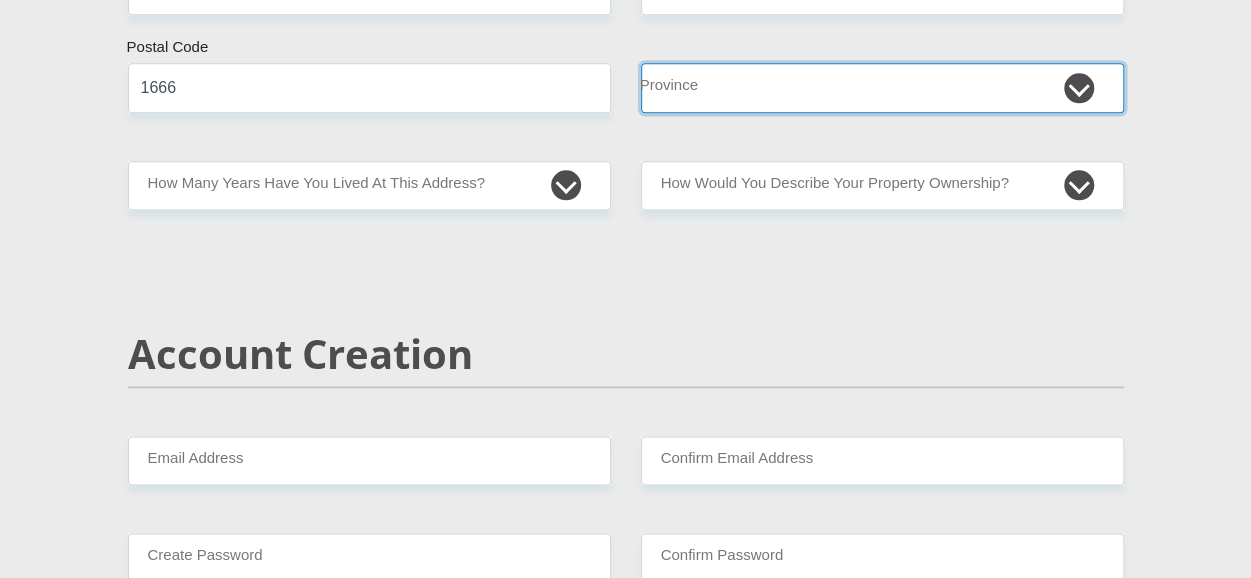 click on "Eastern Cape
Free State
[GEOGRAPHIC_DATA]
[GEOGRAPHIC_DATA][DATE]
[GEOGRAPHIC_DATA]
[GEOGRAPHIC_DATA]
[GEOGRAPHIC_DATA]
[GEOGRAPHIC_DATA]" at bounding box center [882, 87] 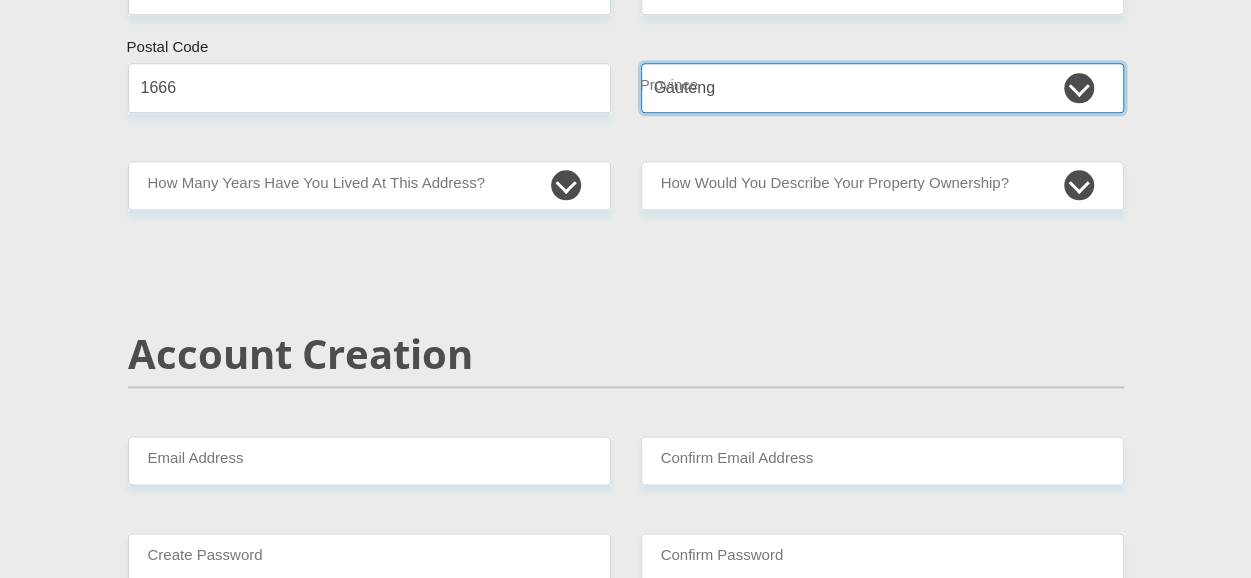 click on "Eastern Cape
Free State
[GEOGRAPHIC_DATA]
[GEOGRAPHIC_DATA][DATE]
[GEOGRAPHIC_DATA]
[GEOGRAPHIC_DATA]
[GEOGRAPHIC_DATA]
[GEOGRAPHIC_DATA]" at bounding box center (882, 87) 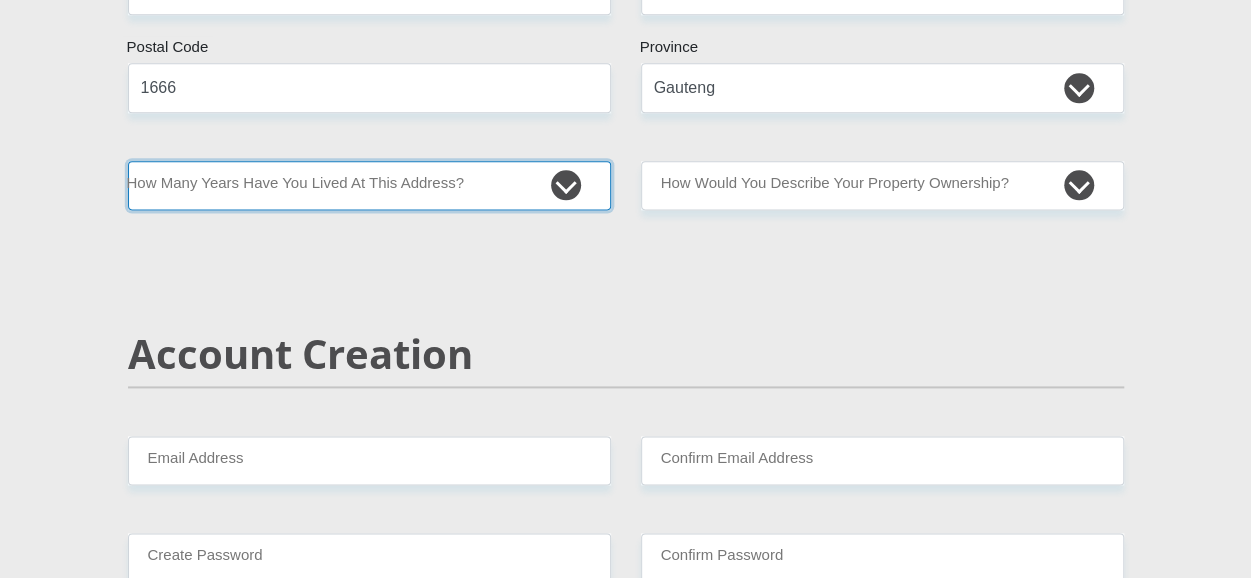 click on "less than 1 year
1-3 years
3-5 years
5+ years" at bounding box center (369, 185) 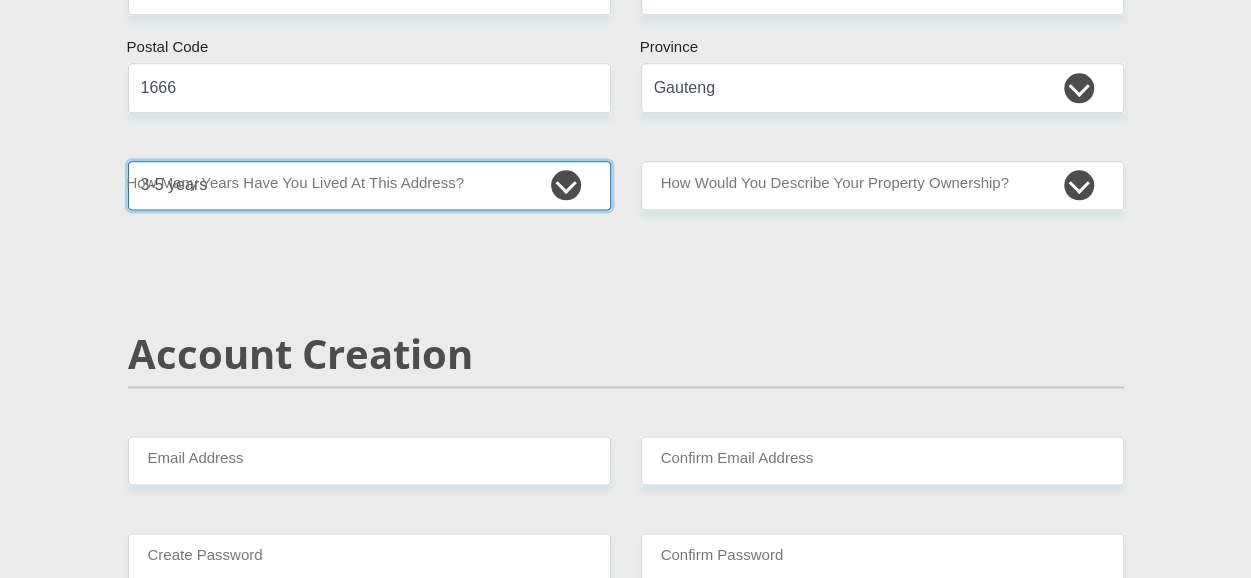 click on "less than 1 year
1-3 years
3-5 years
5+ years" at bounding box center [369, 185] 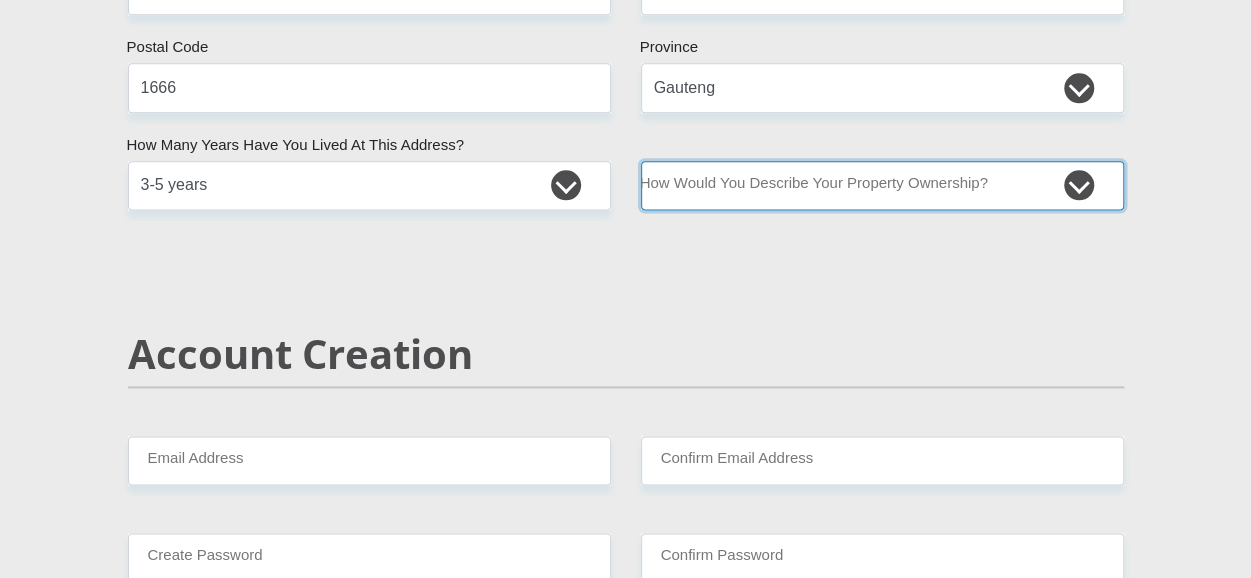 click on "Owned
Rented
Family Owned
Company Dwelling" at bounding box center (882, 185) 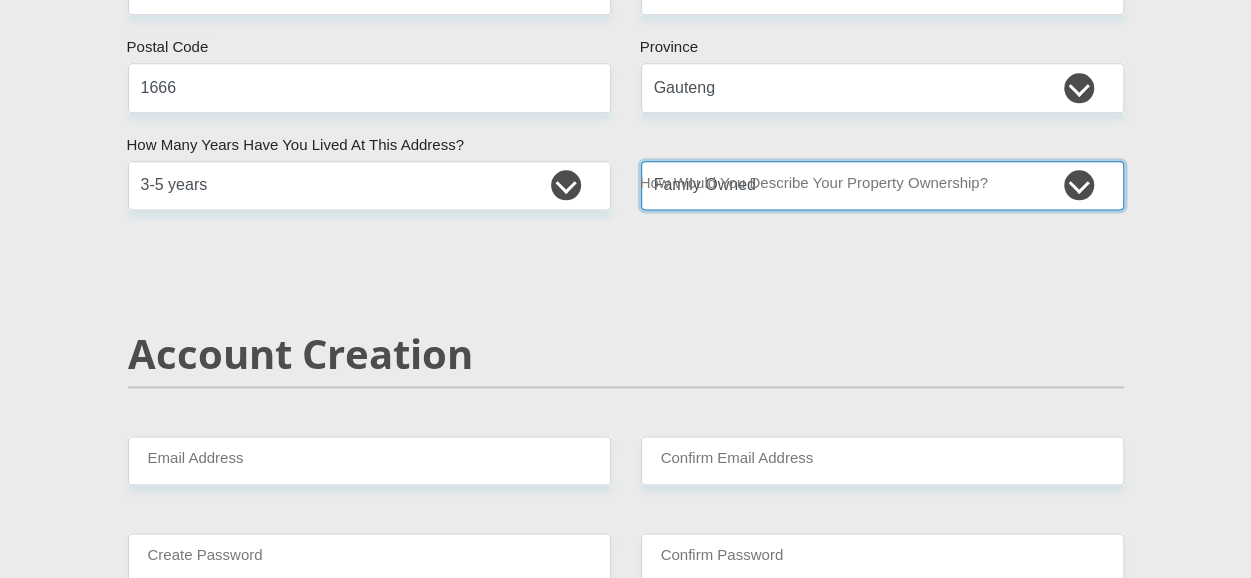 click on "Owned
Rented
Family Owned
Company Dwelling" at bounding box center (882, 185) 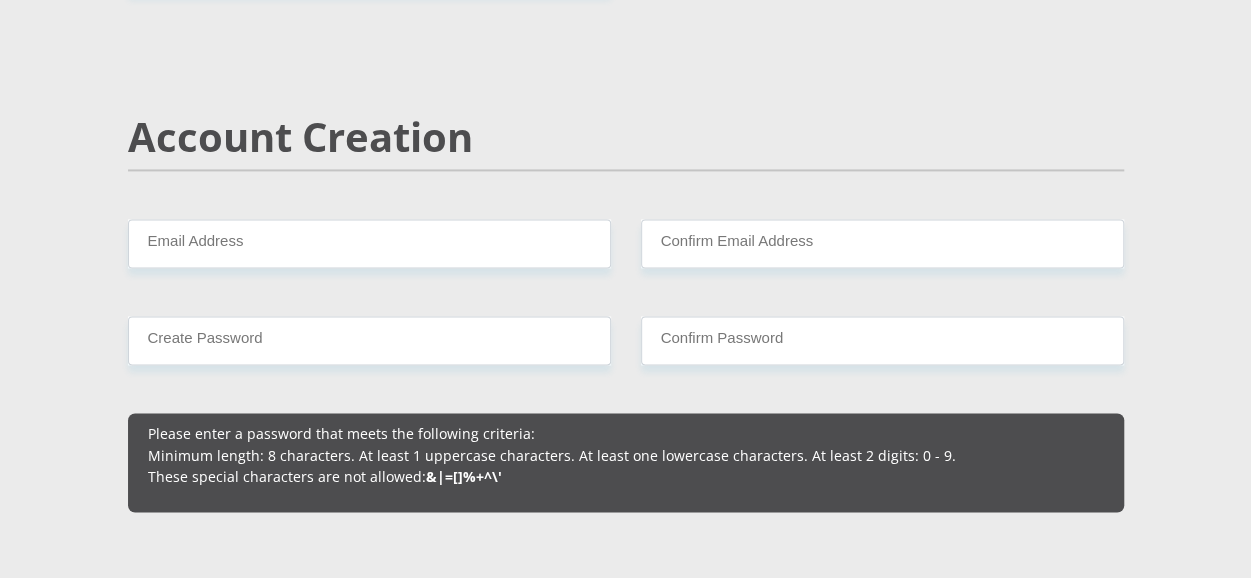 scroll, scrollTop: 1448, scrollLeft: 0, axis: vertical 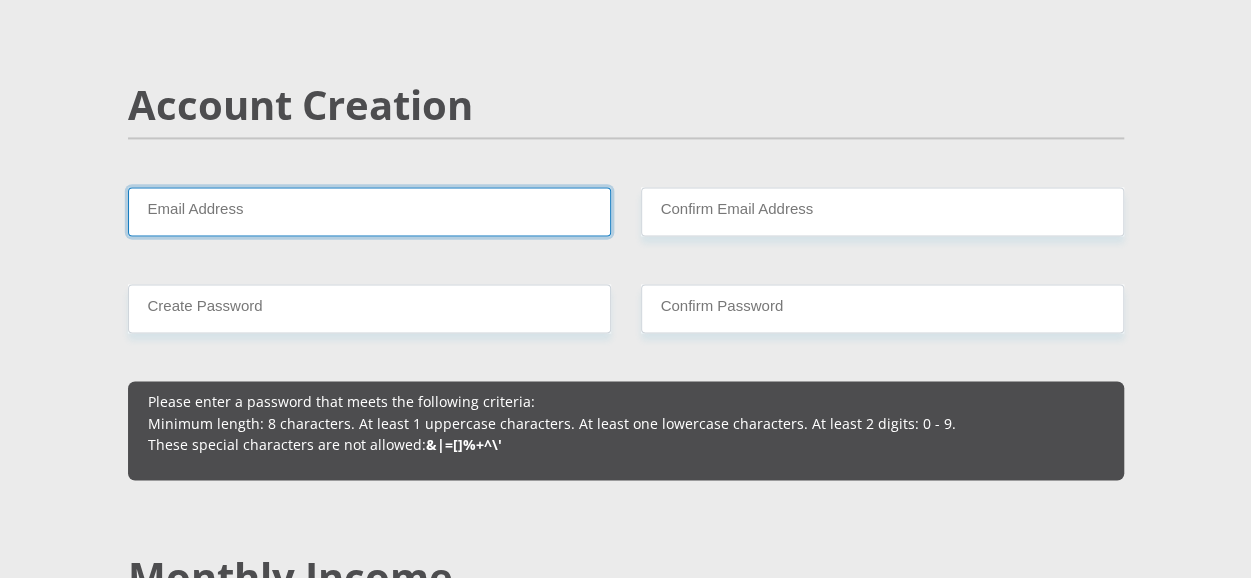 click on "Email Address" at bounding box center [369, 211] 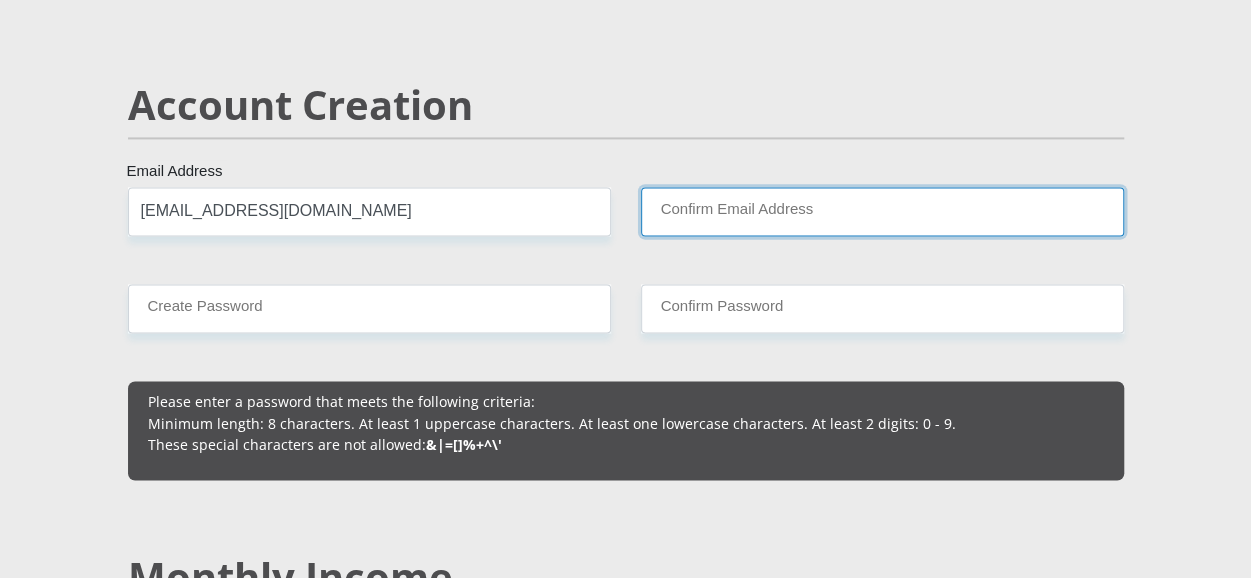 type on "otwala9@gmail.com" 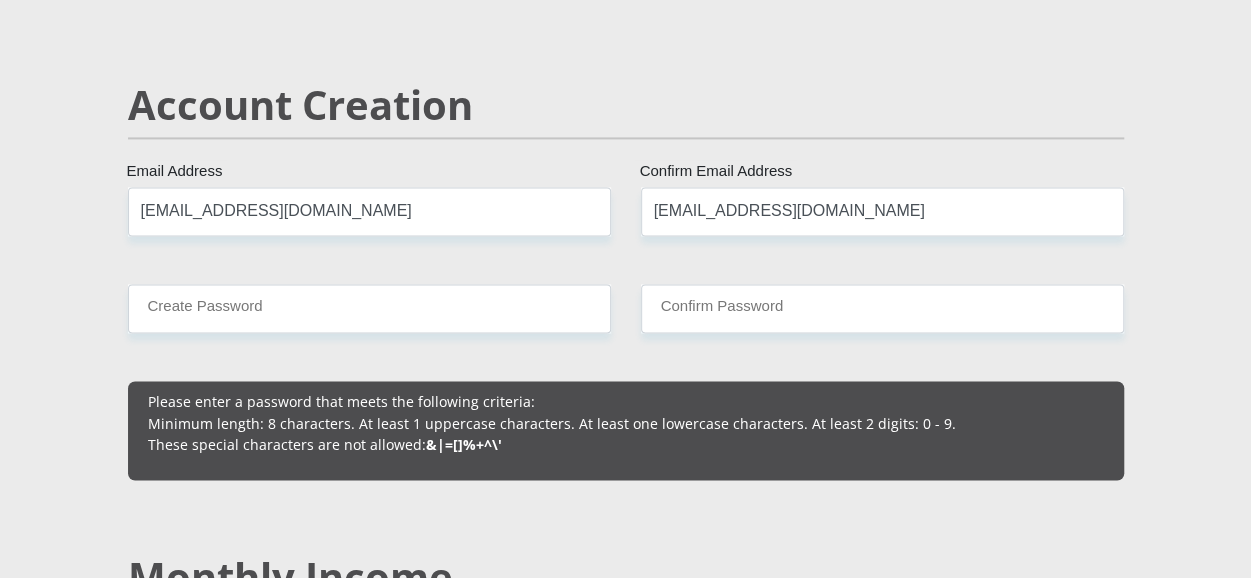 type 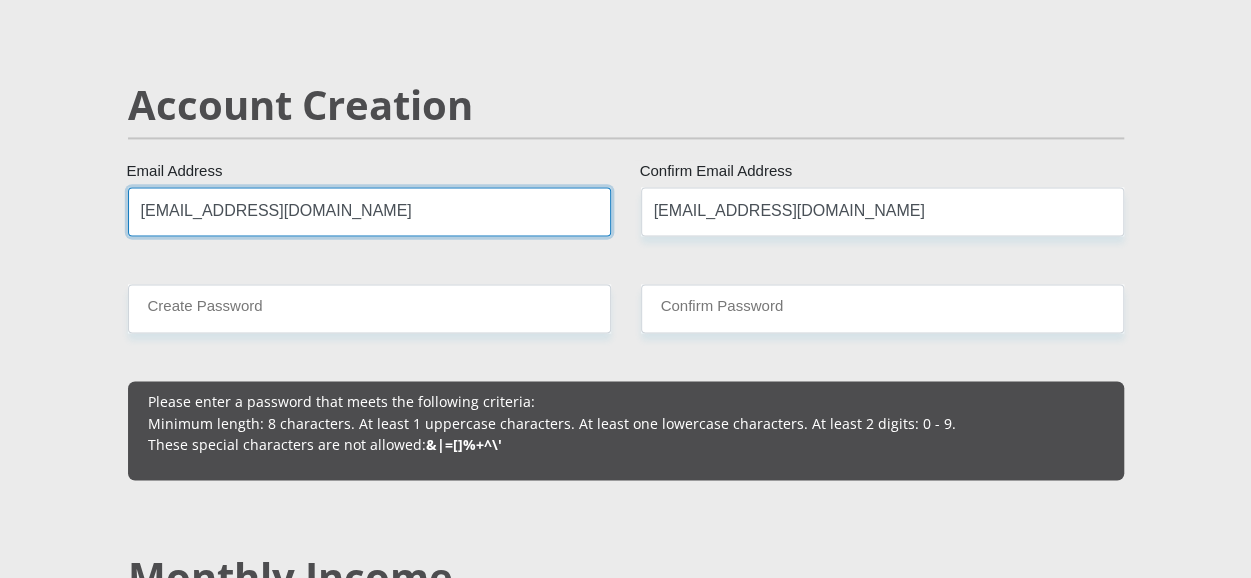 type 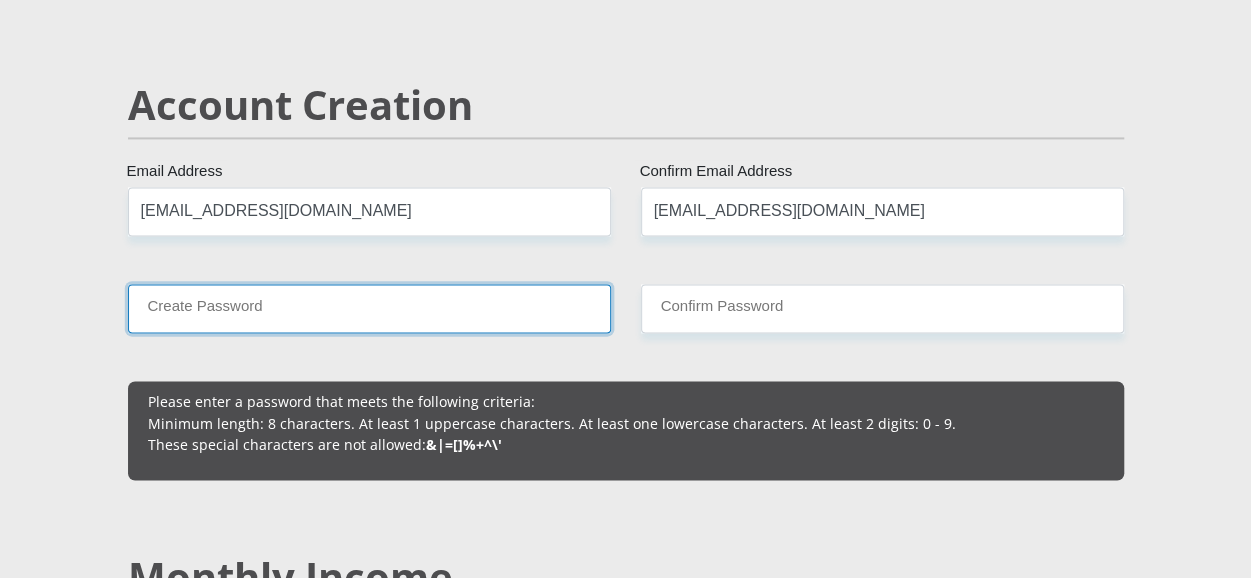 click on "Create Password" at bounding box center (369, 308) 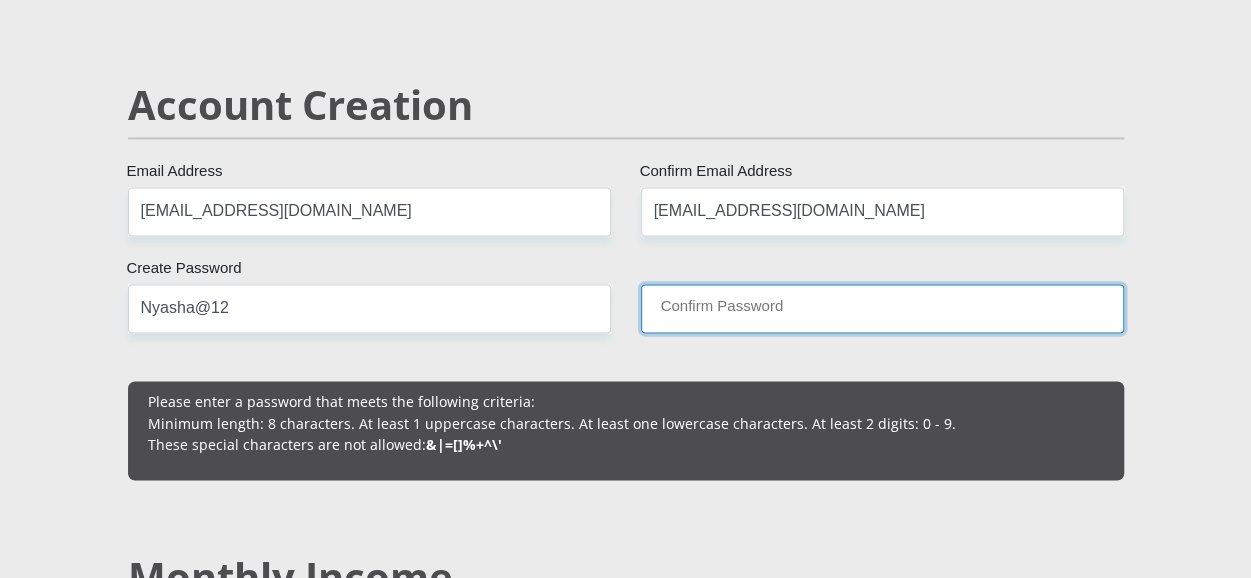click on "Confirm Password" at bounding box center (882, 308) 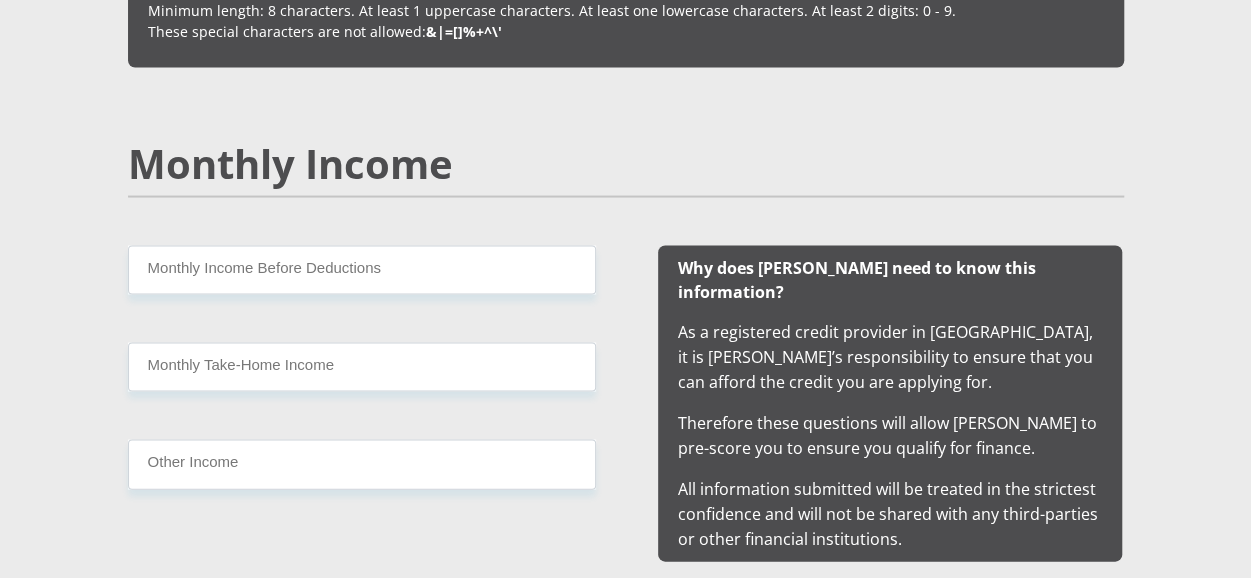 scroll, scrollTop: 1942, scrollLeft: 0, axis: vertical 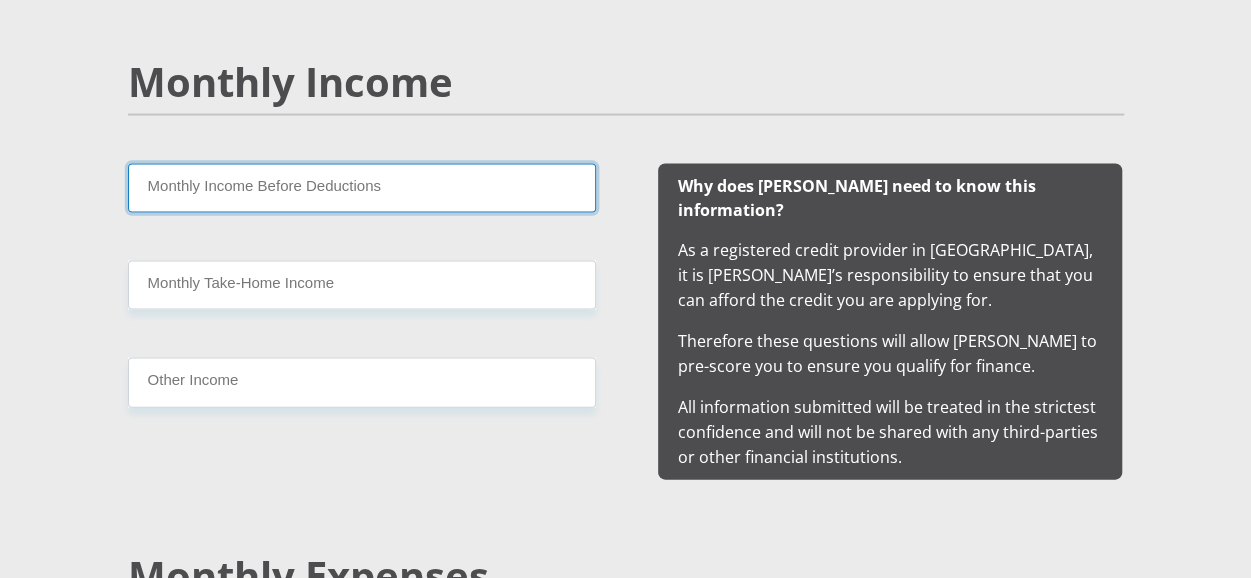 click on "Monthly Income Before Deductions" at bounding box center [362, 188] 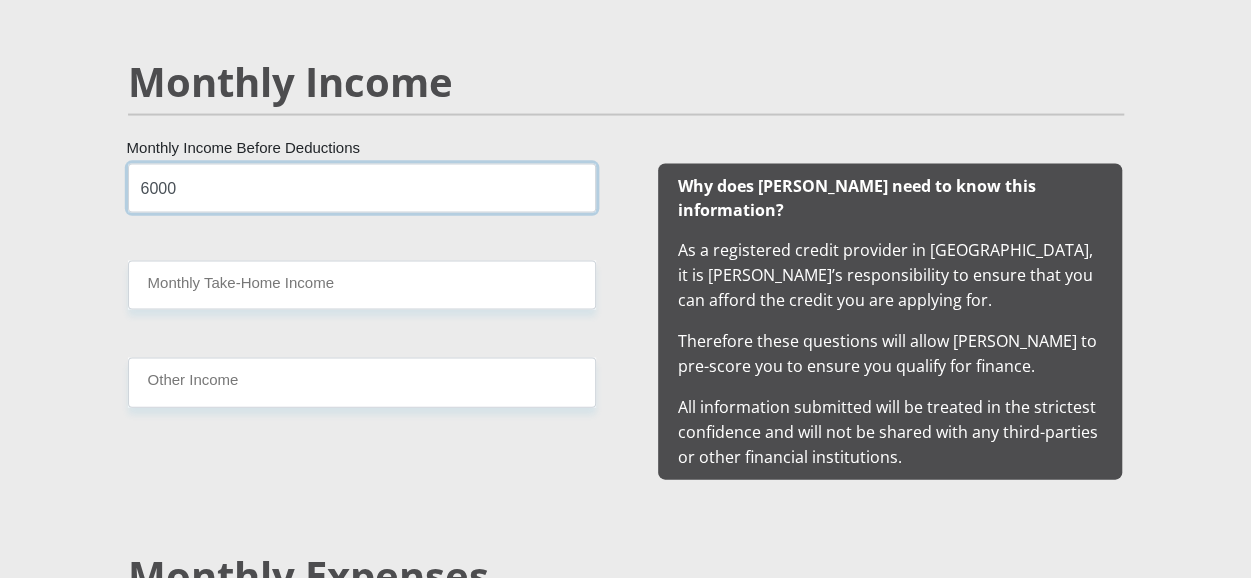 type on "6000" 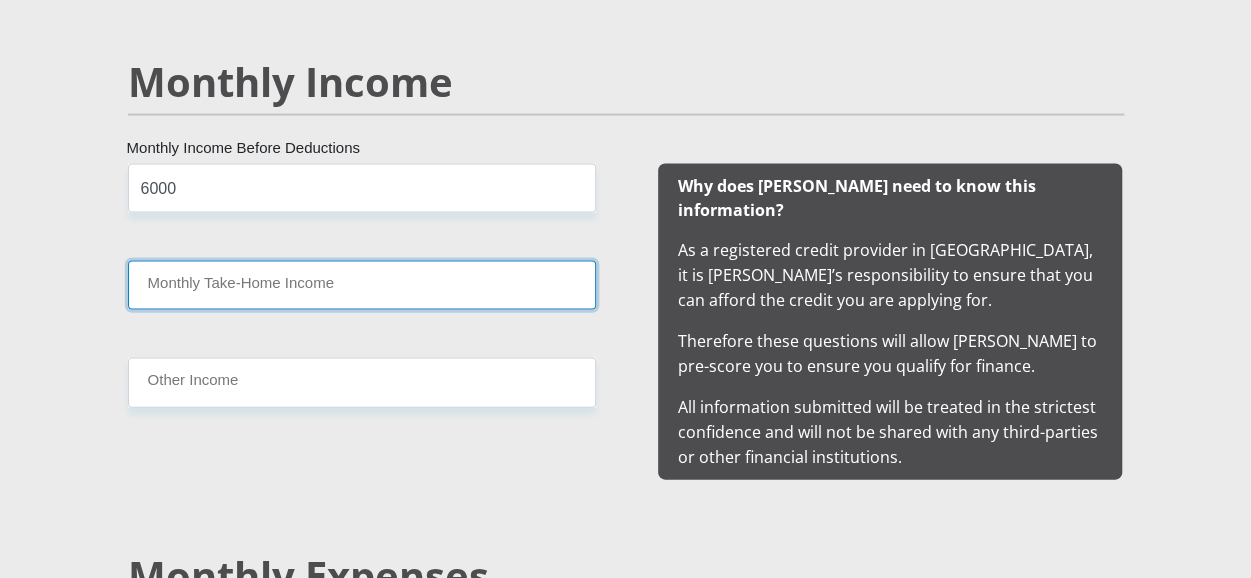 click on "Monthly Take-Home Income" at bounding box center [362, 285] 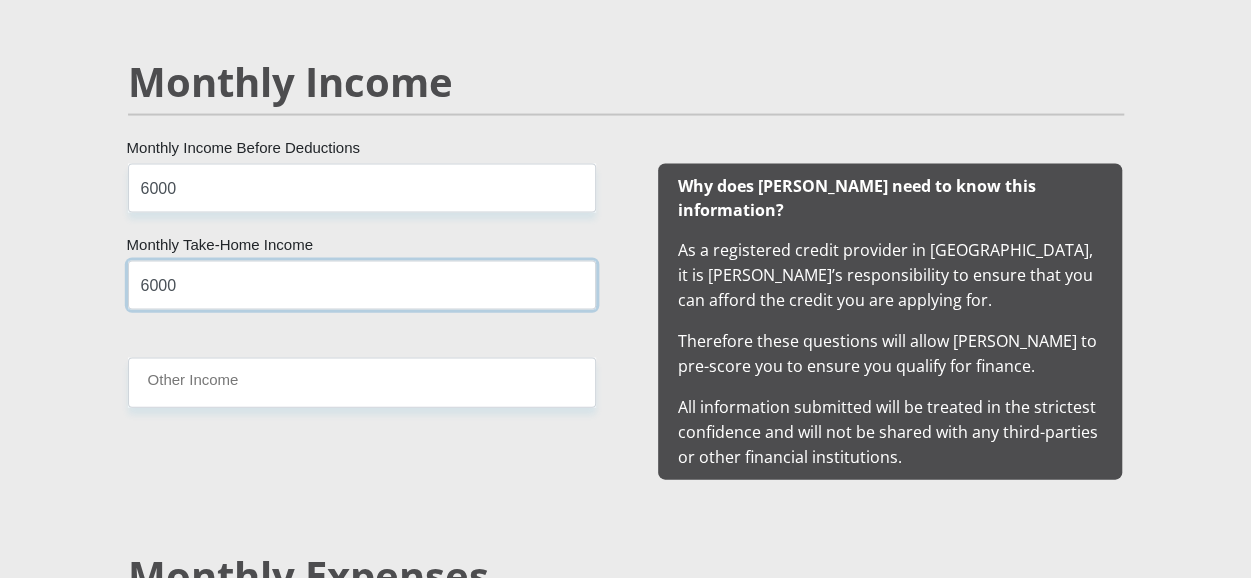 type on "6000" 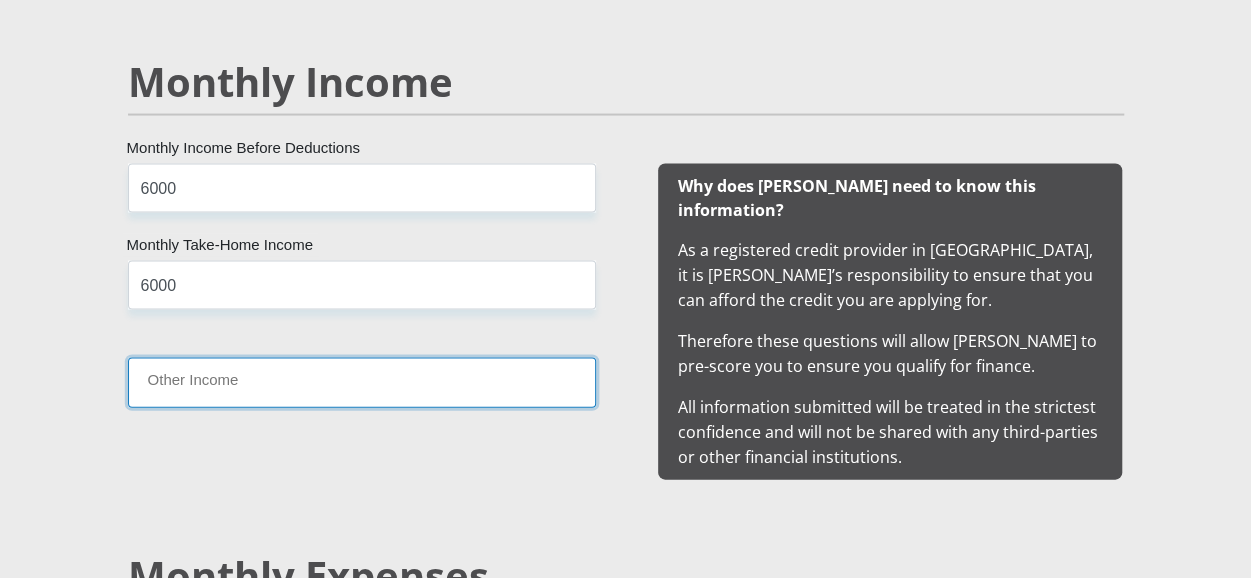 click on "Other Income" at bounding box center (362, 382) 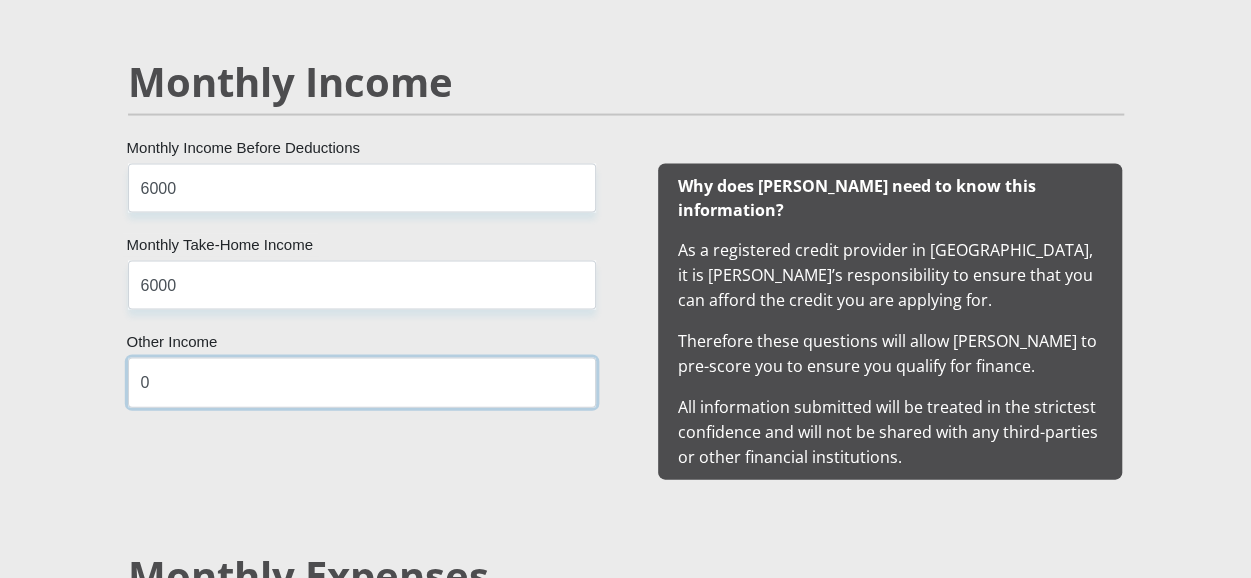 type on "0" 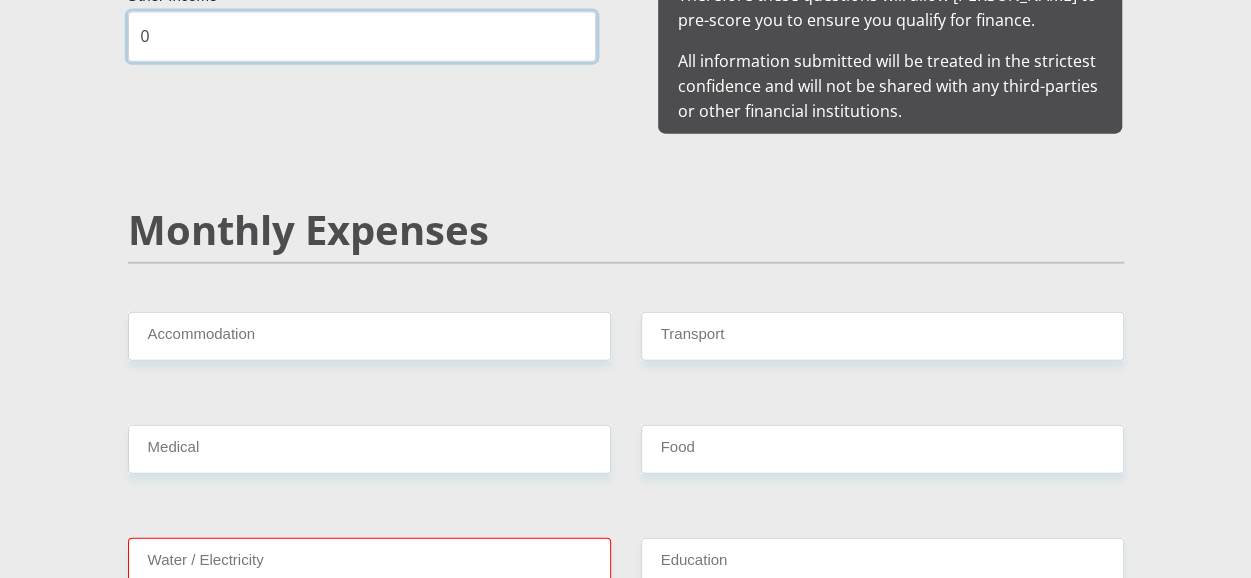 scroll, scrollTop: 2395, scrollLeft: 0, axis: vertical 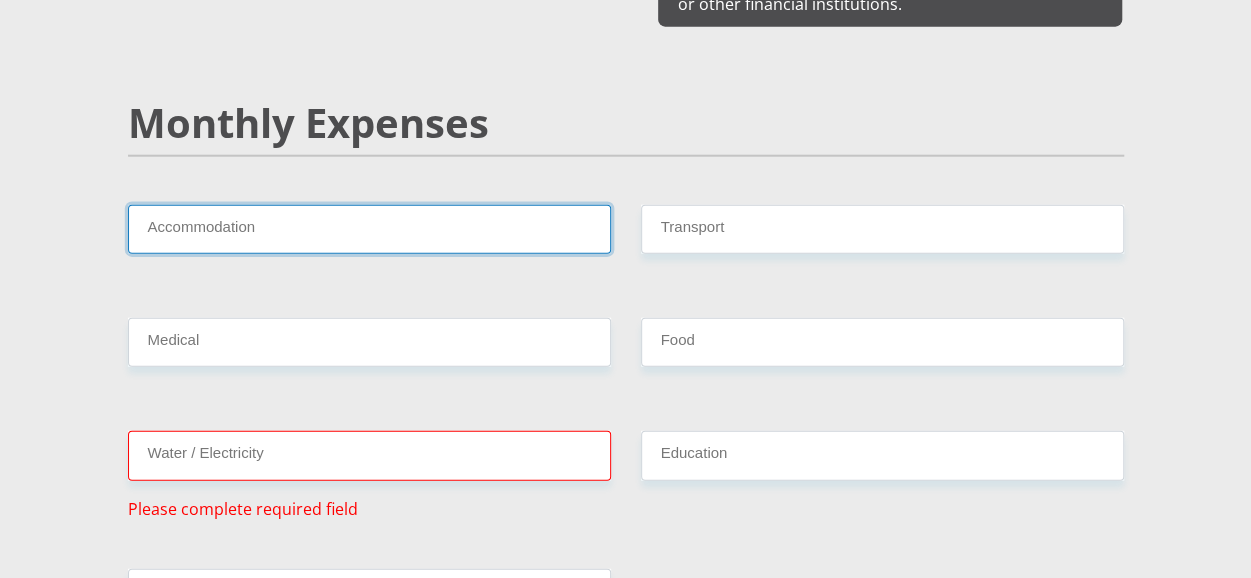 click on "Accommodation" at bounding box center (369, 229) 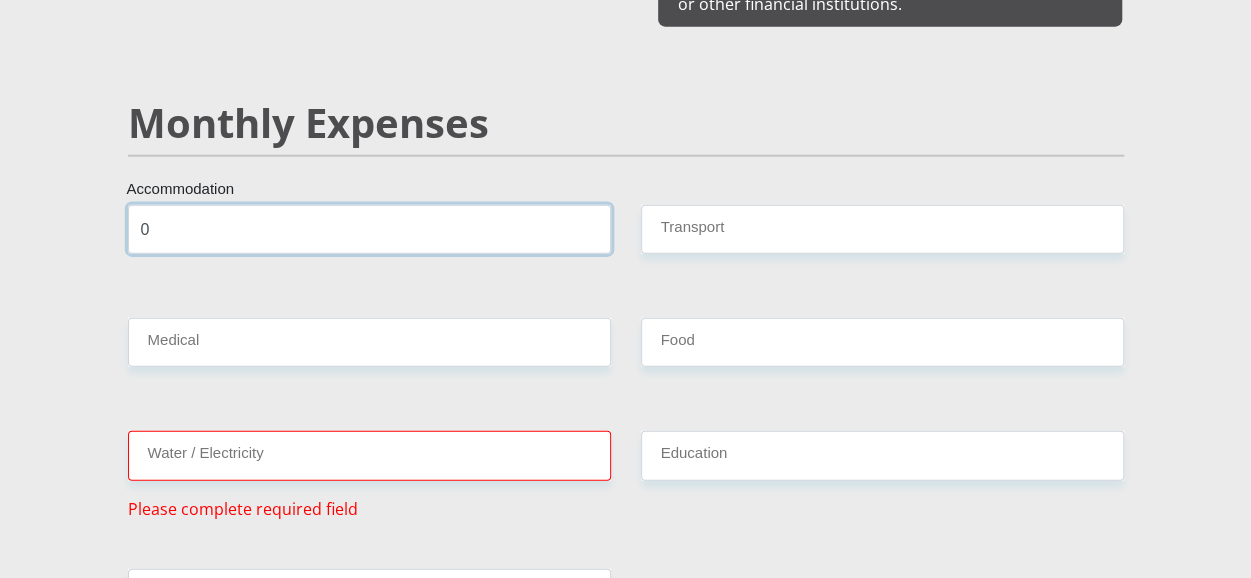 type on "0" 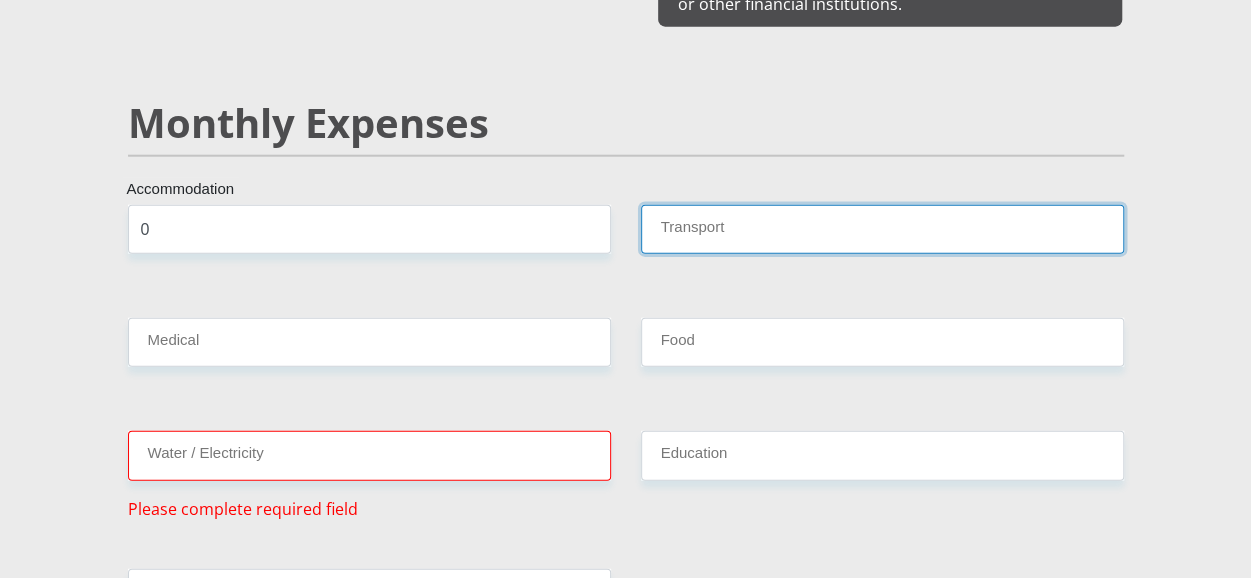 click on "Transport" at bounding box center [882, 229] 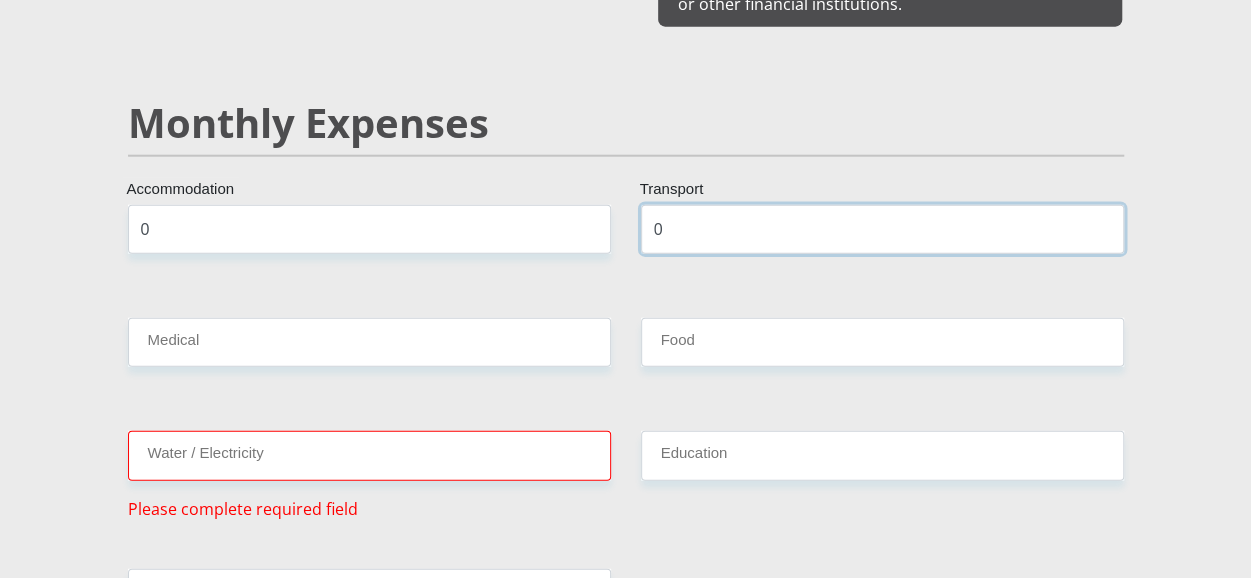 type on "0" 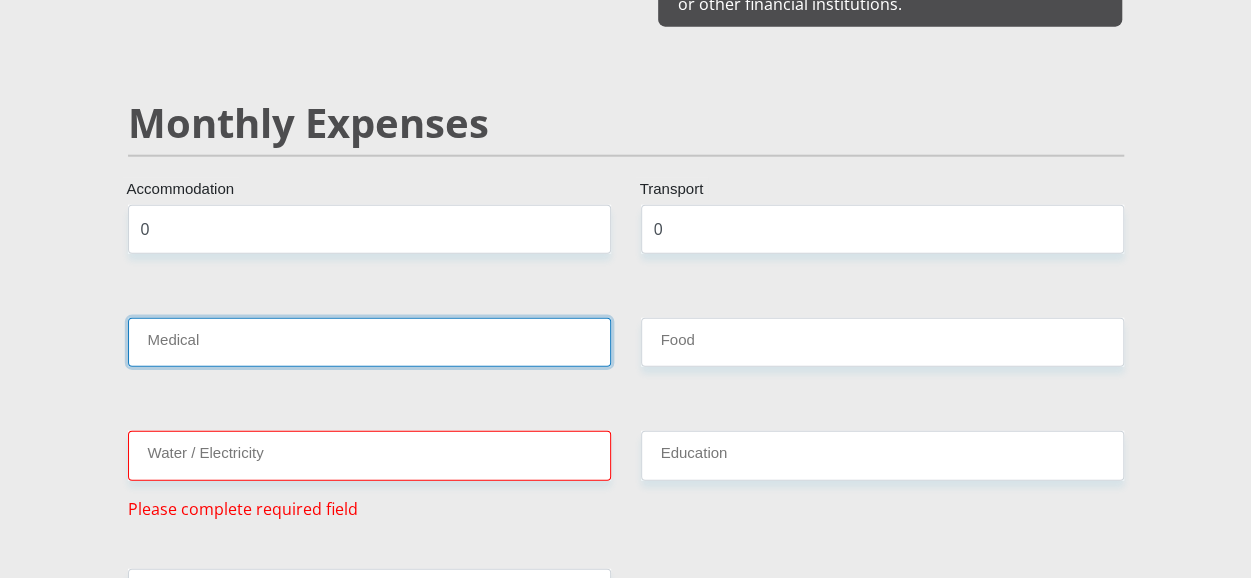 click on "Medical" at bounding box center [369, 342] 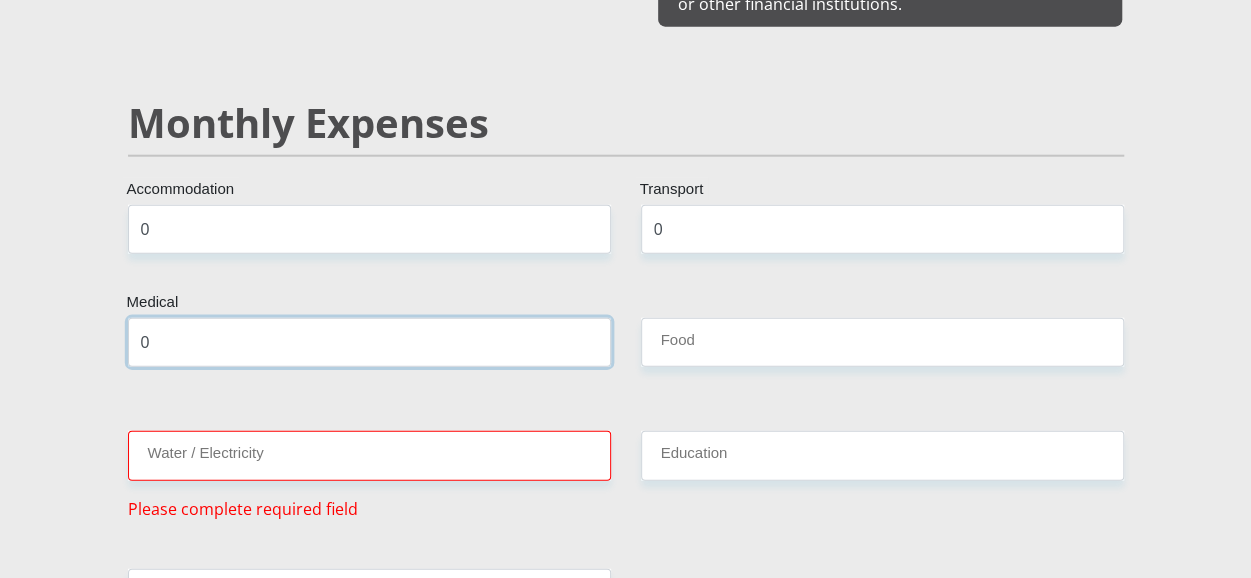 type on "0" 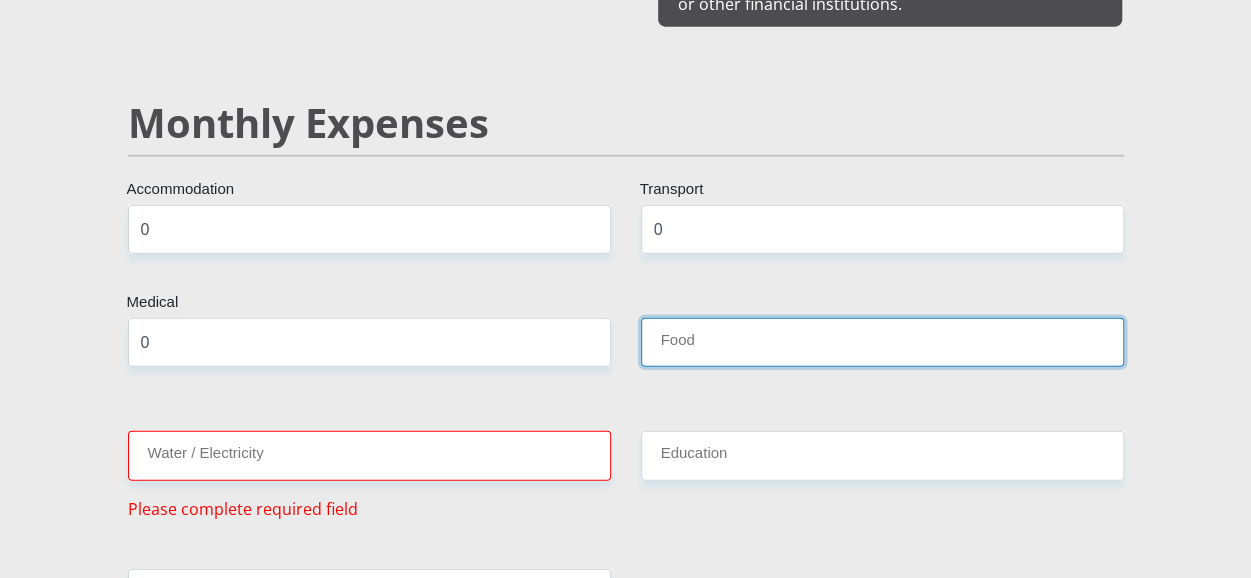 click on "Food" at bounding box center [882, 342] 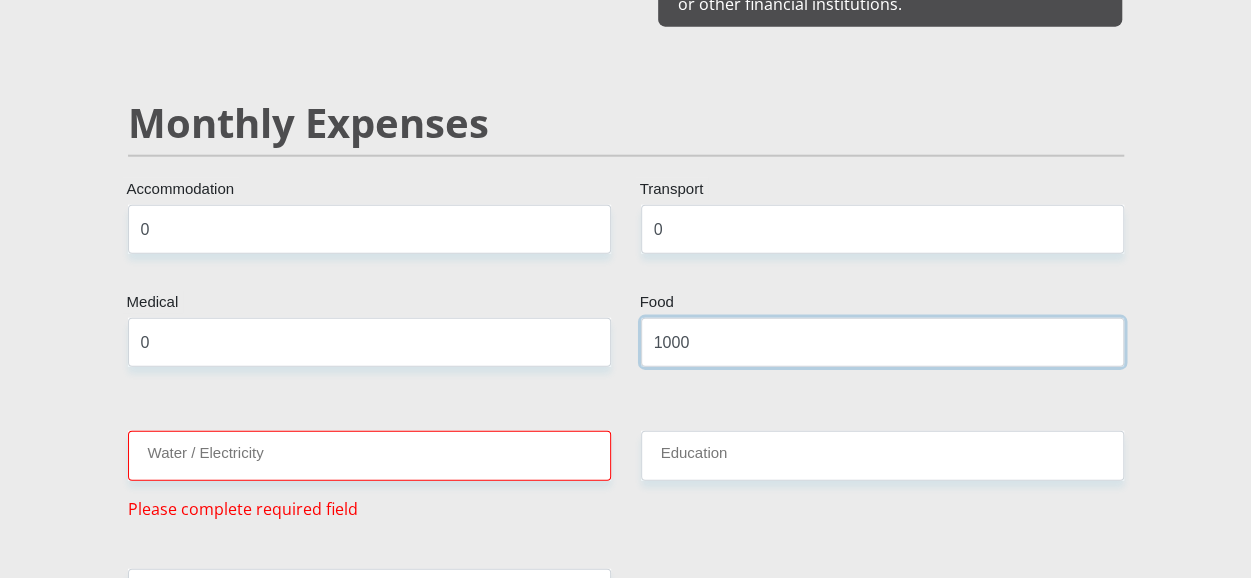 type on "1000" 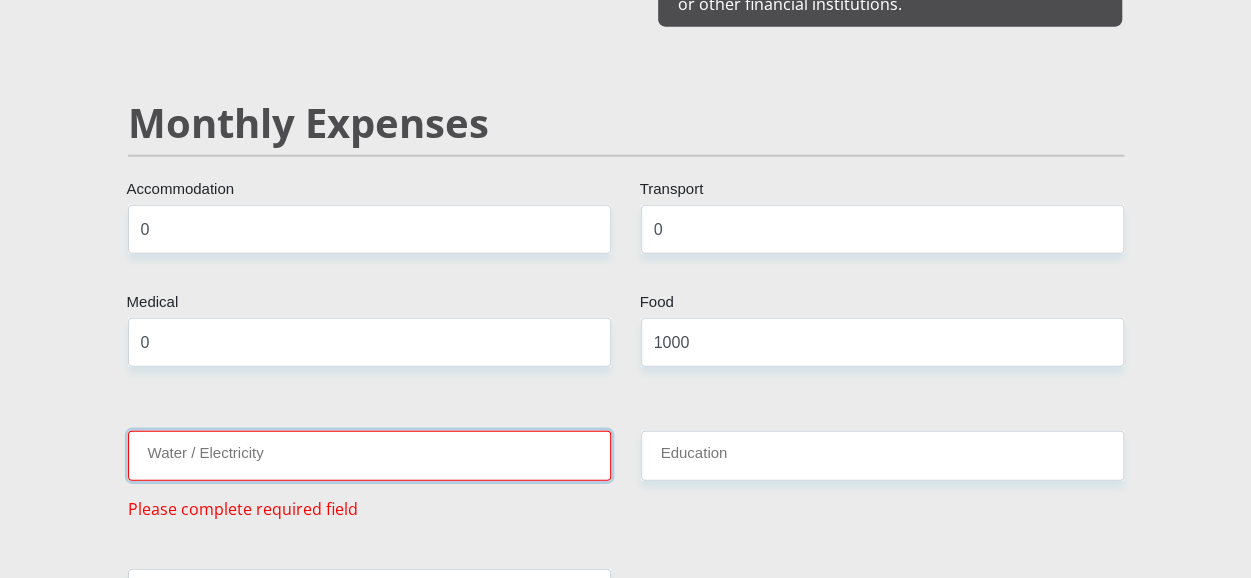 click on "Water / Electricity" at bounding box center (369, 455) 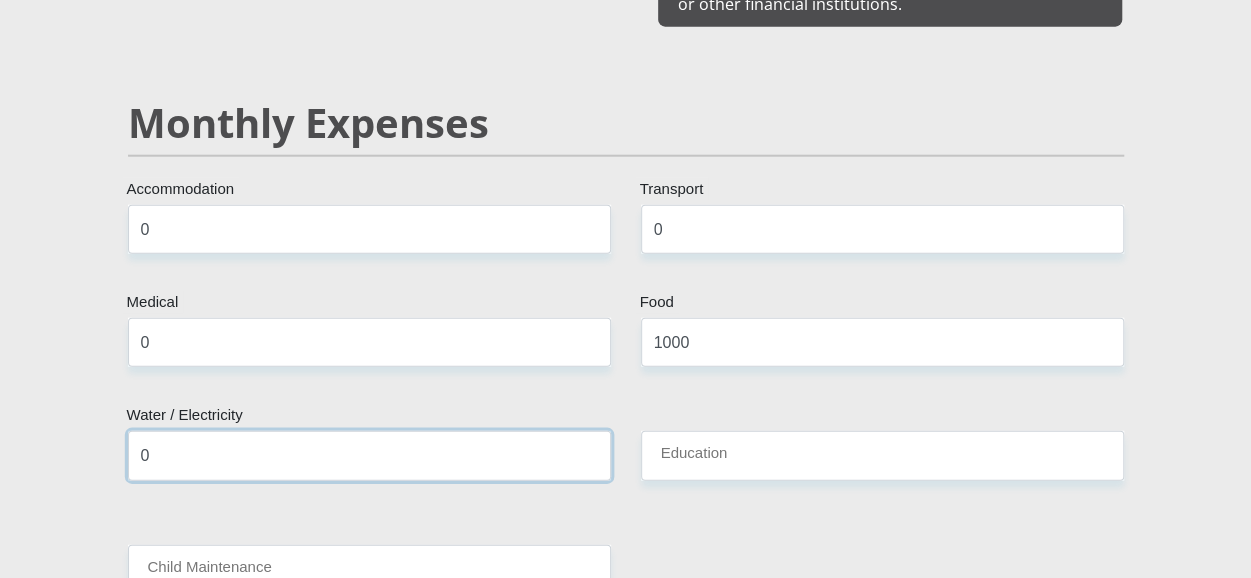 type on "0" 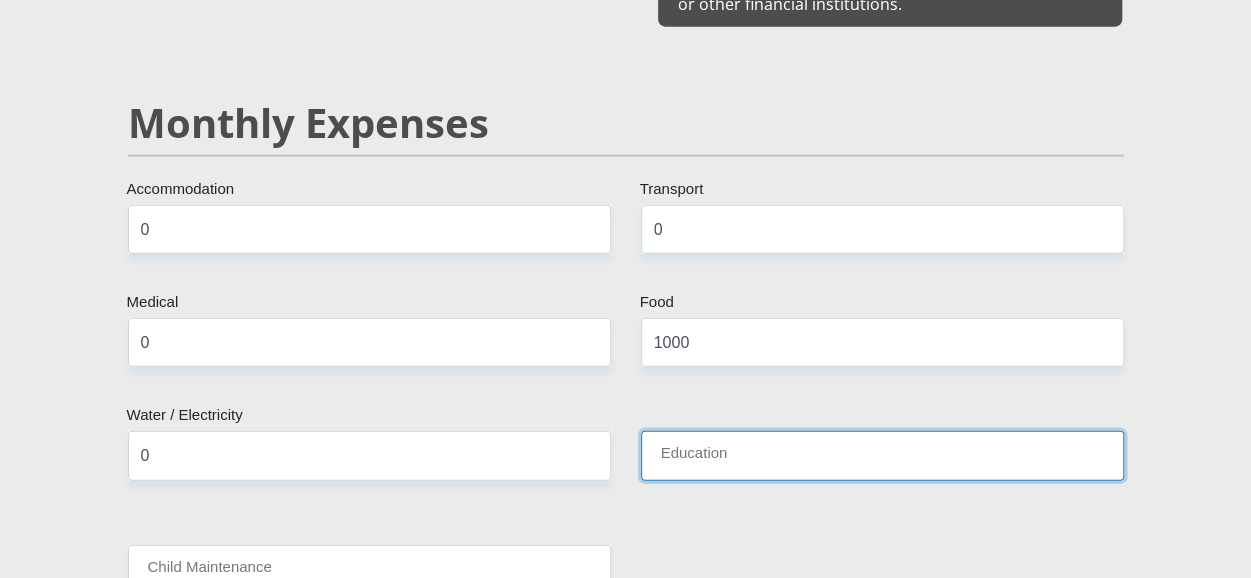 click on "Education" at bounding box center [882, 455] 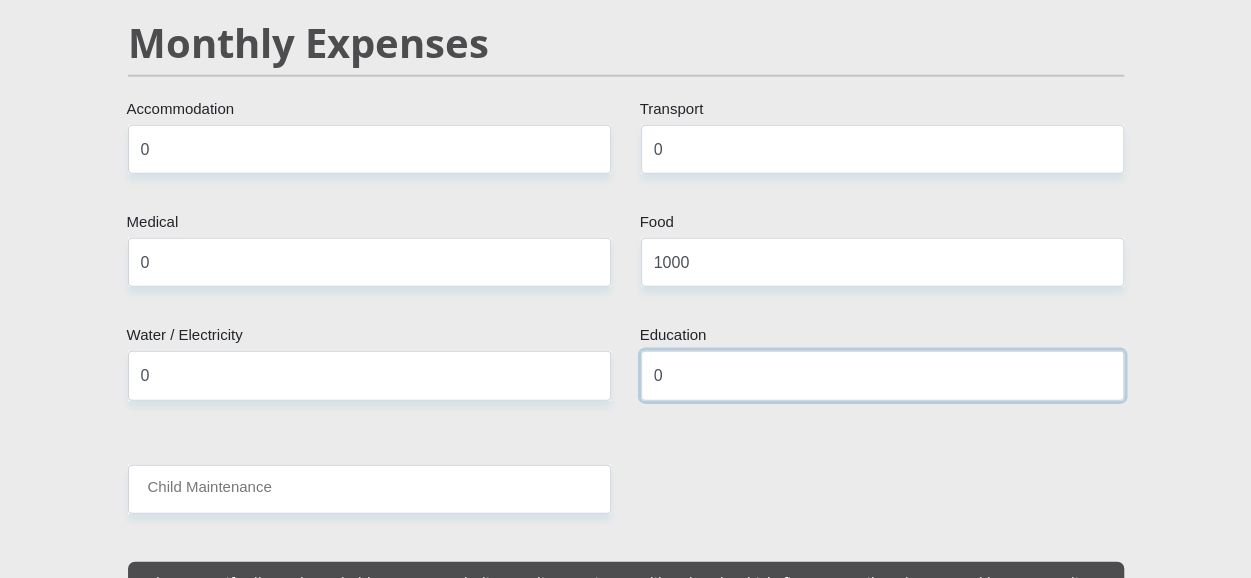 scroll, scrollTop: 2515, scrollLeft: 0, axis: vertical 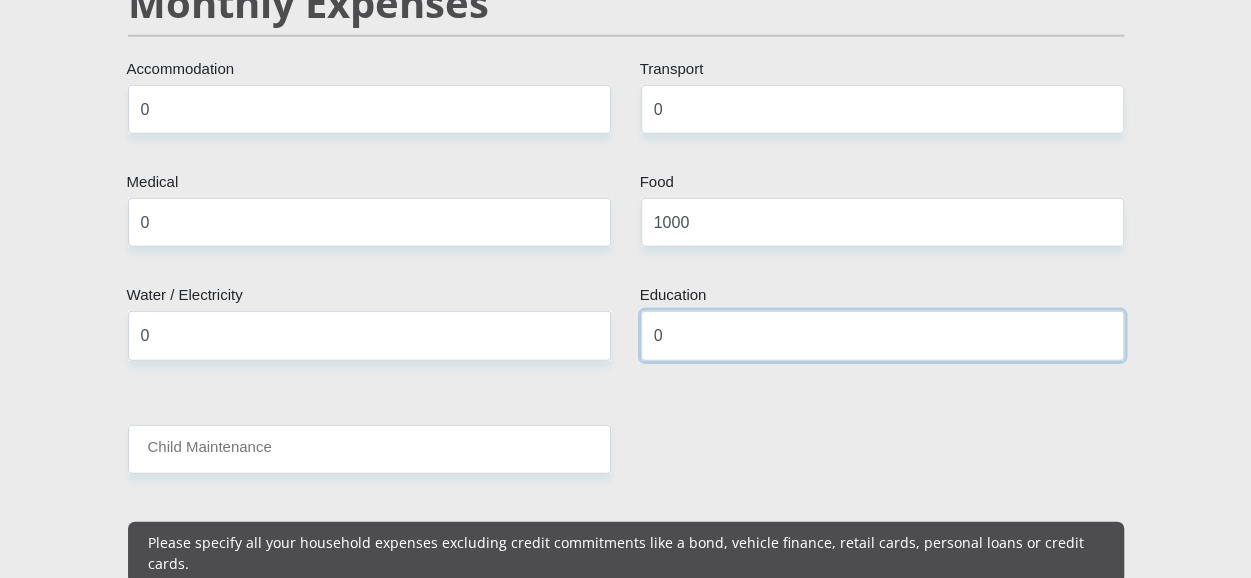 type on "0" 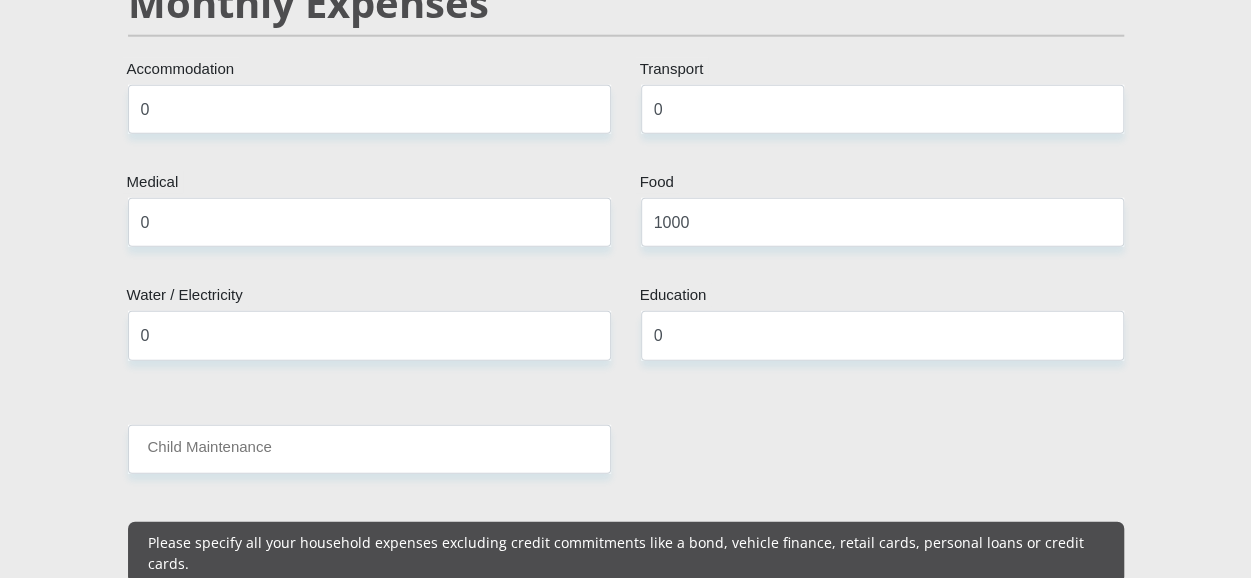 click on "Mr
Ms
Mrs
Dr
Other
Title
Olwethu
First Name
Twala
Surname
0602060154088
South African ID Number
Please input valid ID number
South Africa
Afghanistan
Aland Islands
Albania
Algeria
America Samoa
American Virgin Islands
Andorra
Angola
Anguilla
Antarctica
Antigua and Barbuda
Argentina" at bounding box center (626, 741) 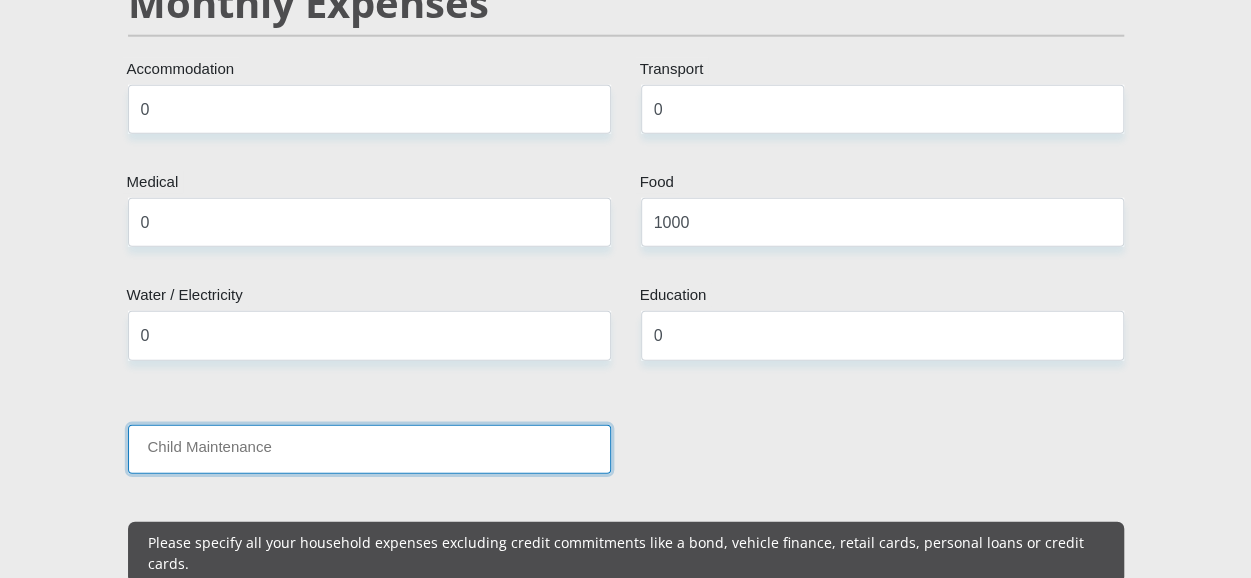 click on "Child Maintenance" at bounding box center [369, 449] 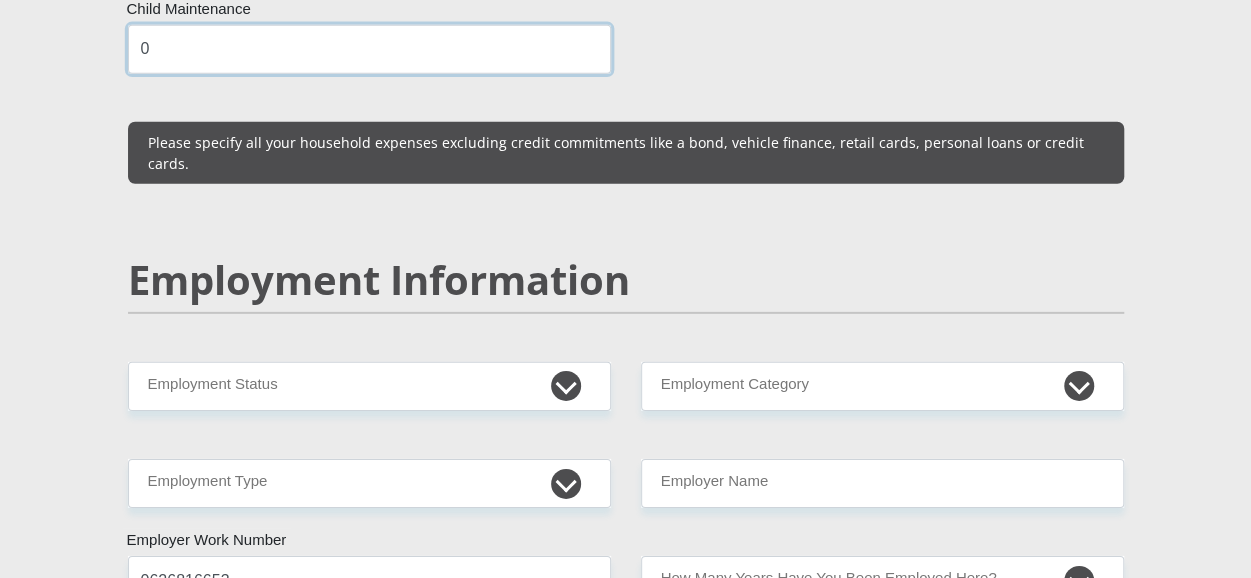 scroll, scrollTop: 2955, scrollLeft: 0, axis: vertical 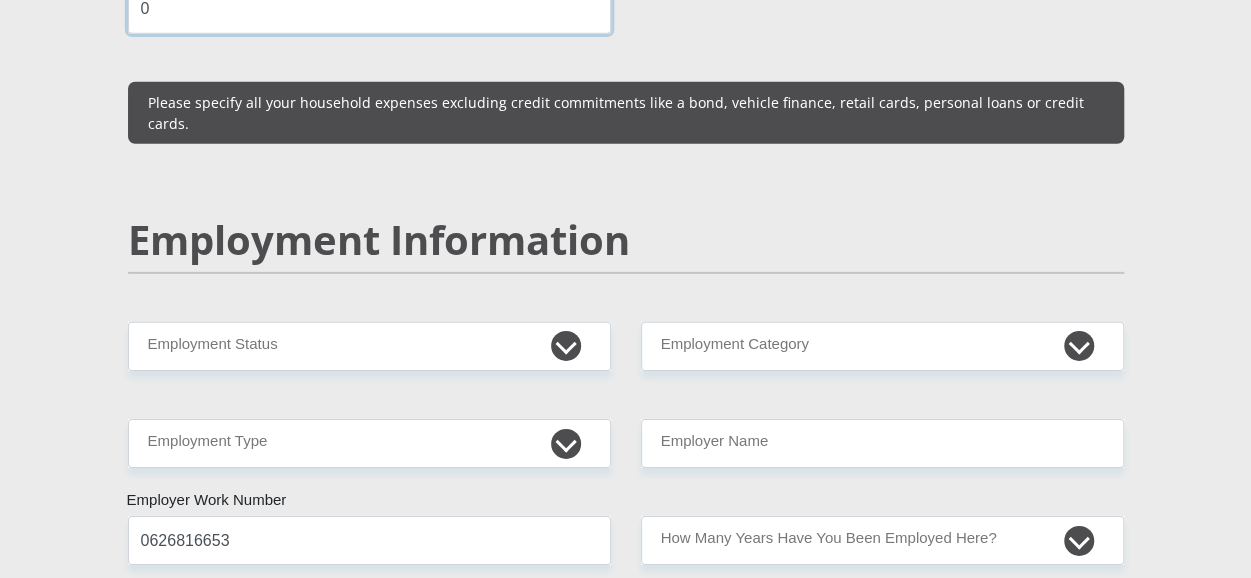 type on "0" 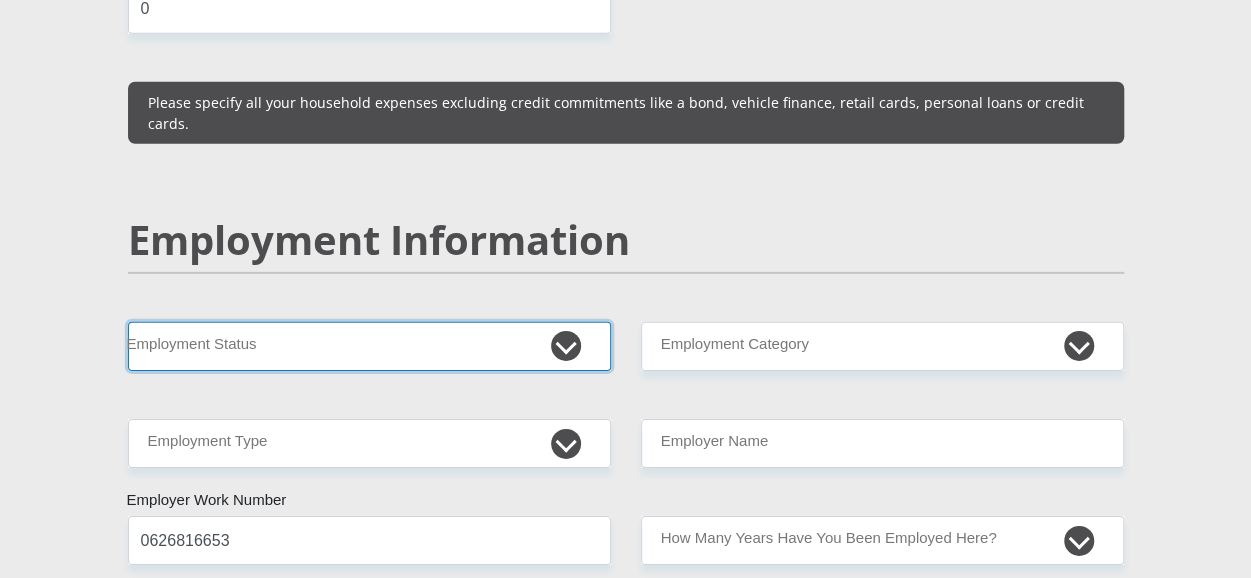 click on "Permanent/Full-time
Part-time/Casual
[DEMOGRAPHIC_DATA] Worker
Self-Employed
Housewife
Retired
Student
Medically Boarded
Disability
Unemployed" at bounding box center (369, 346) 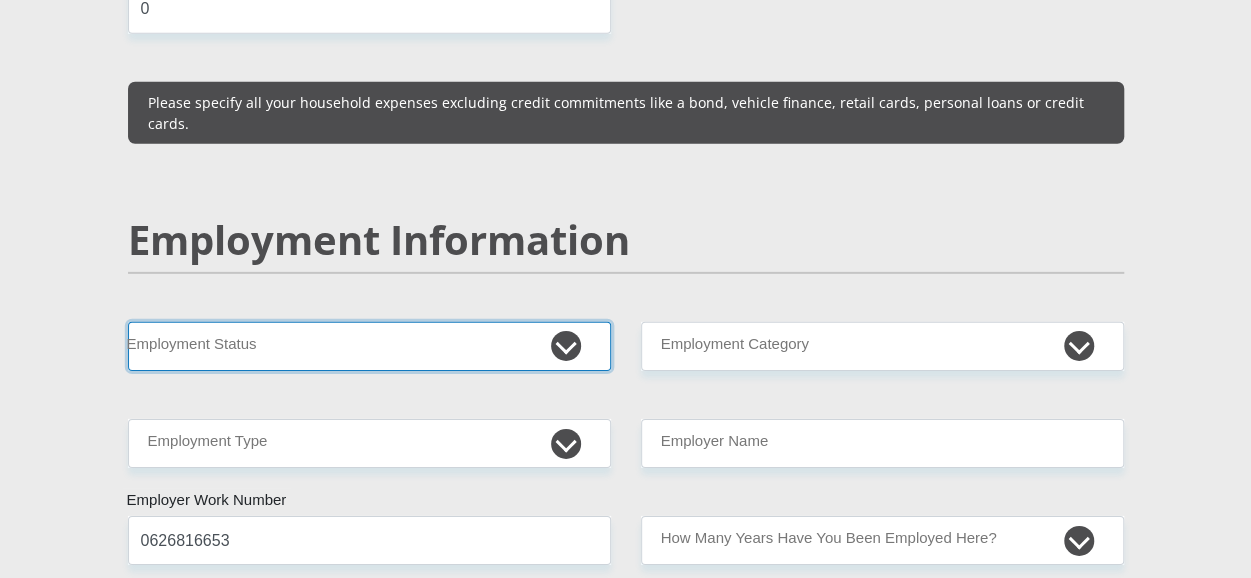 select on "7" 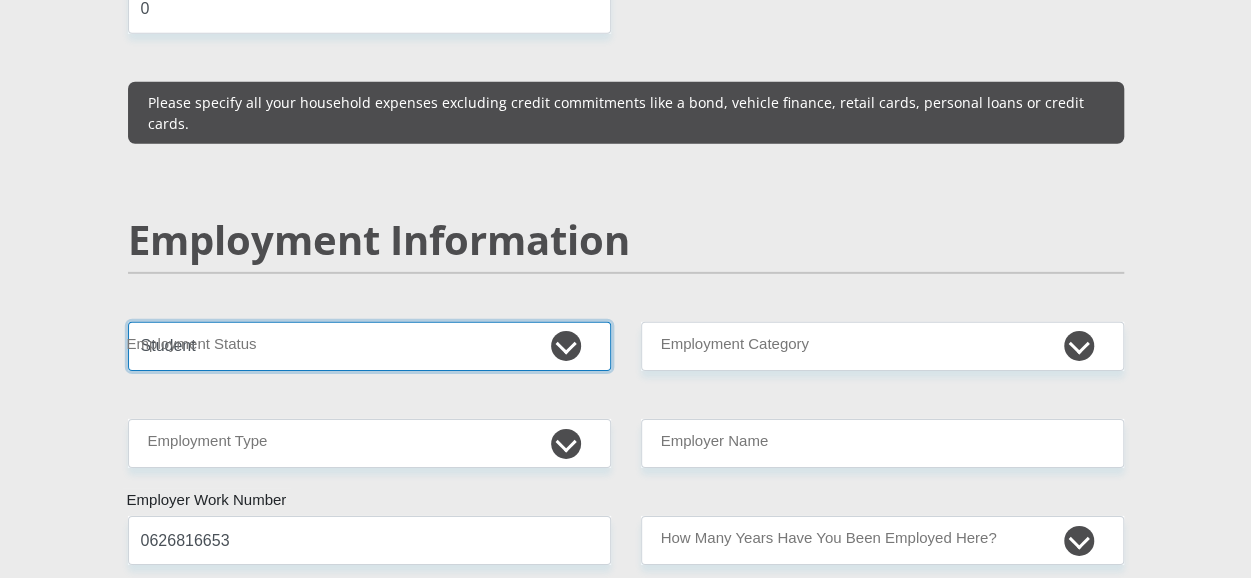 click on "Permanent/Full-time
Part-time/Casual
[DEMOGRAPHIC_DATA] Worker
Self-Employed
Housewife
Retired
Student
Medically Boarded
Disability
Unemployed" at bounding box center (369, 346) 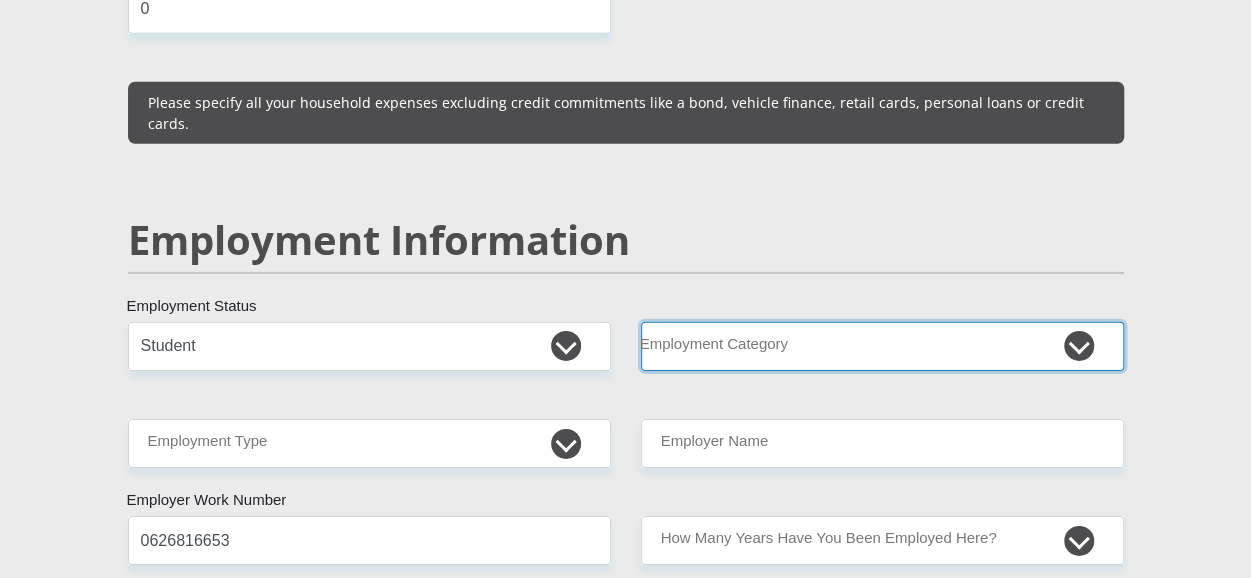 click on "AGRICULTURE
ALCOHOL & TOBACCO
CONSTRUCTION MATERIALS
METALLURGY
EQUIPMENT FOR RENEWABLE ENERGY
SPECIALIZED CONTRACTORS
CAR
GAMING (INCL. INTERNET
OTHER WHOLESALE
UNLICENSED PHARMACEUTICALS
CURRENCY EXCHANGE HOUSES
OTHER FINANCIAL INSTITUTIONS & INSURANCE
REAL ESTATE AGENTS
OIL & GAS
OTHER MATERIALS (E.G. IRON ORE)
PRECIOUS STONES & PRECIOUS METALS
POLITICAL ORGANIZATIONS
RELIGIOUS ORGANIZATIONS(NOT SECTS)
ACTI. HAVING BUSINESS DEAL WITH PUBLIC ADMINISTRATION
LAUNDROMATS" at bounding box center (882, 346) 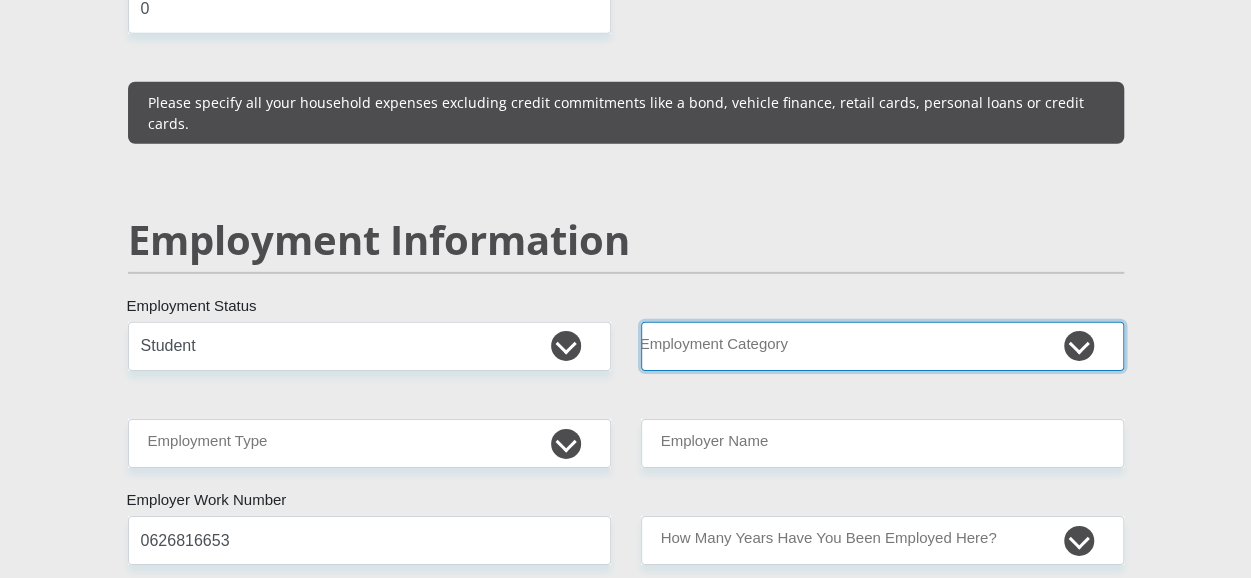 click on "AGRICULTURE
ALCOHOL & TOBACCO
CONSTRUCTION MATERIALS
METALLURGY
EQUIPMENT FOR RENEWABLE ENERGY
SPECIALIZED CONTRACTORS
CAR
GAMING (INCL. INTERNET
OTHER WHOLESALE
UNLICENSED PHARMACEUTICALS
CURRENCY EXCHANGE HOUSES
OTHER FINANCIAL INSTITUTIONS & INSURANCE
REAL ESTATE AGENTS
OIL & GAS
OTHER MATERIALS (E.G. IRON ORE)
PRECIOUS STONES & PRECIOUS METALS
POLITICAL ORGANIZATIONS
RELIGIOUS ORGANIZATIONS(NOT SECTS)
ACTI. HAVING BUSINESS DEAL WITH PUBLIC ADMINISTRATION
LAUNDROMATS" at bounding box center [882, 346] 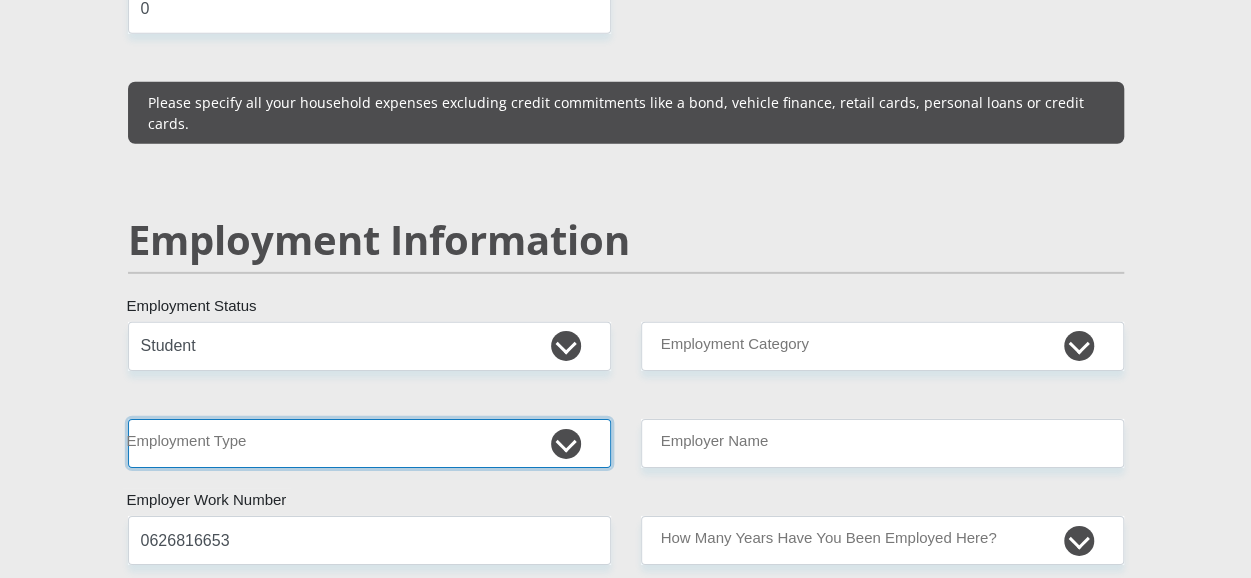 click on "College/Lecturer
Craft Seller
Creative
Driver
Executive
Farmer
Forces - Non Commissioned
Forces - Officer
Hawker
Housewife
Labourer
Licenced Professional
Manager
Miner
Non Licenced Professional
Office Staff/Clerk
Outside Worker
Pensioner
Permanent Teacher
Production/Manufacturing
Sales
Self-Employed
Semi-Professional Worker
Service Industry  Social Worker  Student" at bounding box center [369, 443] 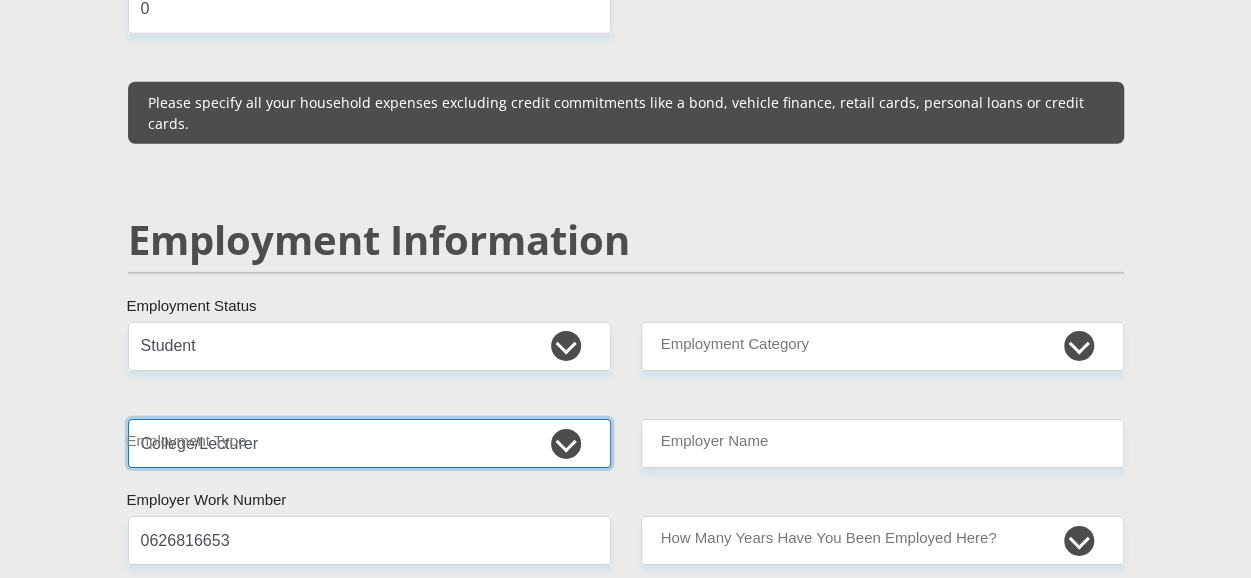 click on "College/Lecturer
Craft Seller
Creative
Driver
Executive
Farmer
Forces - Non Commissioned
Forces - Officer
Hawker
Housewife
Labourer
Licenced Professional
Manager
Miner
Non Licenced Professional
Office Staff/Clerk
Outside Worker
Pensioner
Permanent Teacher
Production/Manufacturing
Sales
Self-Employed
Semi-Professional Worker
Service Industry  Social Worker  Student" at bounding box center (369, 443) 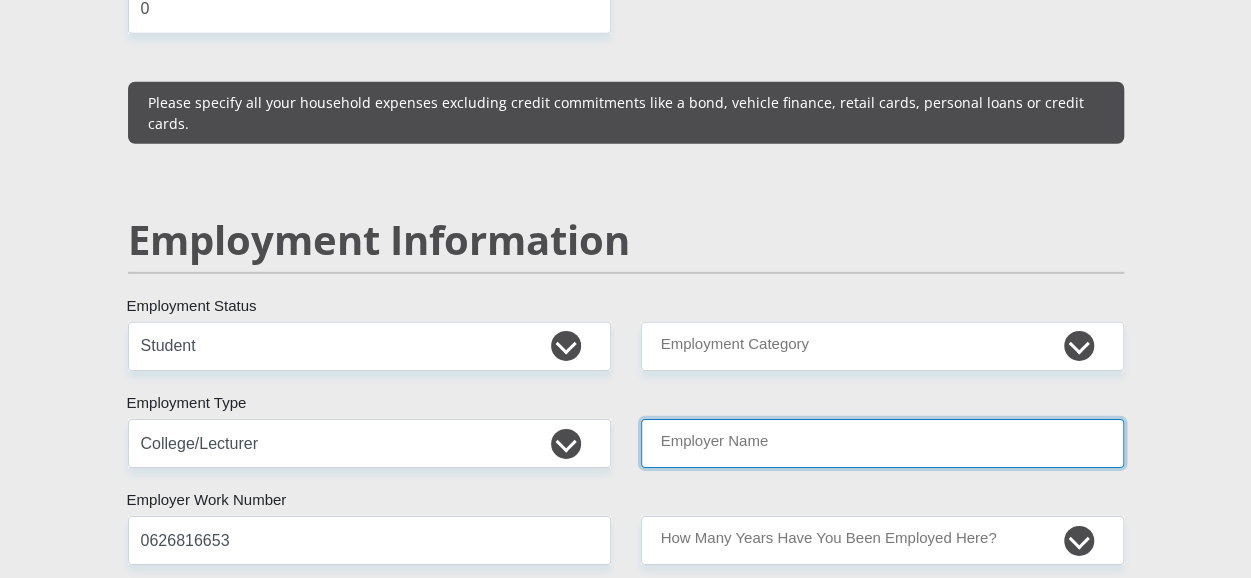 click on "Employer Name" at bounding box center (882, 443) 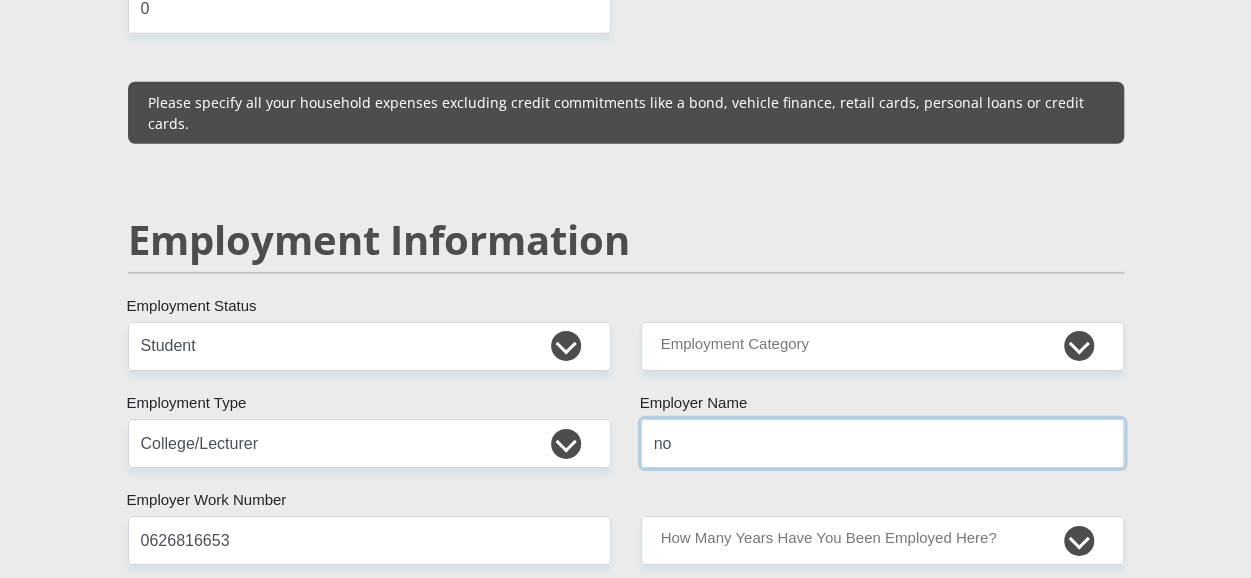 type on "n" 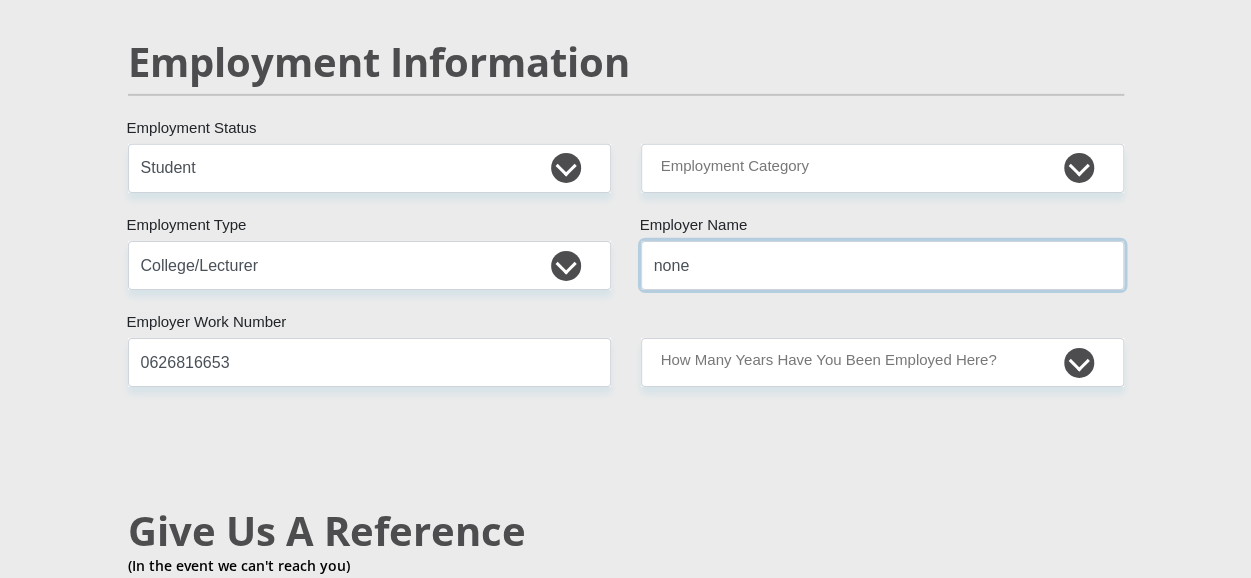 scroll, scrollTop: 3149, scrollLeft: 0, axis: vertical 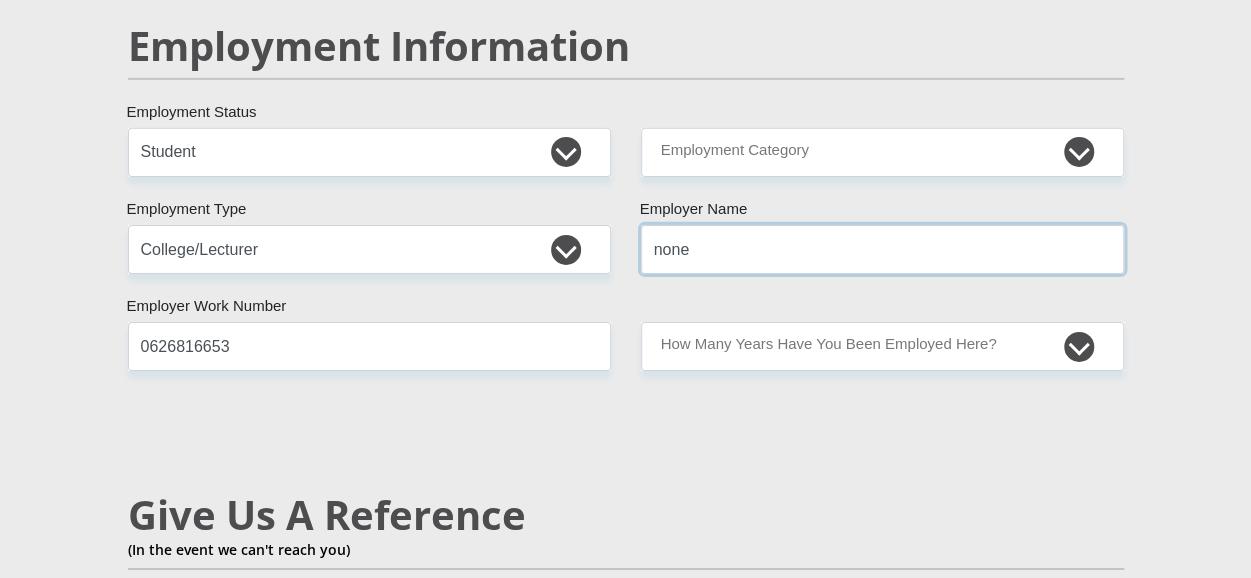 type on "none" 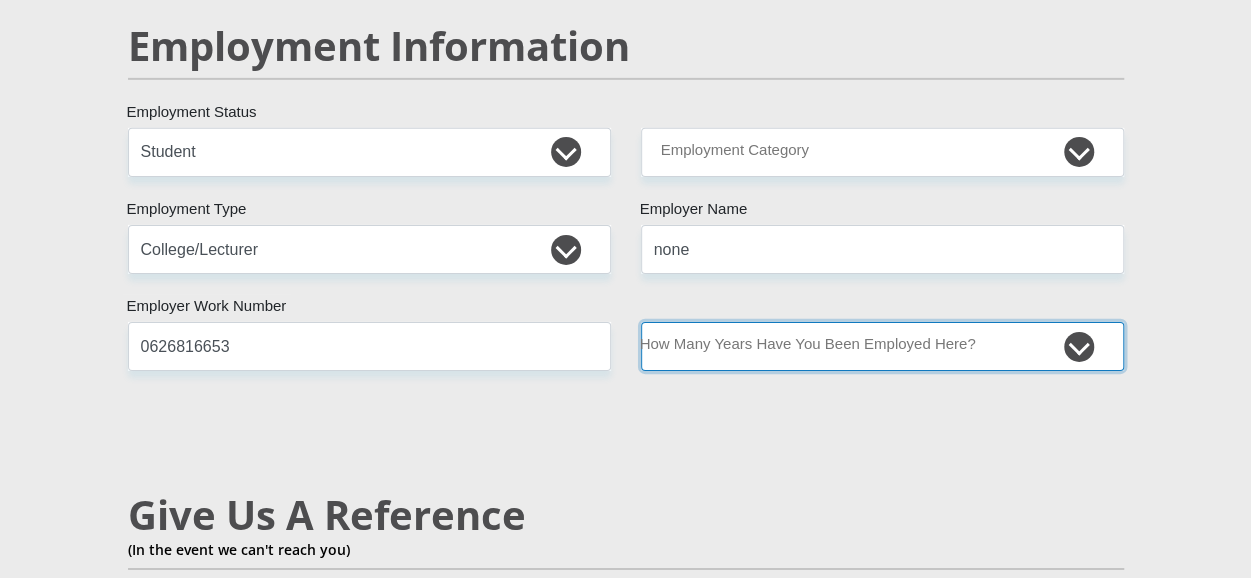 click on "less than 1 year
1-3 years
3-5 years
5+ years" at bounding box center [882, 346] 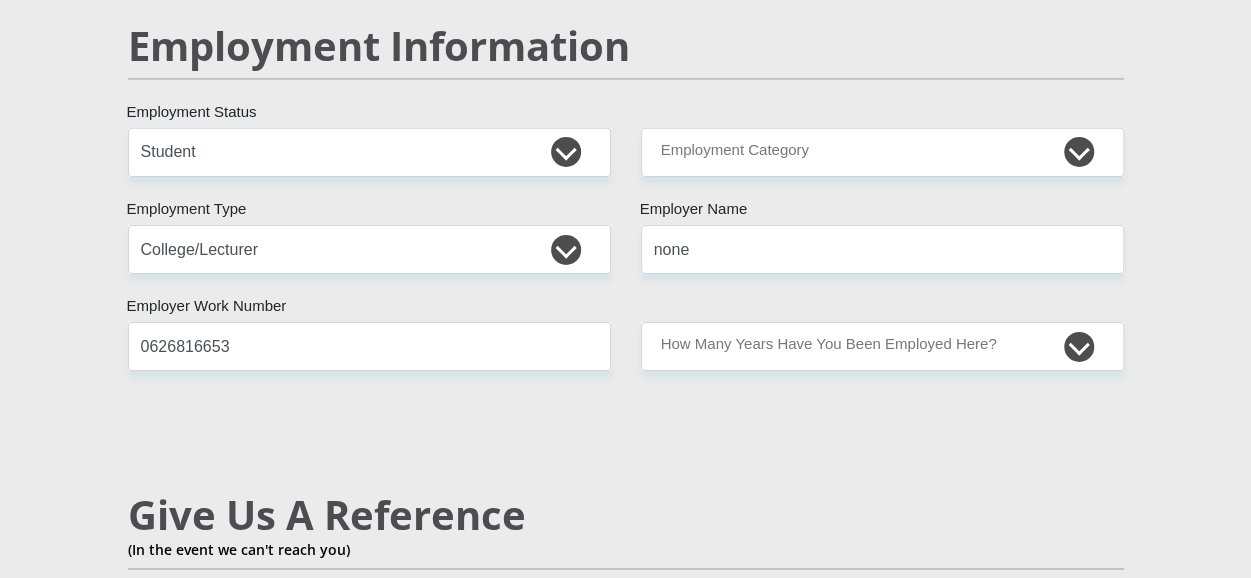 click on "Personal Details
Mr
Ms
Mrs
Dr
Other
Title
Olwethu
First Name
Twala
Surname
0602060154088
South African ID Number
Please input valid ID number
South Africa
Afghanistan
Aland Islands
Albania
Algeria
America Samoa
American Virgin Islands
Andorra
Angola
Anguilla  Antarctica  Chad" at bounding box center [626, 121] 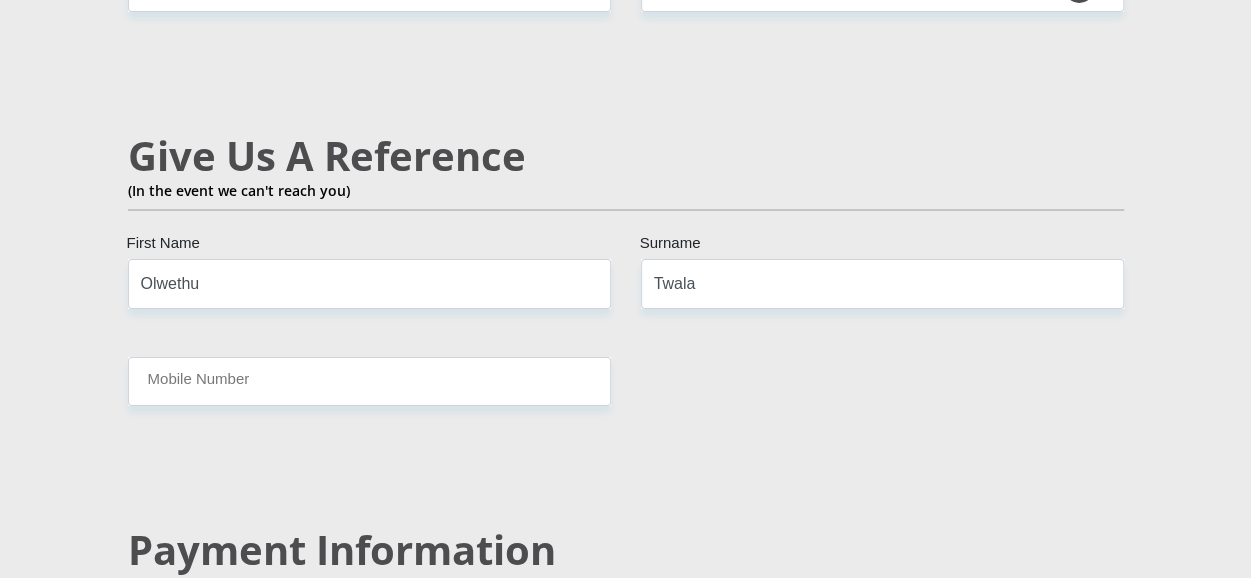 scroll, scrollTop: 3492, scrollLeft: 0, axis: vertical 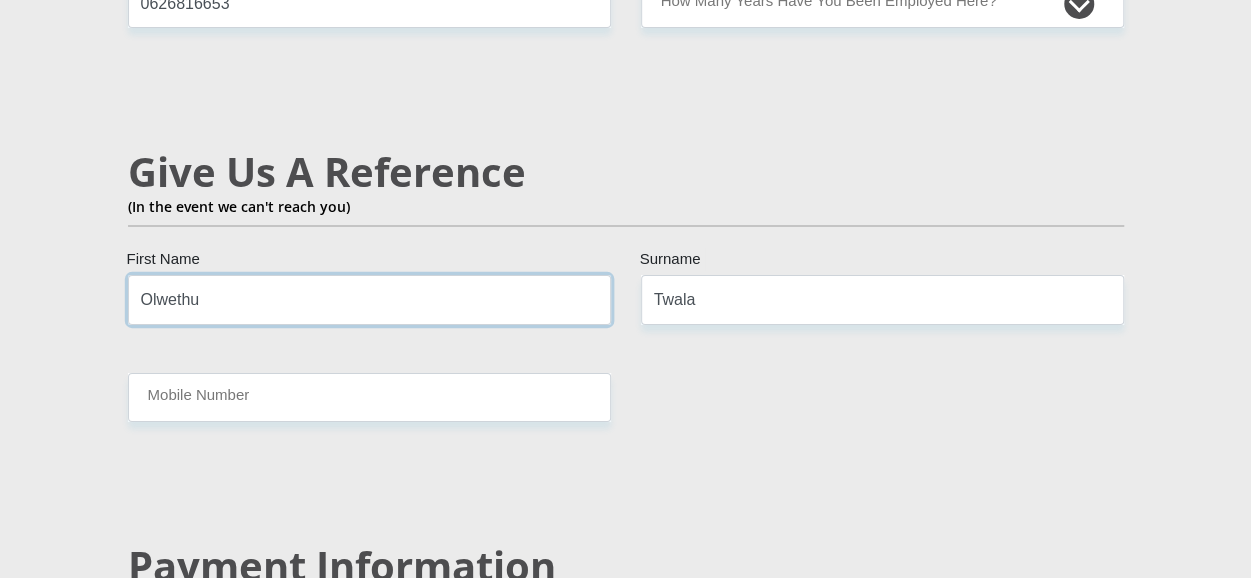 click on "Olwethu" at bounding box center [369, 299] 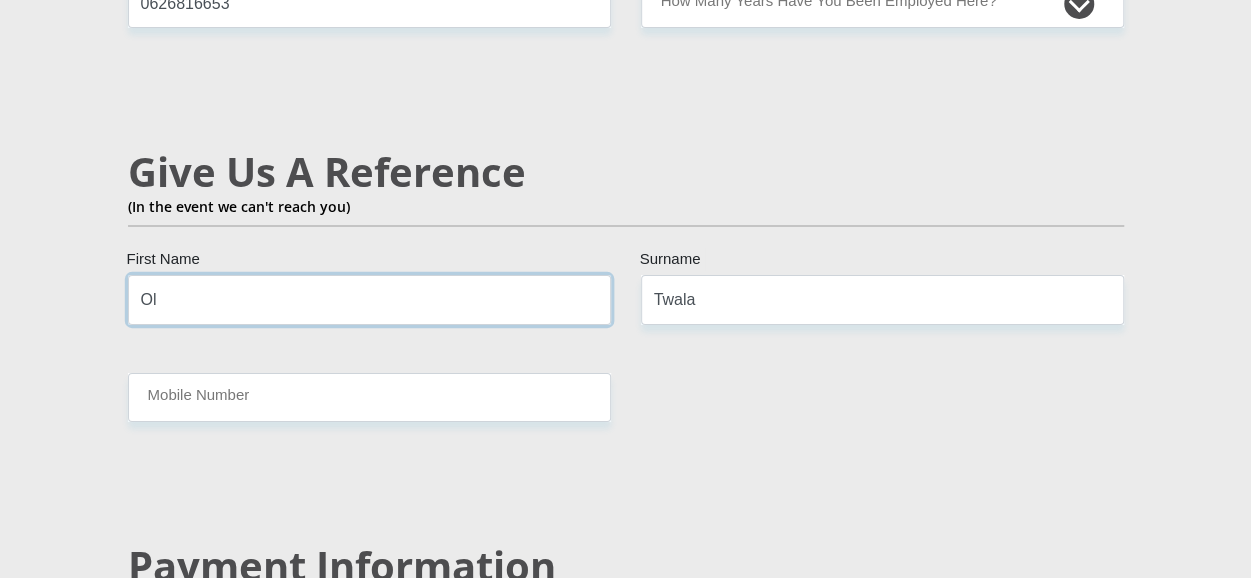 type on "O" 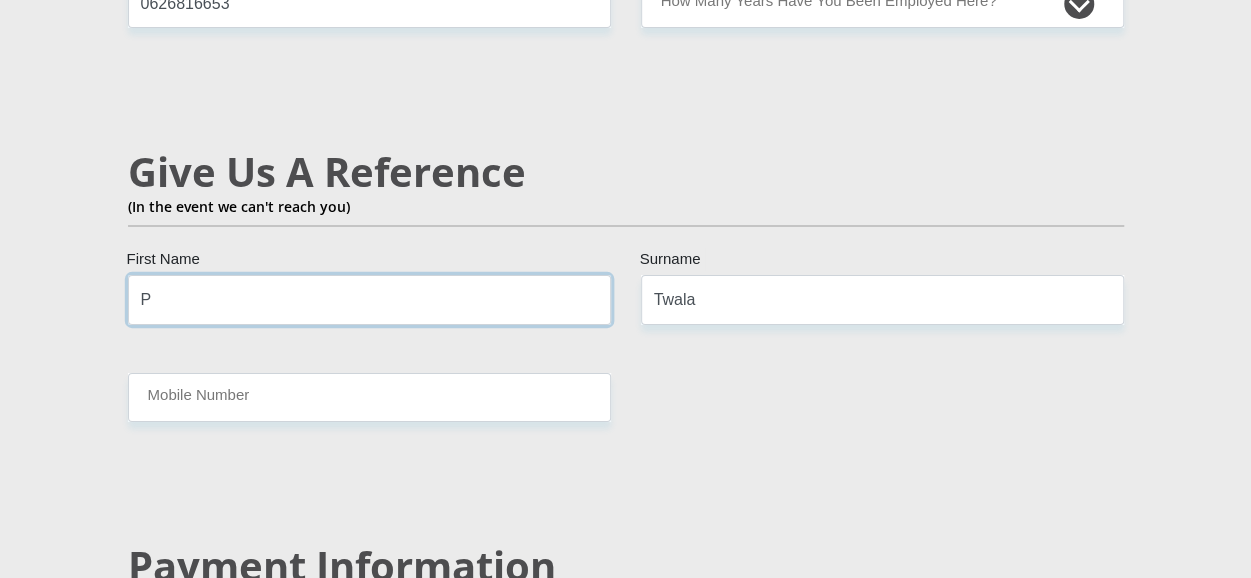 type on "Petunia" 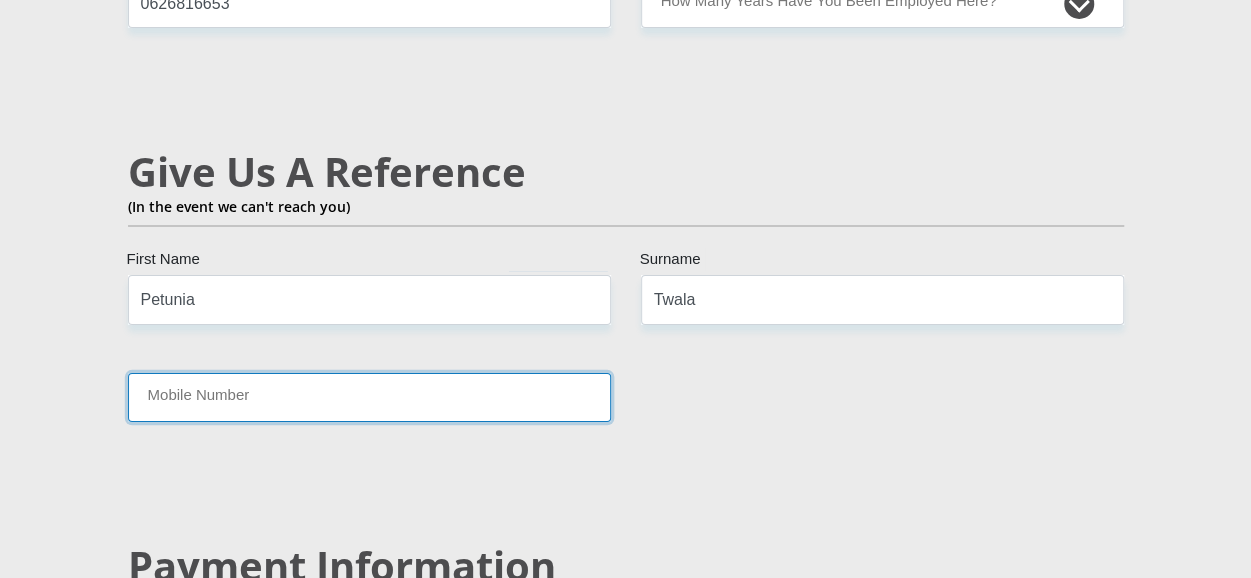 click on "Mobile Number" at bounding box center [369, 397] 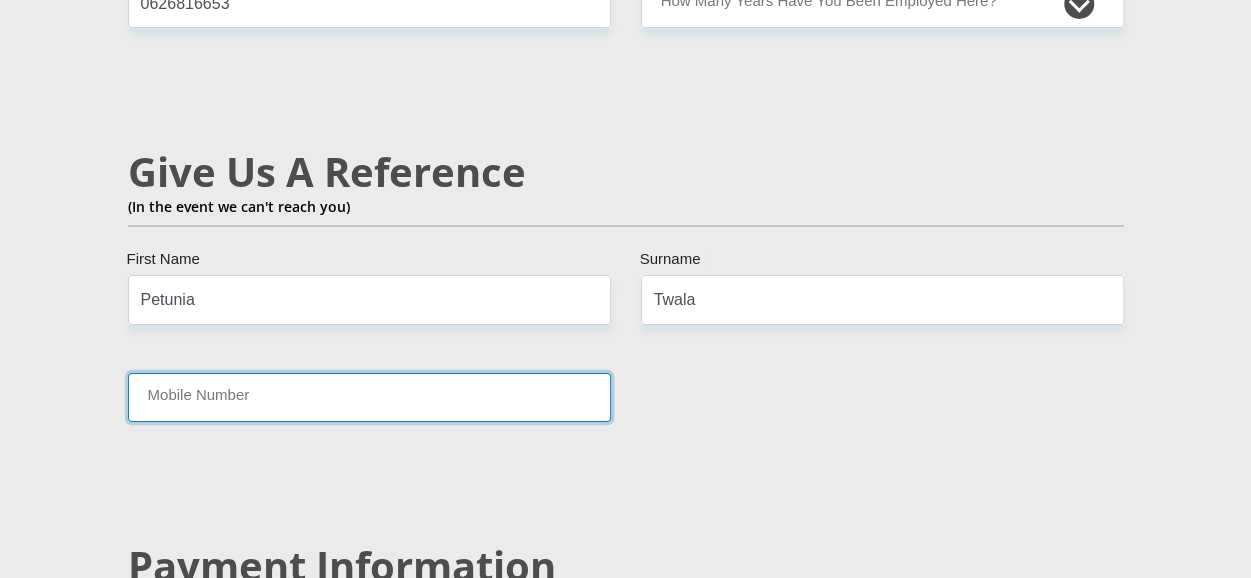 type on "0825881078" 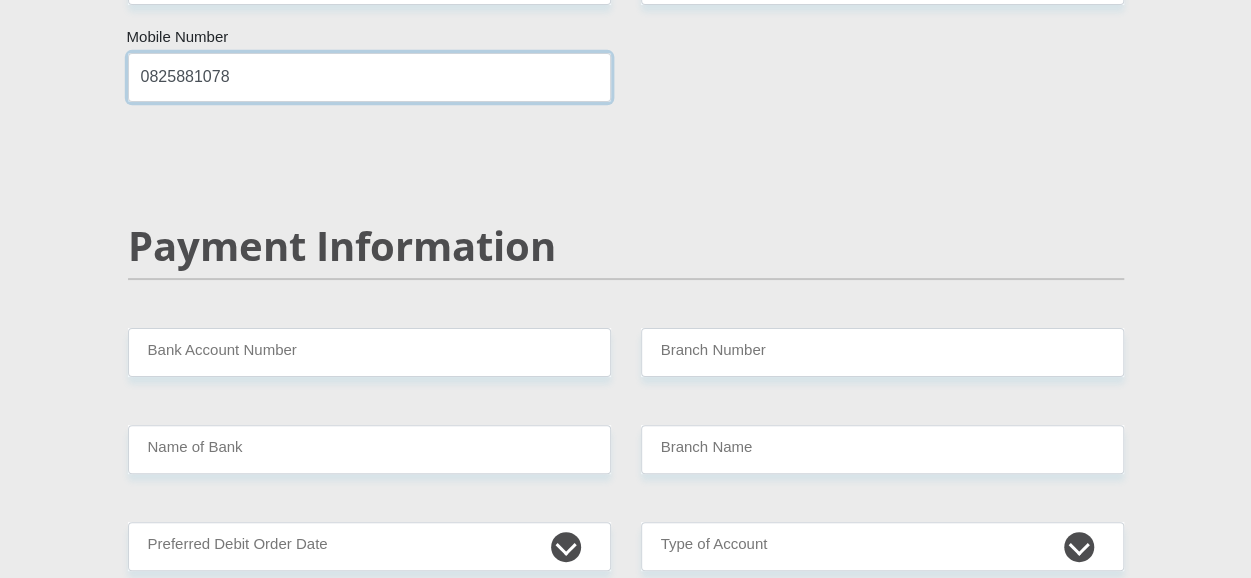 scroll, scrollTop: 4010, scrollLeft: 0, axis: vertical 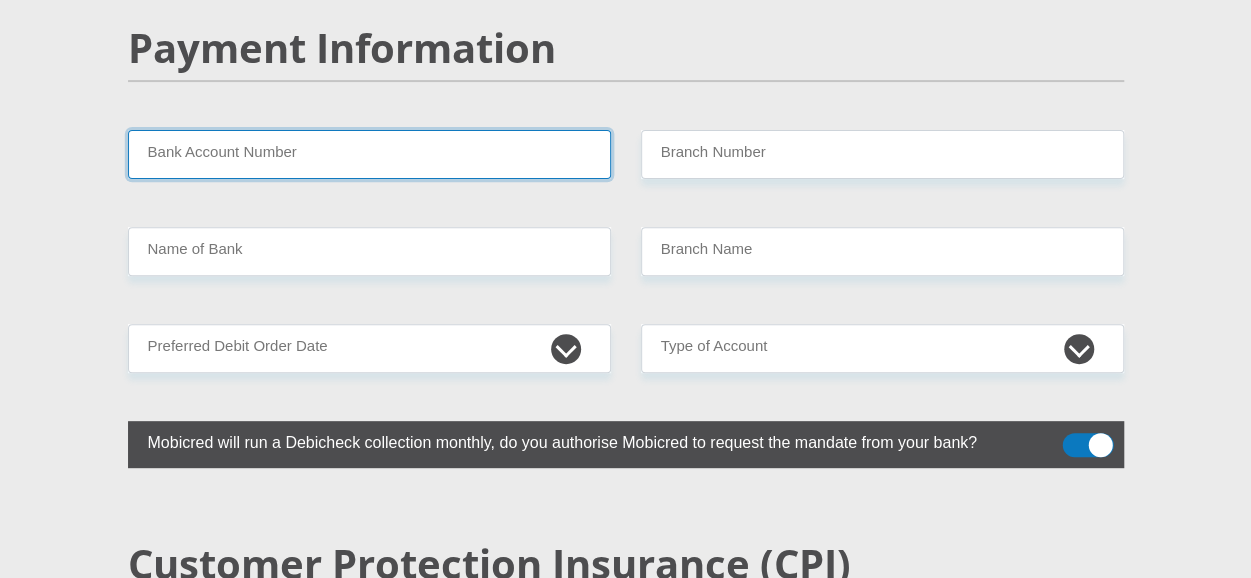 click on "Bank Account Number" at bounding box center [369, 154] 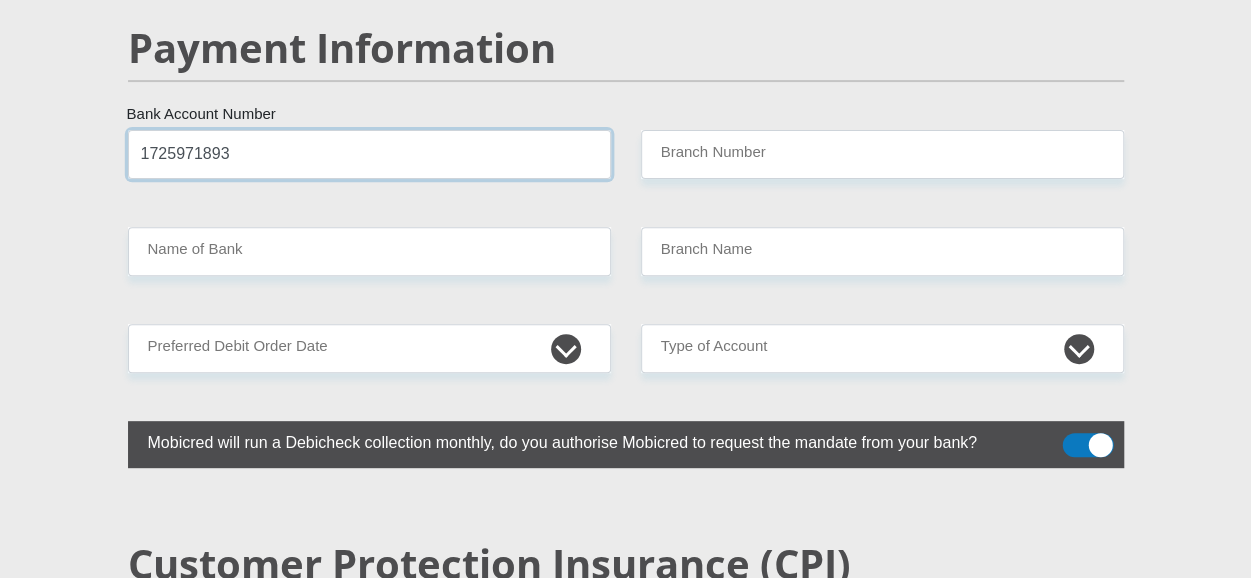 type on "1725971893" 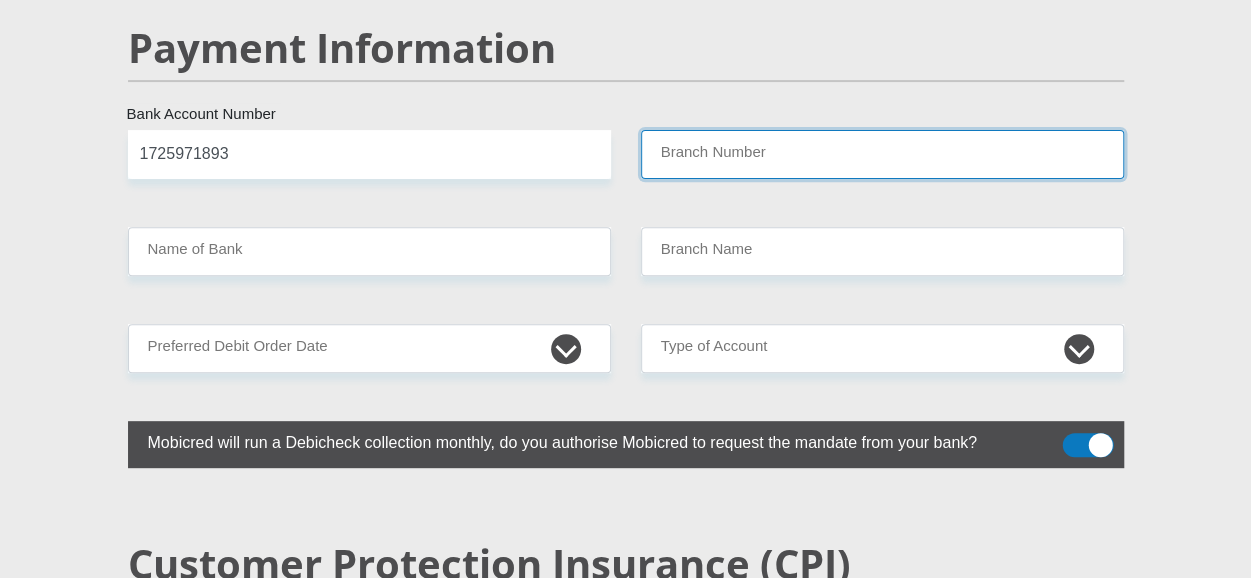 click on "Branch Number" at bounding box center (882, 154) 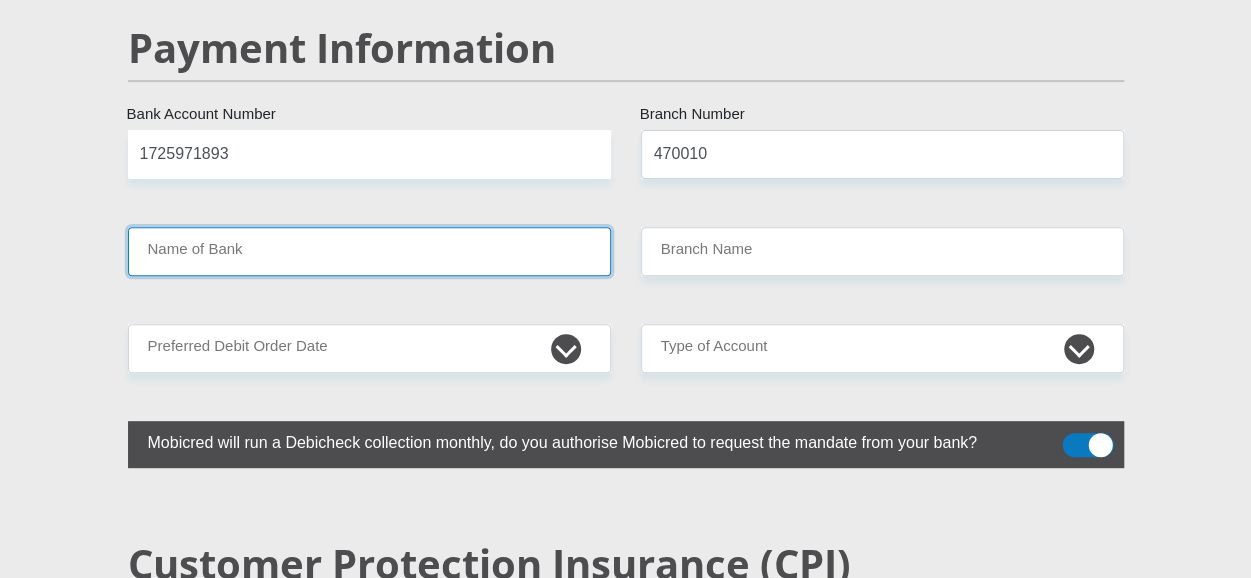 click on "Name of Bank" at bounding box center (369, 251) 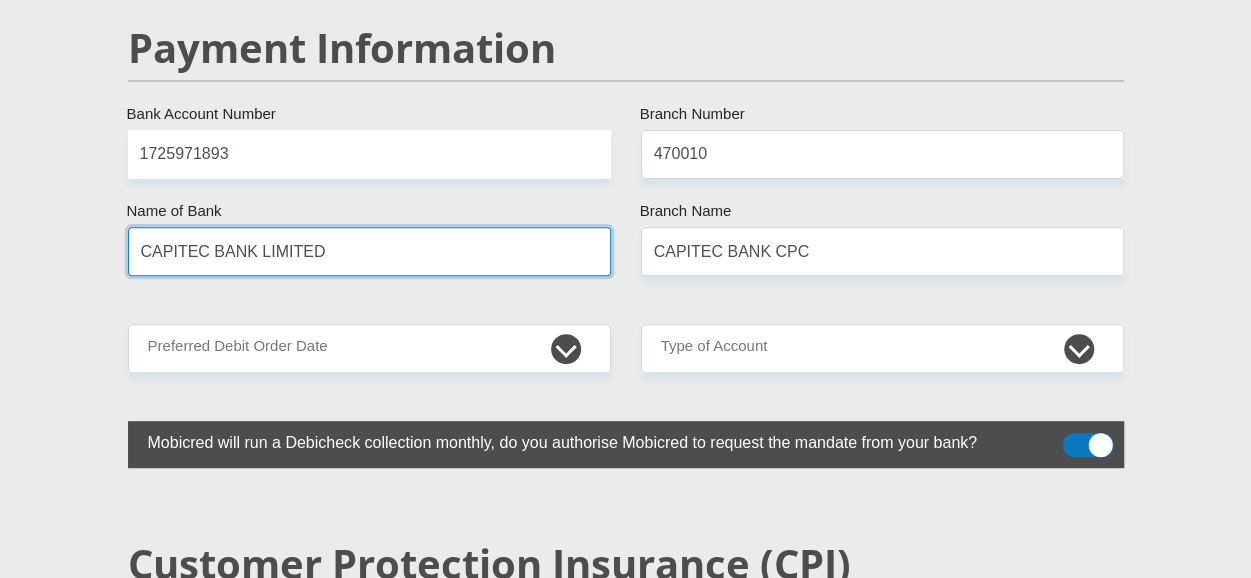 click on "CAPITEC BANK LIMITED" at bounding box center (369, 251) 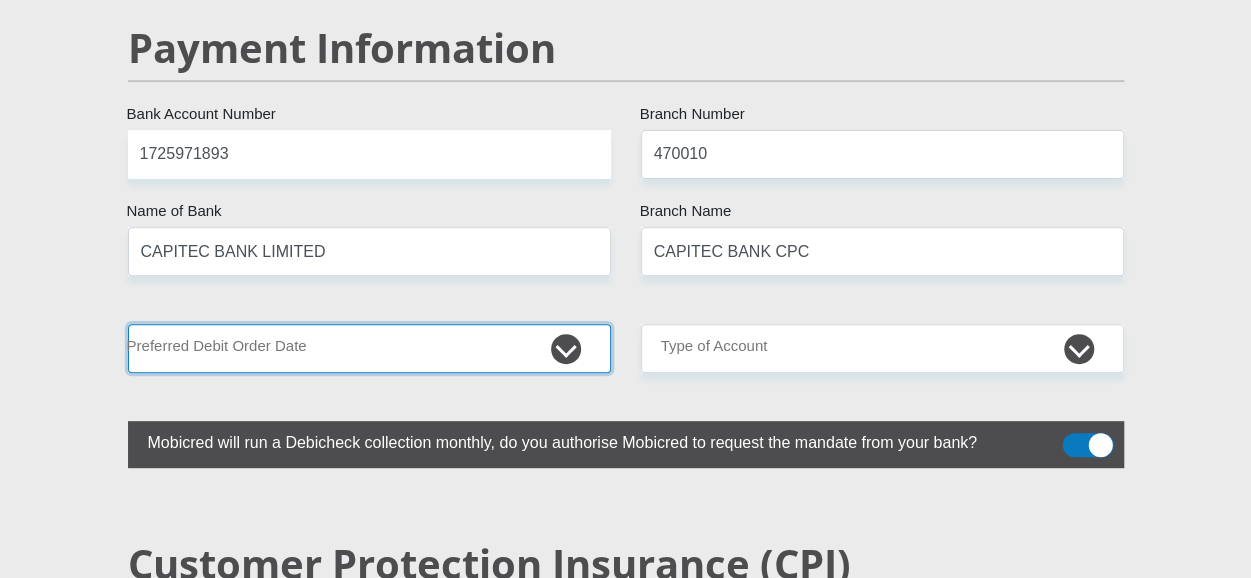 click on "1st
2nd
3rd
4th
5th
7th
18th
19th
20th
21st
22nd
23rd
24th
25th
26th
27th
28th
29th
30th" at bounding box center (369, 348) 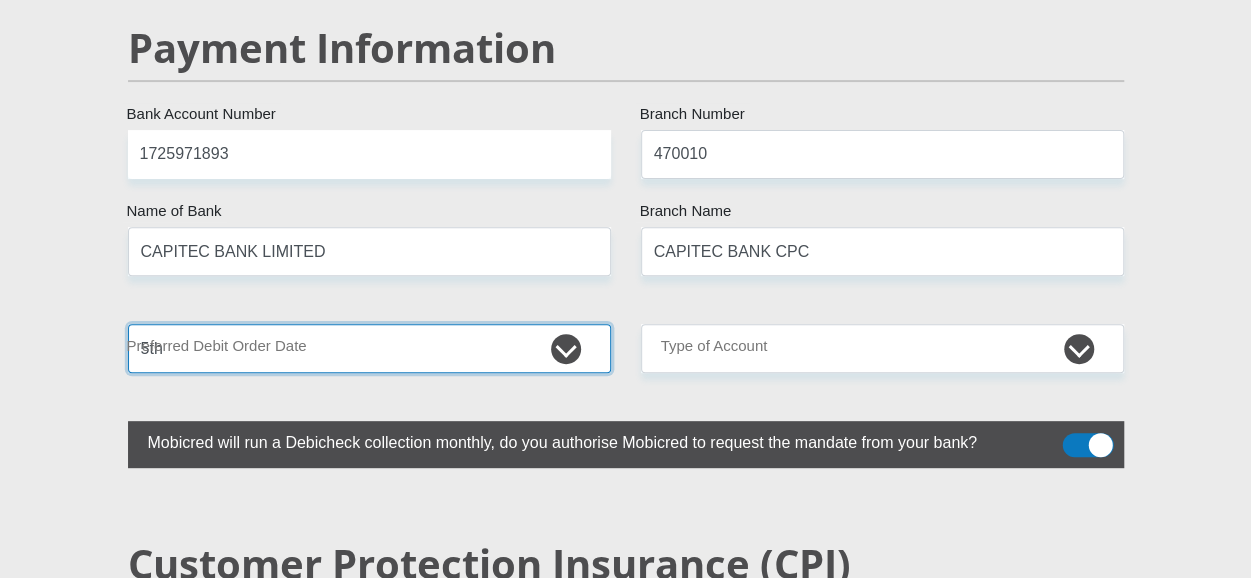 click on "1st
2nd
3rd
4th
5th
7th
18th
19th
20th
21st
22nd
23rd
24th
25th
26th
27th
28th
29th
30th" at bounding box center [369, 348] 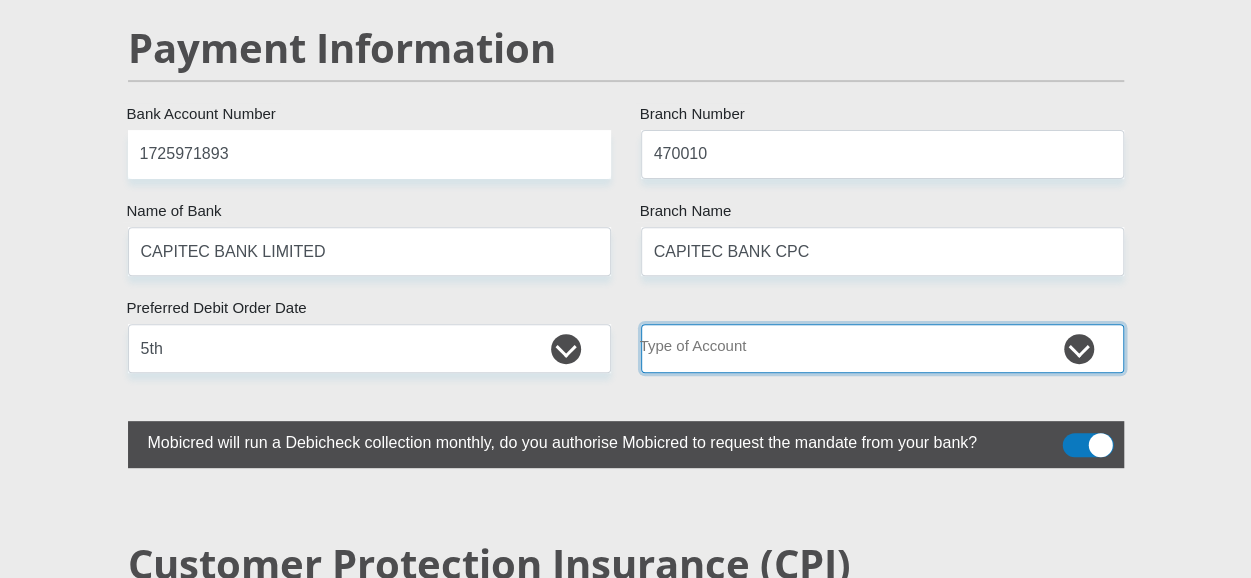 click on "Cheque
Savings" at bounding box center [882, 348] 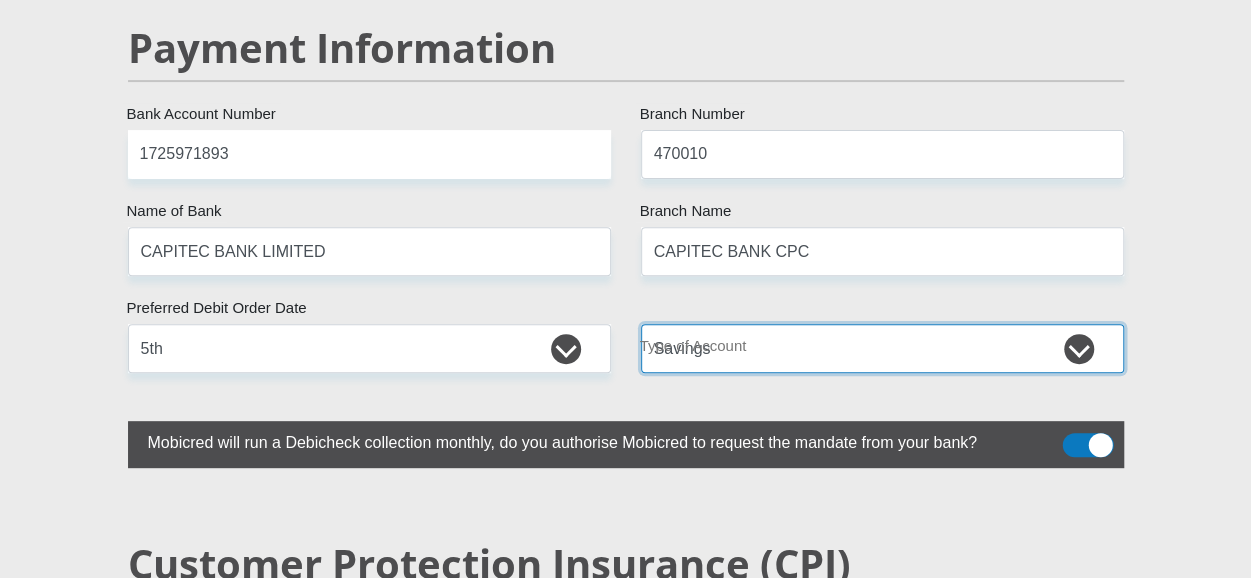 click on "Cheque
Savings" at bounding box center (882, 348) 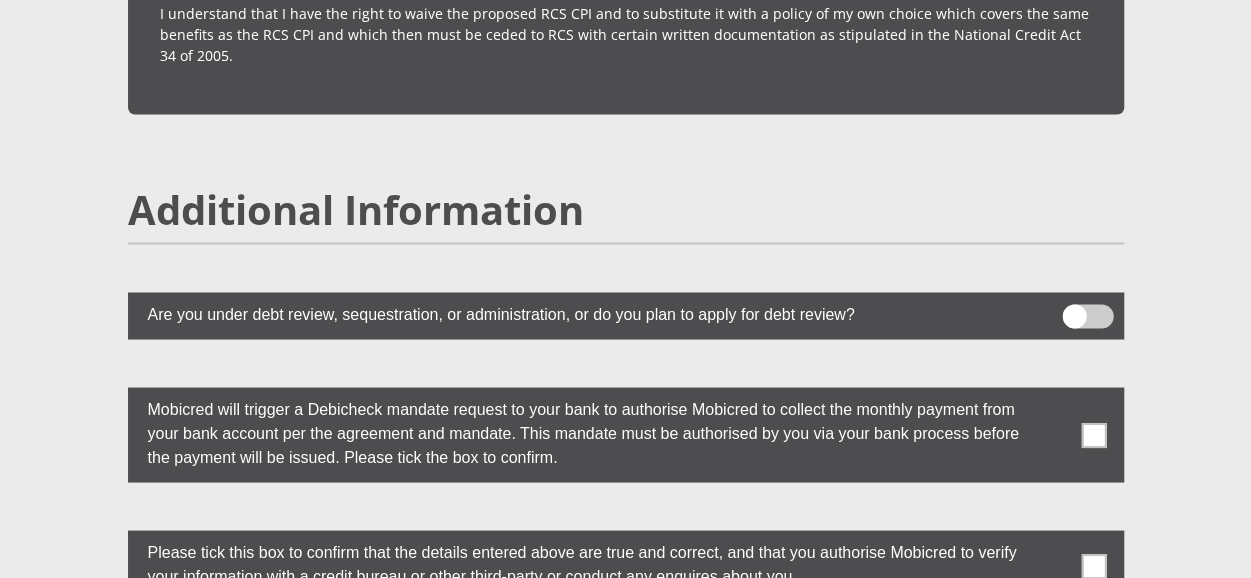 scroll, scrollTop: 5412, scrollLeft: 0, axis: vertical 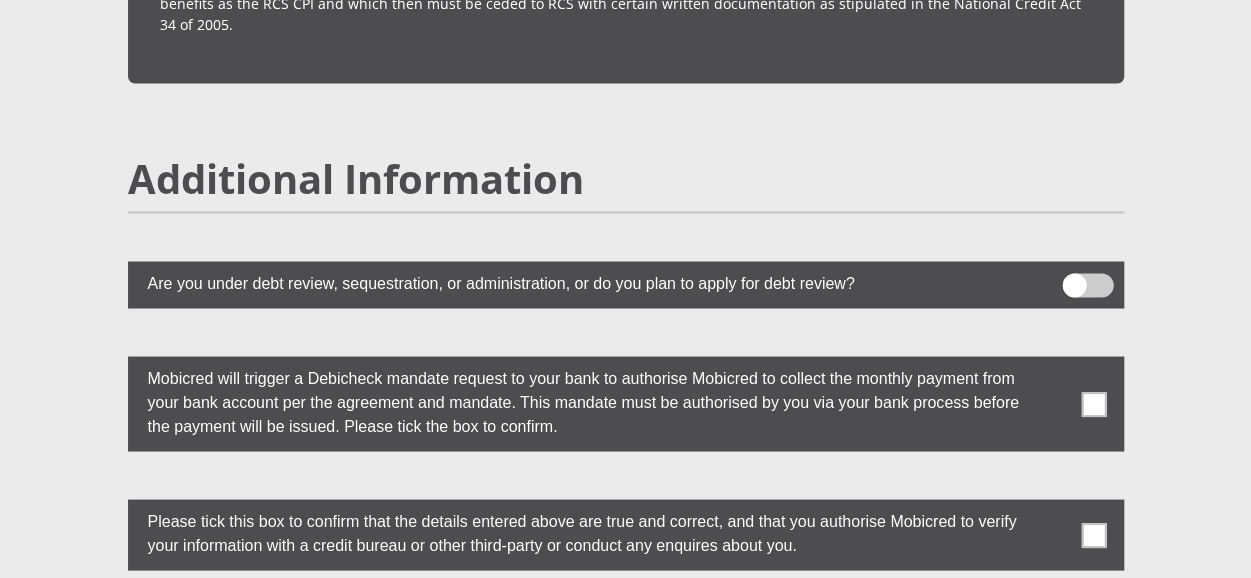 click at bounding box center (1093, 403) 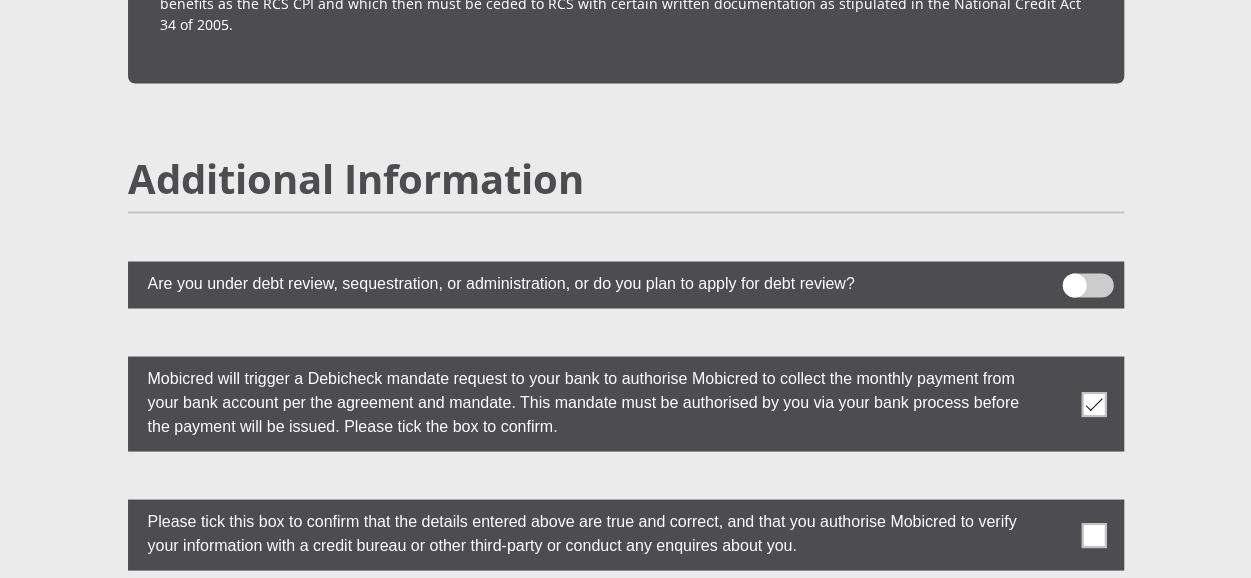 click at bounding box center [1093, 534] 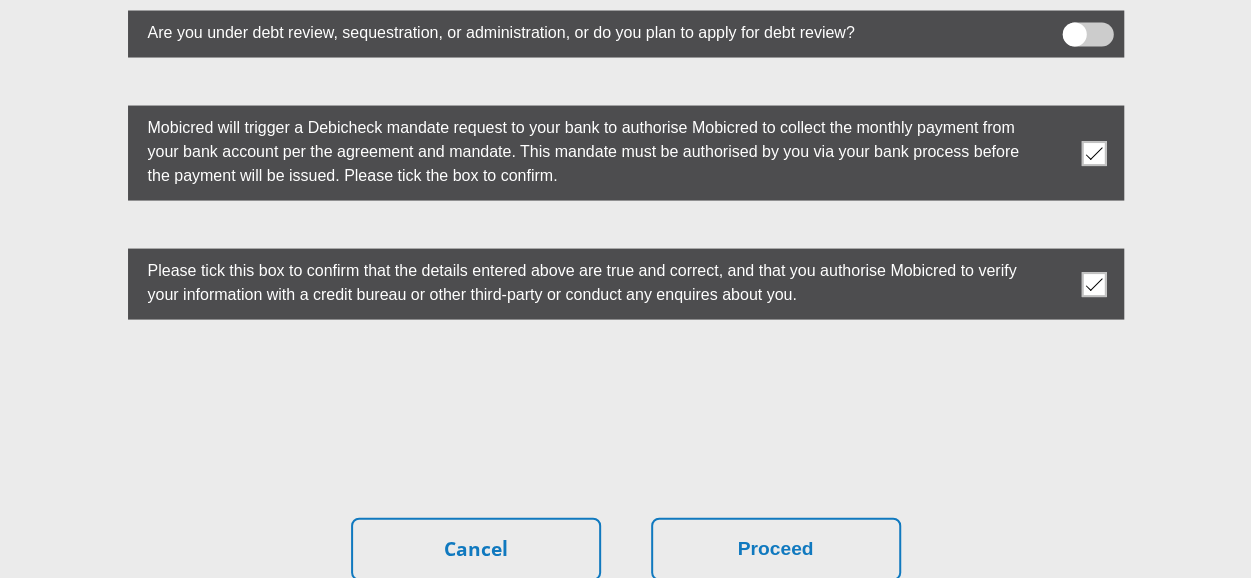 scroll, scrollTop: 5717, scrollLeft: 0, axis: vertical 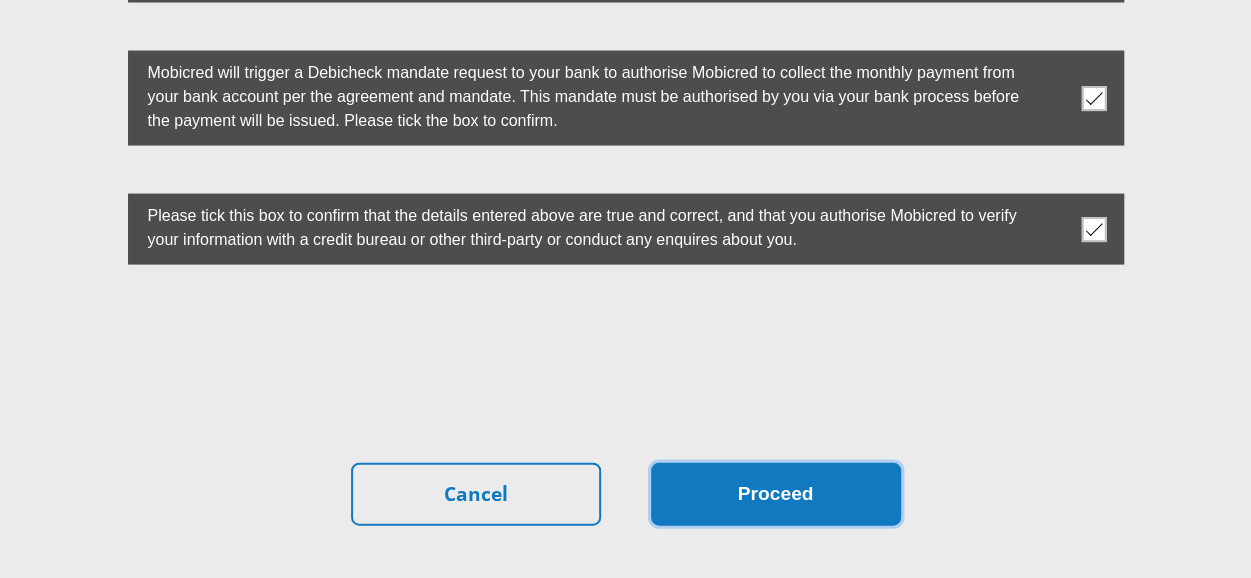 click on "Proceed" at bounding box center [776, 494] 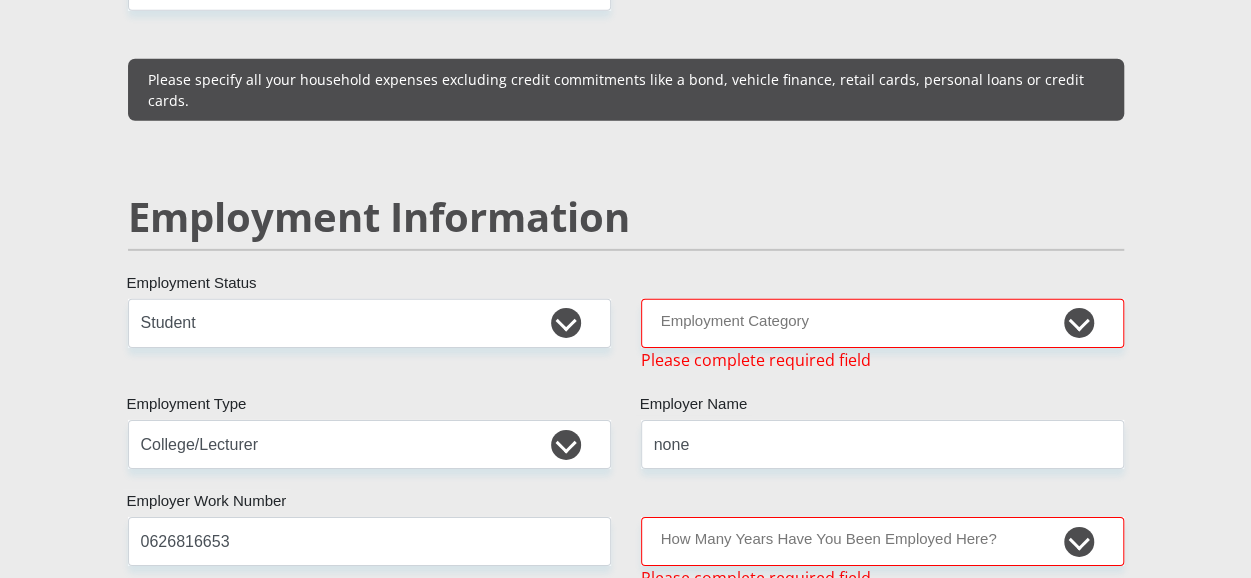 scroll, scrollTop: 2976, scrollLeft: 0, axis: vertical 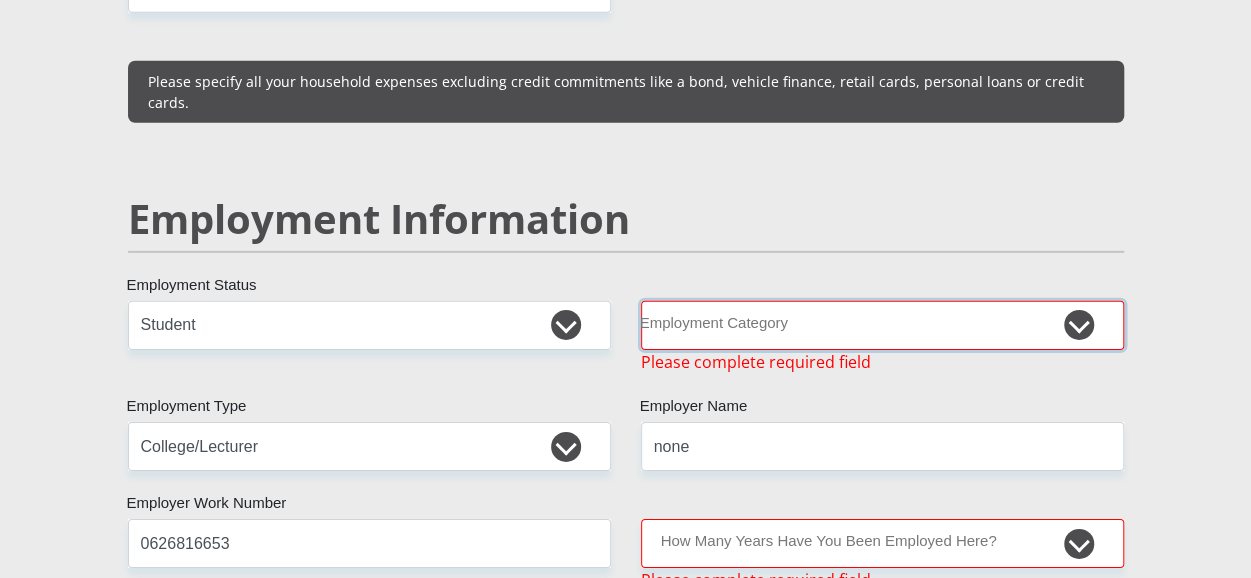 click on "AGRICULTURE
ALCOHOL & TOBACCO
CONSTRUCTION MATERIALS
METALLURGY
EQUIPMENT FOR RENEWABLE ENERGY
SPECIALIZED CONTRACTORS
CAR
GAMING (INCL. INTERNET
OTHER WHOLESALE
UNLICENSED PHARMACEUTICALS
CURRENCY EXCHANGE HOUSES
OTHER FINANCIAL INSTITUTIONS & INSURANCE
REAL ESTATE AGENTS
OIL & GAS
OTHER MATERIALS (E.G. IRON ORE)
PRECIOUS STONES & PRECIOUS METALS
POLITICAL ORGANIZATIONS
RELIGIOUS ORGANIZATIONS(NOT SECTS)
ACTI. HAVING BUSINESS DEAL WITH PUBLIC ADMINISTRATION
LAUNDROMATS" at bounding box center [882, 325] 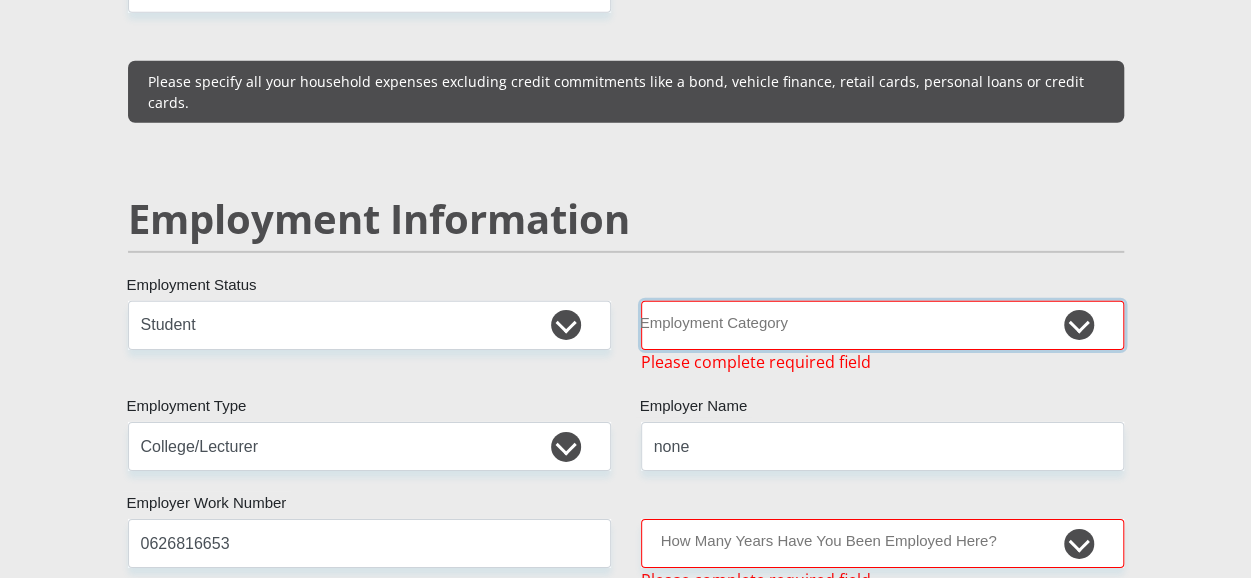 select on "28" 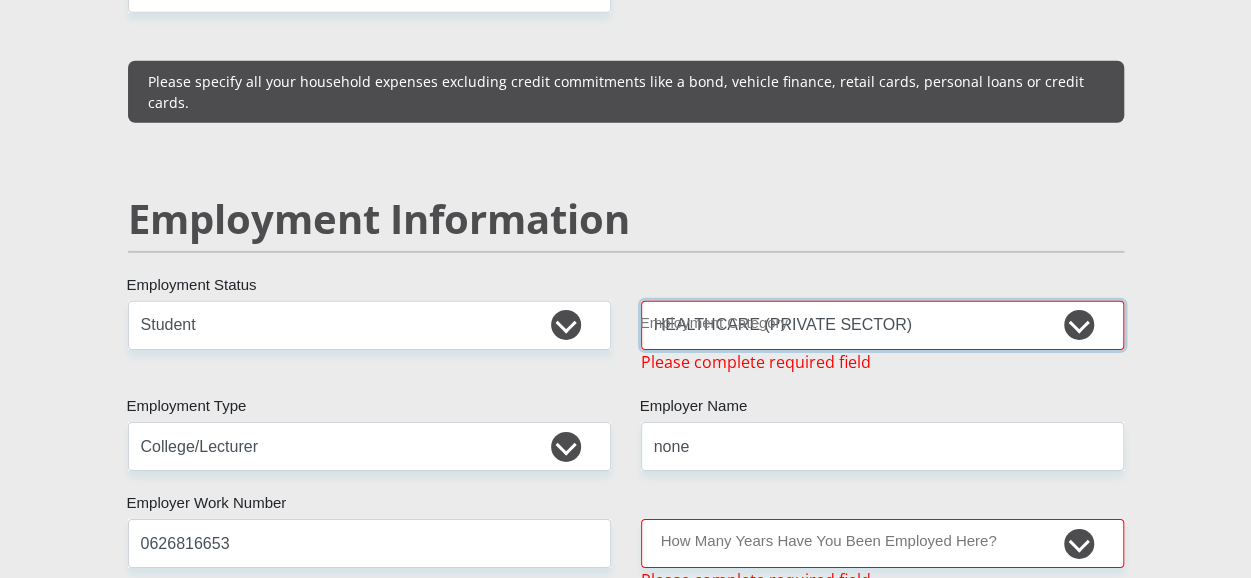 click on "AGRICULTURE
ALCOHOL & TOBACCO
CONSTRUCTION MATERIALS
METALLURGY
EQUIPMENT FOR RENEWABLE ENERGY
SPECIALIZED CONTRACTORS
CAR
GAMING (INCL. INTERNET
OTHER WHOLESALE
UNLICENSED PHARMACEUTICALS
CURRENCY EXCHANGE HOUSES
OTHER FINANCIAL INSTITUTIONS & INSURANCE
REAL ESTATE AGENTS
OIL & GAS
OTHER MATERIALS (E.G. IRON ORE)
PRECIOUS STONES & PRECIOUS METALS
POLITICAL ORGANIZATIONS
RELIGIOUS ORGANIZATIONS(NOT SECTS)
ACTI. HAVING BUSINESS DEAL WITH PUBLIC ADMINISTRATION
LAUNDROMATS" at bounding box center (882, 325) 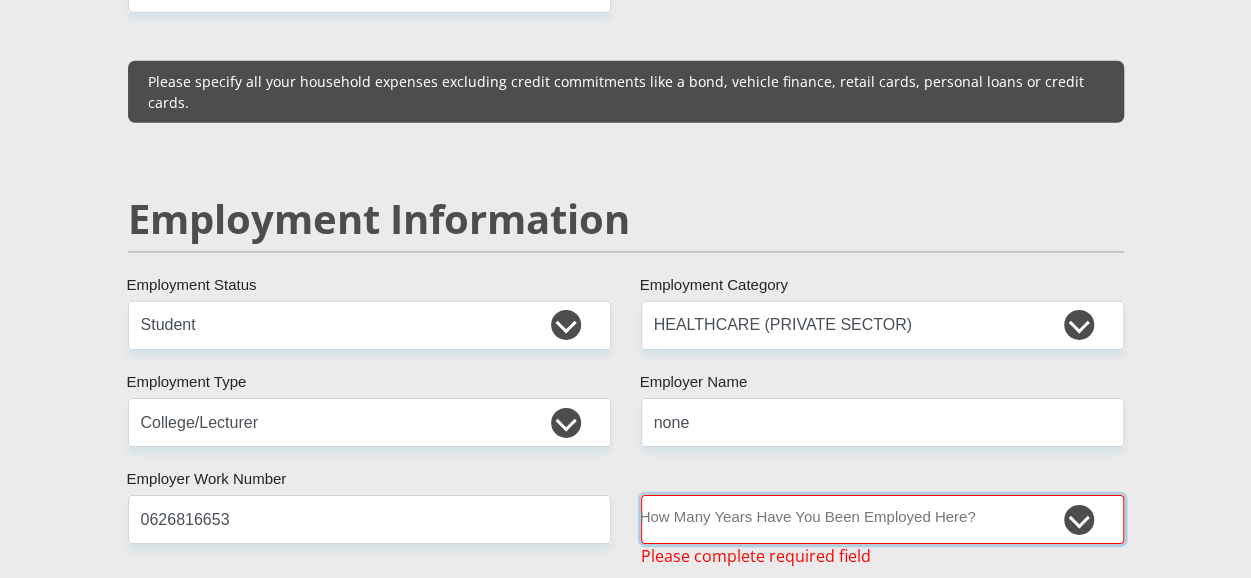 click on "less than 1 year
1-3 years
3-5 years
5+ years" at bounding box center (882, 519) 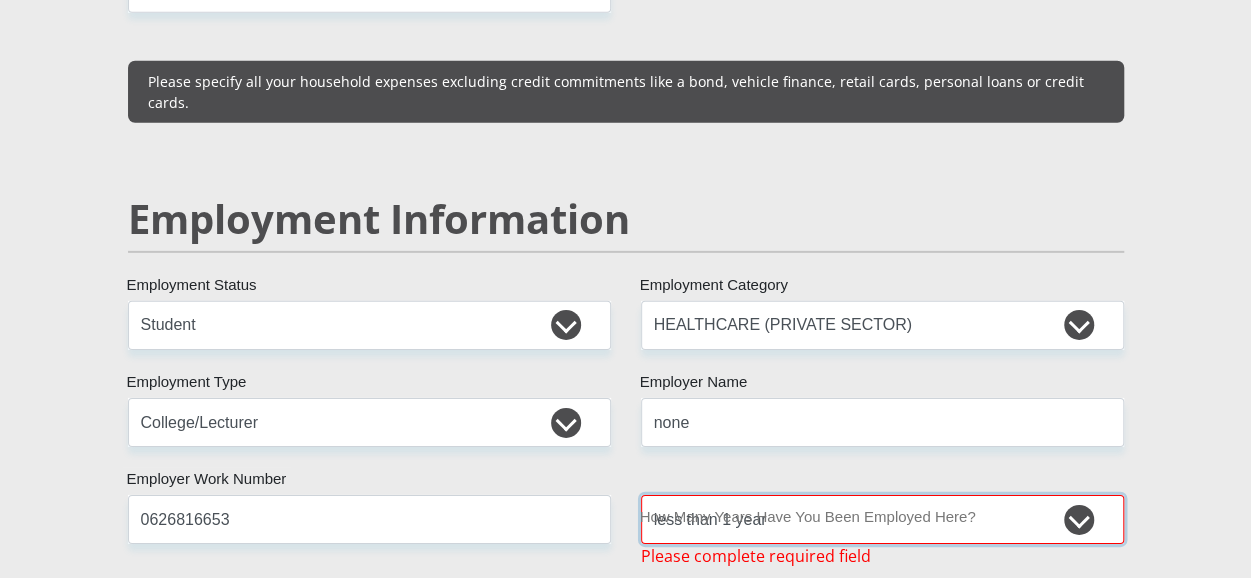 click on "less than 1 year
1-3 years
3-5 years
5+ years" at bounding box center (882, 519) 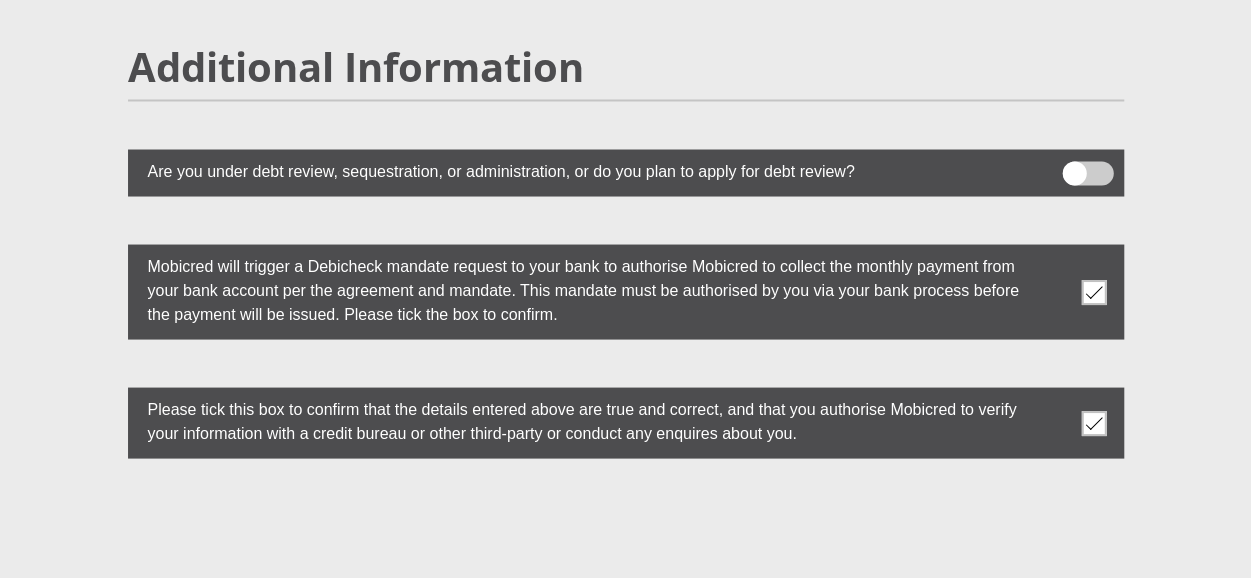 scroll, scrollTop: 5847, scrollLeft: 0, axis: vertical 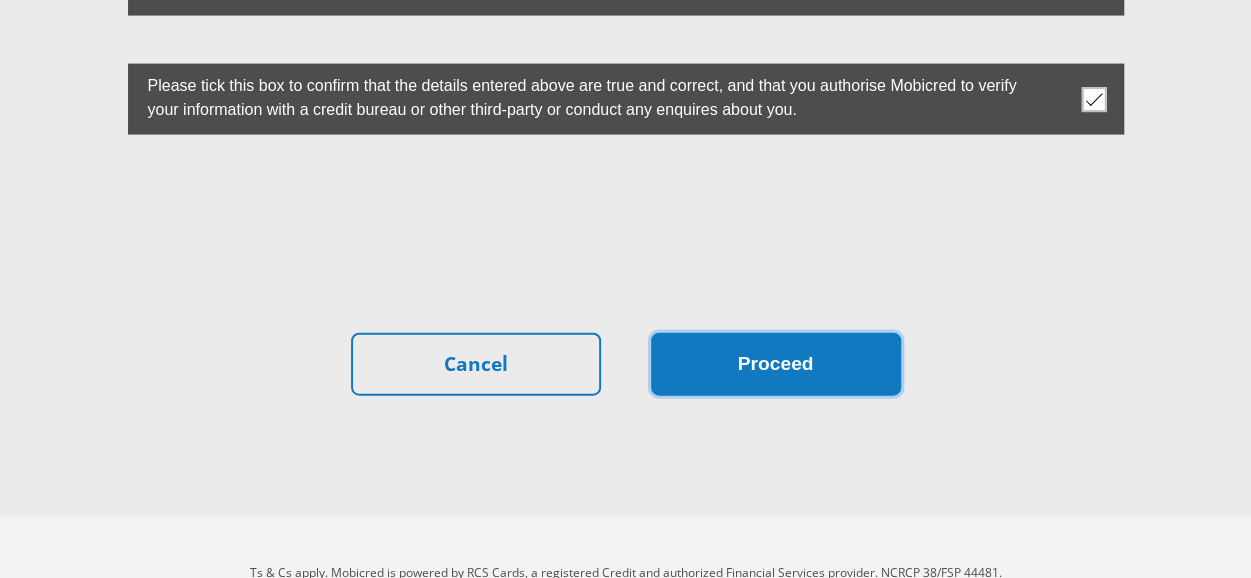 click on "Proceed" at bounding box center [776, 364] 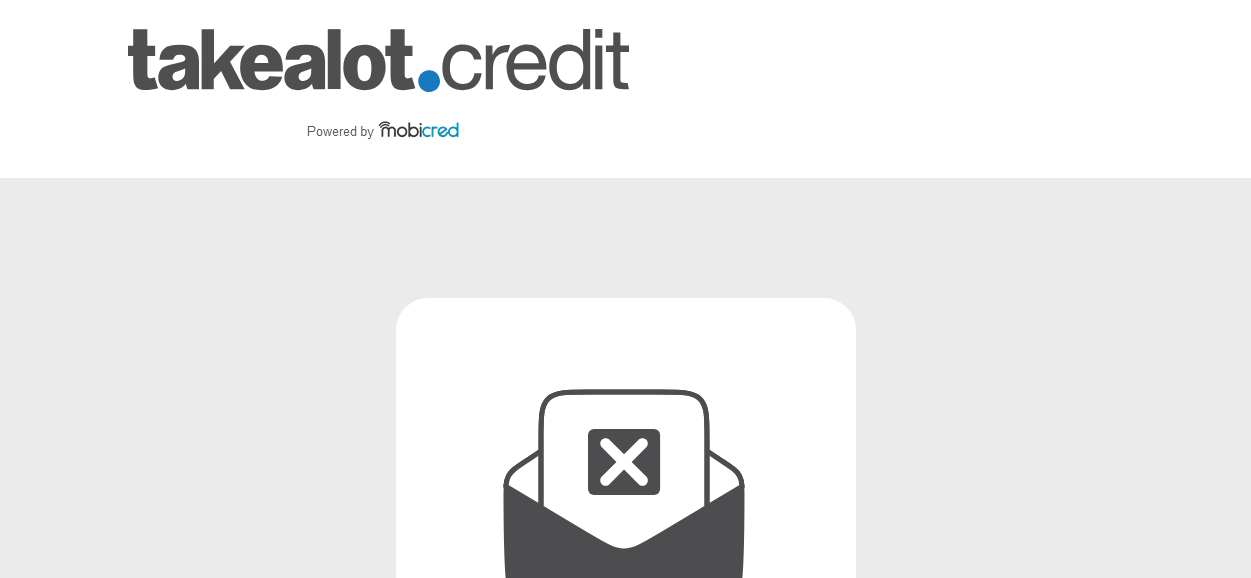 scroll, scrollTop: 0, scrollLeft: 0, axis: both 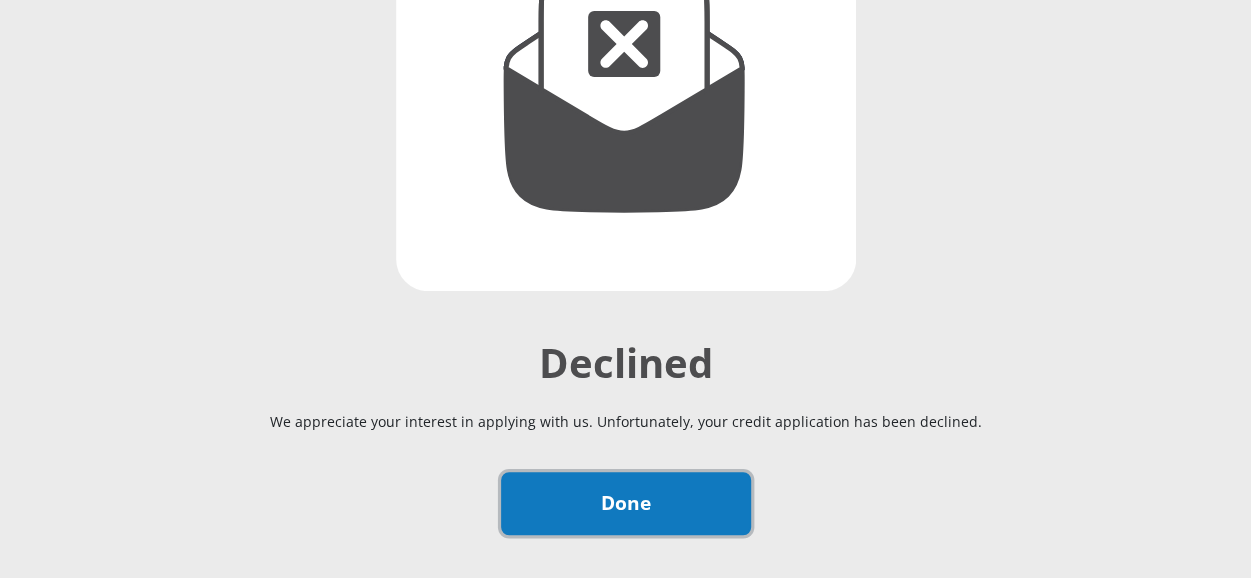 click on "Done" at bounding box center (626, 503) 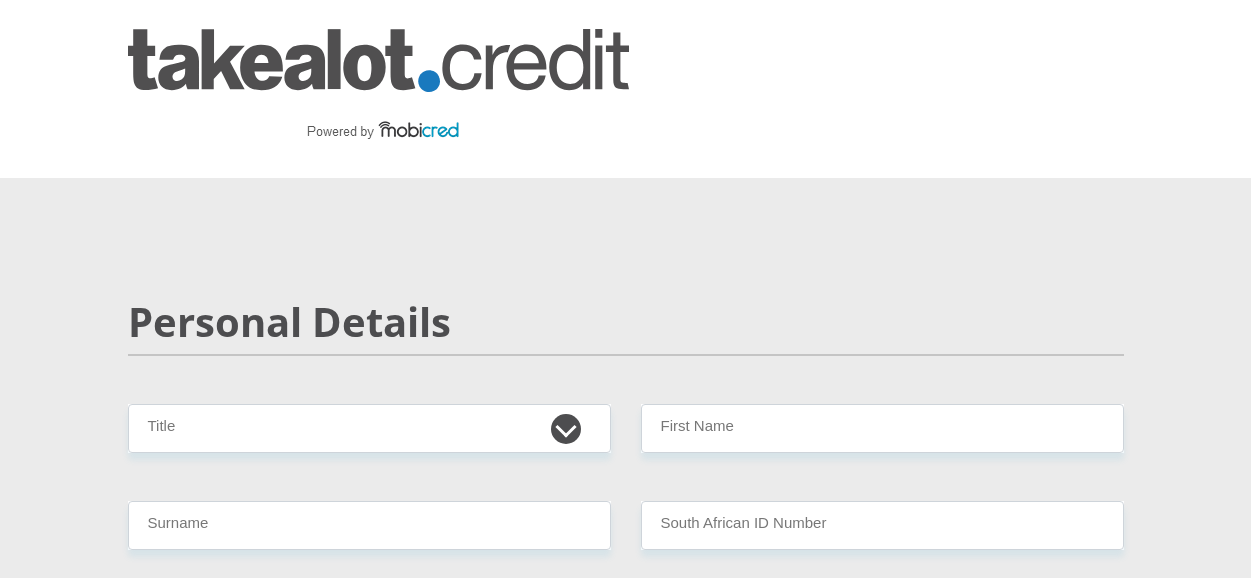 scroll, scrollTop: 0, scrollLeft: 0, axis: both 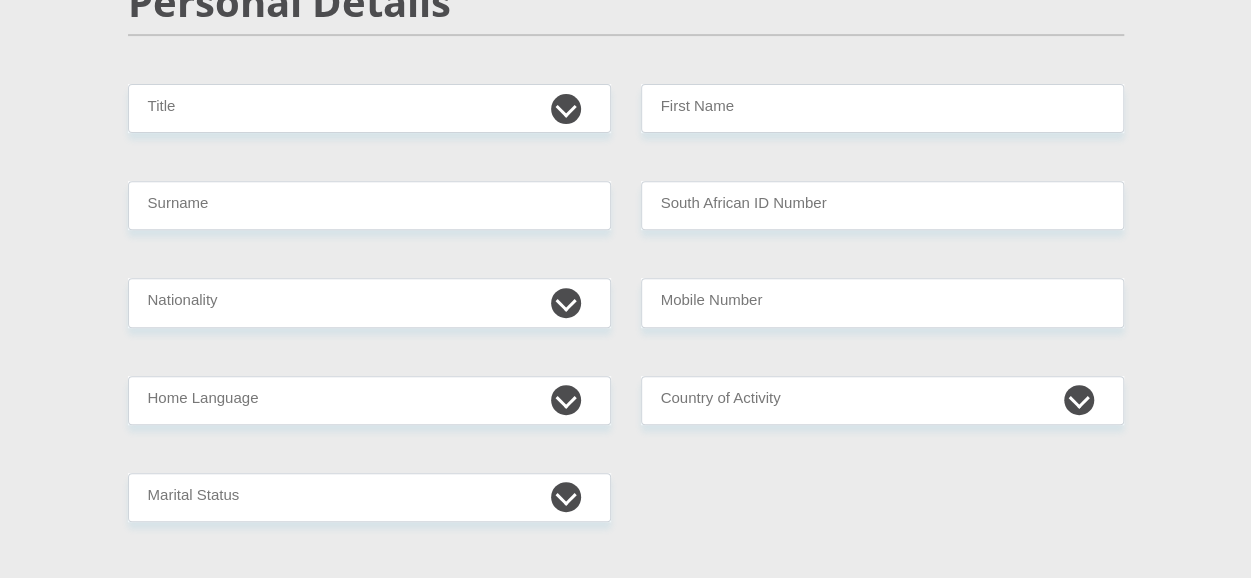 drag, startPoint x: 1260, startPoint y: 49, endPoint x: 1262, endPoint y: 76, distance: 27.073973 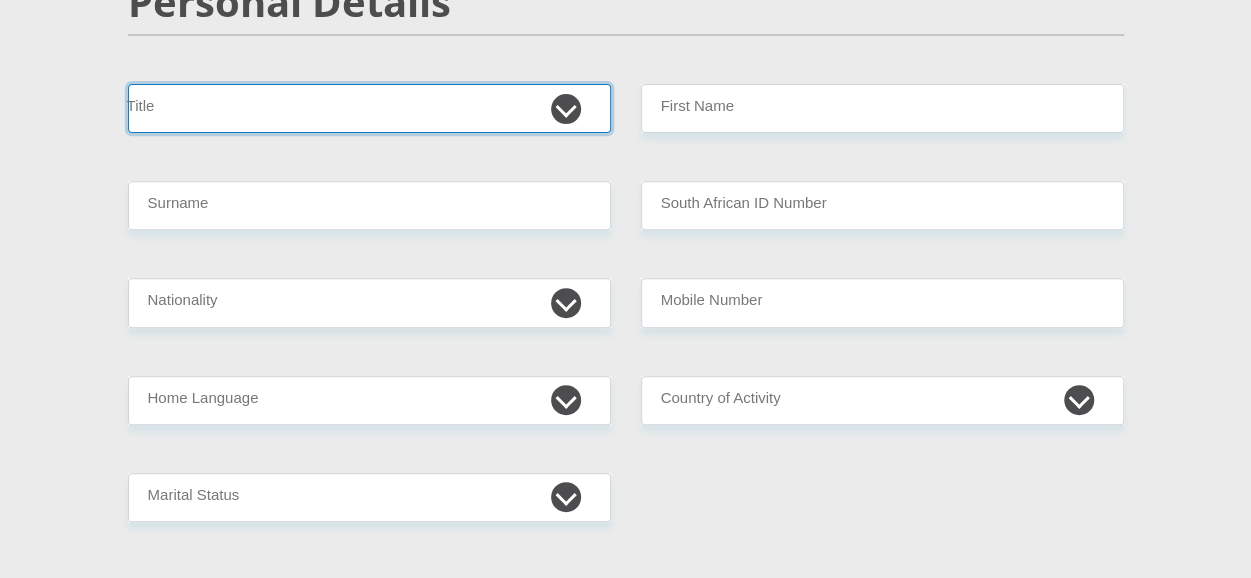 click on "Mr
Ms
Mrs
Dr
Other" at bounding box center [369, 108] 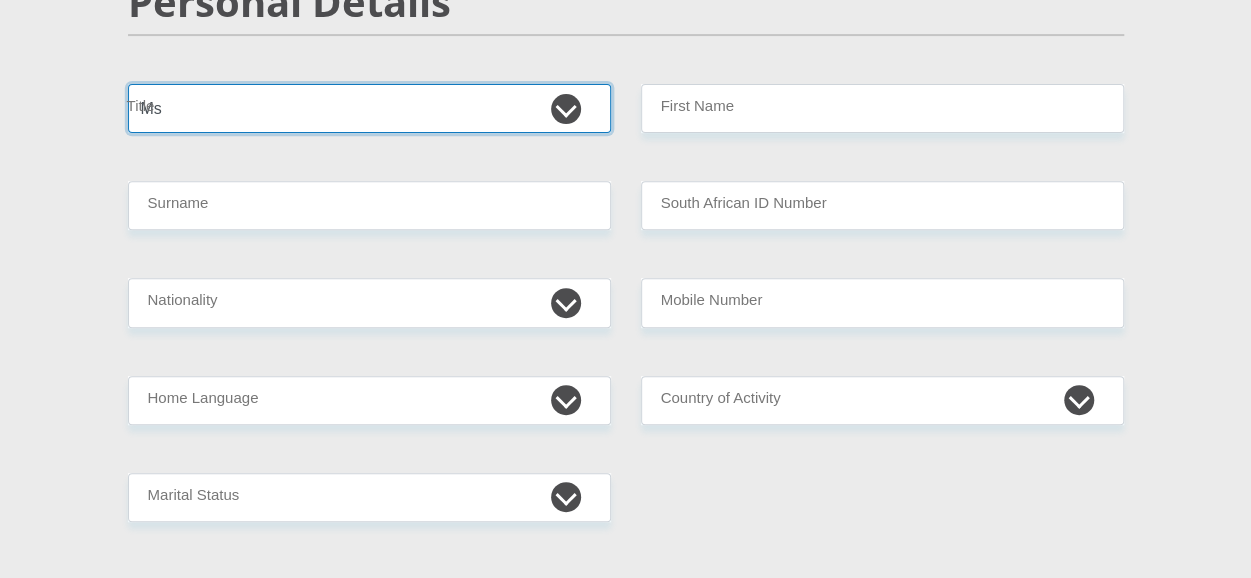 click on "Mr
Ms
Mrs
Dr
Other" at bounding box center [369, 108] 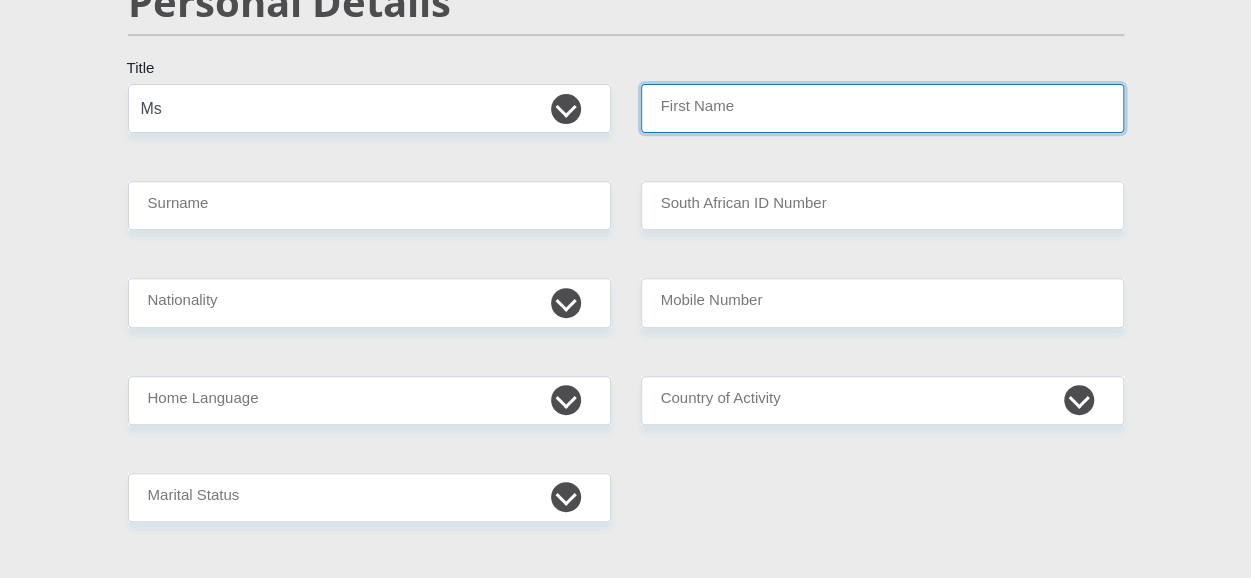 click on "First Name" at bounding box center [882, 108] 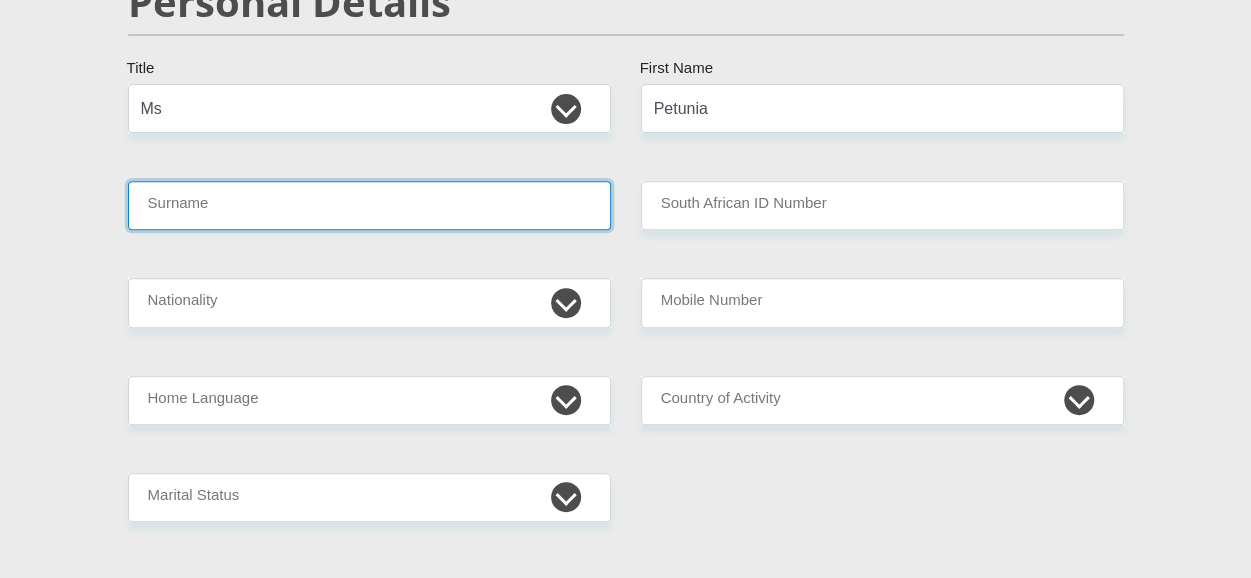 type on "Twala" 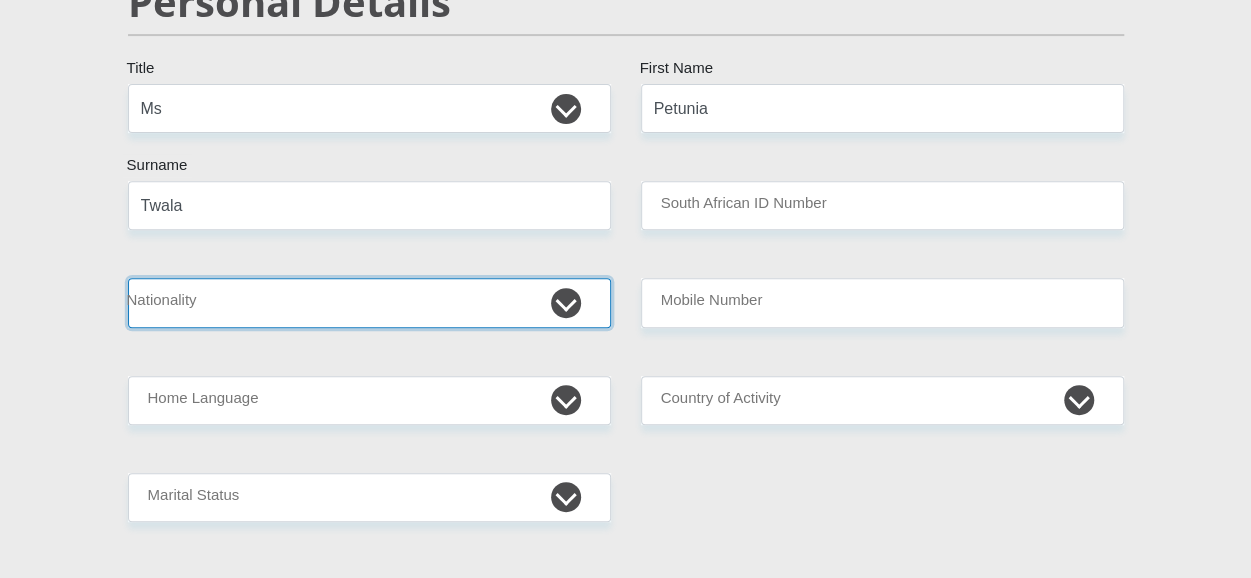 select on "ZAF" 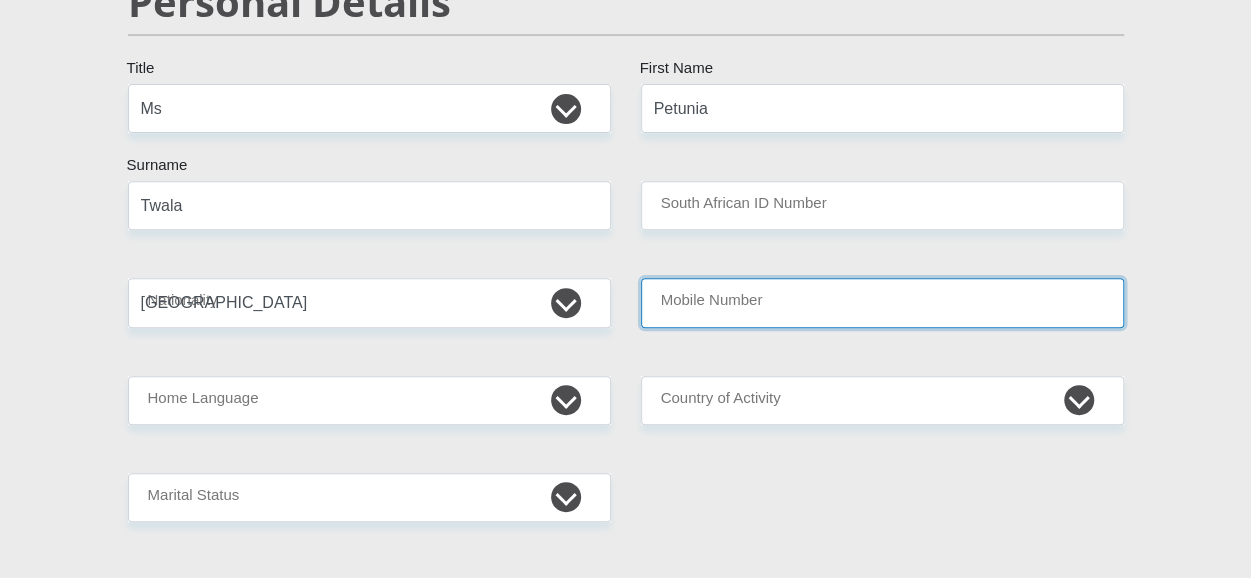 type on "0825881078" 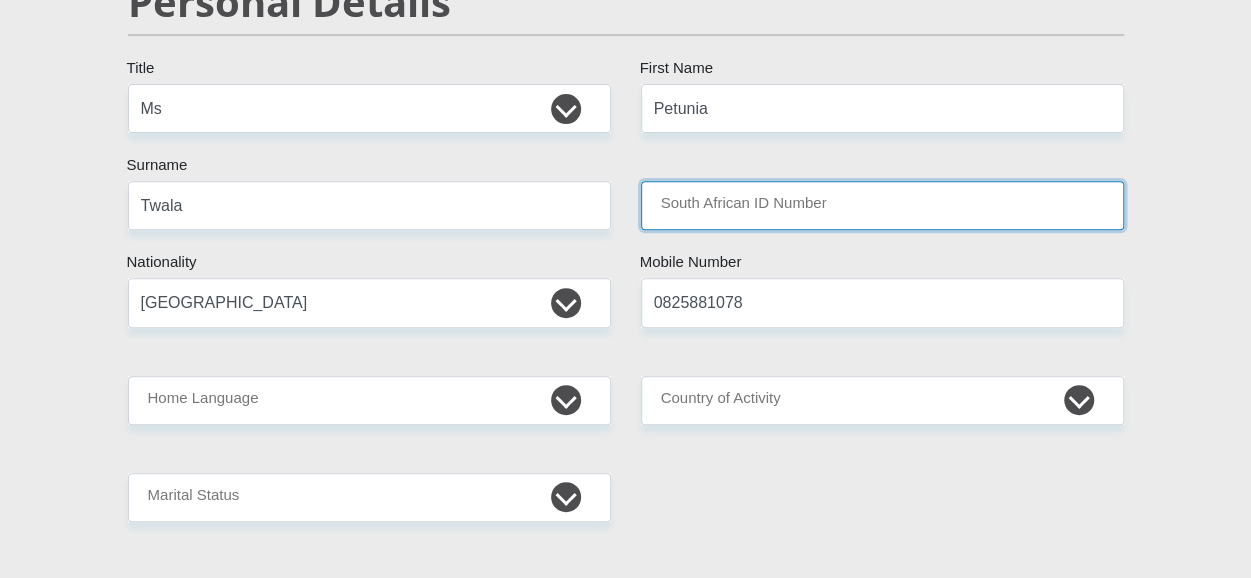 click on "South African ID Number" at bounding box center [882, 205] 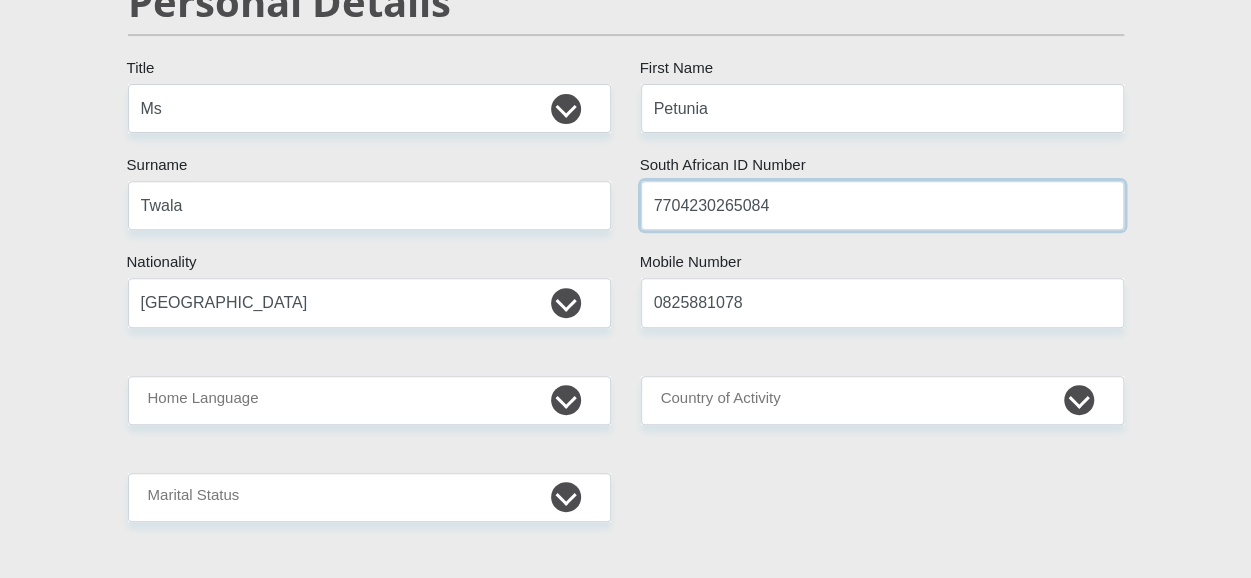 type on "7704230265084" 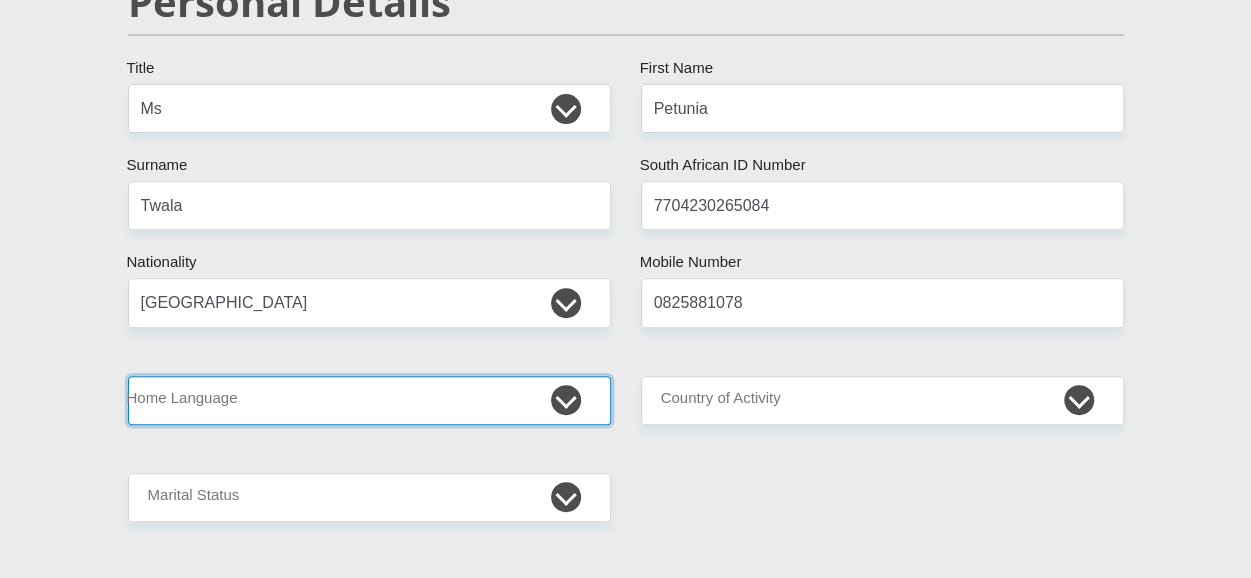 click on "Afrikaans
English
Sepedi
South Ndebele
Southern Sotho
Swati
Tsonga
Tswana
Venda
Xhosa
Zulu
Other" at bounding box center [369, 400] 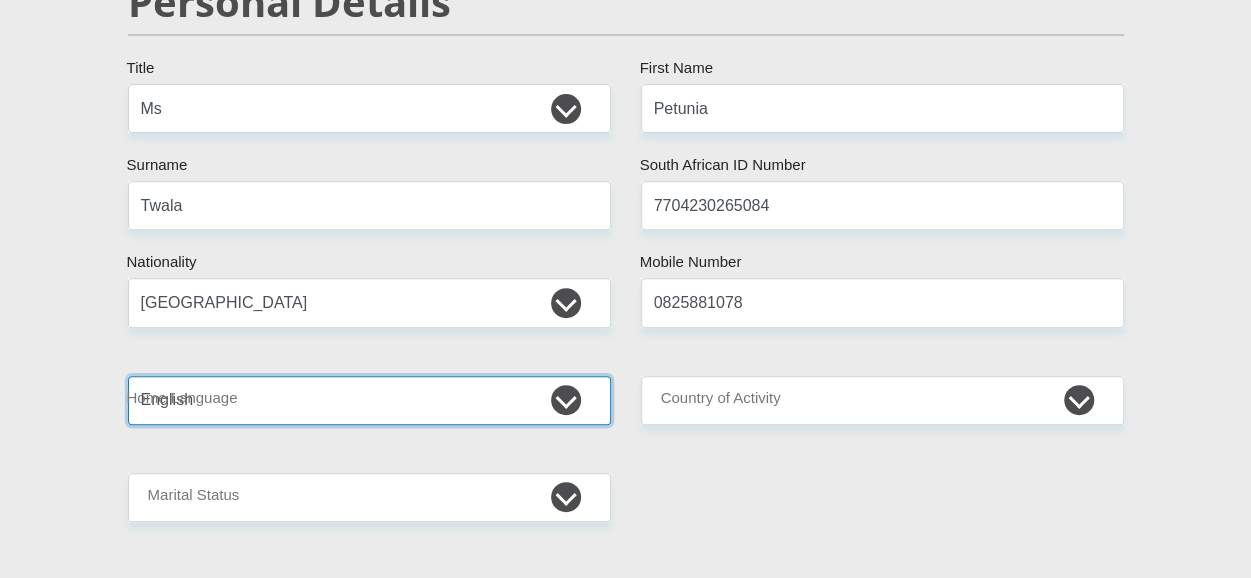 click on "Afrikaans
English
Sepedi
South Ndebele
Southern Sotho
Swati
Tsonga
Tswana
Venda
Xhosa
Zulu
Other" at bounding box center [369, 400] 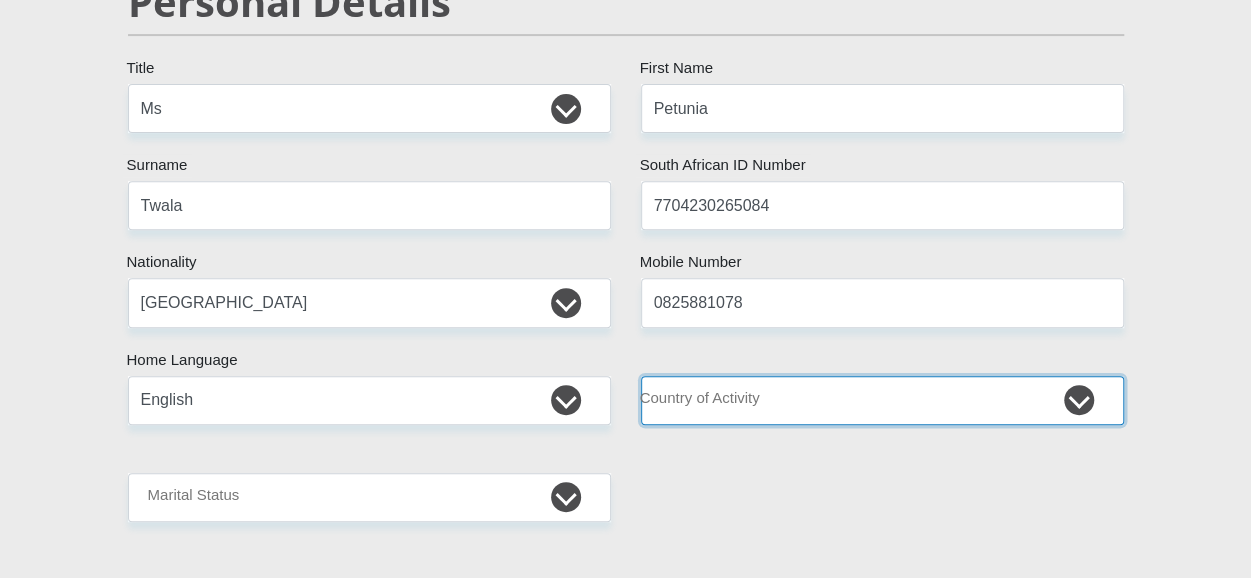 click on "[GEOGRAPHIC_DATA]
[GEOGRAPHIC_DATA]
[GEOGRAPHIC_DATA]
[GEOGRAPHIC_DATA]
[GEOGRAPHIC_DATA]
[GEOGRAPHIC_DATA] [GEOGRAPHIC_DATA]
[GEOGRAPHIC_DATA]
[GEOGRAPHIC_DATA]
[GEOGRAPHIC_DATA]
[GEOGRAPHIC_DATA]
[GEOGRAPHIC_DATA]
[GEOGRAPHIC_DATA]
[GEOGRAPHIC_DATA]
[GEOGRAPHIC_DATA]
[GEOGRAPHIC_DATA]
[DATE][GEOGRAPHIC_DATA]
[GEOGRAPHIC_DATA]
[GEOGRAPHIC_DATA]
[GEOGRAPHIC_DATA]
[GEOGRAPHIC_DATA]" at bounding box center [882, 400] 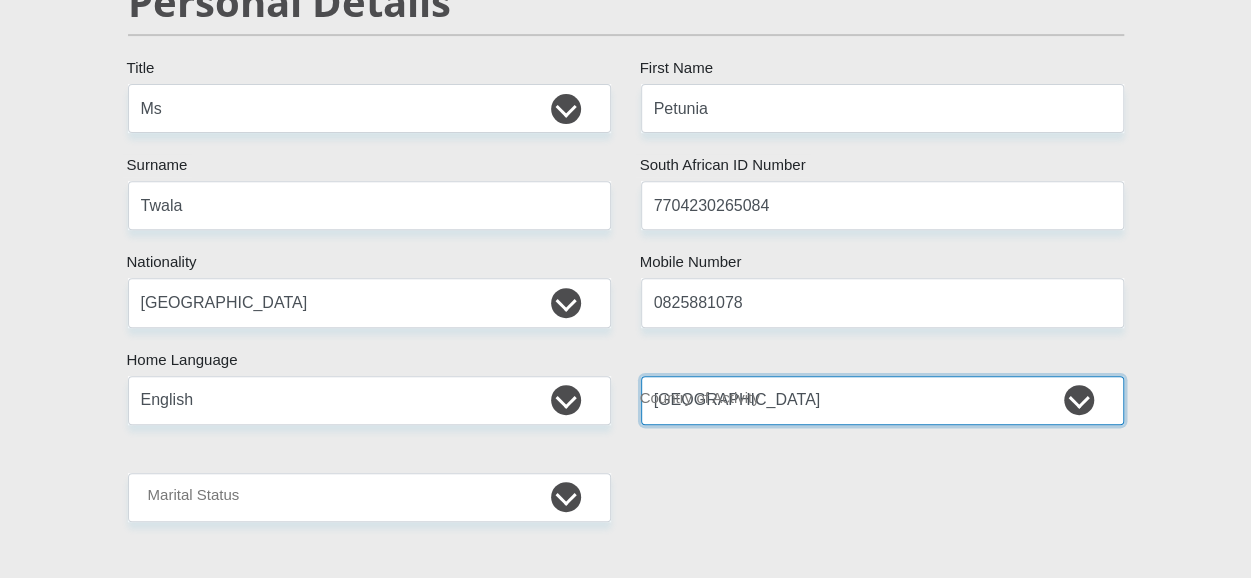 click on "[GEOGRAPHIC_DATA]
[GEOGRAPHIC_DATA]
[GEOGRAPHIC_DATA]
[GEOGRAPHIC_DATA]
[GEOGRAPHIC_DATA]
[GEOGRAPHIC_DATA] [GEOGRAPHIC_DATA]
[GEOGRAPHIC_DATA]
[GEOGRAPHIC_DATA]
[GEOGRAPHIC_DATA]
[GEOGRAPHIC_DATA]
[GEOGRAPHIC_DATA]
[GEOGRAPHIC_DATA]
[GEOGRAPHIC_DATA]
[GEOGRAPHIC_DATA]
[GEOGRAPHIC_DATA]
[DATE][GEOGRAPHIC_DATA]
[GEOGRAPHIC_DATA]
[GEOGRAPHIC_DATA]
[GEOGRAPHIC_DATA]
[GEOGRAPHIC_DATA]" at bounding box center [882, 400] 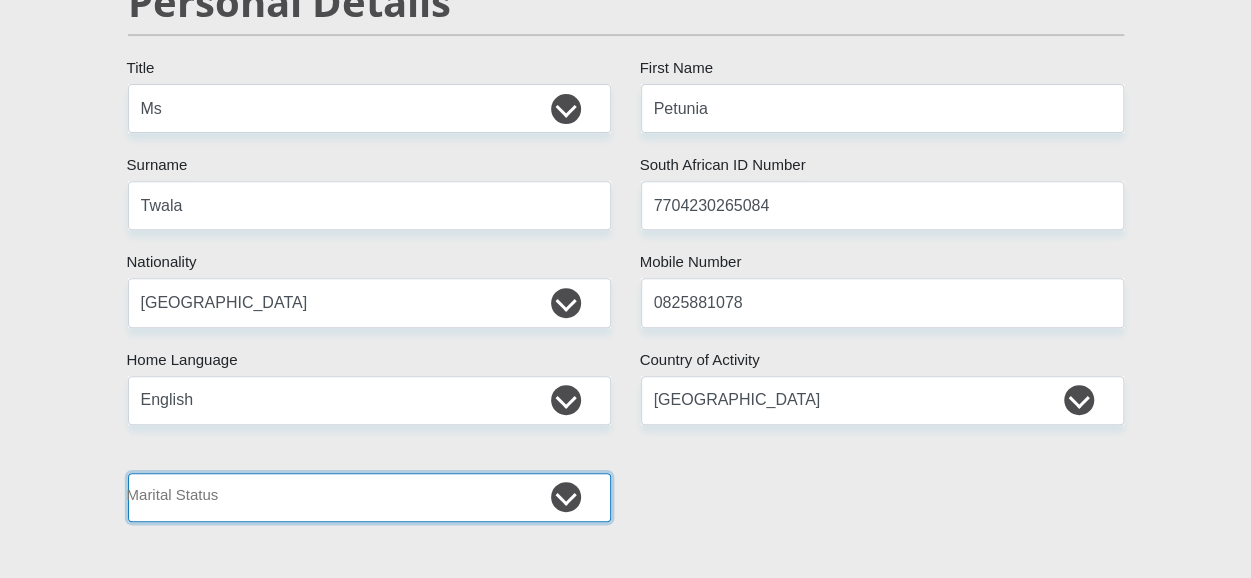 click on "Married ANC
Single
Divorced
Widowed
Married COP or Customary Law" at bounding box center (369, 497) 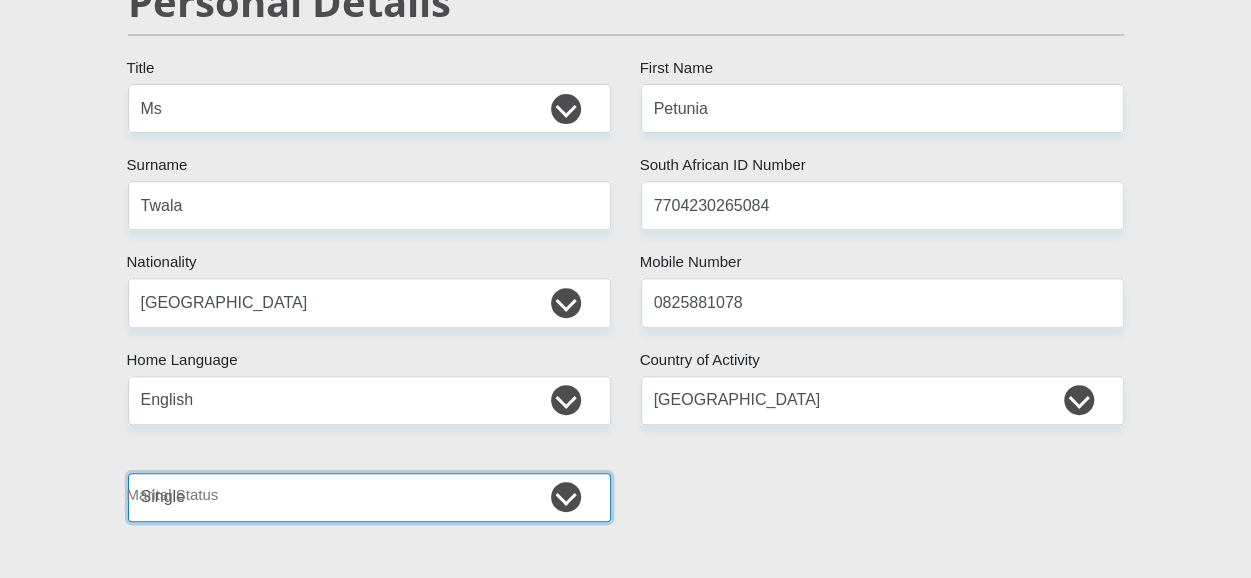 click on "Married ANC
Single
Divorced
Widowed
Married COP or Customary Law" at bounding box center [369, 497] 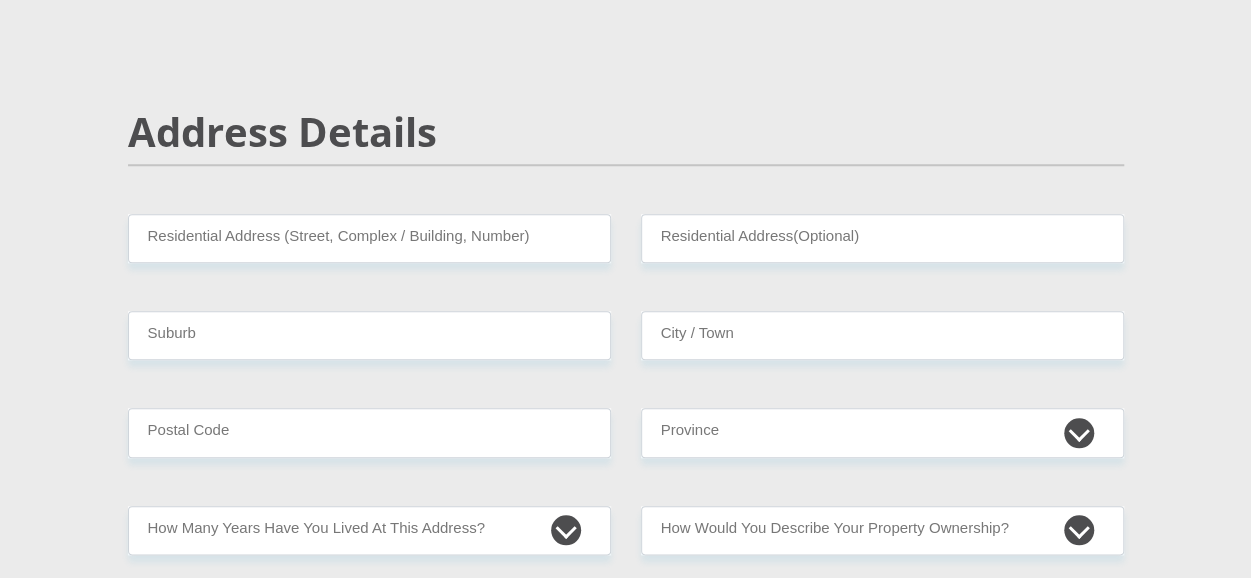 scroll, scrollTop: 894, scrollLeft: 0, axis: vertical 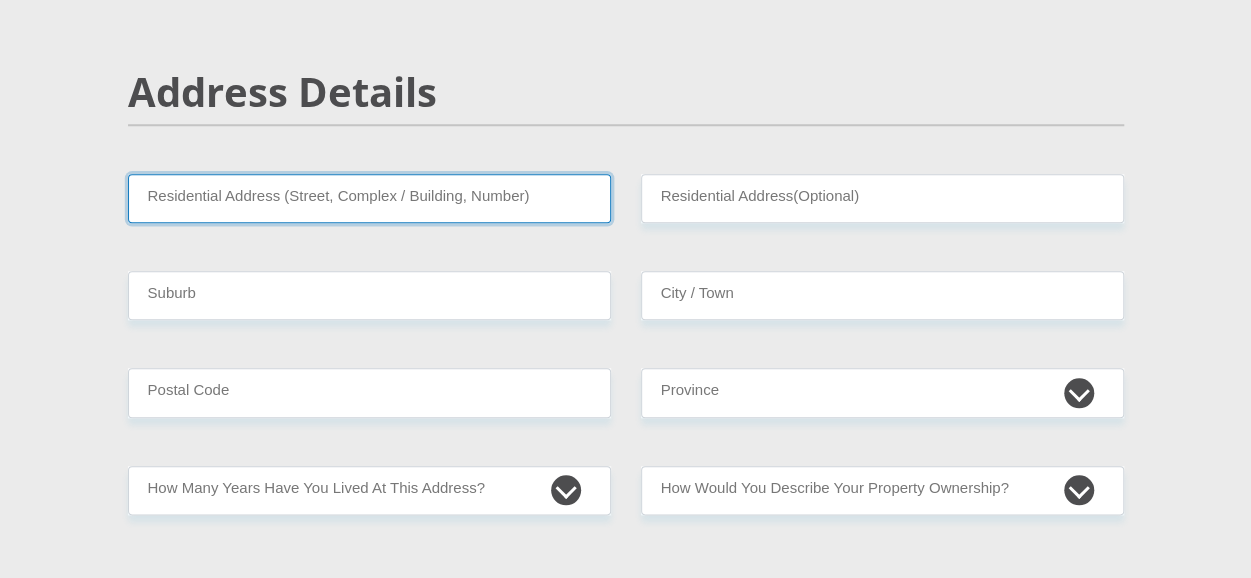 click on "Residential Address (Street, Complex / Building, Number)" at bounding box center [369, 198] 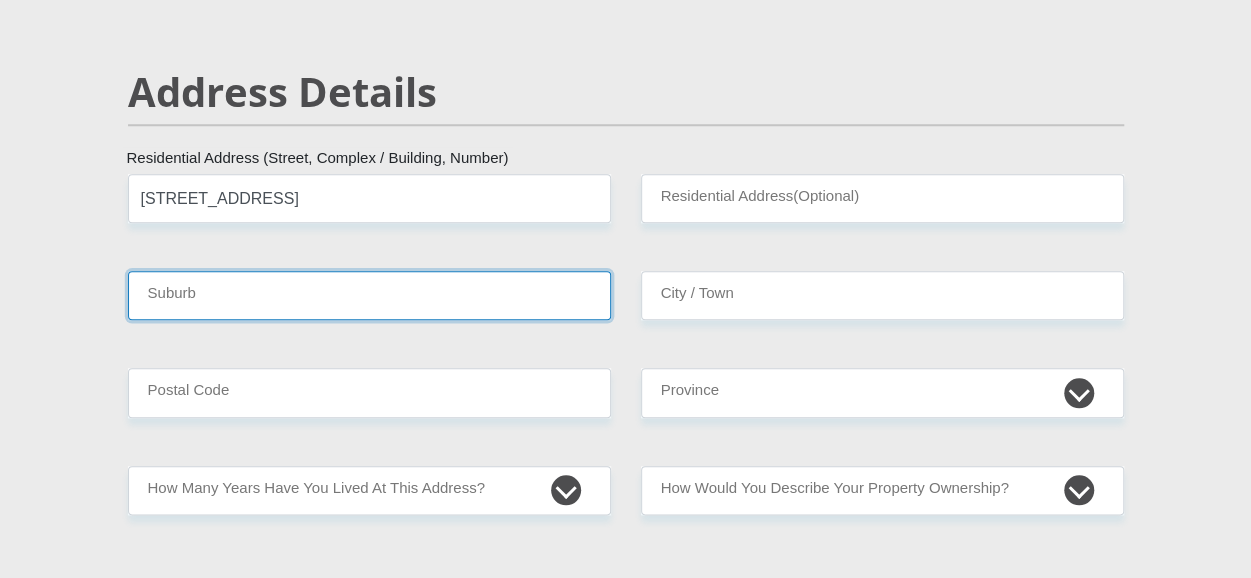 type on "Olifantsfontein" 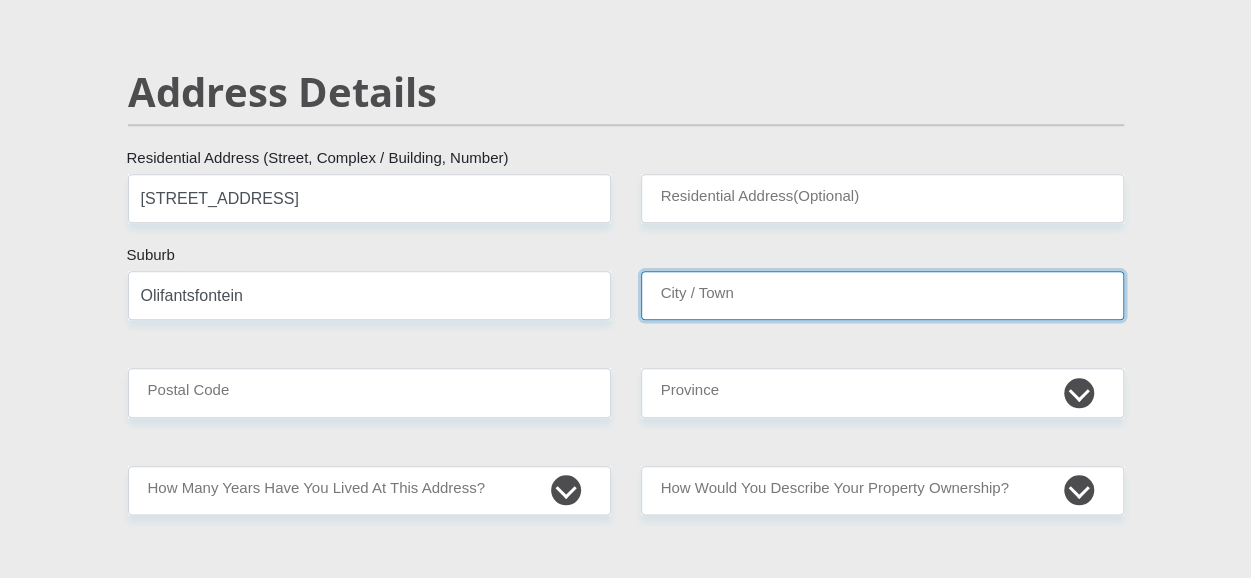 type on "Olifantsfontein" 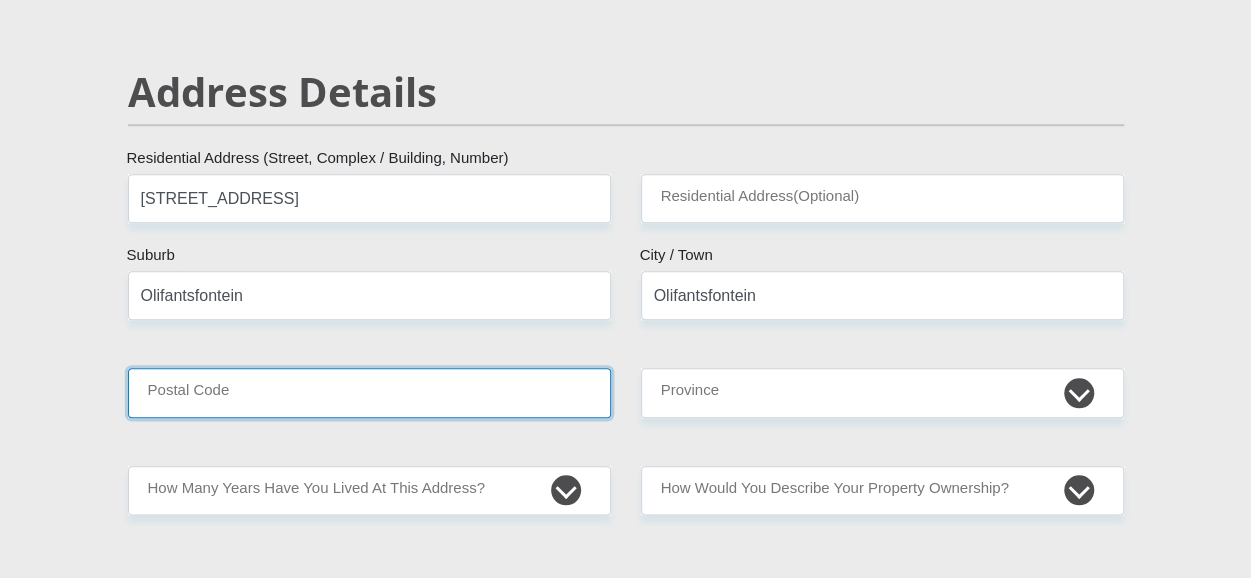 type on "1666" 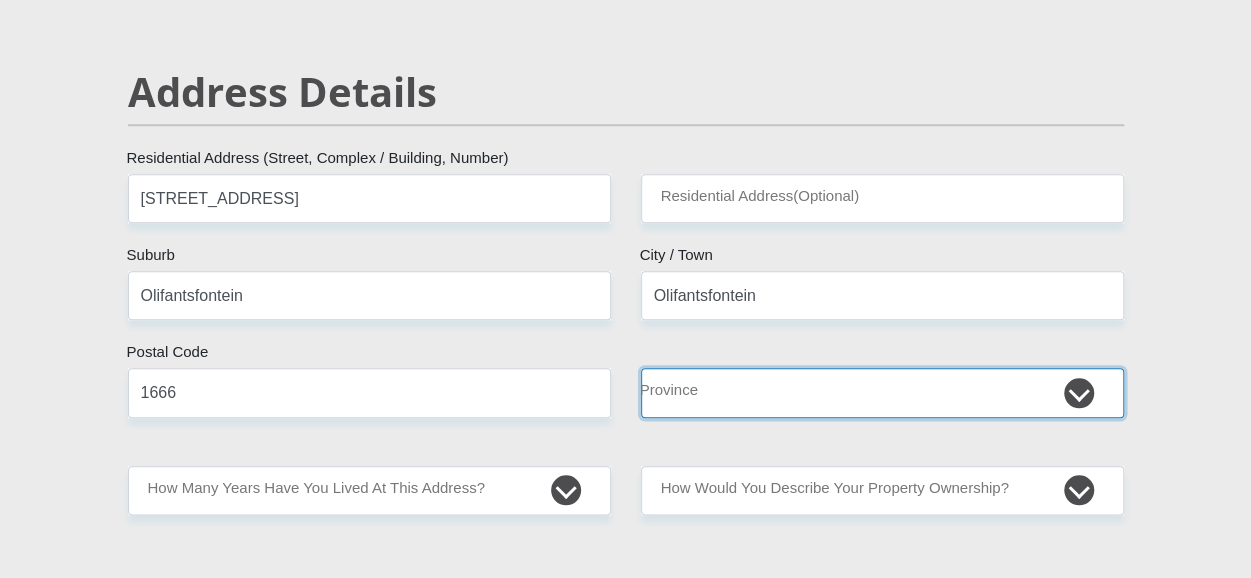 click on "Eastern Cape
Free State
Gauteng
KwaZulu-Natal
Limpopo
Mpumalanga
Northern Cape
North West
Western Cape" at bounding box center [882, 392] 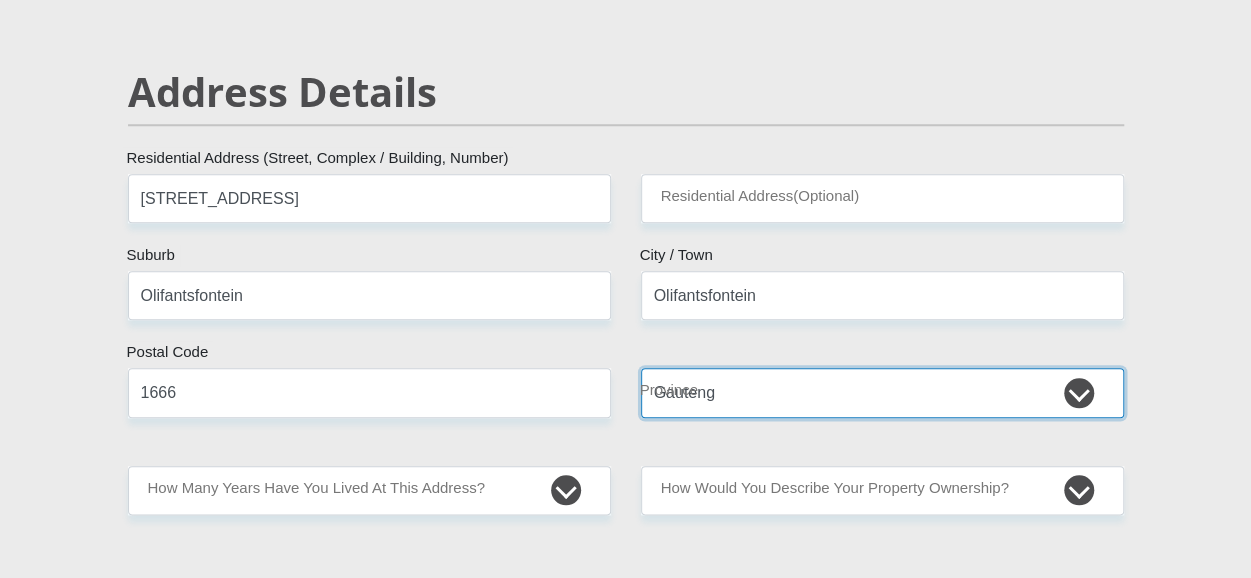 click on "Eastern Cape
Free State
Gauteng
KwaZulu-Natal
Limpopo
Mpumalanga
Northern Cape
North West
Western Cape" at bounding box center (882, 392) 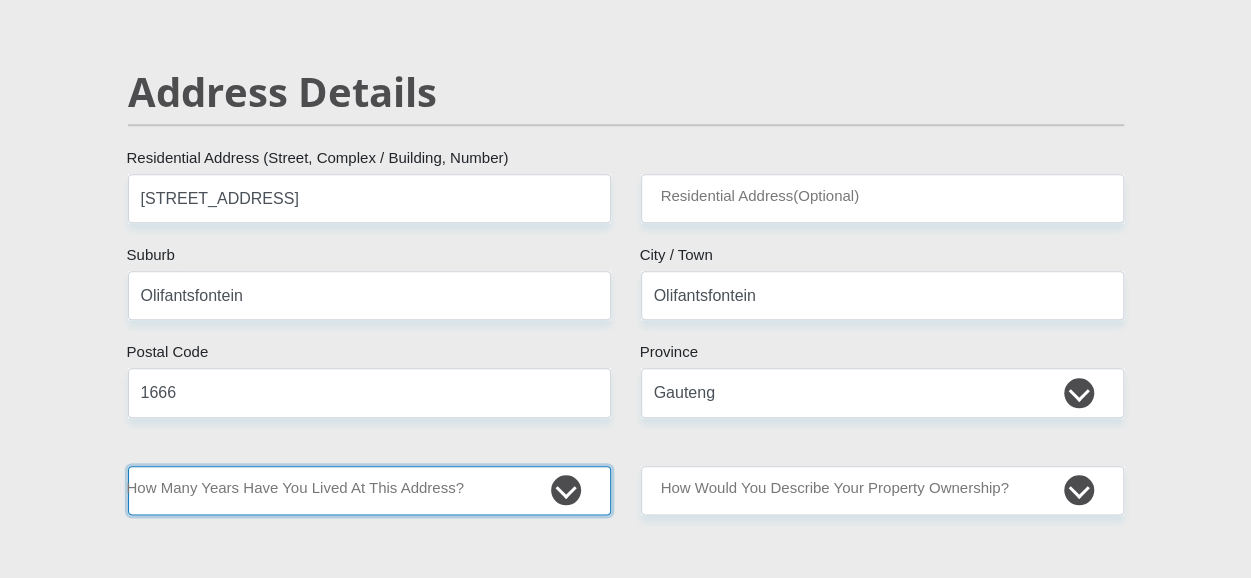 click on "less than 1 year
1-3 years
3-5 years
5+ years" at bounding box center (369, 490) 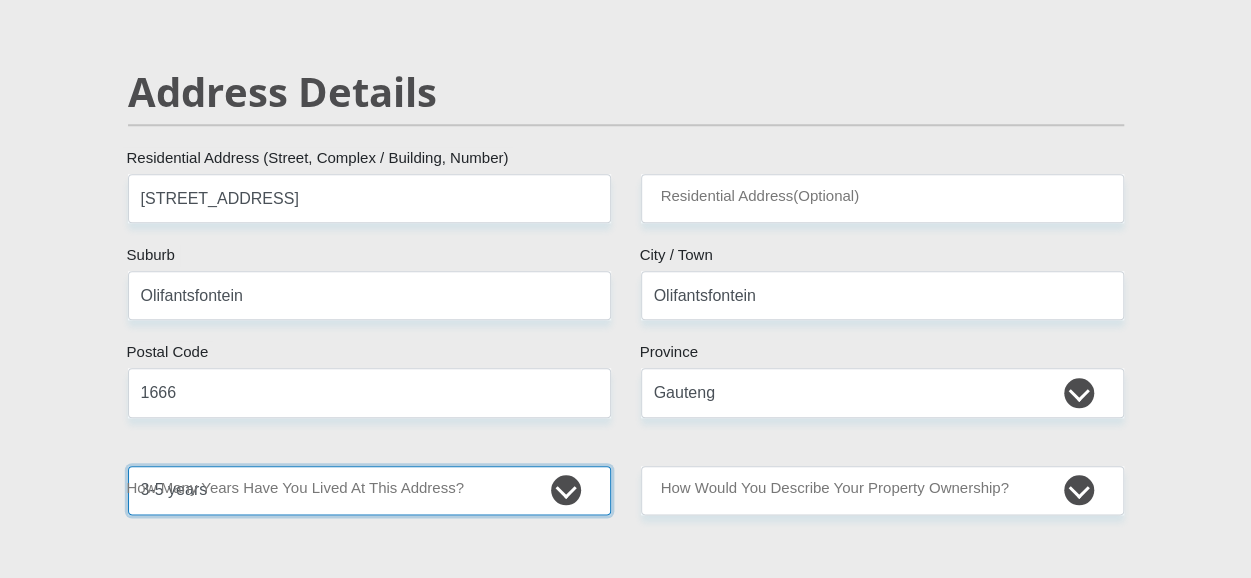 click on "less than 1 year
1-3 years
3-5 years
5+ years" at bounding box center (369, 490) 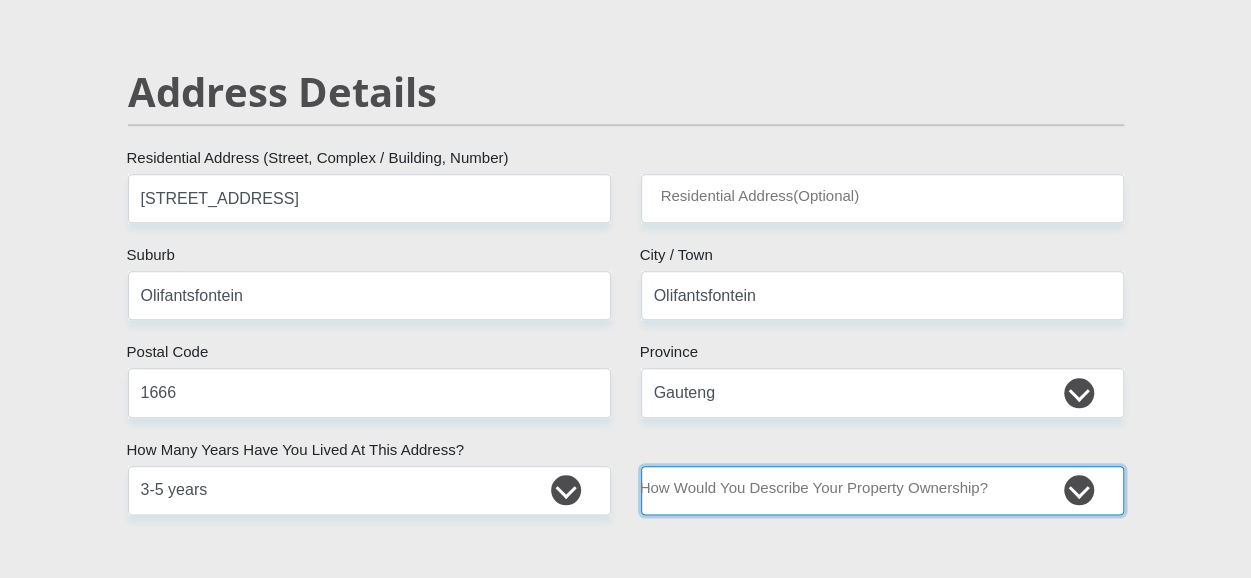 click on "Owned
Rented
Family Owned
Company Dwelling" at bounding box center (882, 490) 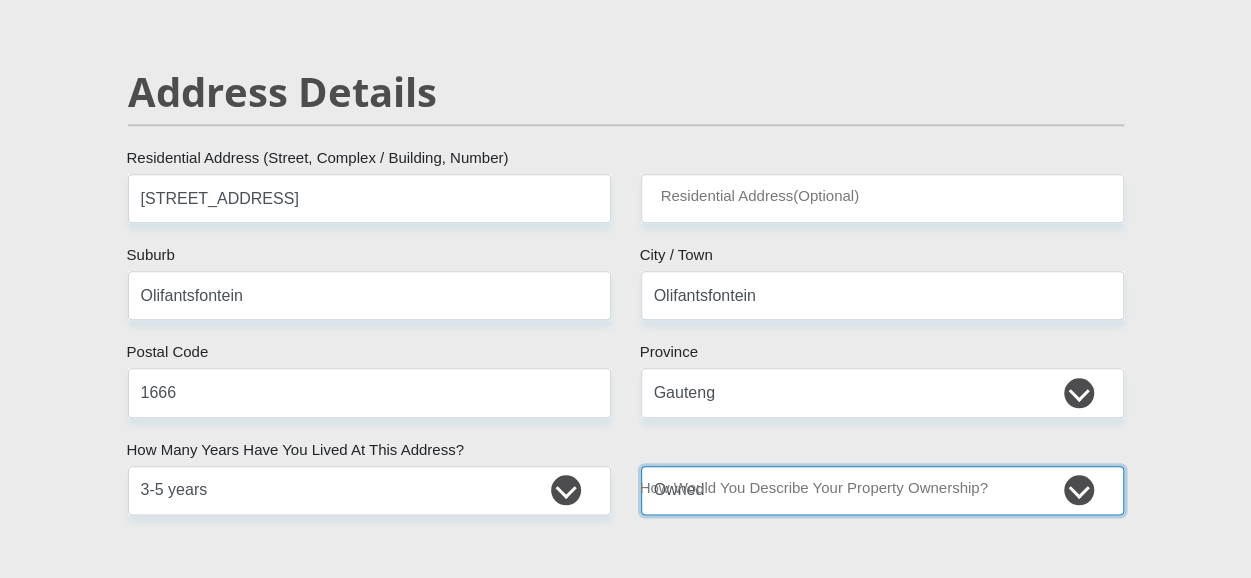 click on "Owned
Rented
Family Owned
Company Dwelling" at bounding box center [882, 490] 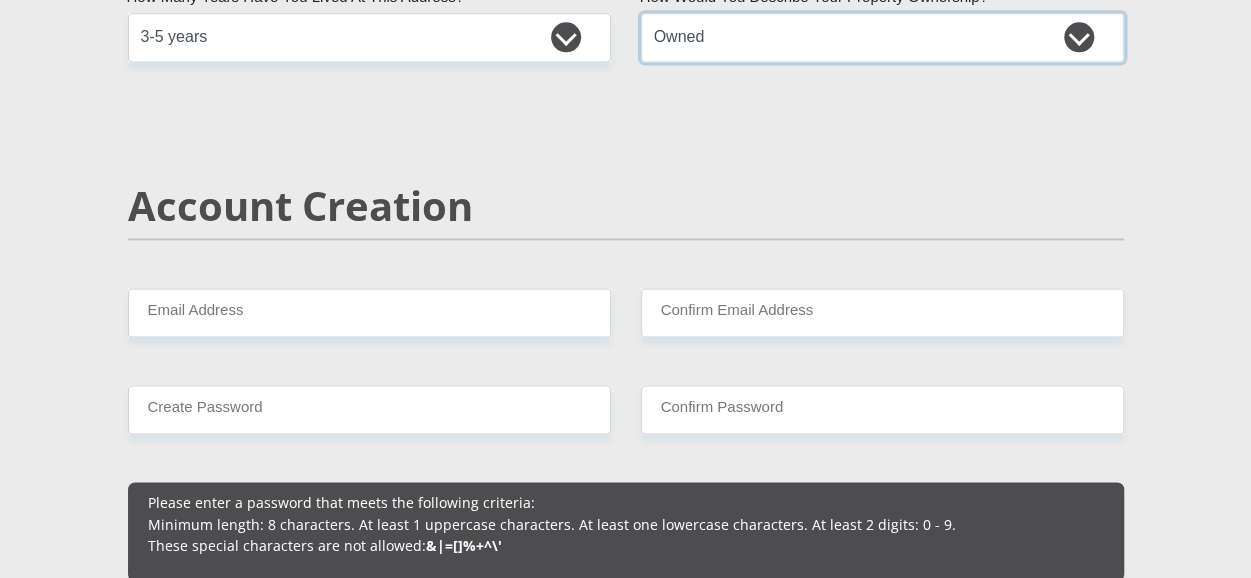 scroll, scrollTop: 1401, scrollLeft: 0, axis: vertical 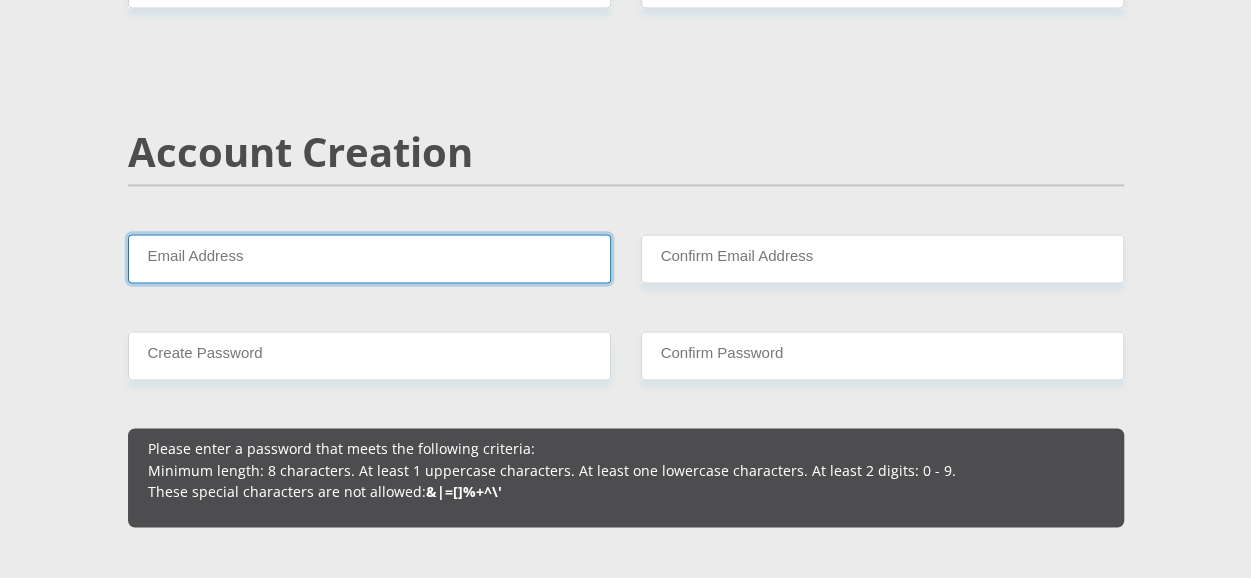 click on "Email Address" at bounding box center [369, 258] 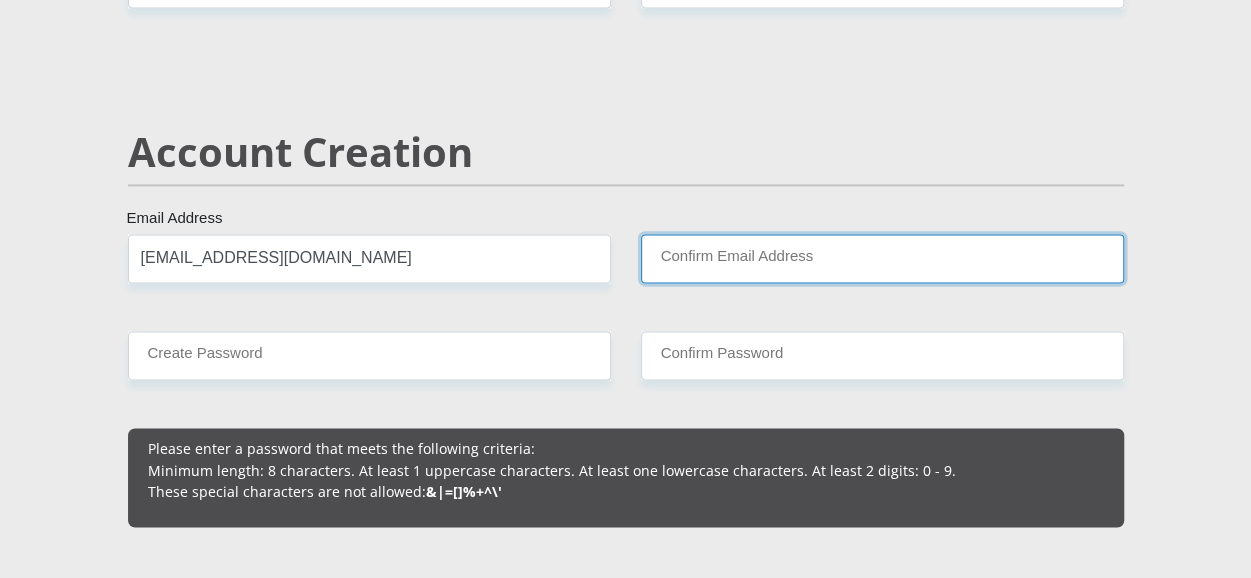 type on "mapetchtwala@gmail.com" 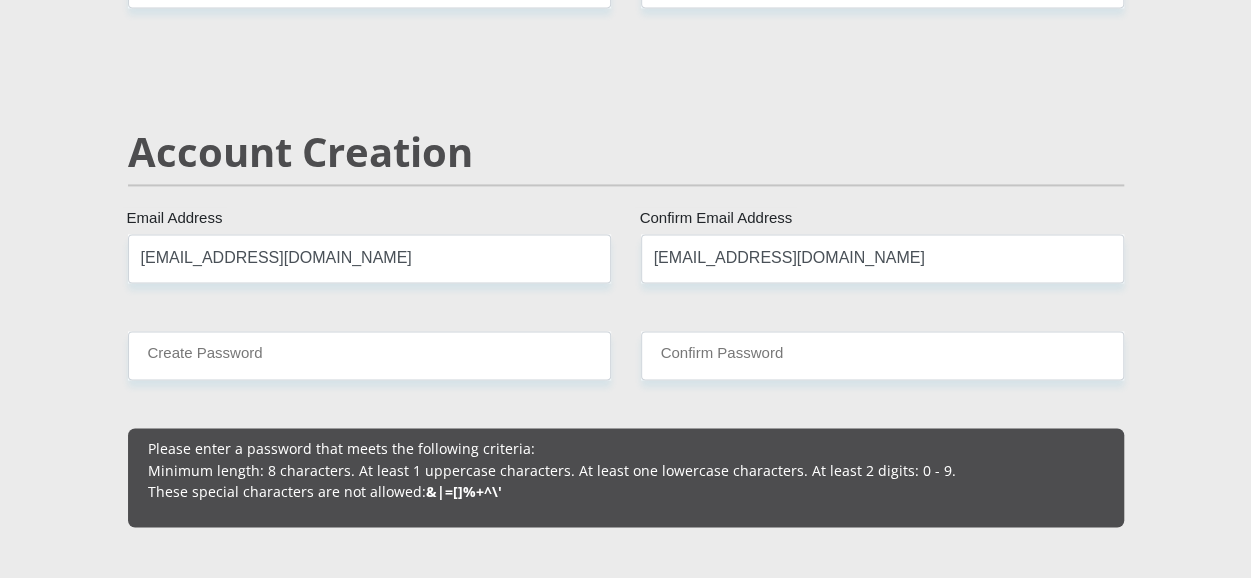 type 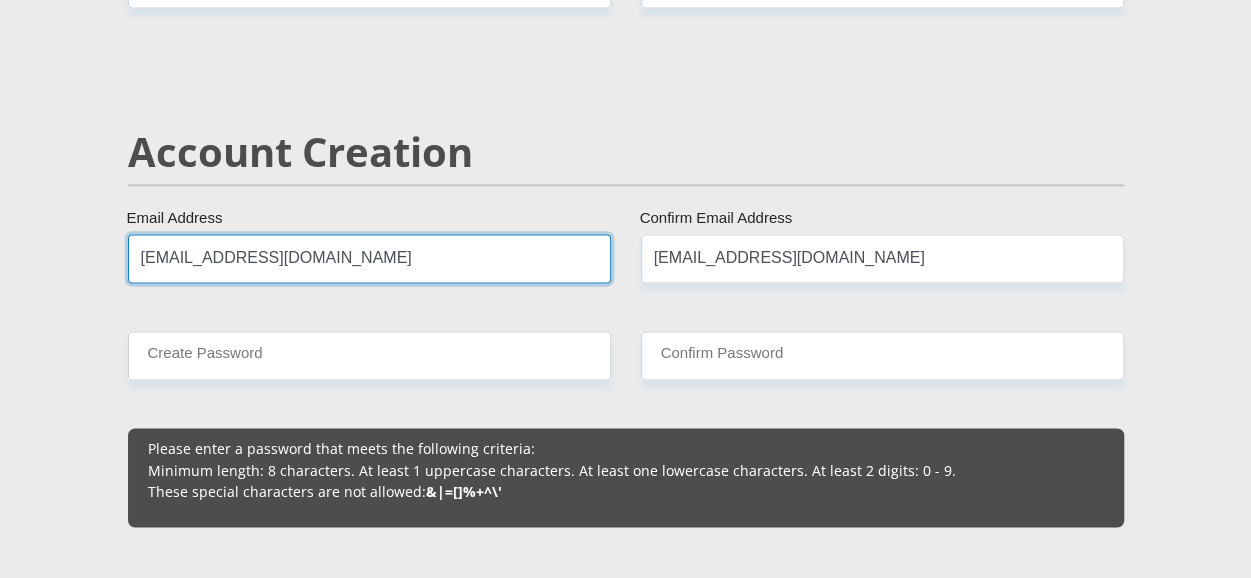 type 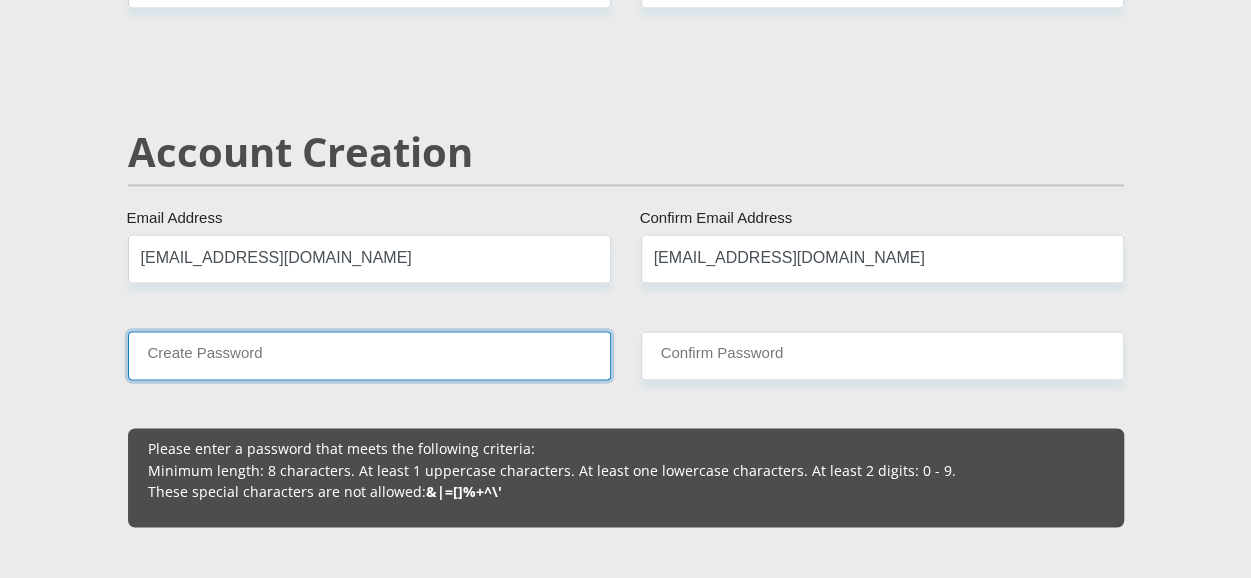 click on "Create Password" at bounding box center [369, 355] 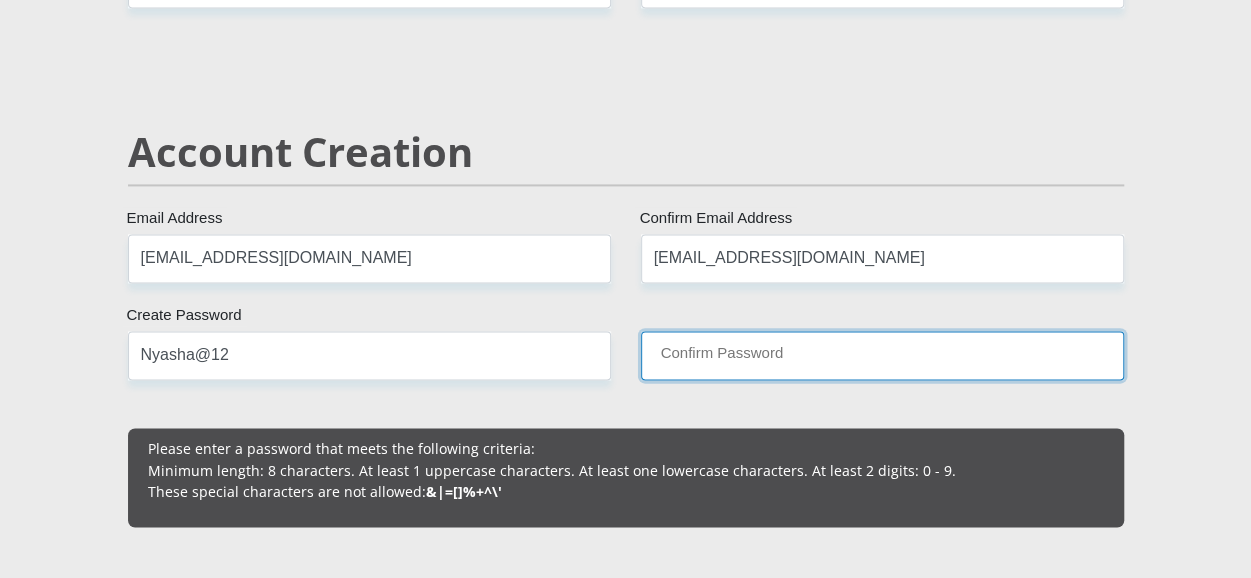 click on "Confirm Password" at bounding box center (882, 355) 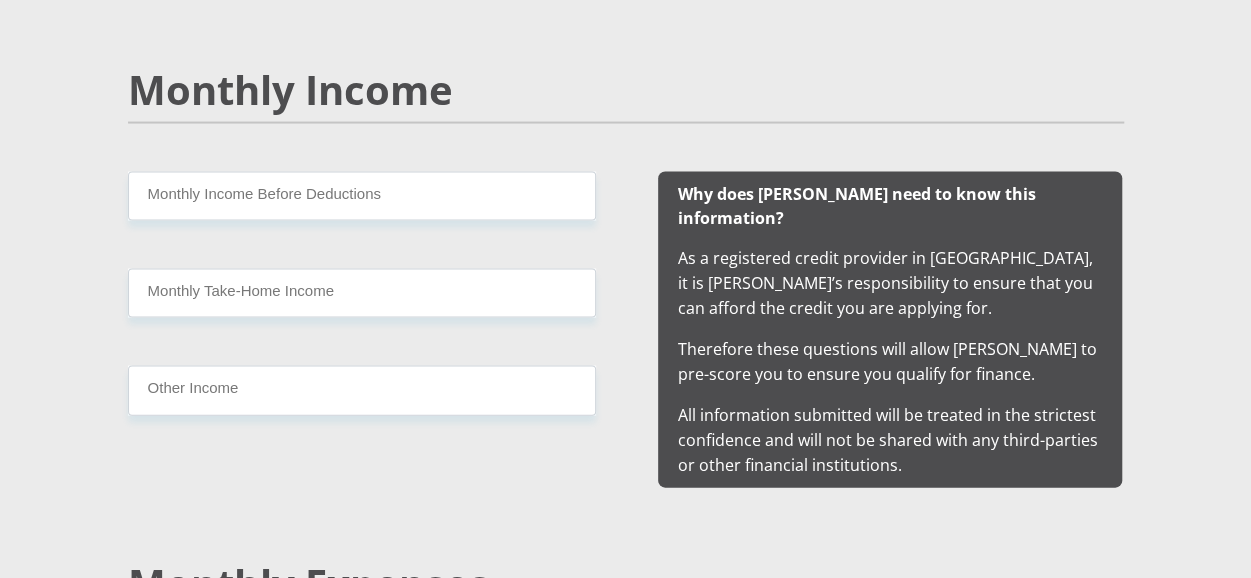 scroll, scrollTop: 1974, scrollLeft: 0, axis: vertical 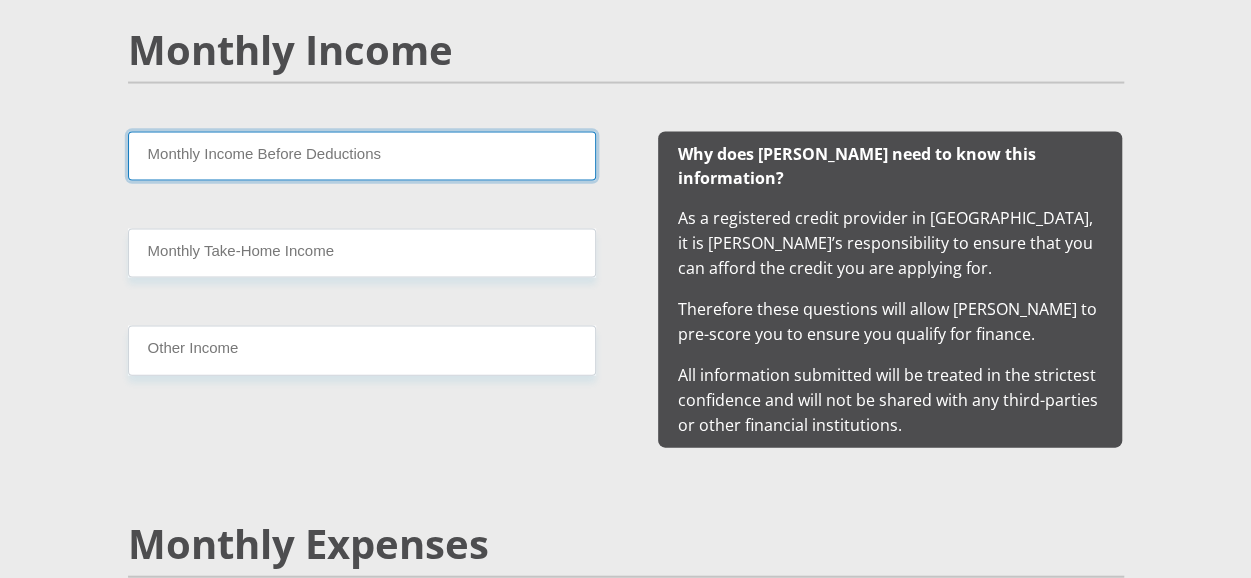 click on "Monthly Income Before Deductions" at bounding box center (362, 156) 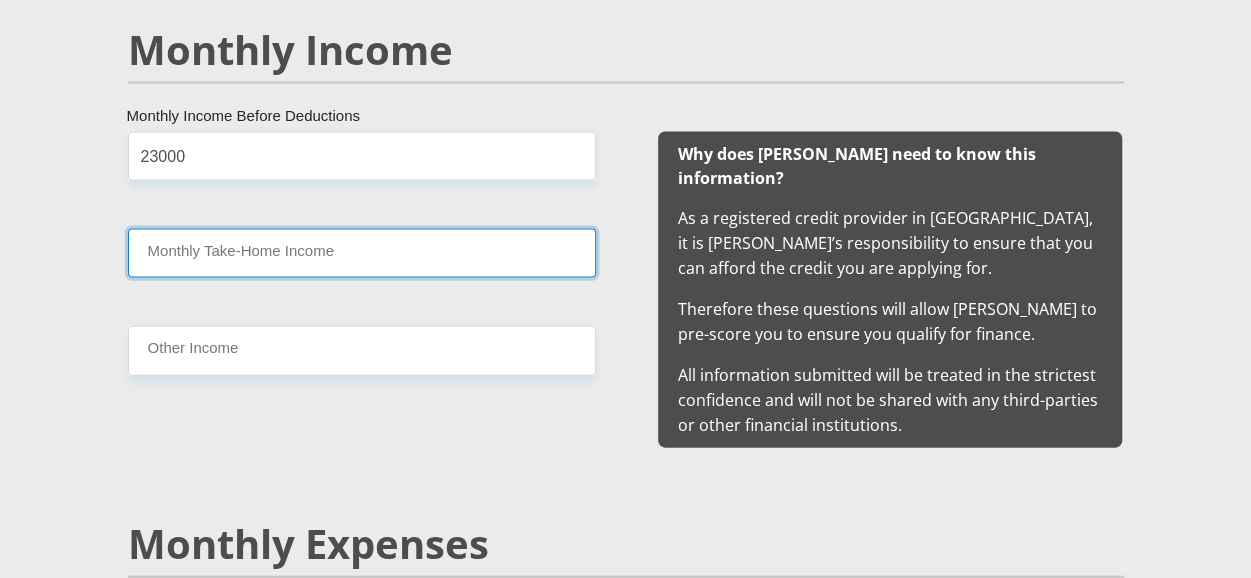 click on "Monthly Take-Home Income" at bounding box center (362, 253) 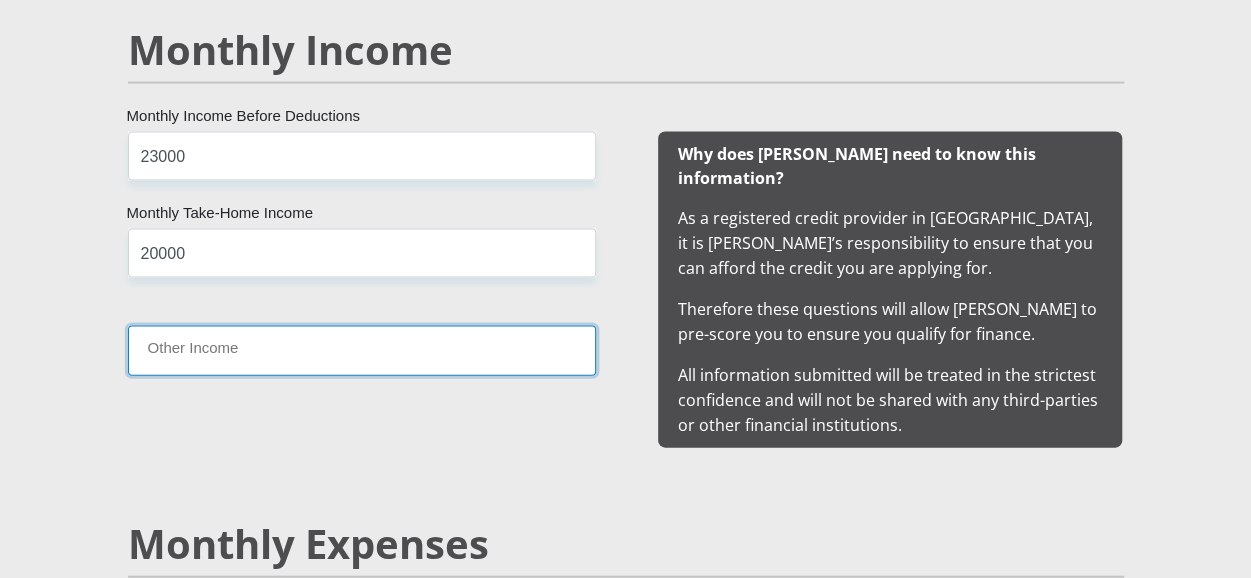 click on "Other Income" at bounding box center [362, 350] 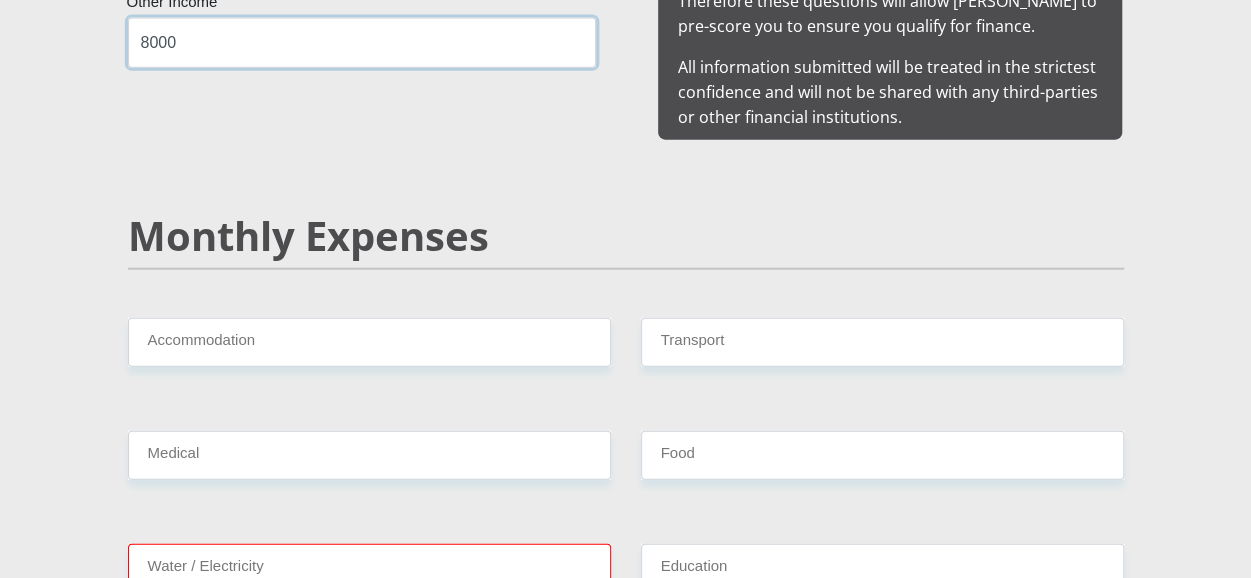 scroll, scrollTop: 2415, scrollLeft: 0, axis: vertical 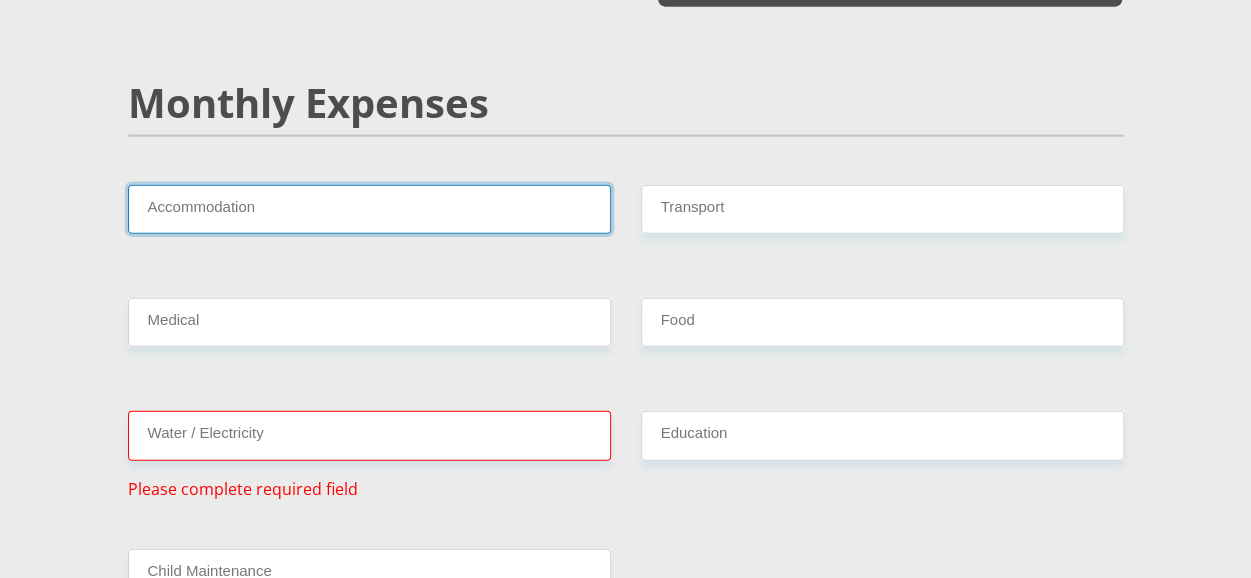 click on "Accommodation" at bounding box center [369, 209] 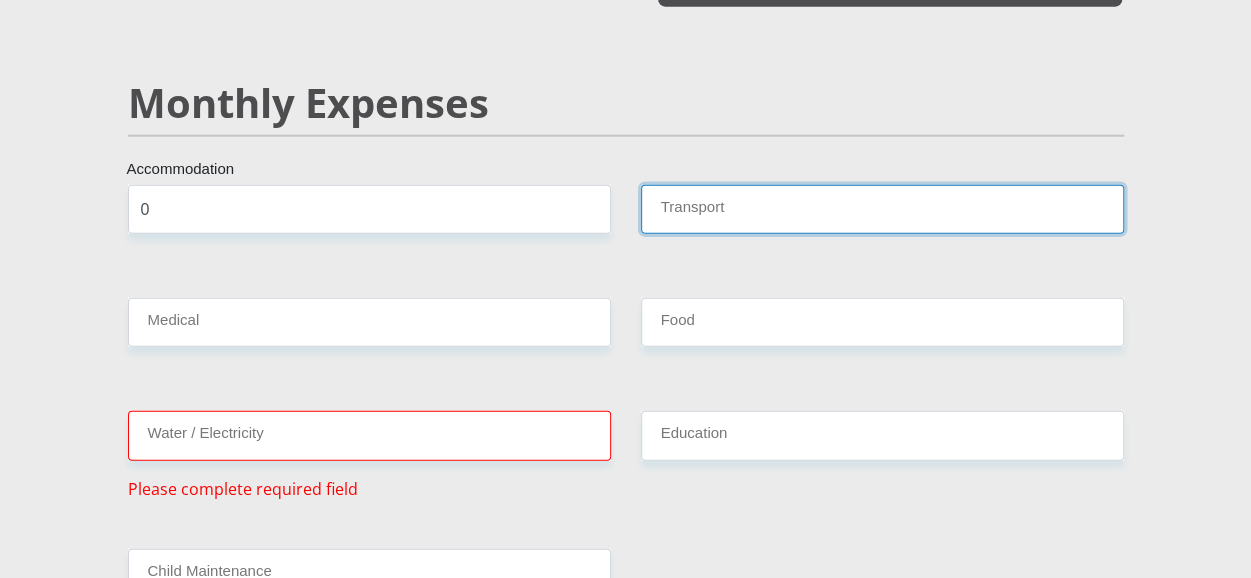 click on "Transport" at bounding box center (882, 209) 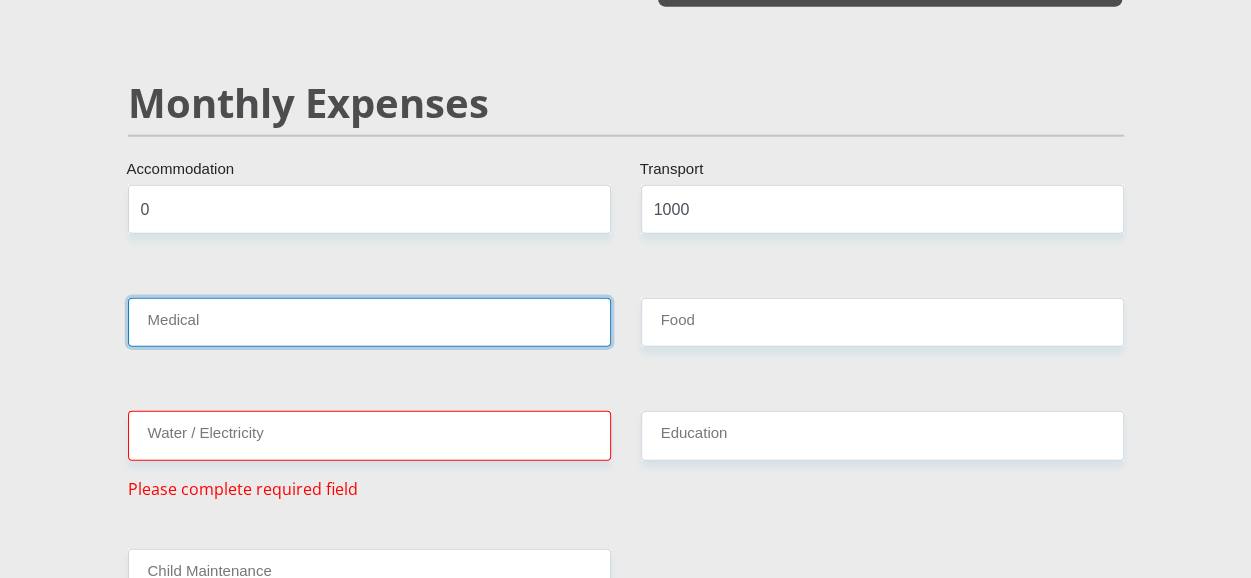 click on "Medical" at bounding box center (369, 322) 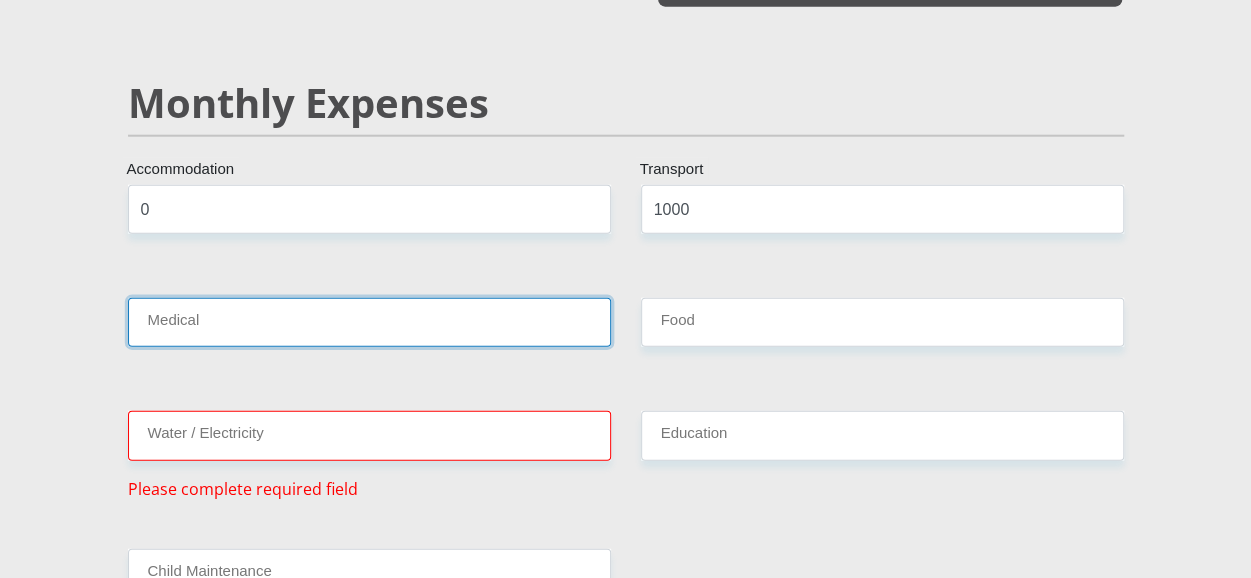 type on "400" 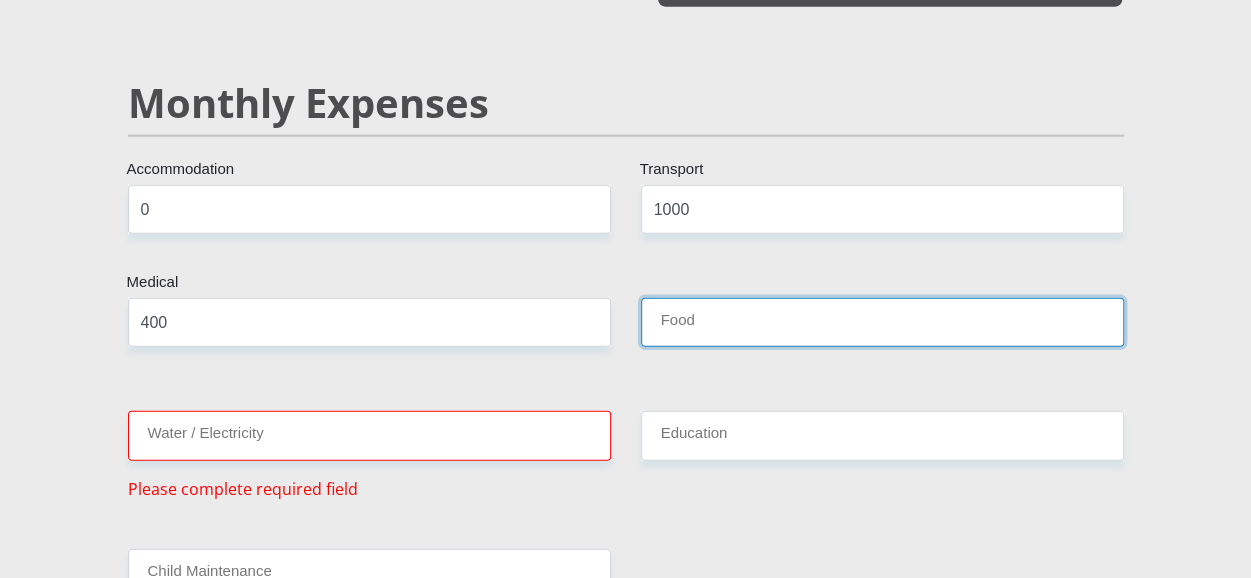 click on "Food" at bounding box center [882, 322] 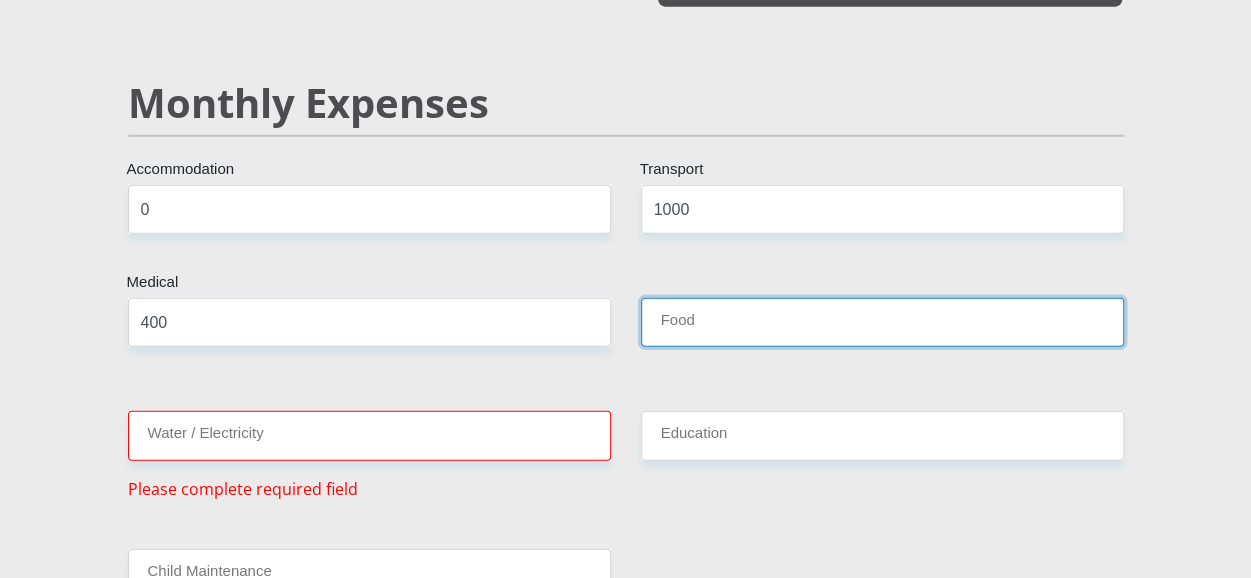 type on "1000" 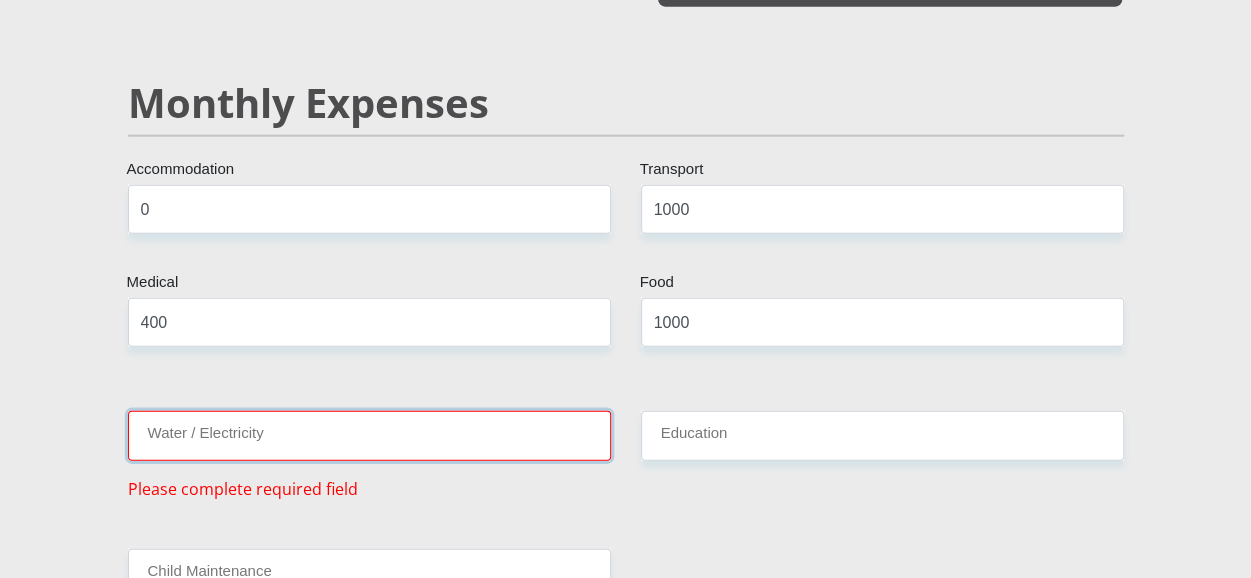 click on "Water / Electricity" at bounding box center (369, 435) 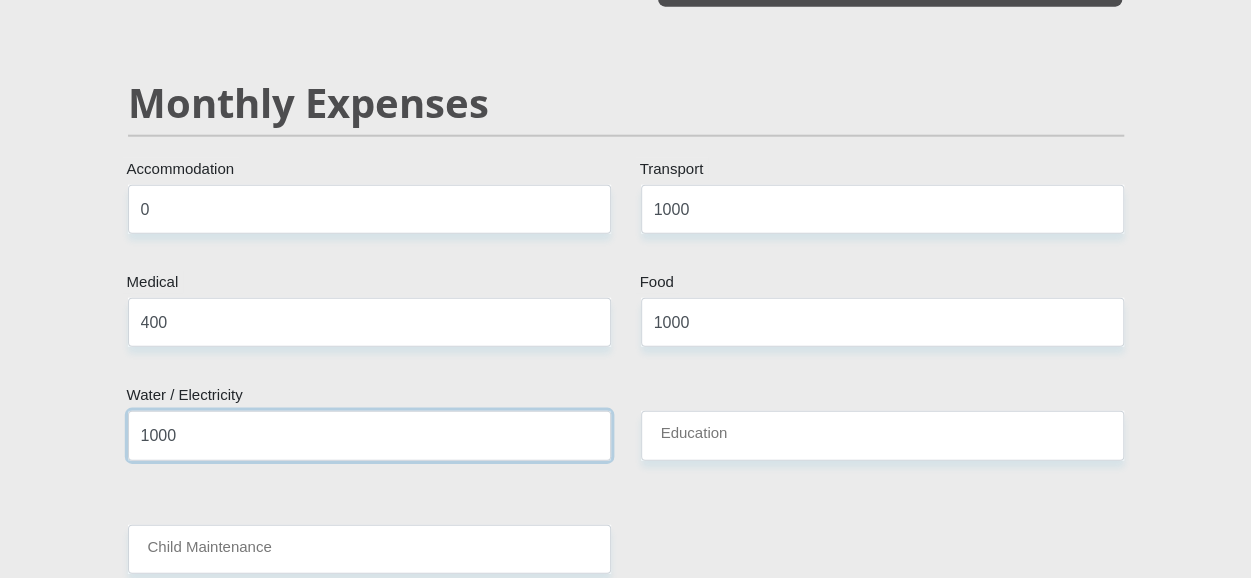 type on "1000" 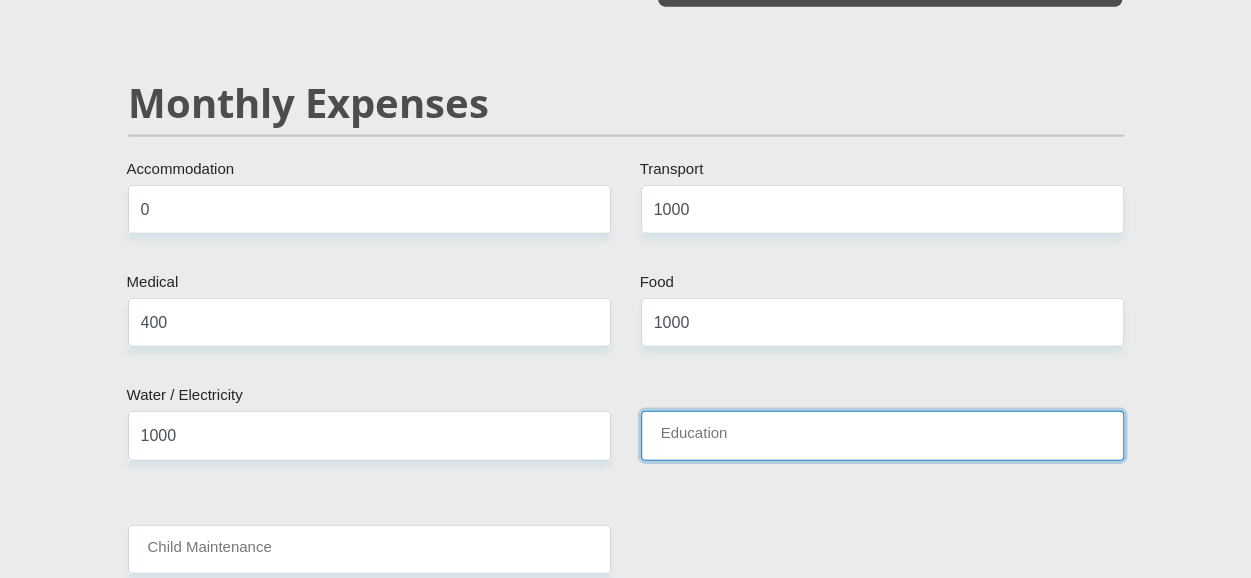 click on "Education" at bounding box center (882, 435) 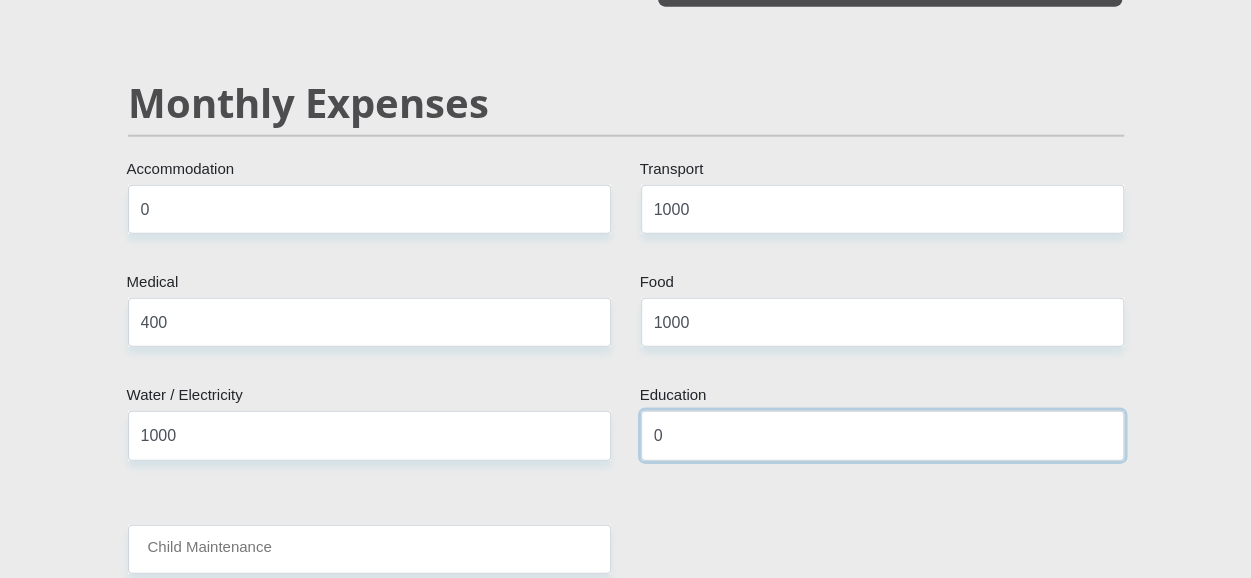 type on "0" 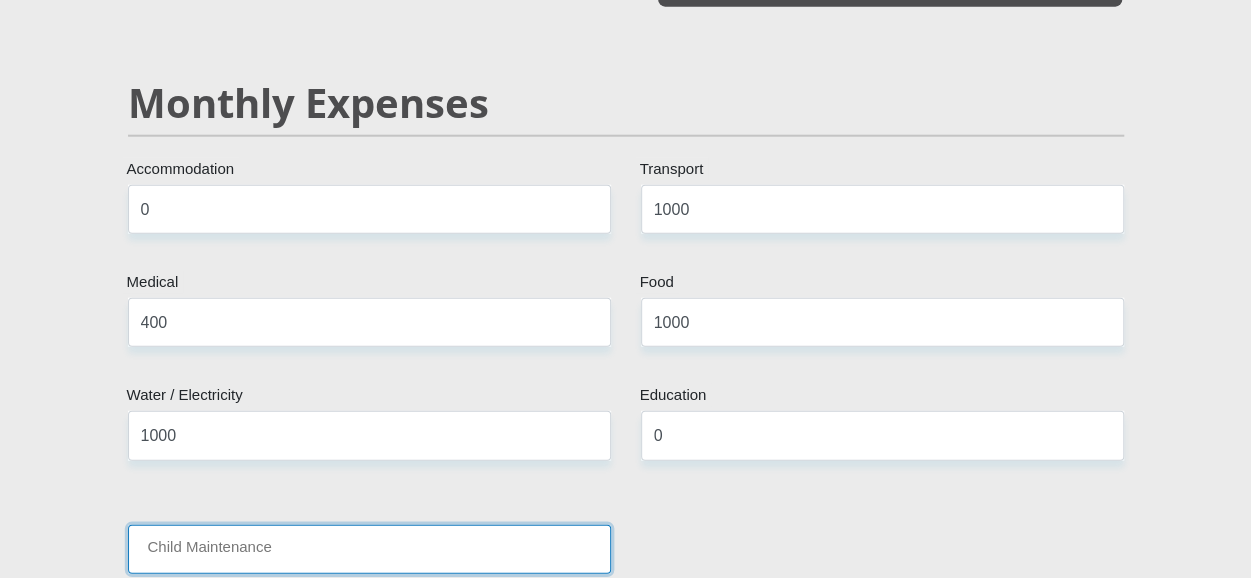 click on "Child Maintenance" at bounding box center (369, 549) 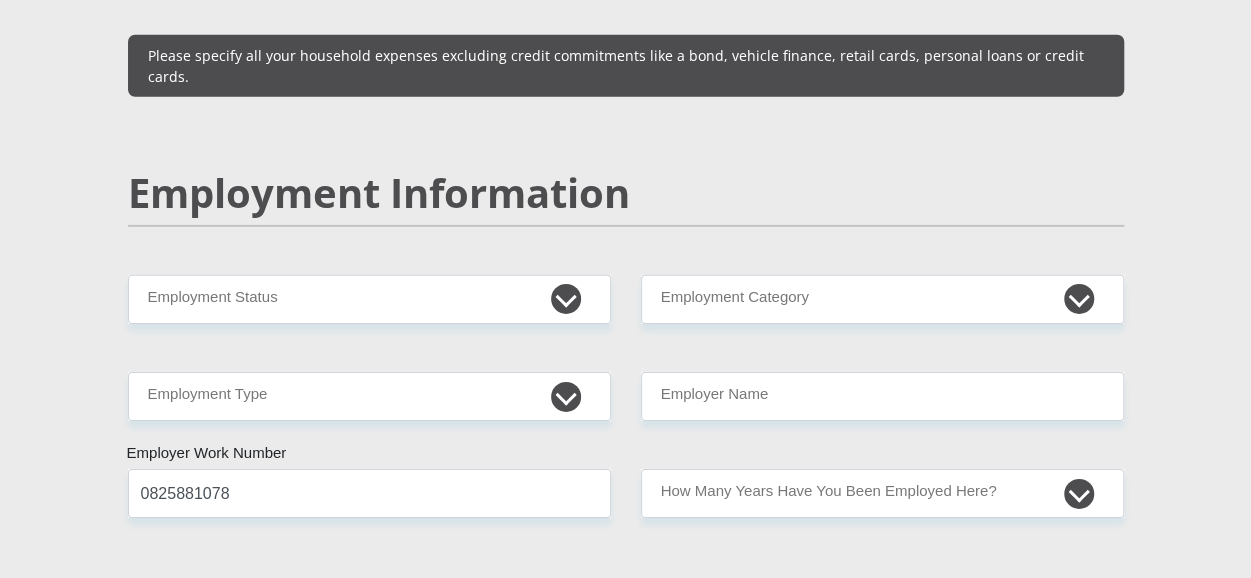 scroll, scrollTop: 3042, scrollLeft: 0, axis: vertical 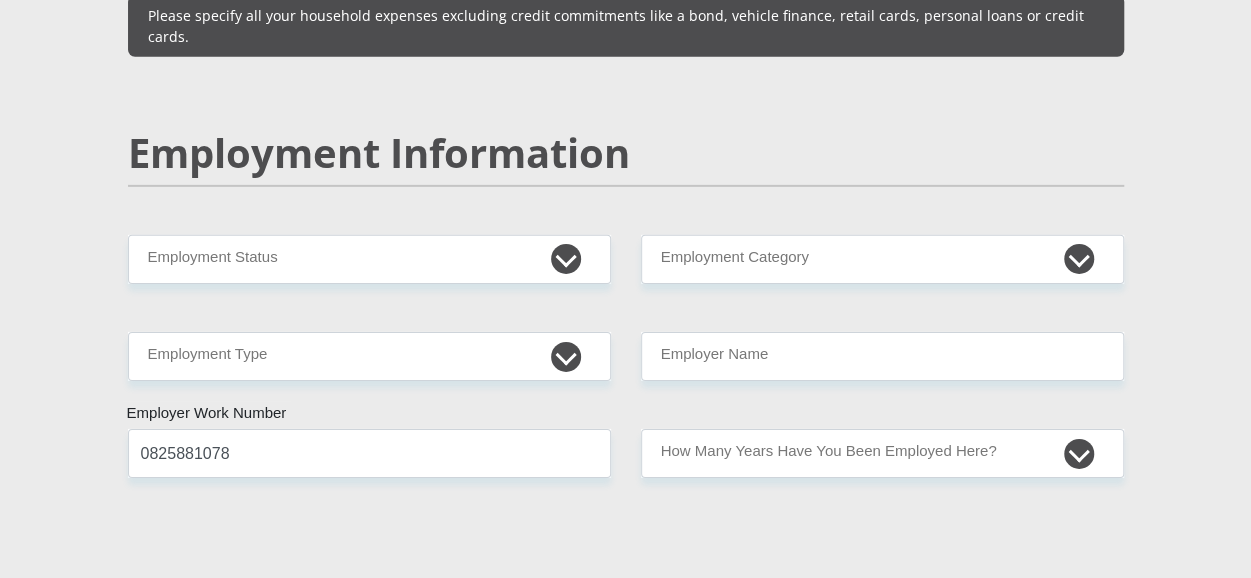 type on "0" 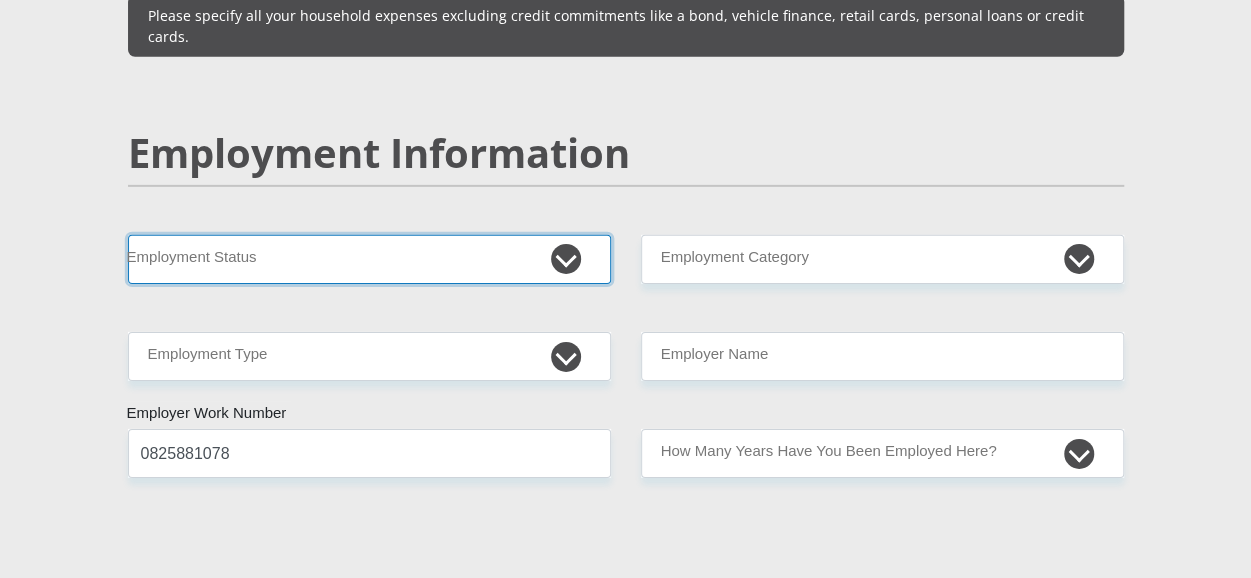 click on "Permanent/Full-time
Part-time/Casual
Contract Worker
Self-Employed
Housewife
Retired
Student
Medically Boarded
Disability
Unemployed" at bounding box center [369, 259] 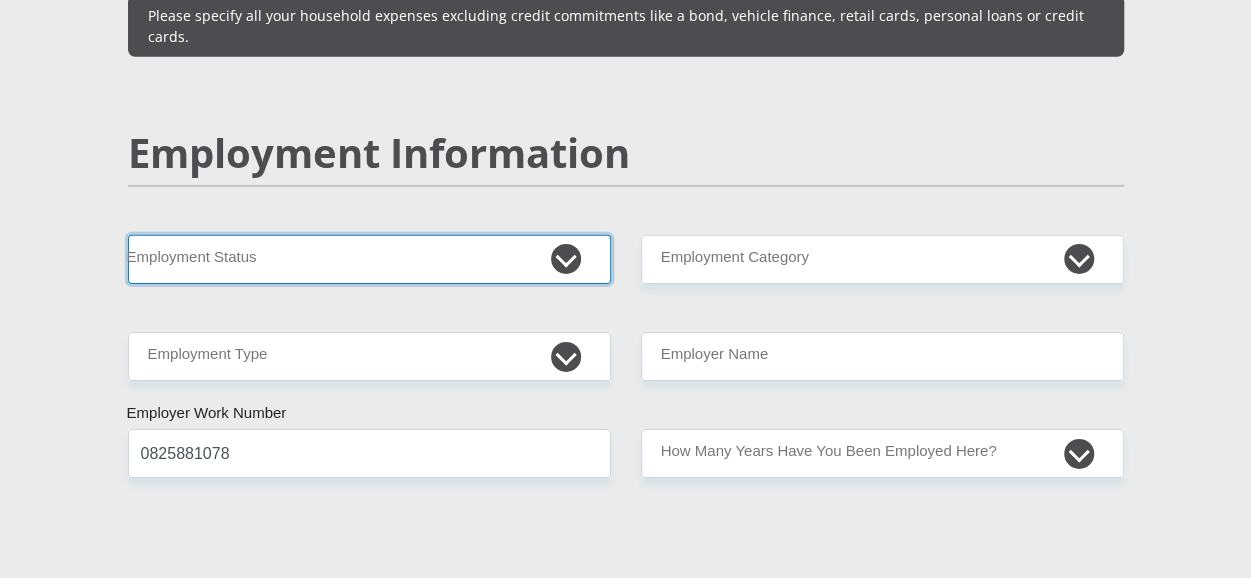 select on "1" 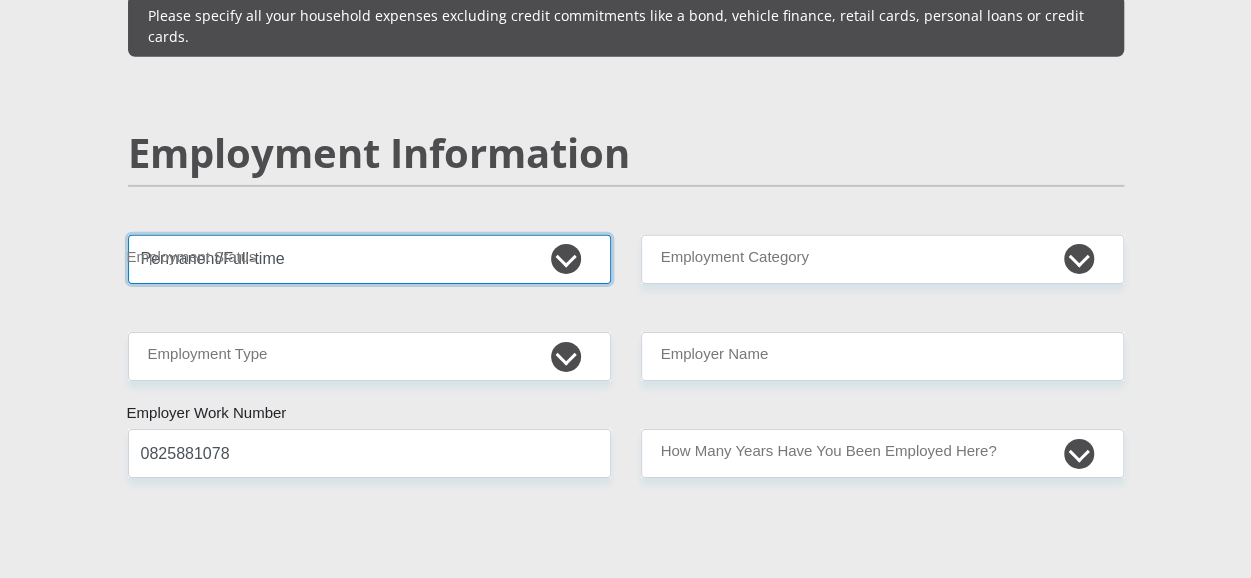 click on "Permanent/Full-time
Part-time/Casual
Contract Worker
Self-Employed
Housewife
Retired
Student
Medically Boarded
Disability
Unemployed" at bounding box center (369, 259) 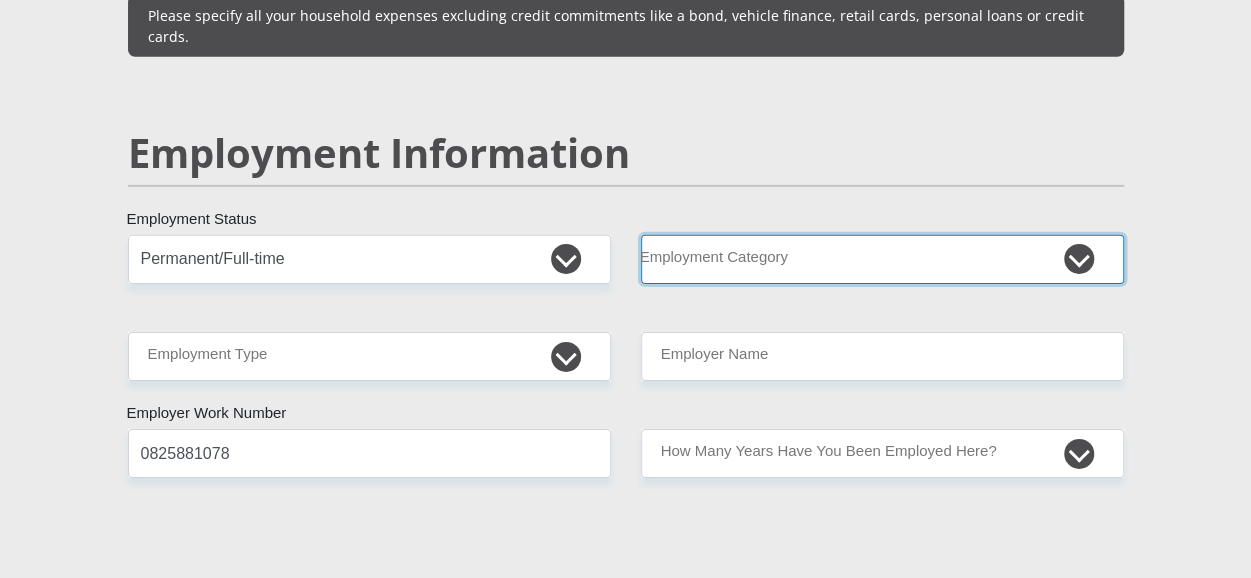 click on "AGRICULTURE
ALCOHOL & TOBACCO
CONSTRUCTION MATERIALS
METALLURGY
EQUIPMENT FOR RENEWABLE ENERGY
SPECIALIZED CONTRACTORS
CAR
GAMING (INCL. INTERNET
OTHER WHOLESALE
UNLICENSED PHARMACEUTICALS
CURRENCY EXCHANGE HOUSES
OTHER FINANCIAL INSTITUTIONS & INSURANCE
REAL ESTATE AGENTS
OIL & GAS
OTHER MATERIALS (E.G. IRON ORE)
PRECIOUS STONES & PRECIOUS METALS
POLITICAL ORGANIZATIONS
RELIGIOUS ORGANIZATIONS(NOT SECTS)
ACTI. HAVING BUSINESS DEAL WITH PUBLIC ADMINISTRATION
LAUNDROMATS" at bounding box center [882, 259] 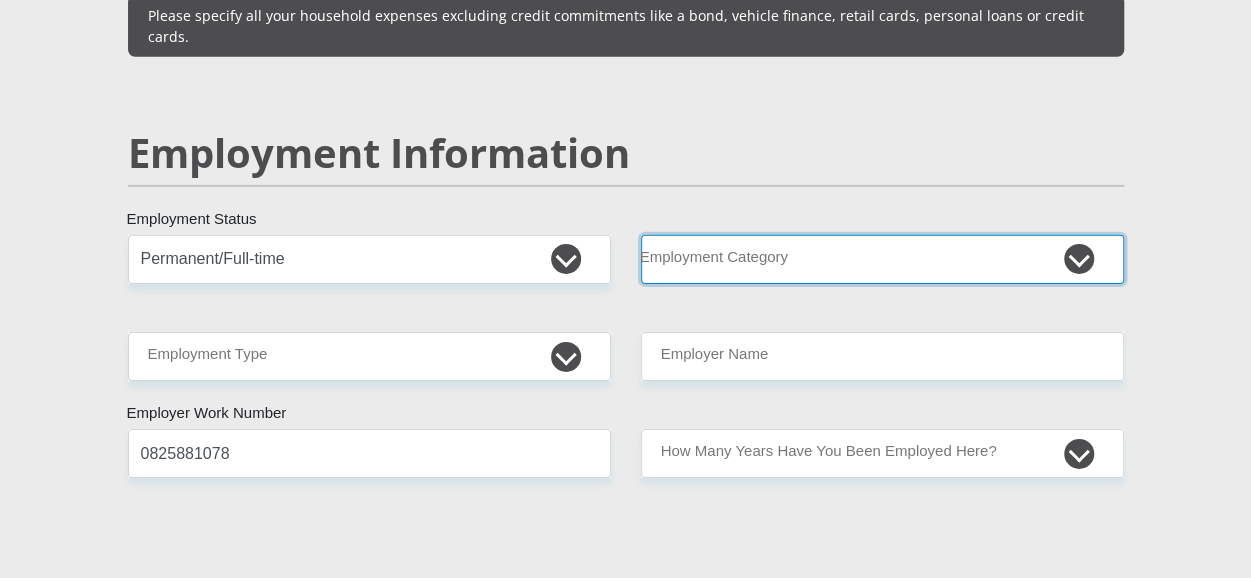 select on "71" 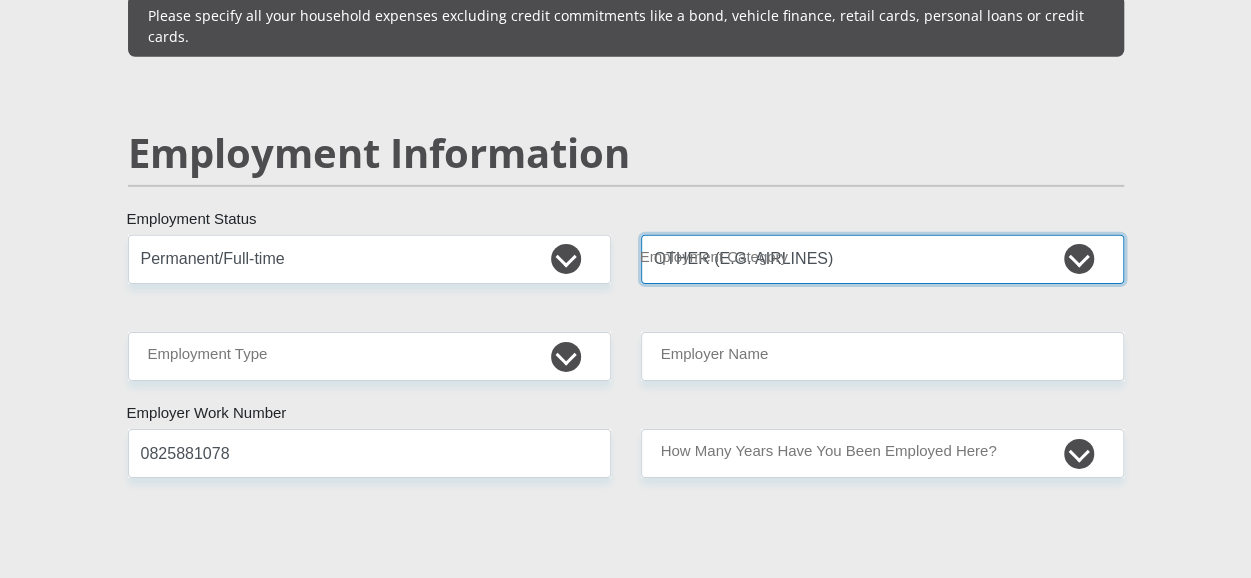 click on "AGRICULTURE
ALCOHOL & TOBACCO
CONSTRUCTION MATERIALS
METALLURGY
EQUIPMENT FOR RENEWABLE ENERGY
SPECIALIZED CONTRACTORS
CAR
GAMING (INCL. INTERNET
OTHER WHOLESALE
UNLICENSED PHARMACEUTICALS
CURRENCY EXCHANGE HOUSES
OTHER FINANCIAL INSTITUTIONS & INSURANCE
REAL ESTATE AGENTS
OIL & GAS
OTHER MATERIALS (E.G. IRON ORE)
PRECIOUS STONES & PRECIOUS METALS
POLITICAL ORGANIZATIONS
RELIGIOUS ORGANIZATIONS(NOT SECTS)
ACTI. HAVING BUSINESS DEAL WITH PUBLIC ADMINISTRATION
LAUNDROMATS" at bounding box center [882, 259] 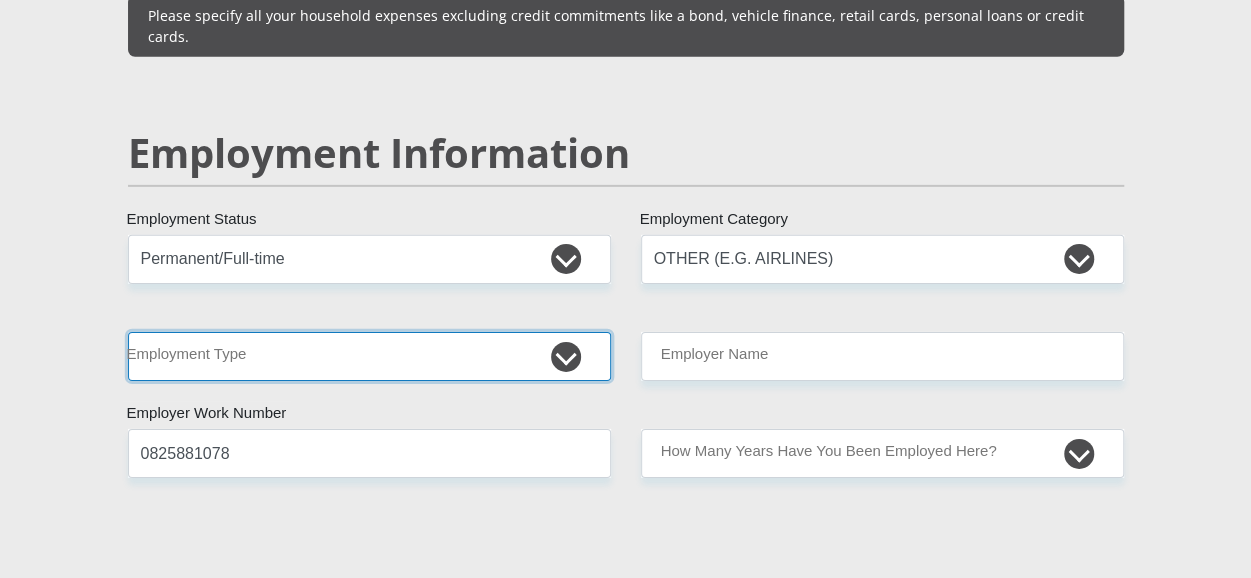 click on "College/Lecturer
Craft Seller
Creative
Driver
Executive
Farmer
Forces - Non Commissioned
Forces - Officer
Hawker
Housewife
Labourer
Licenced Professional
Manager
Miner
Non Licenced Professional
Office Staff/Clerk
Outside Worker
Pensioner
Permanent Teacher
Production/Manufacturing
Sales
Self-Employed
Semi-Professional Worker
Service Industry  Social Worker  Student" at bounding box center [369, 356] 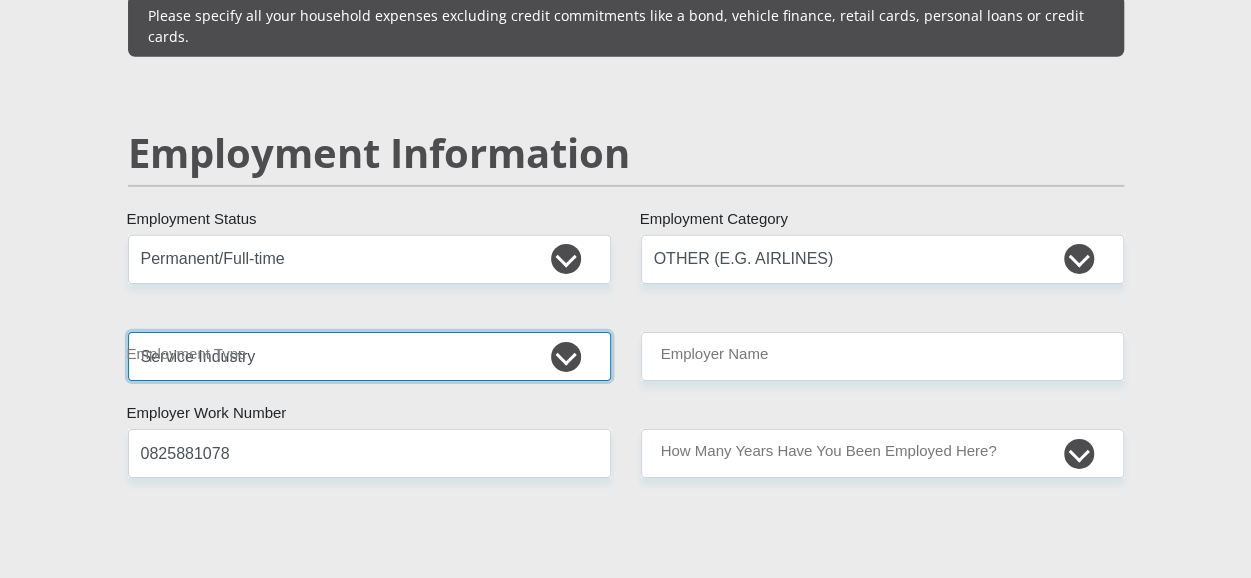 click on "College/Lecturer
Craft Seller
Creative
Driver
Executive
Farmer
Forces - Non Commissioned
Forces - Officer
Hawker
Housewife
Labourer
Licenced Professional
Manager
Miner
Non Licenced Professional
Office Staff/Clerk
Outside Worker
Pensioner
Permanent Teacher
Production/Manufacturing
Sales
Self-Employed
Semi-Professional Worker
Service Industry  Social Worker  Student" at bounding box center [369, 356] 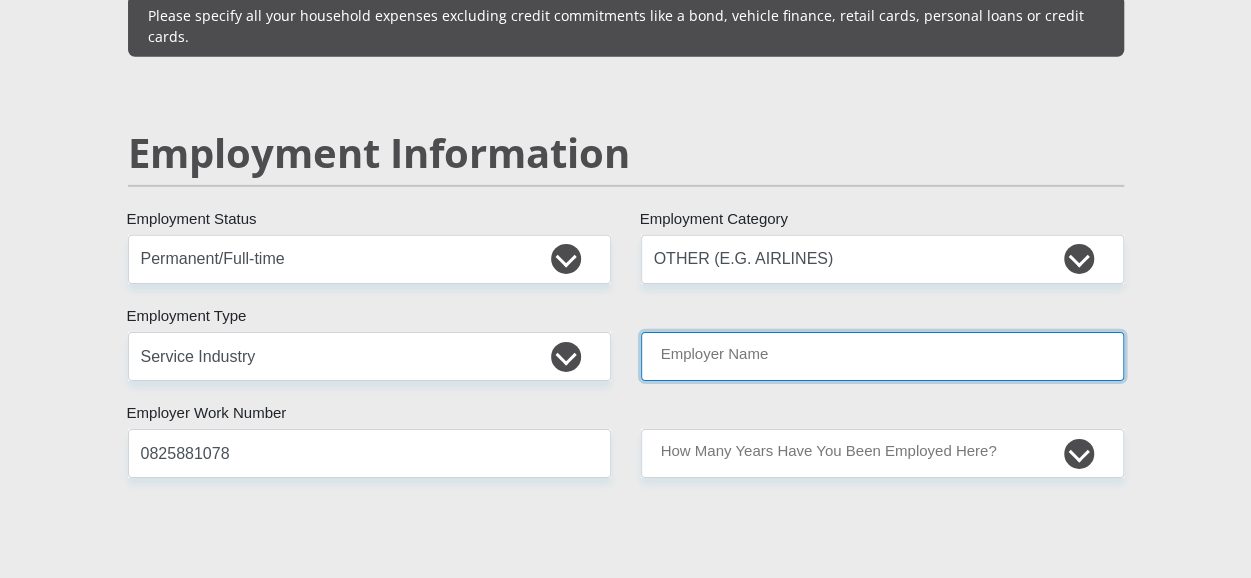 click on "Employer Name" at bounding box center [882, 356] 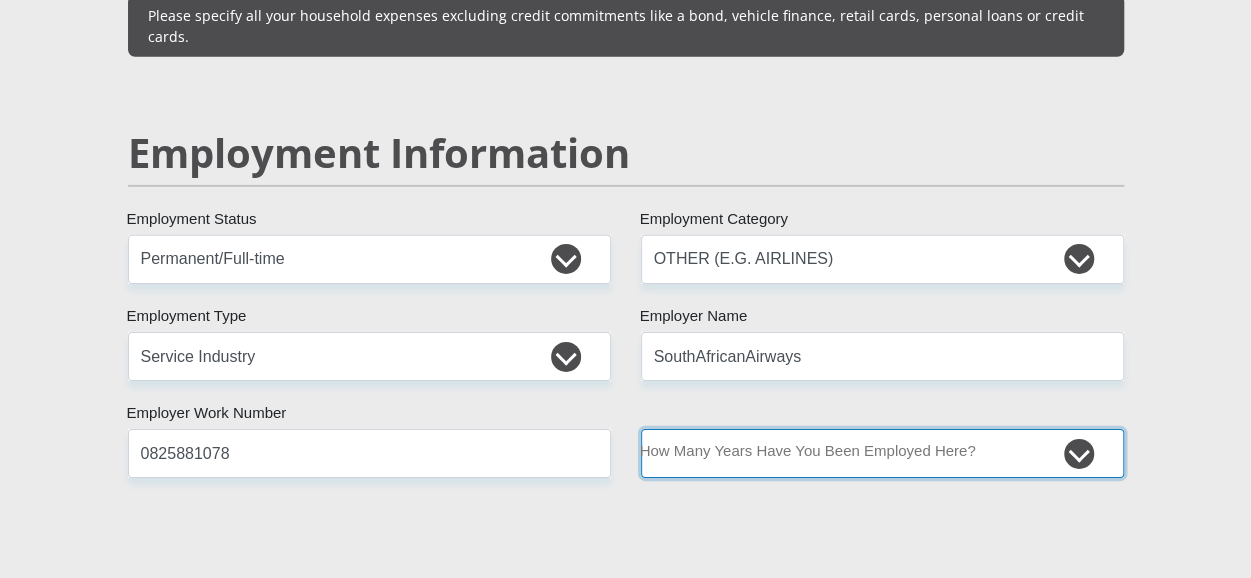 click on "less than 1 year
1-3 years
3-5 years
5+ years" at bounding box center [882, 453] 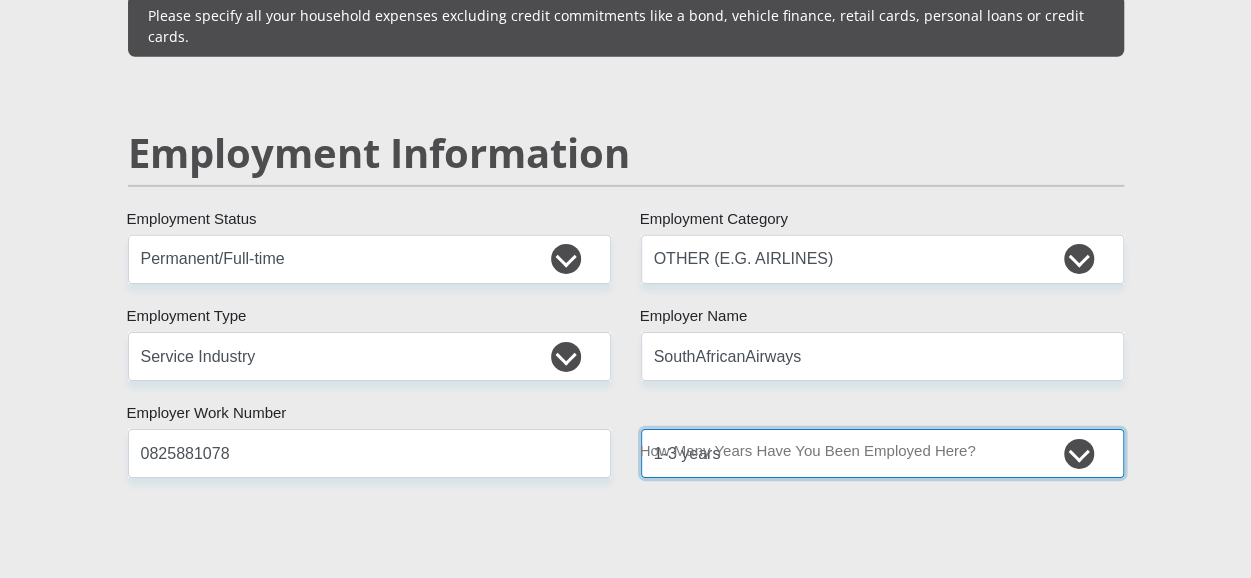 click on "less than 1 year
1-3 years
3-5 years
5+ years" at bounding box center [882, 453] 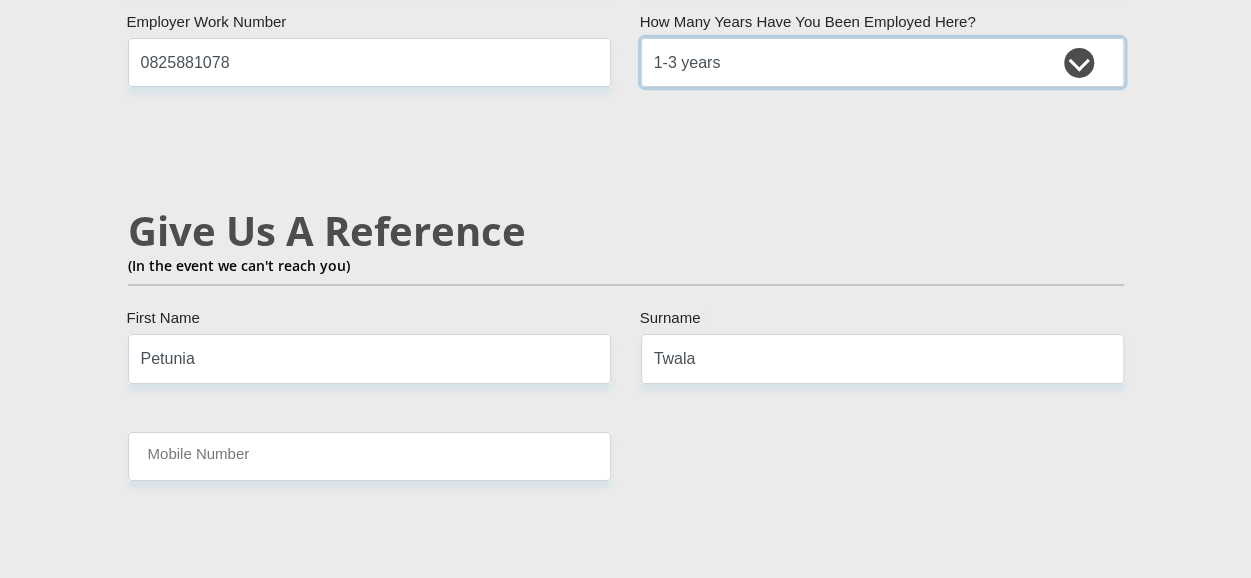 scroll, scrollTop: 3441, scrollLeft: 0, axis: vertical 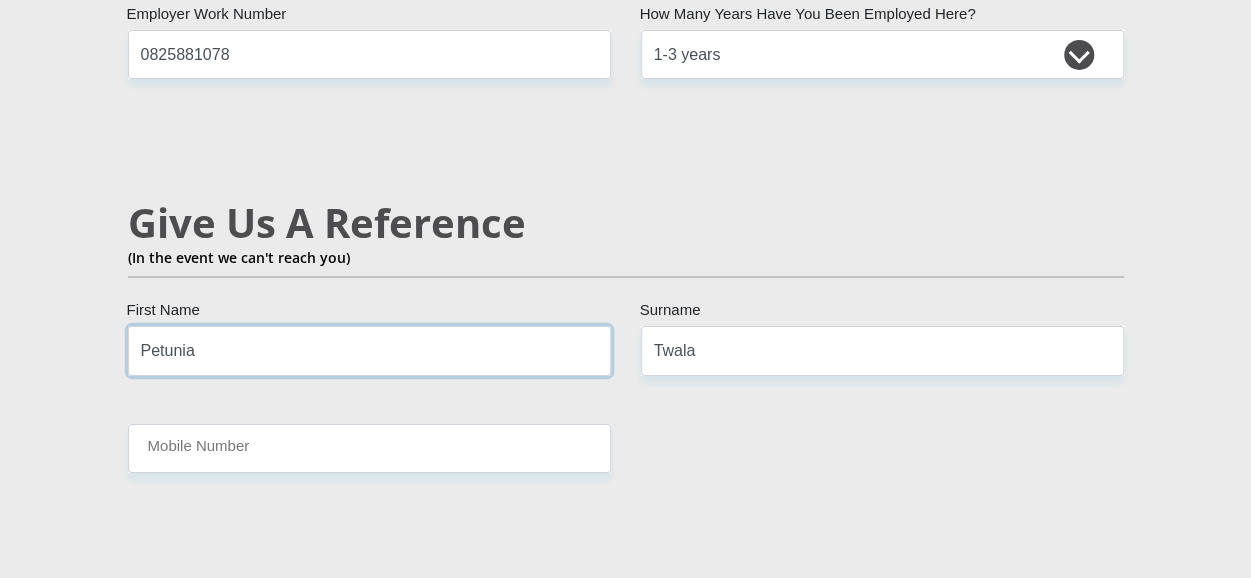 click on "Petunia" at bounding box center (369, 350) 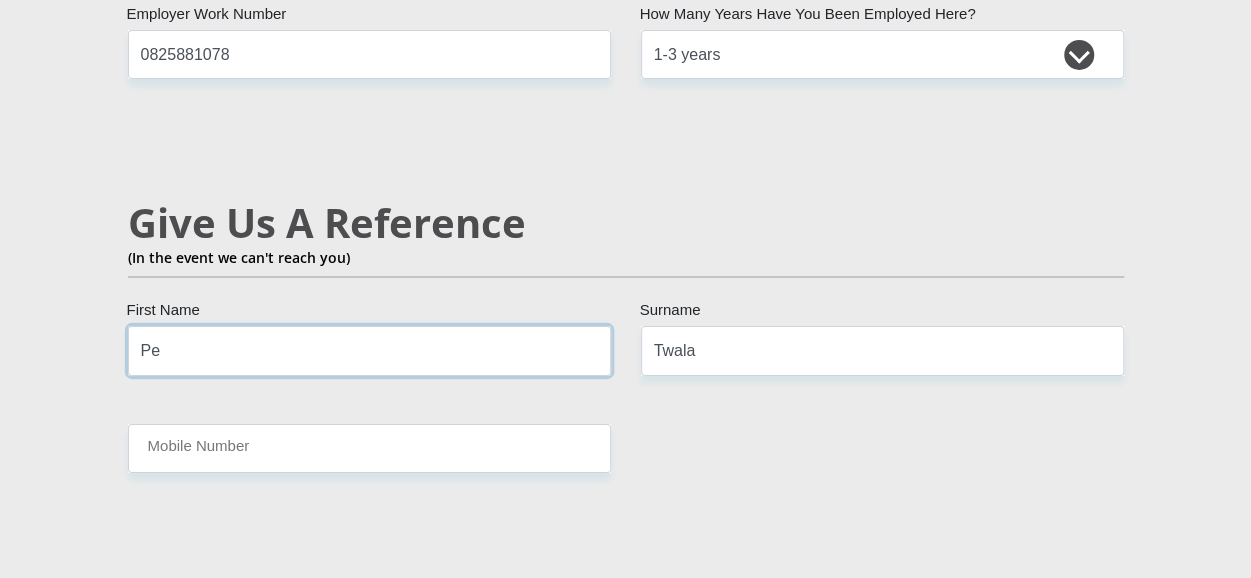 type on "P" 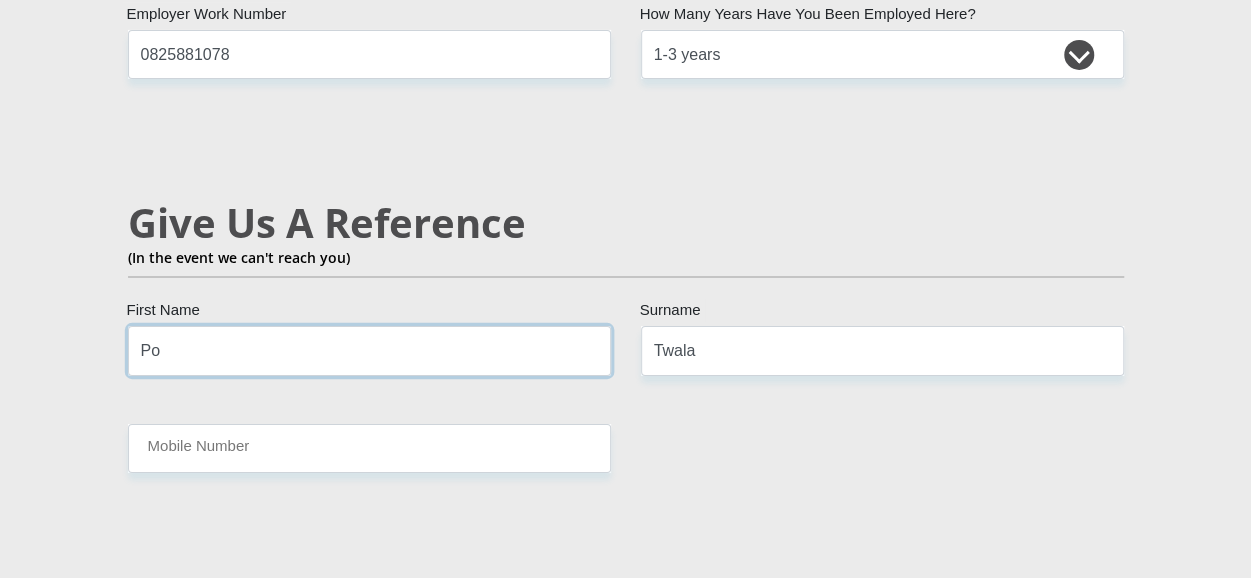 type on "Portia" 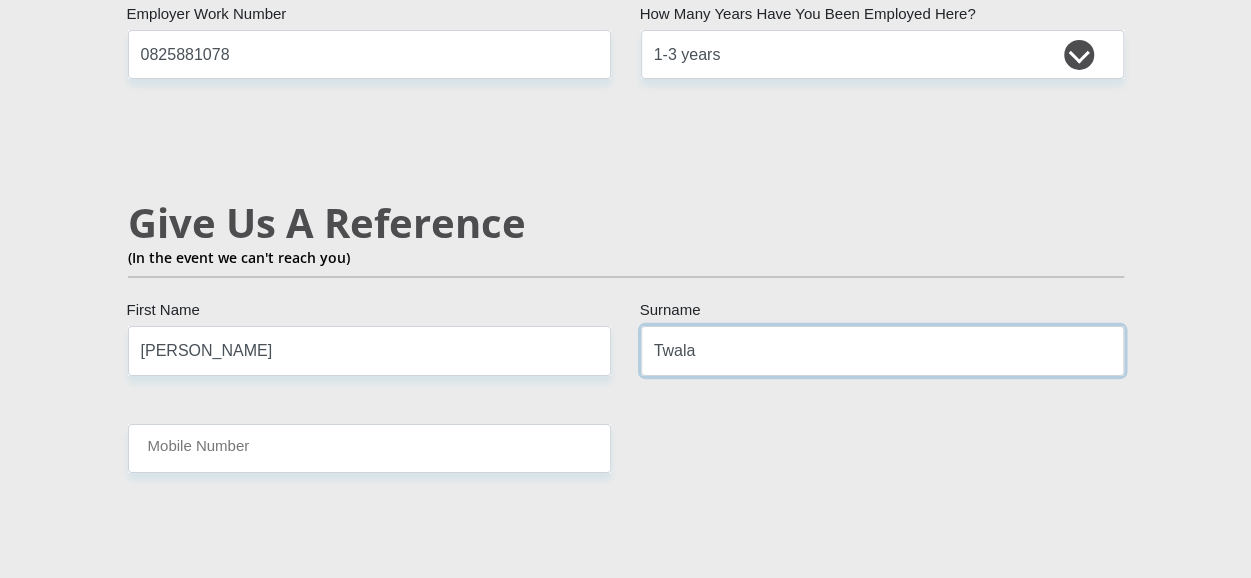 click on "Twala" at bounding box center [882, 350] 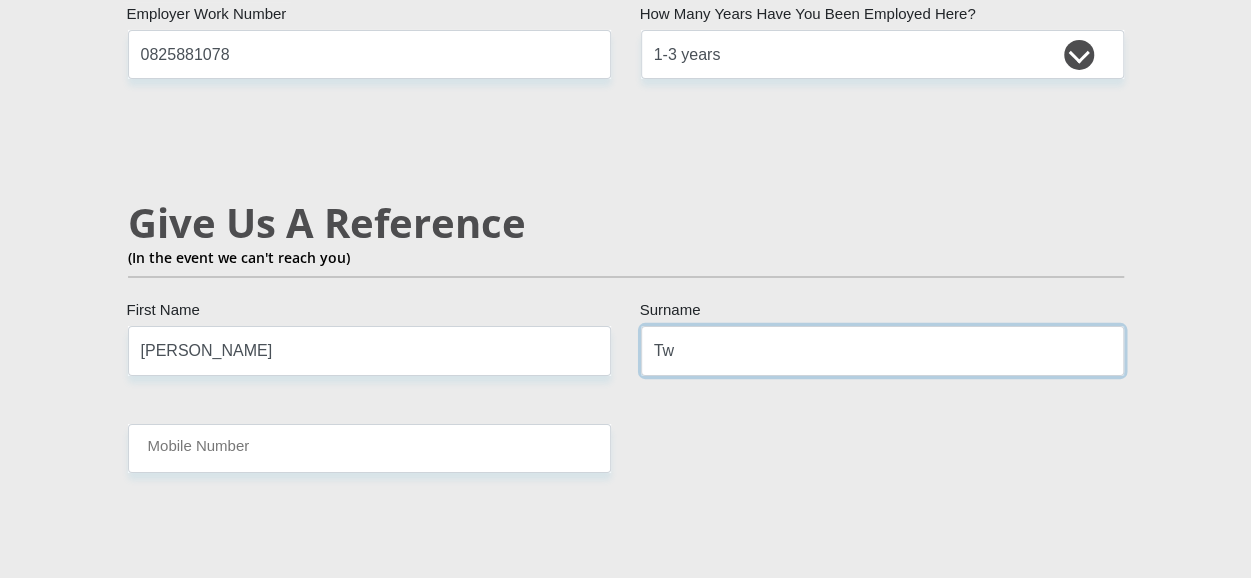 type on "T" 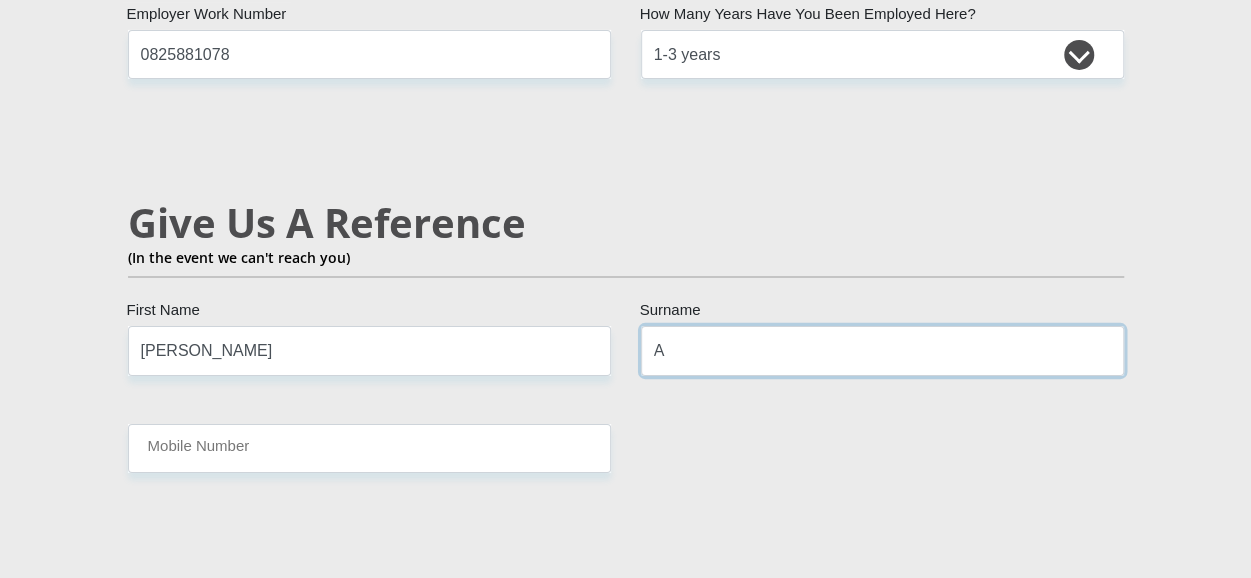 type on "Atisang" 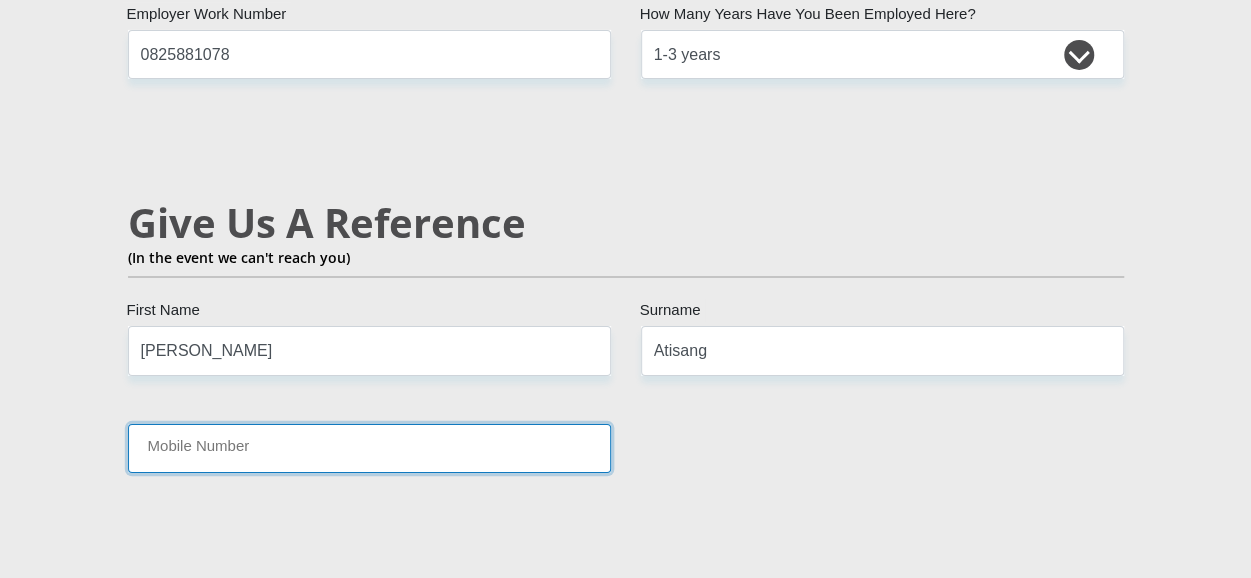 click on "Mobile Number" at bounding box center (369, 448) 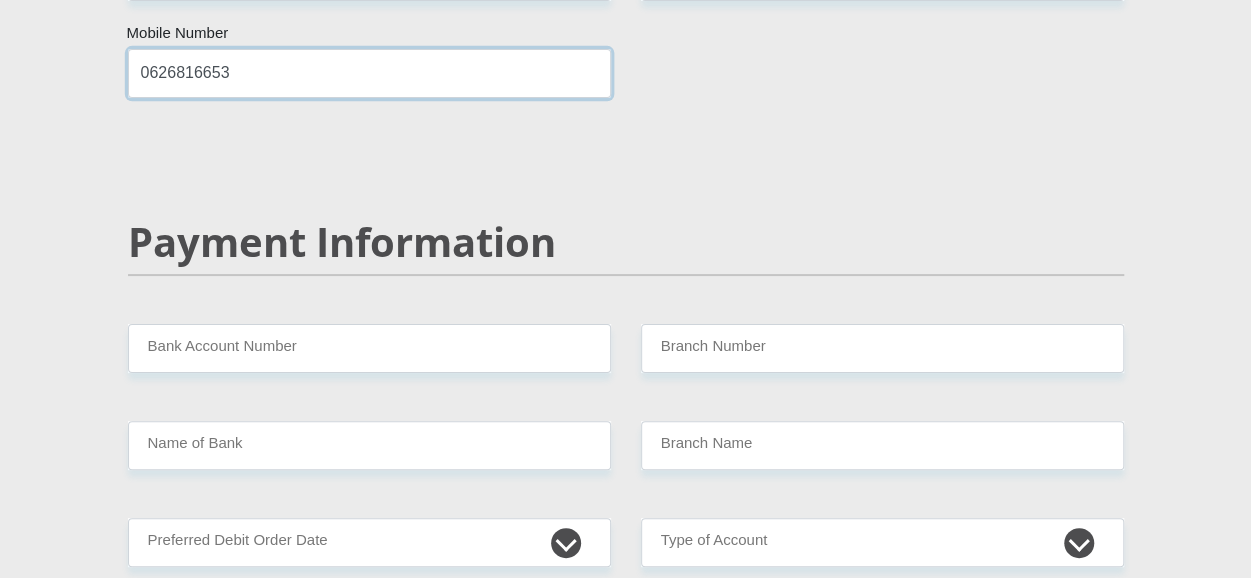scroll, scrollTop: 3832, scrollLeft: 0, axis: vertical 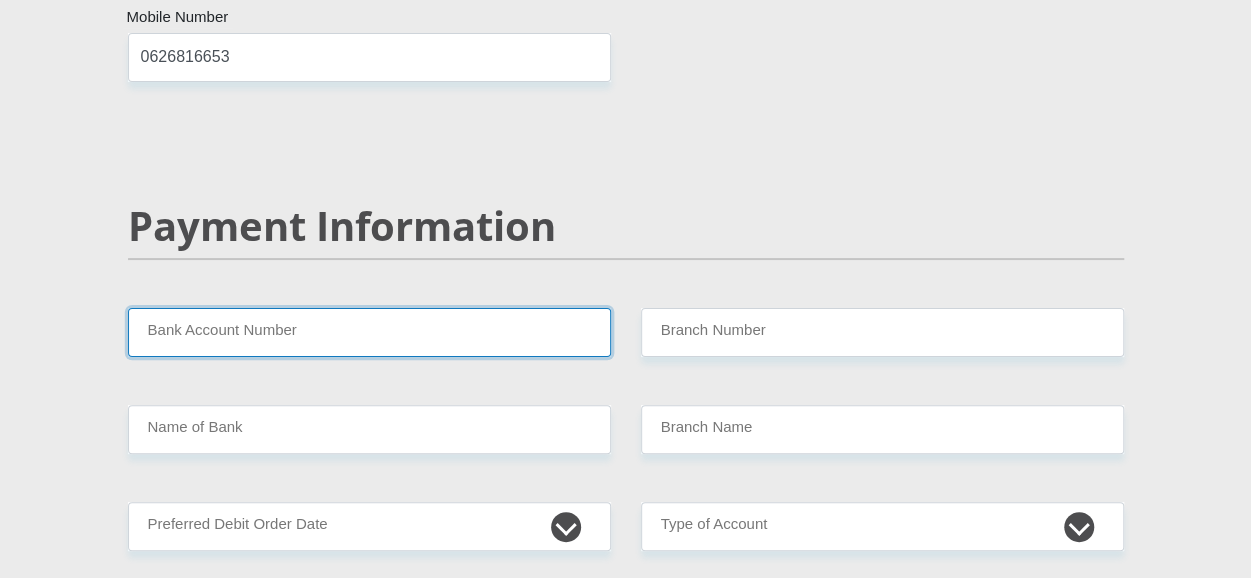 click on "Bank Account Number" at bounding box center (369, 332) 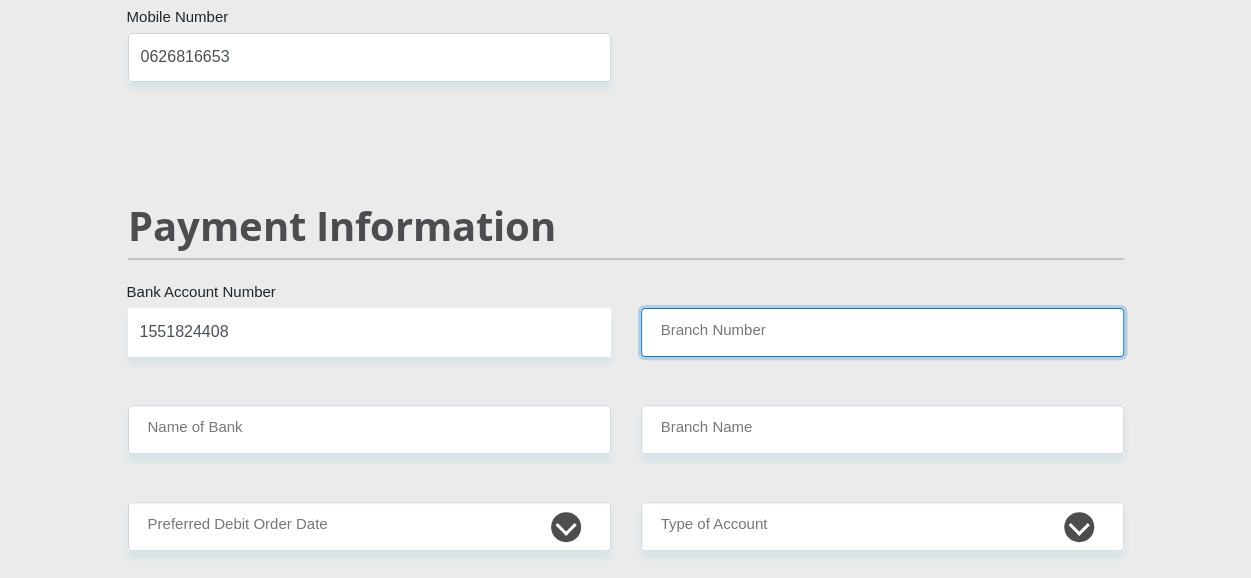 click on "Branch Number" at bounding box center (882, 332) 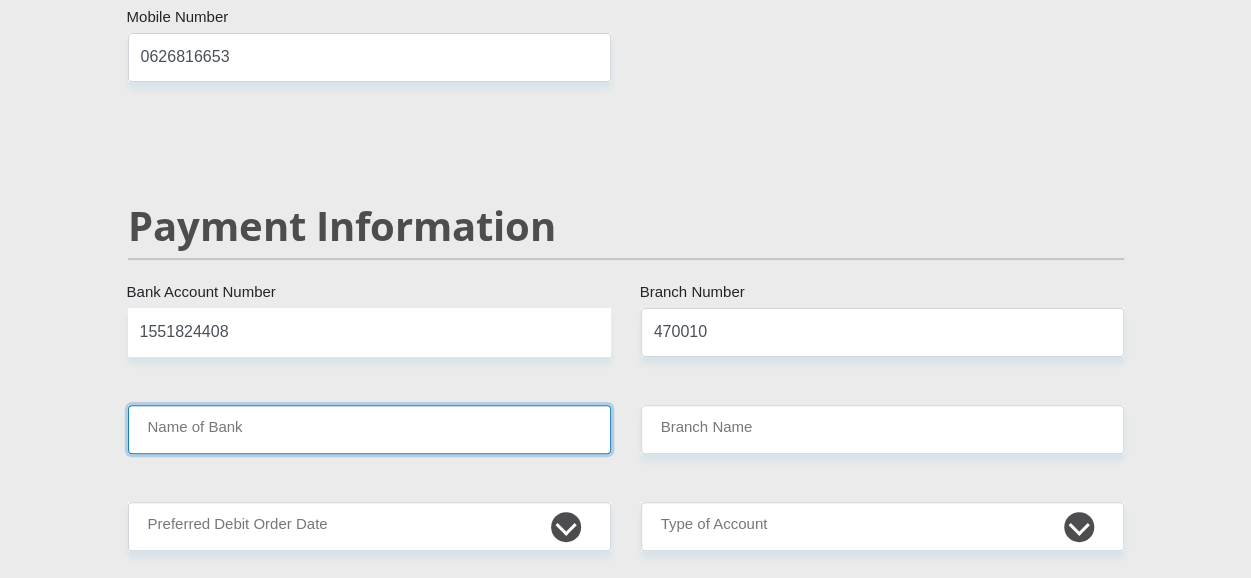 click on "Name of Bank" at bounding box center (369, 429) 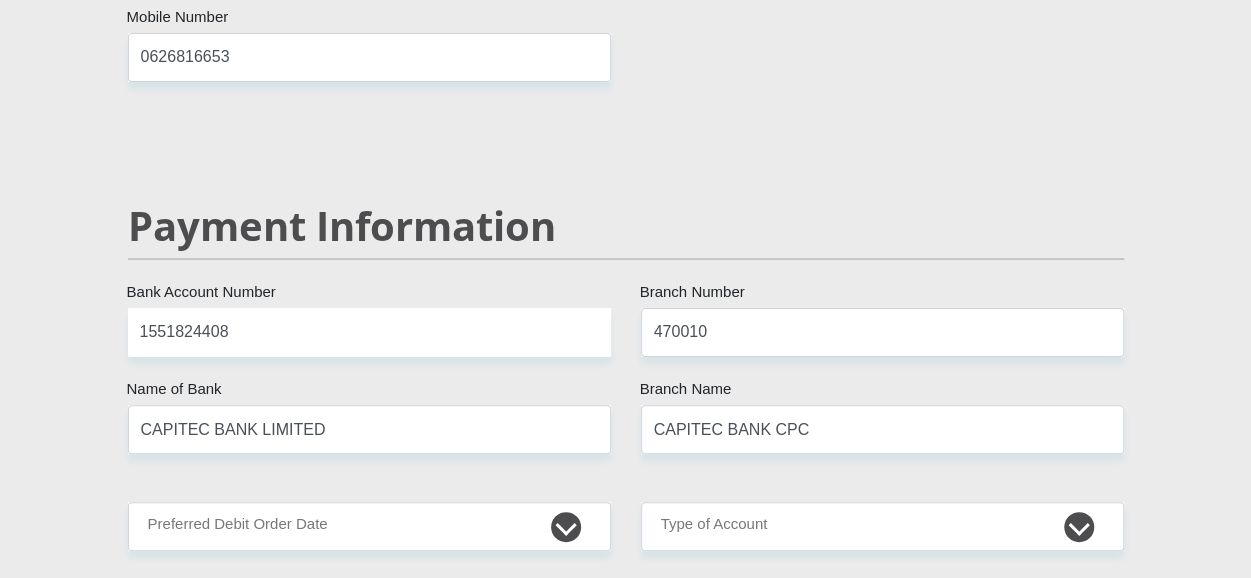 click on "Mr
Ms
Mrs
Dr
Other
Title
Petunia
First Name
Twala
Surname
7704230265084
South African ID Number
Please input valid ID number
South Africa
Afghanistan
Aland Islands
Albania
Algeria
America Samoa
American Virgin Islands
Andorra
Angola
Anguilla
Antarctica
Antigua and Barbuda
Argentina" at bounding box center (626, -576) 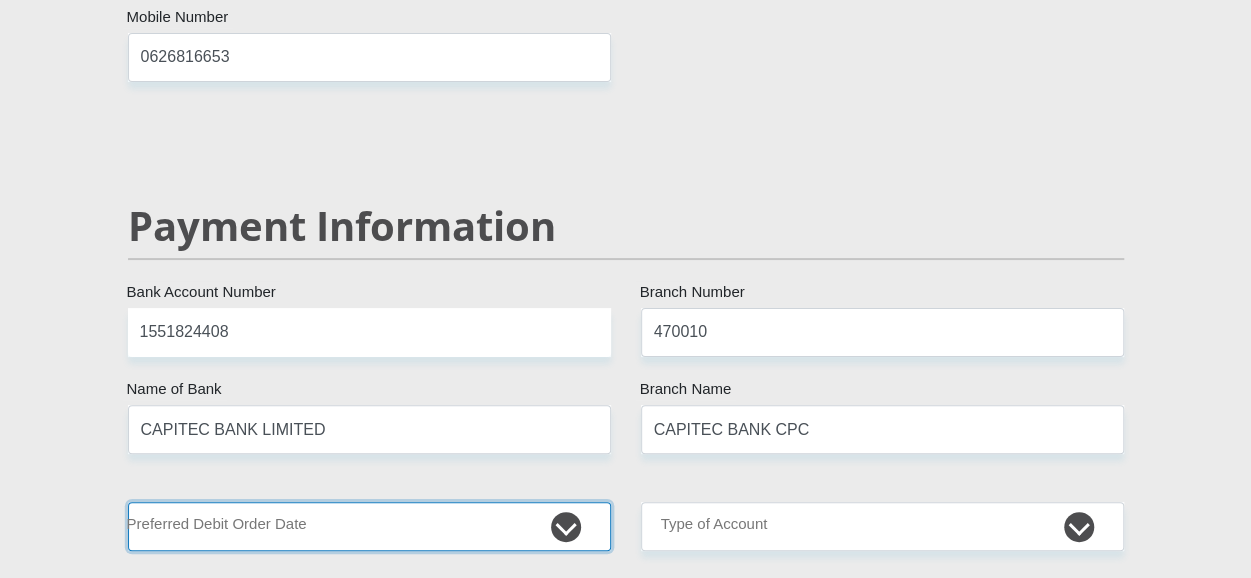 click on "1st
2nd
3rd
4th
5th
7th
18th
19th
20th
21st
22nd
23rd
24th
25th
26th
27th
28th
29th
30th" at bounding box center [369, 526] 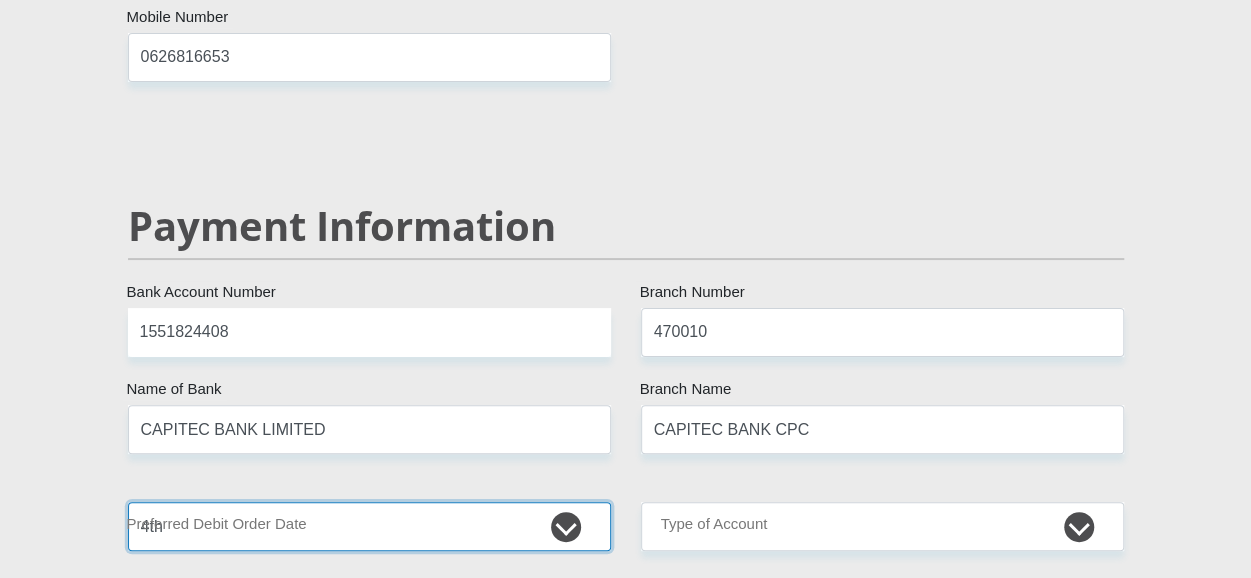 click on "1st
2nd
3rd
4th
5th
7th
18th
19th
20th
21st
22nd
23rd
24th
25th
26th
27th
28th
29th
30th" at bounding box center [369, 526] 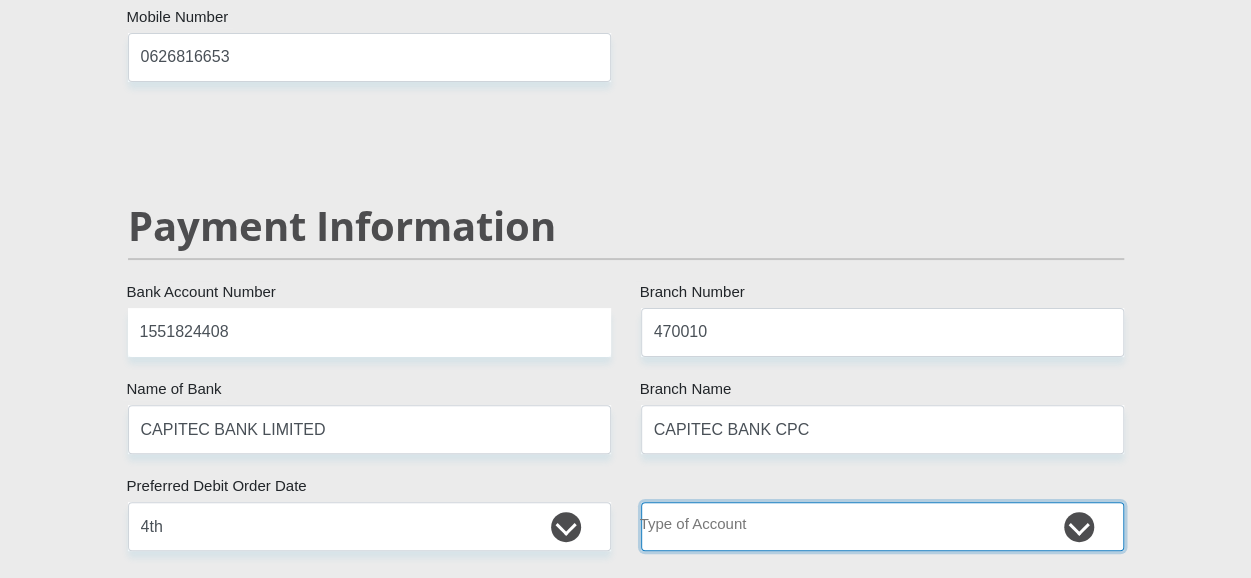 click on "Cheque
Savings" at bounding box center [882, 526] 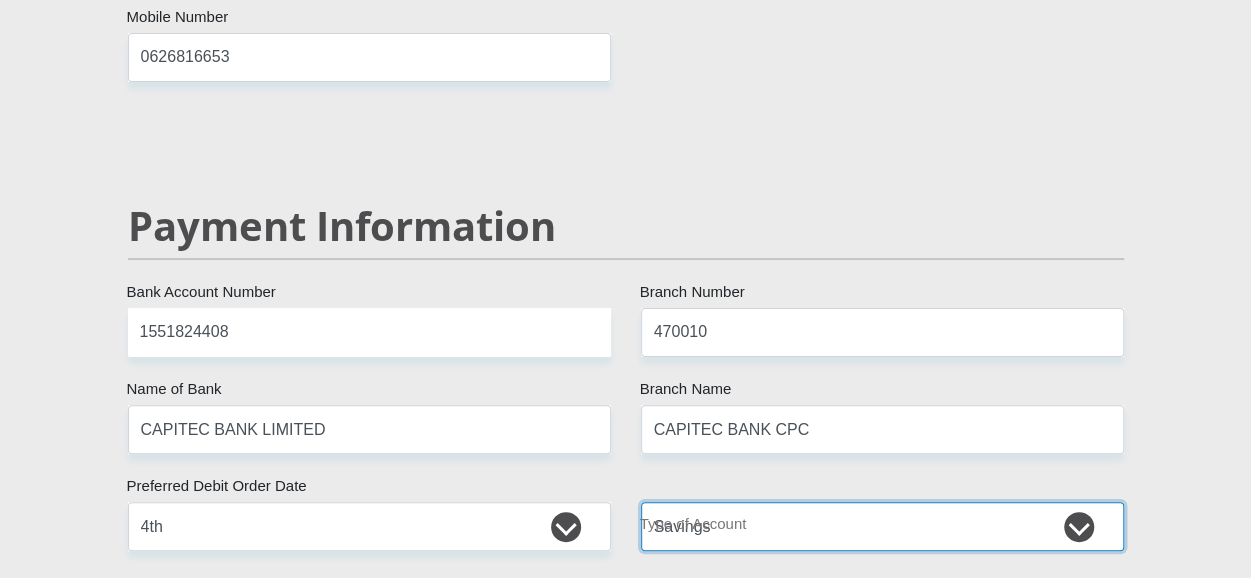 click on "Cheque
Savings" at bounding box center [882, 526] 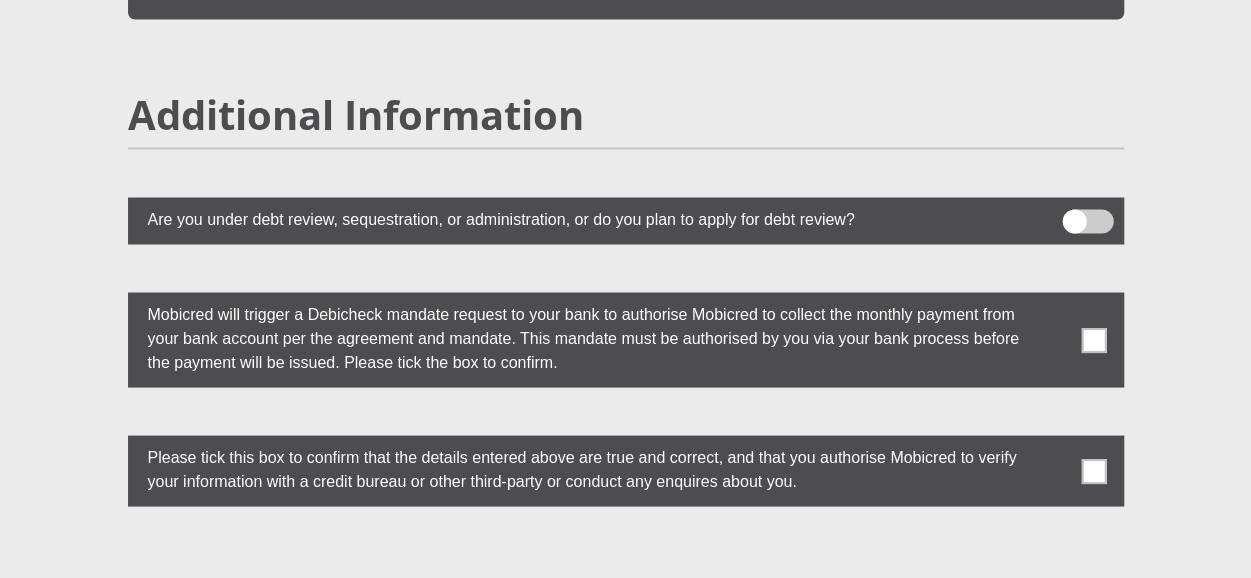 scroll, scrollTop: 5460, scrollLeft: 0, axis: vertical 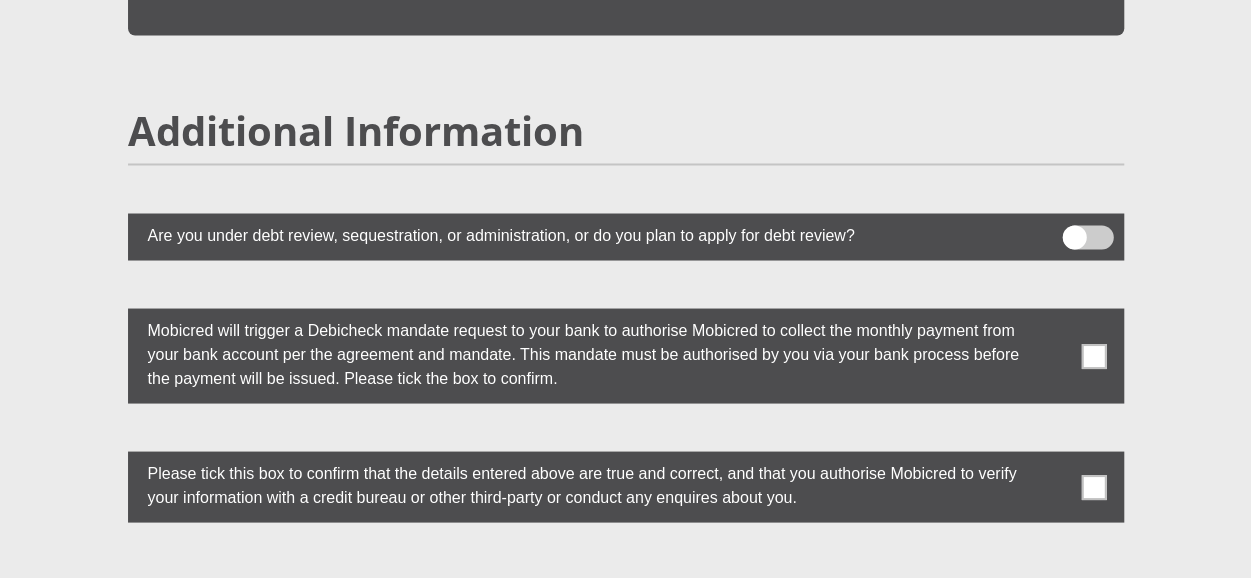 click at bounding box center [1093, 355] 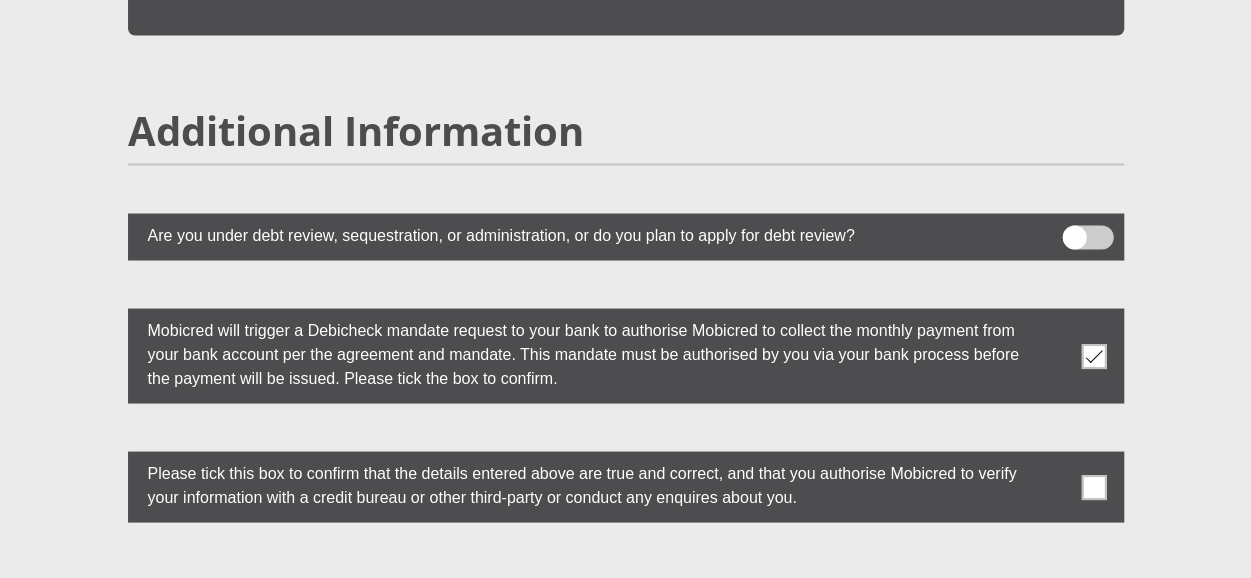 click at bounding box center (1093, 486) 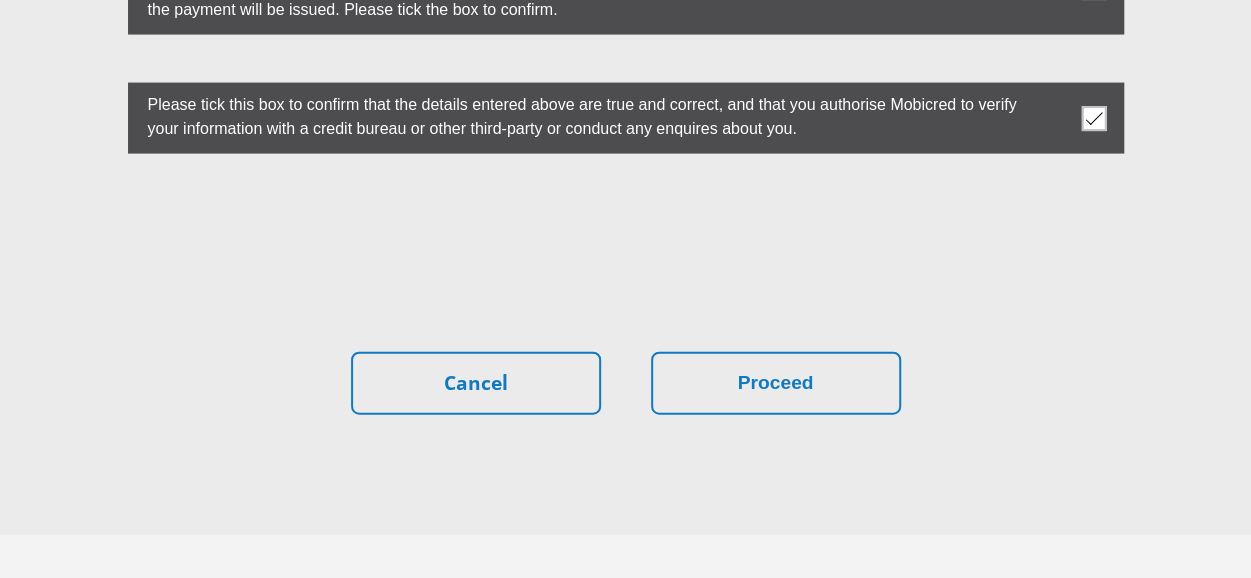 scroll, scrollTop: 5847, scrollLeft: 0, axis: vertical 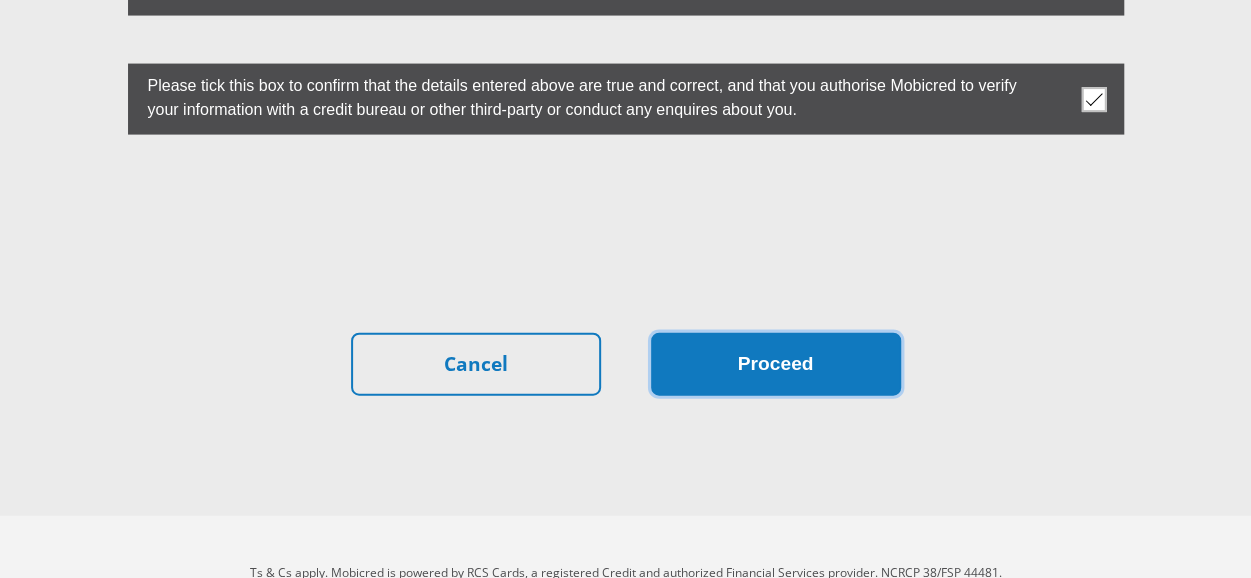 click on "Proceed" at bounding box center (776, 364) 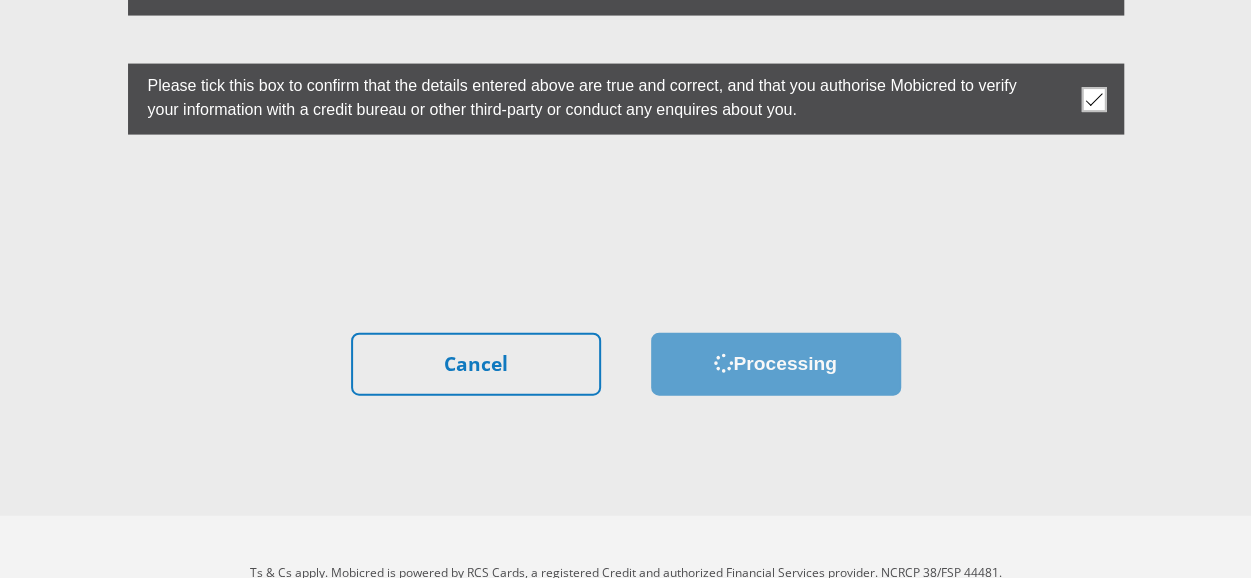 scroll, scrollTop: 0, scrollLeft: 0, axis: both 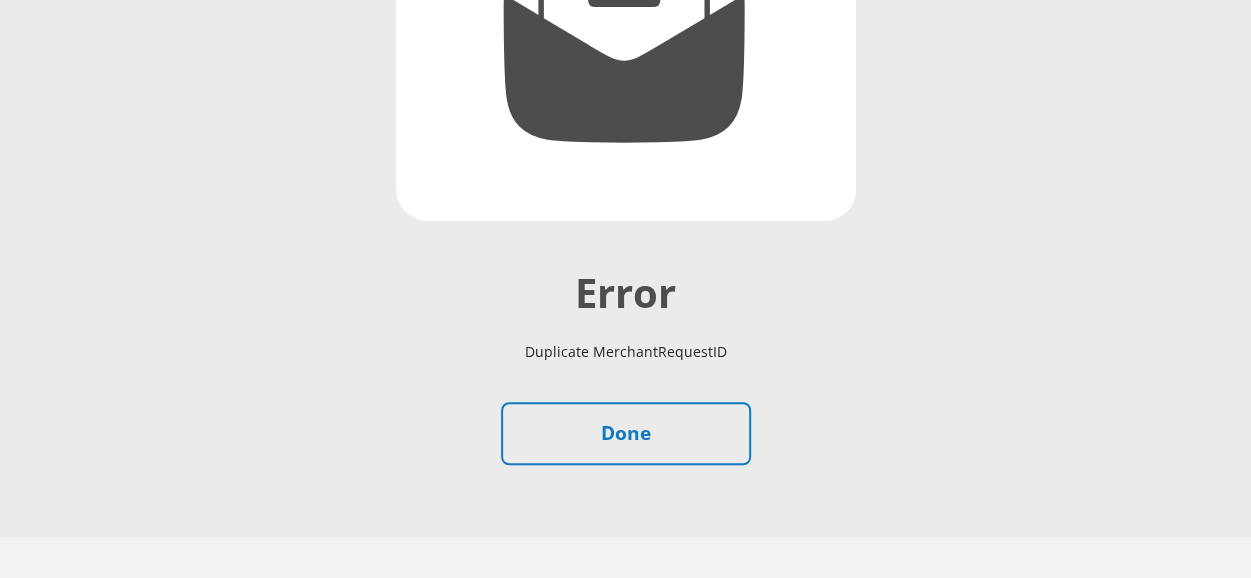 drag, startPoint x: 1262, startPoint y: 27, endPoint x: 1262, endPoint y: 260, distance: 233 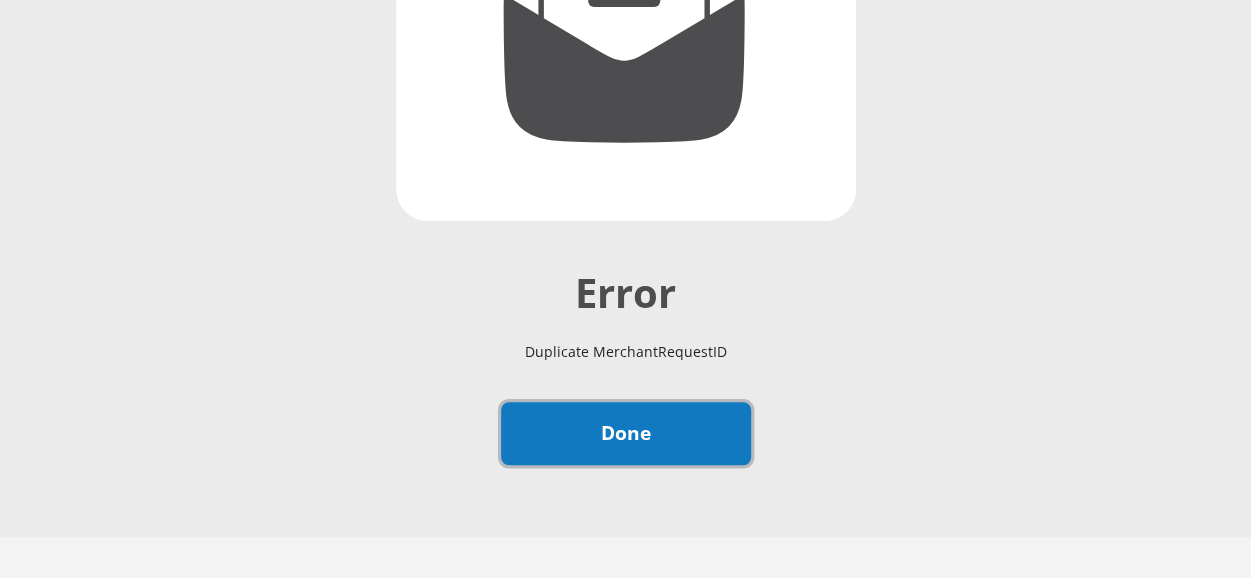 click on "Done" at bounding box center (626, 433) 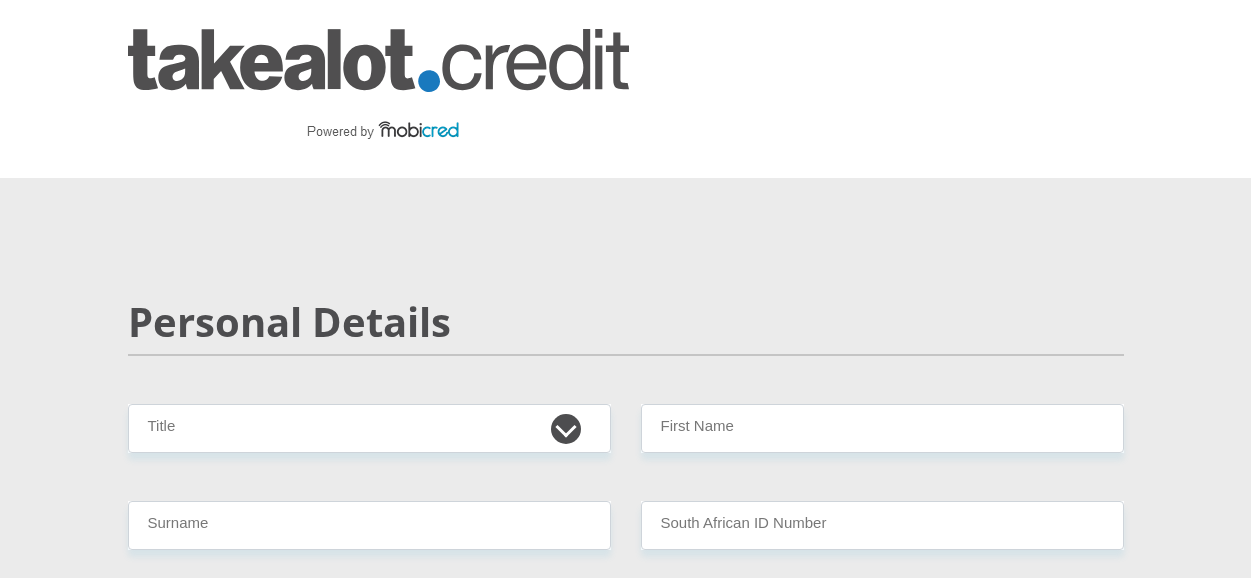 scroll, scrollTop: 0, scrollLeft: 0, axis: both 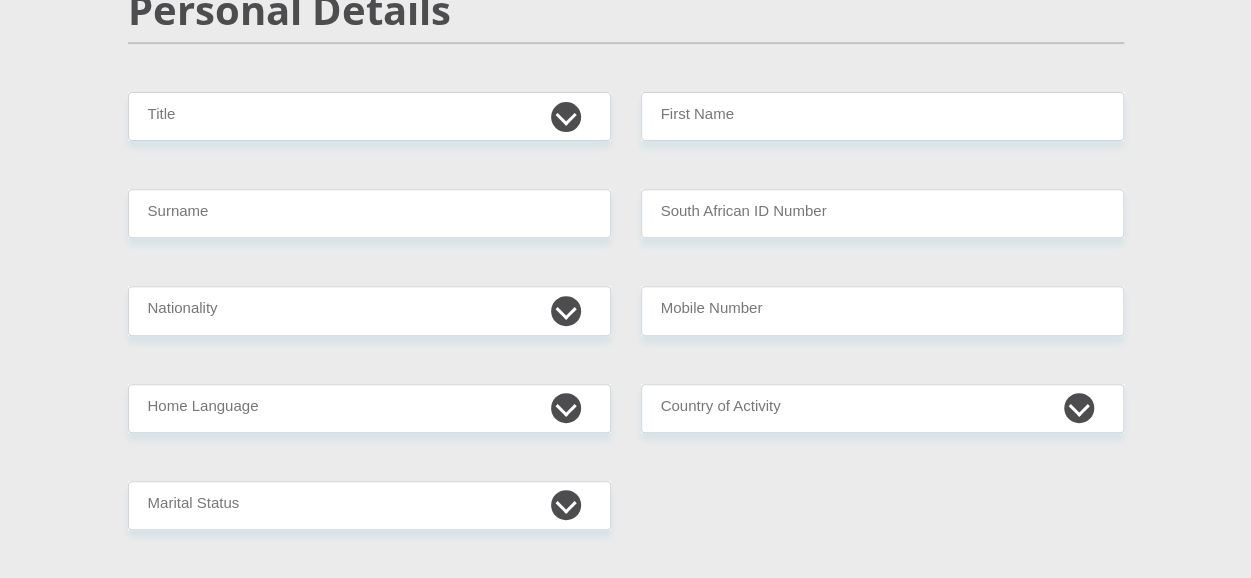drag, startPoint x: 0, startPoint y: 0, endPoint x: 1262, endPoint y: 80, distance: 1264.5331 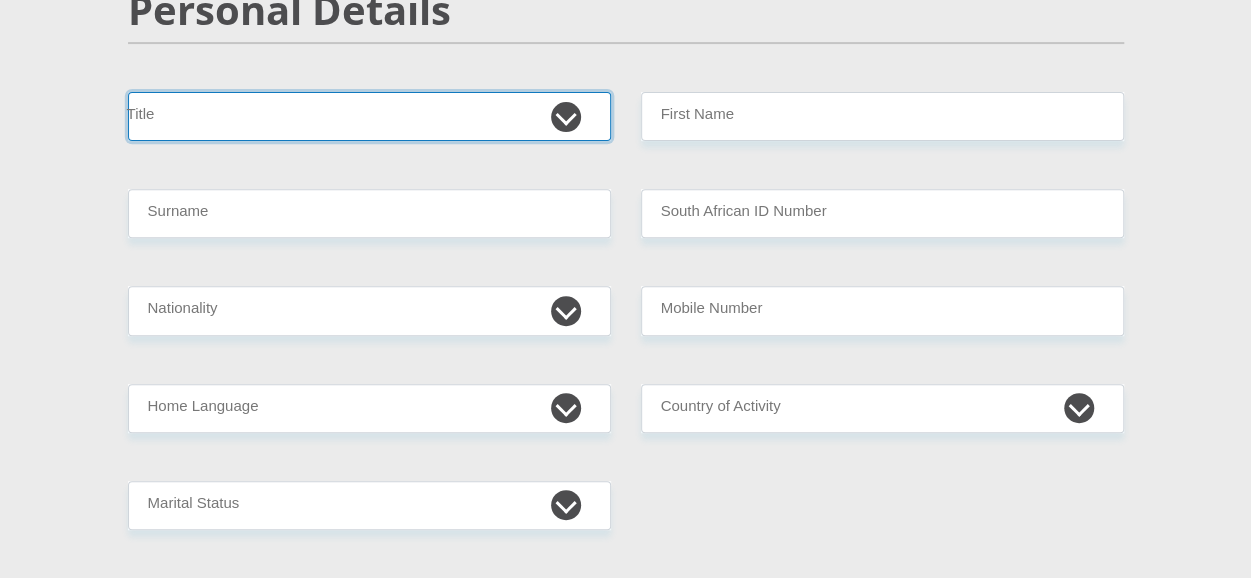 click on "Mr
Ms
Mrs
Dr
[PERSON_NAME]" at bounding box center (369, 116) 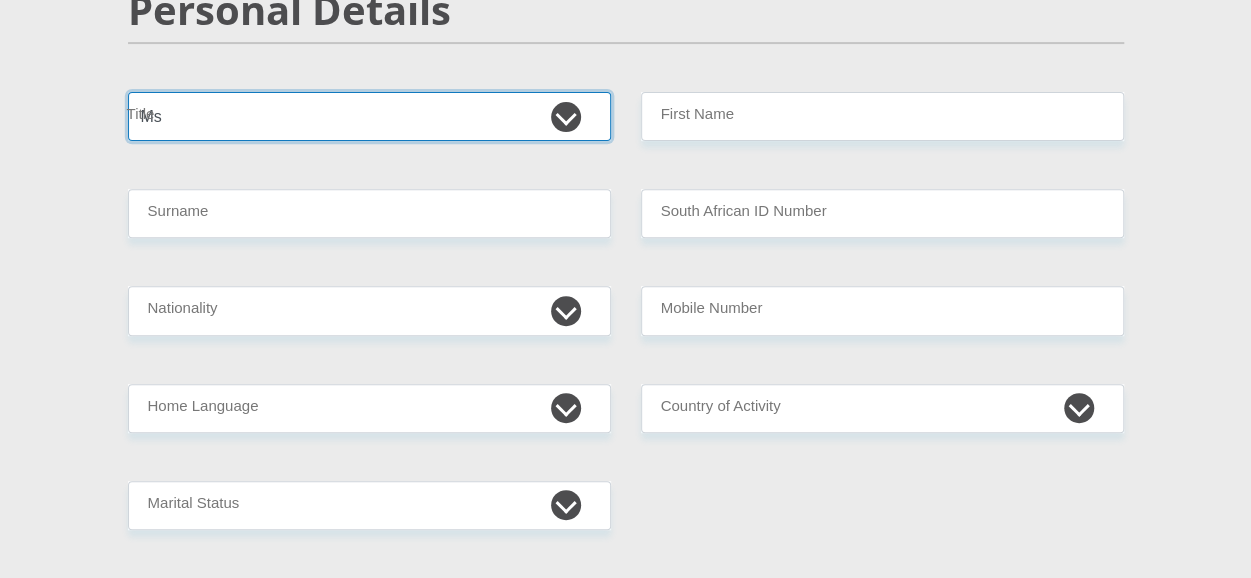 click on "Mr
Ms
Mrs
Dr
[PERSON_NAME]" at bounding box center (369, 116) 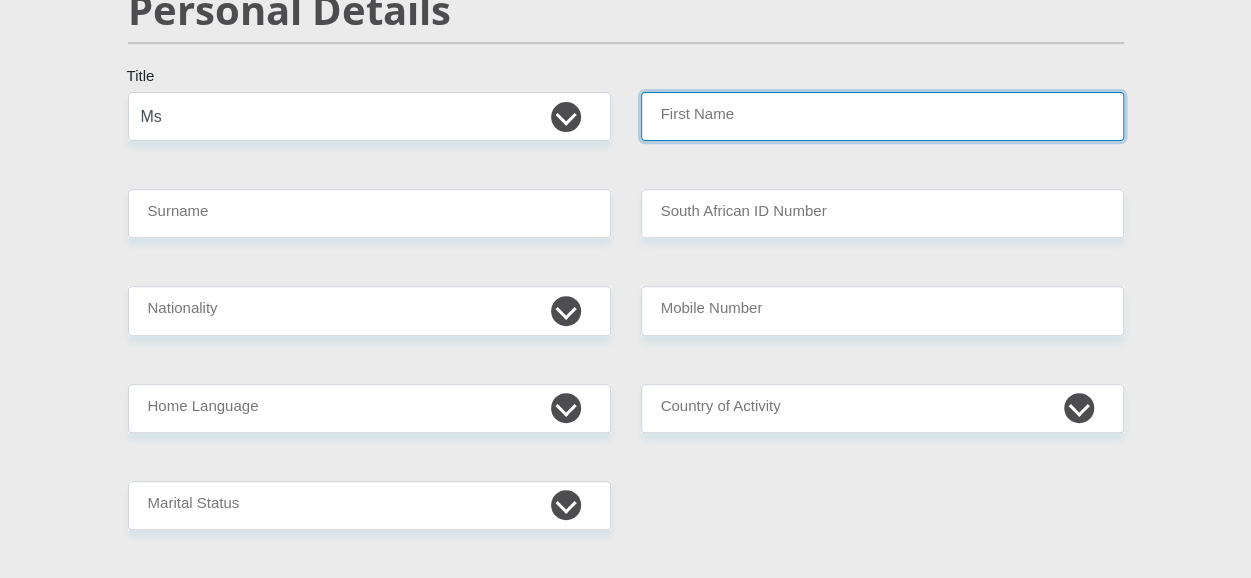 click on "First Name" at bounding box center (882, 116) 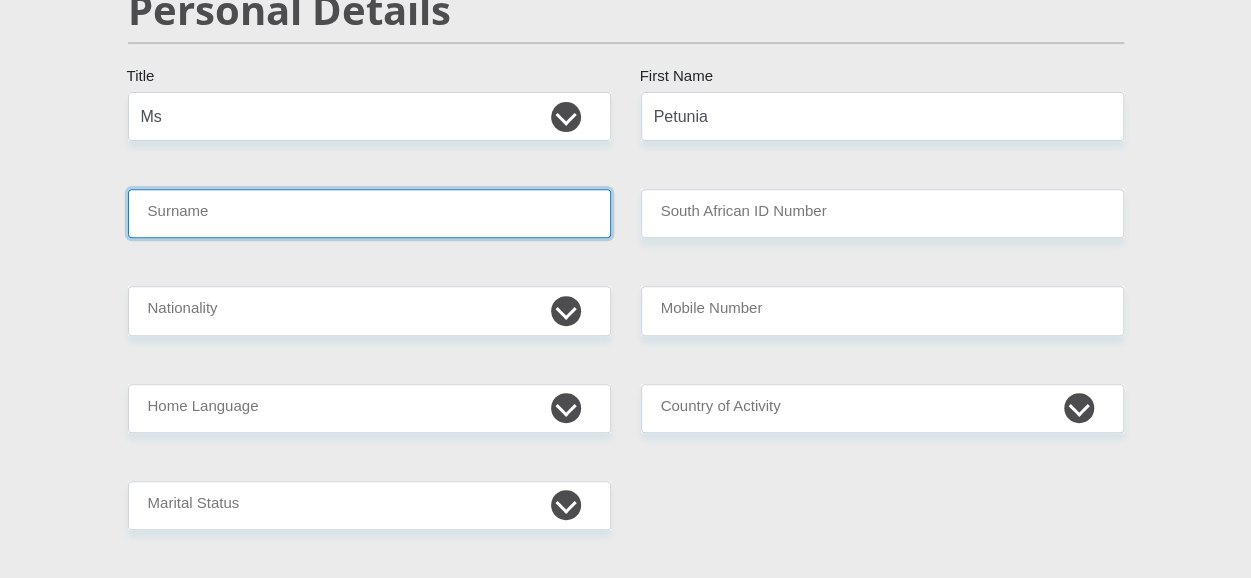 type on "Twala" 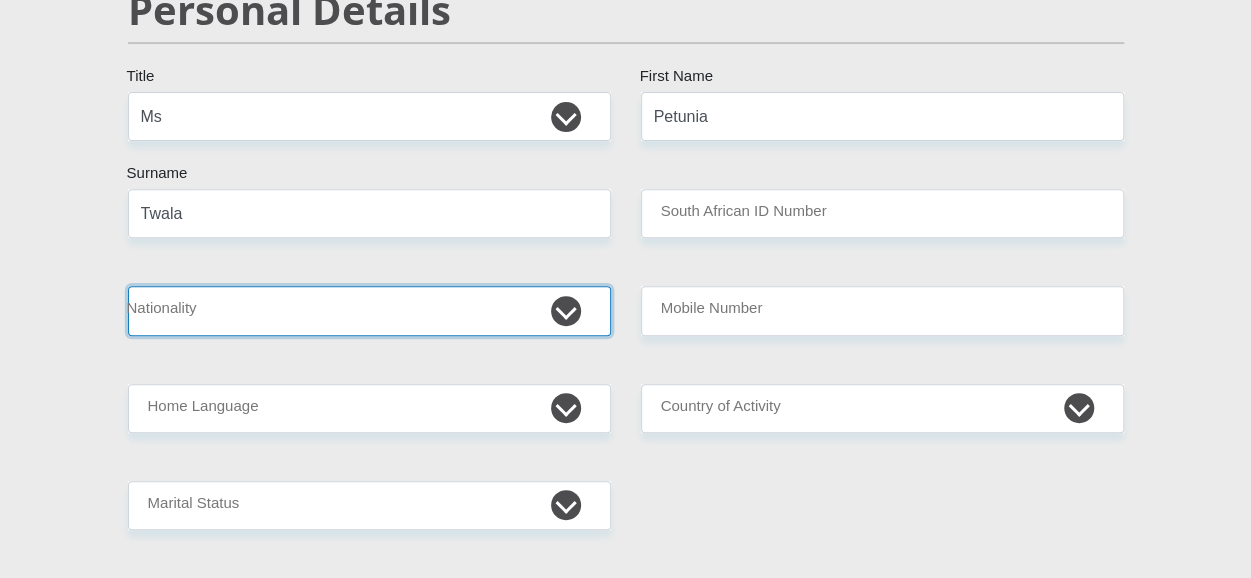 select on "ZAF" 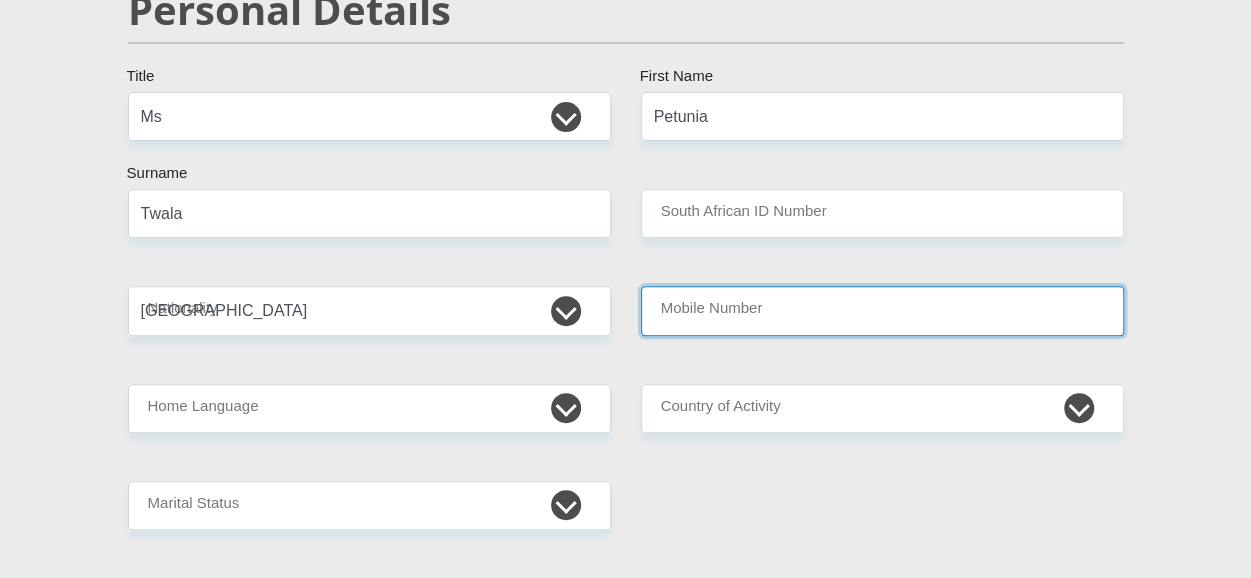 type on "0825881078" 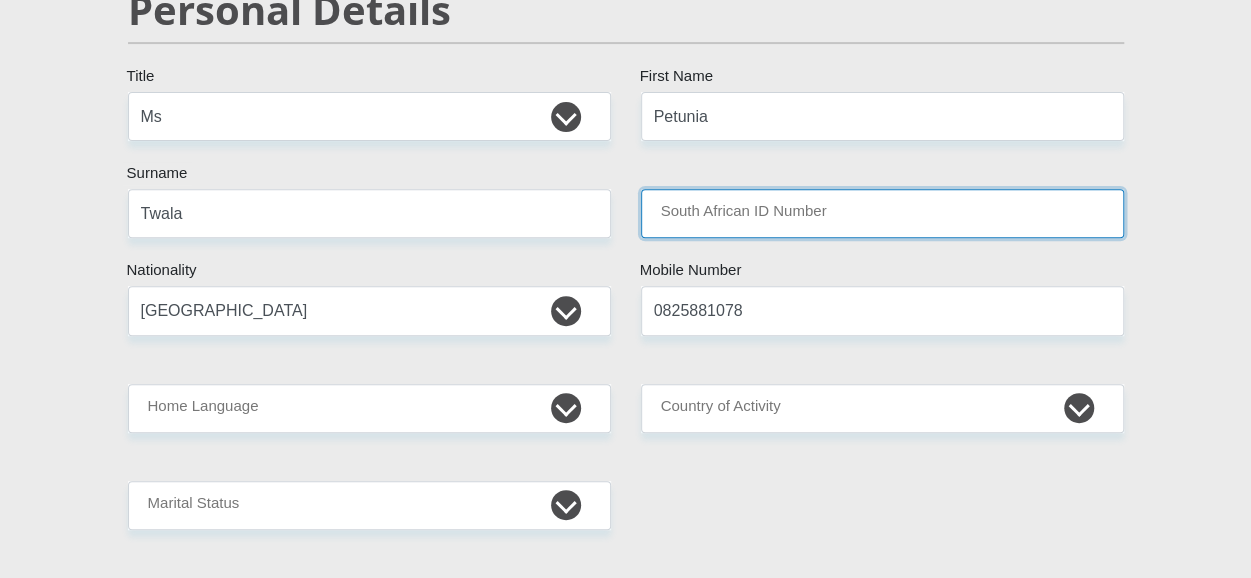 click on "South African ID Number" at bounding box center [882, 213] 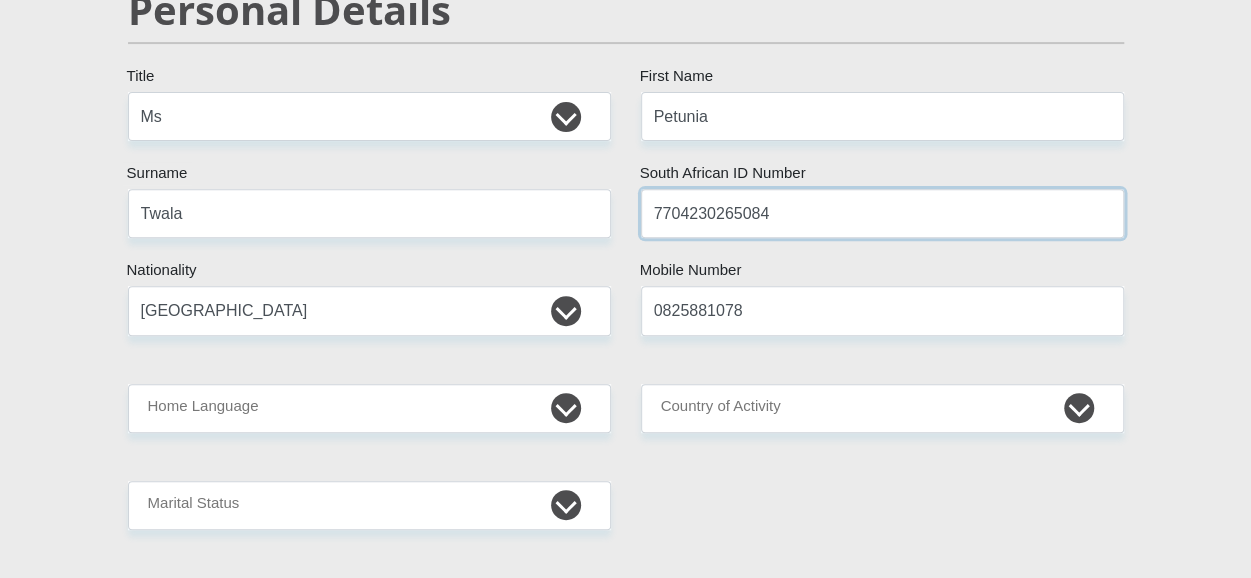 type on "7704230265084" 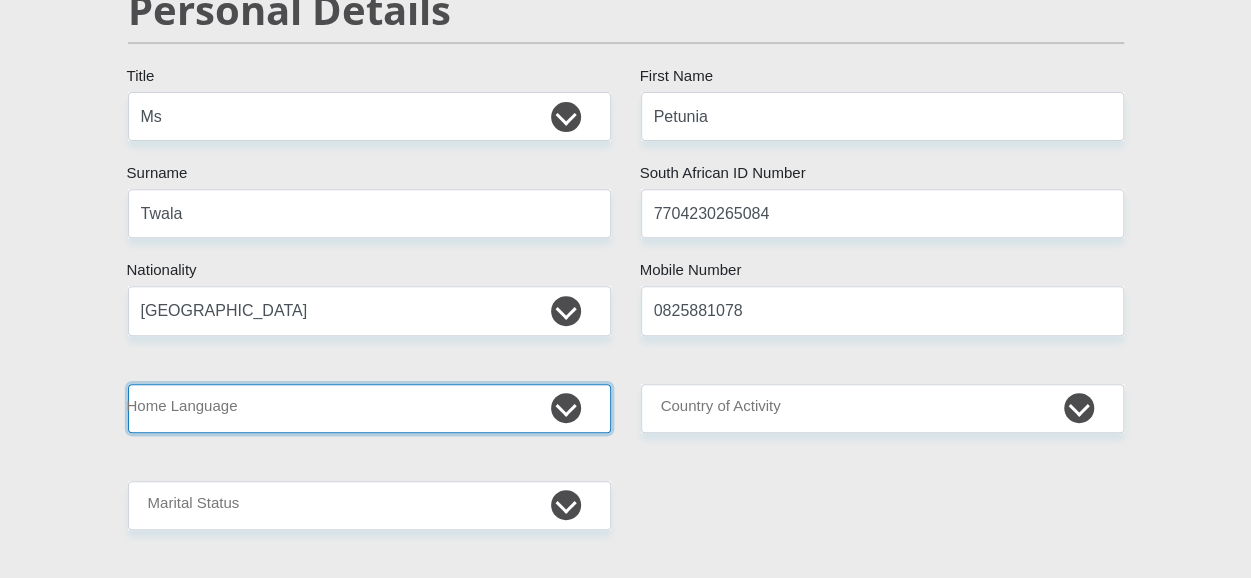 click on "Afrikaans
English
Sepedi
South Ndebele
Southern Sotho
Swati
Tsonga
Tswana
Venda
Xhosa
Zulu
Other" at bounding box center [369, 408] 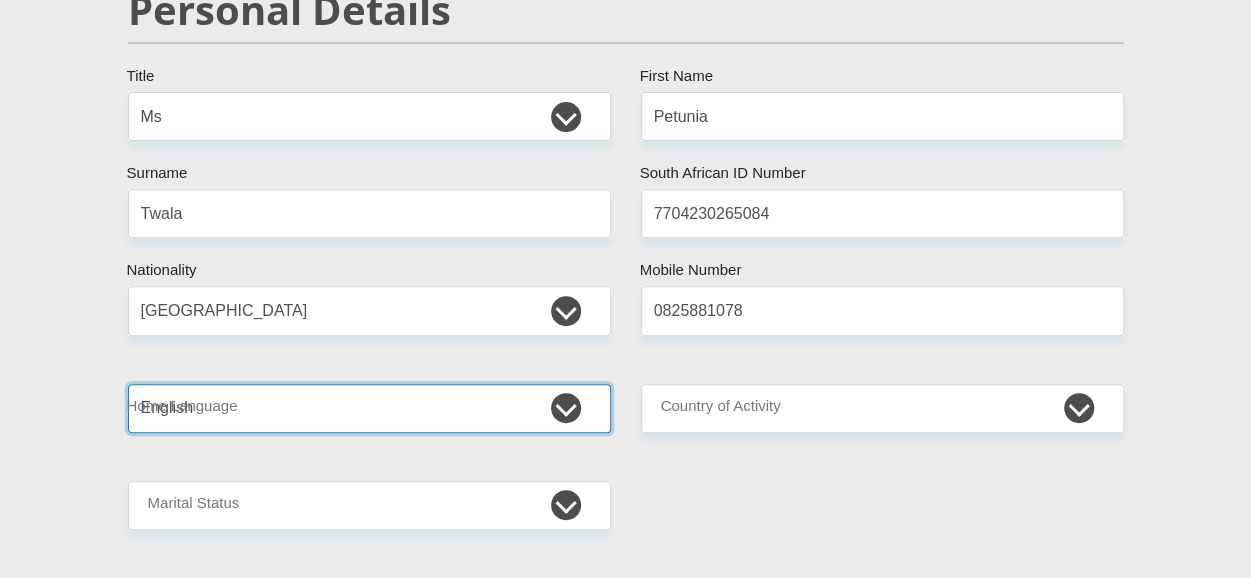 click on "Afrikaans
English
Sepedi
South Ndebele
Southern Sotho
Swati
Tsonga
Tswana
Venda
Xhosa
Zulu
Other" at bounding box center (369, 408) 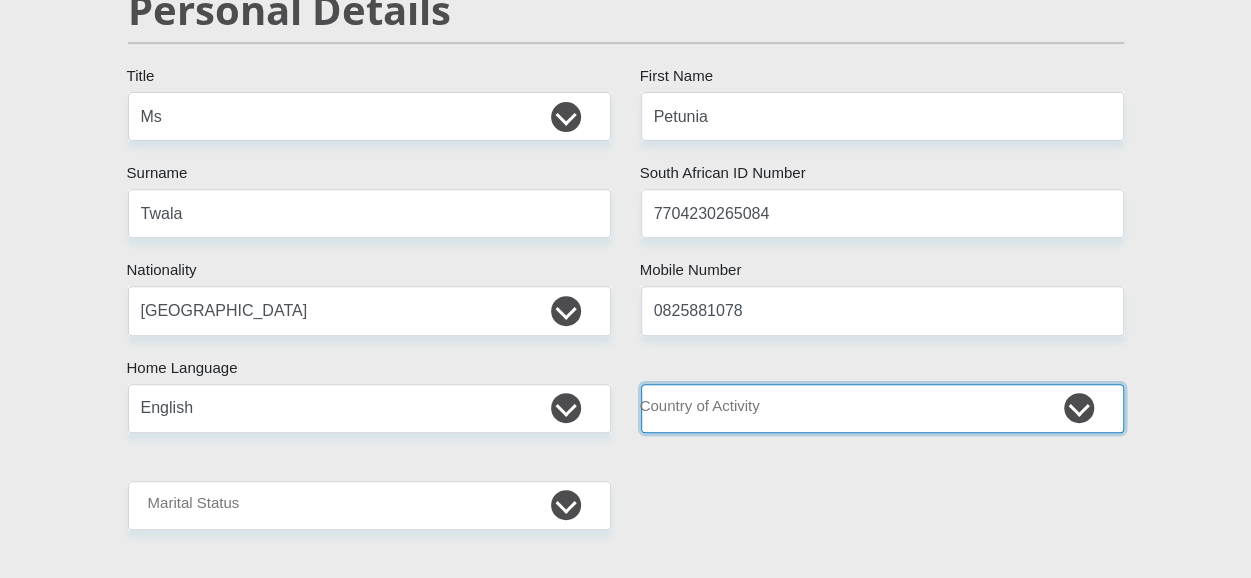 click on "South Africa
Afghanistan
Aland Islands
Albania
Algeria
America Samoa
American Virgin Islands
Andorra
Angola
Anguilla
Antarctica
Antigua and Barbuda
Argentina
Armenia
Aruba
Ascension Island
Australia
Austria
Azerbaijan
Chad" at bounding box center [882, 408] 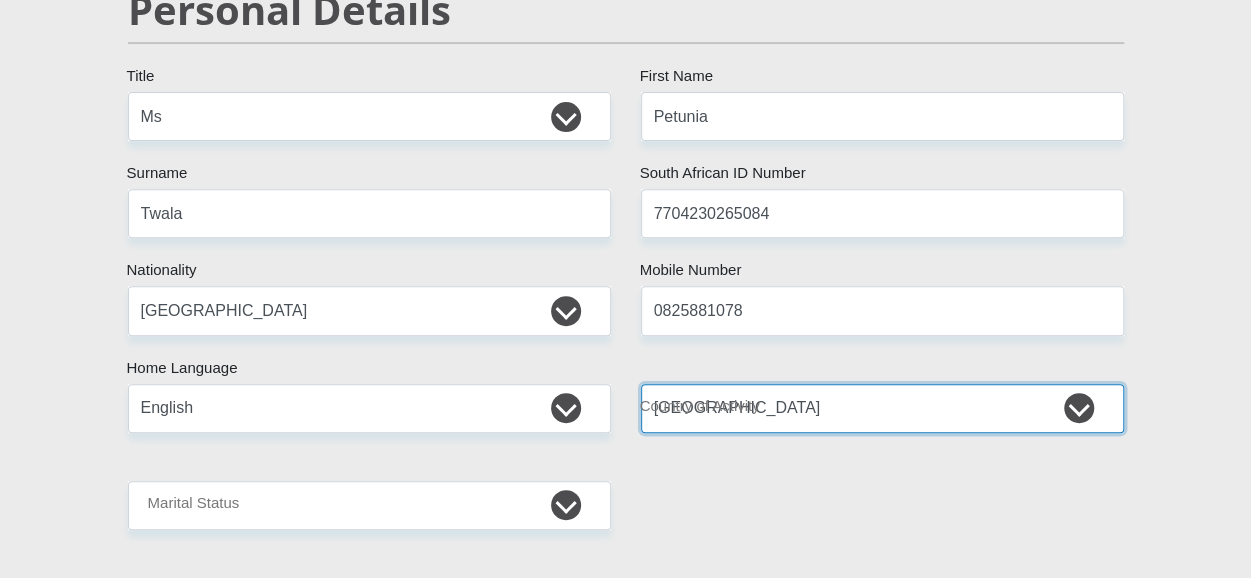 click on "South Africa
Afghanistan
Aland Islands
Albania
Algeria
America Samoa
American Virgin Islands
Andorra
Angola
Anguilla
Antarctica
Antigua and Barbuda
Argentina
Armenia
Aruba
Ascension Island
Australia
Austria
Azerbaijan
Chad" at bounding box center (882, 408) 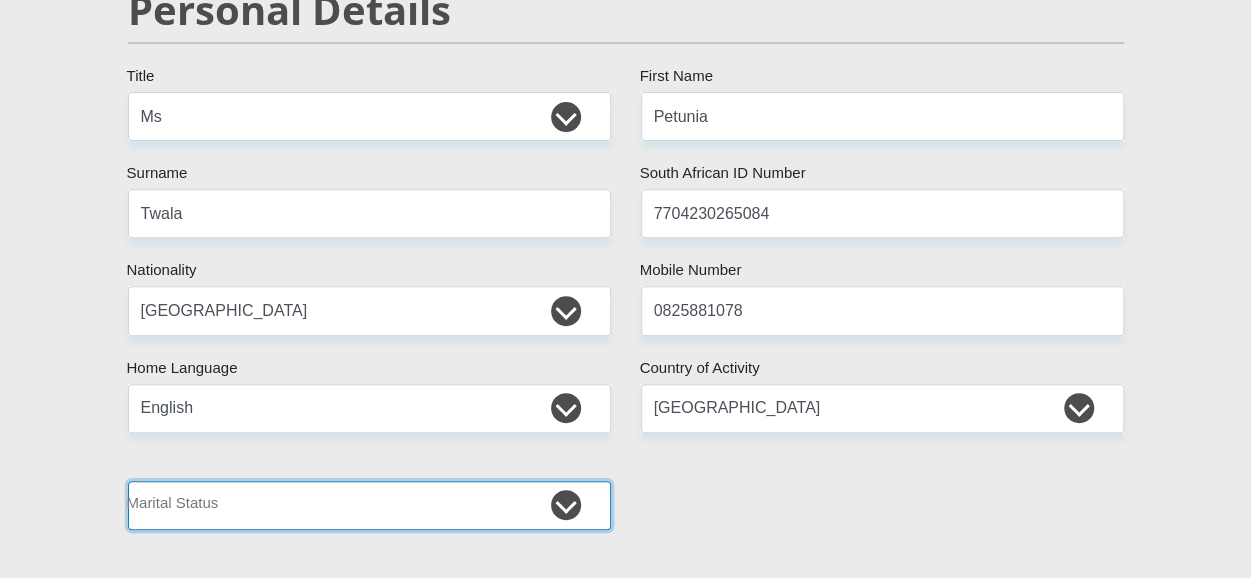 click on "Married ANC
Single
Divorced
Widowed
Married COP or Customary Law" at bounding box center [369, 505] 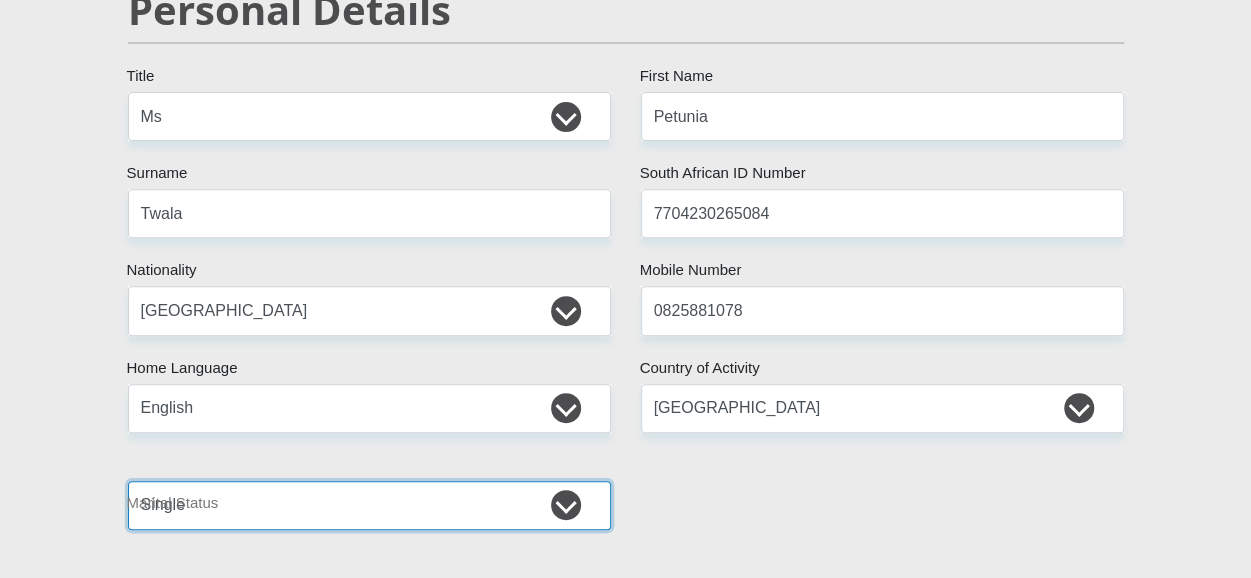 click on "Married ANC
Single
Divorced
Widowed
Married COP or Customary Law" at bounding box center [369, 505] 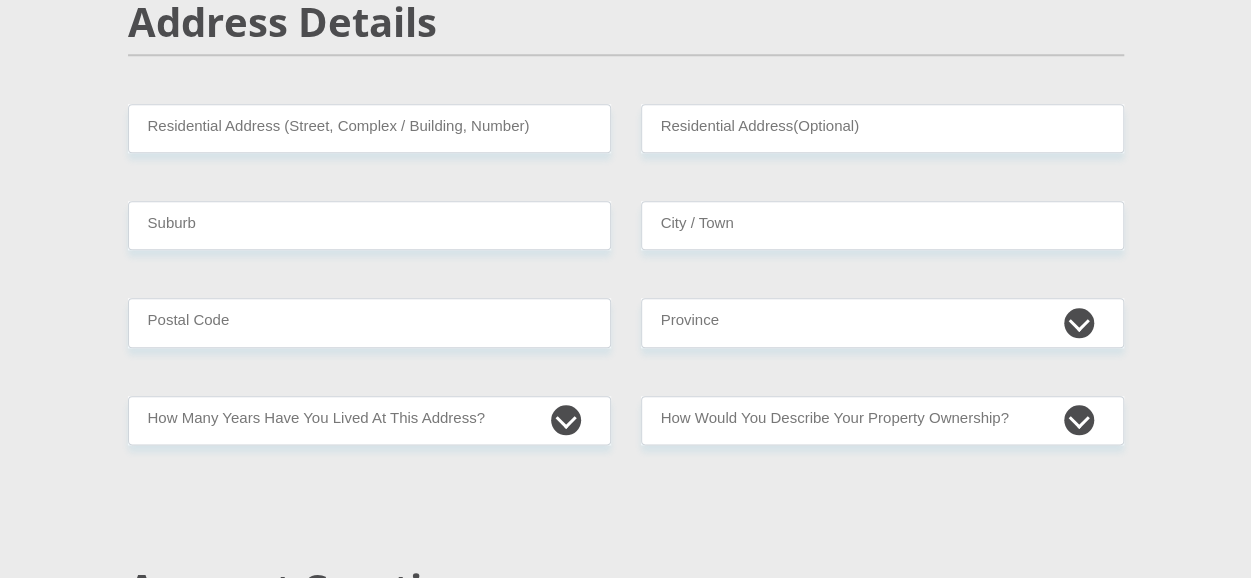 scroll, scrollTop: 948, scrollLeft: 0, axis: vertical 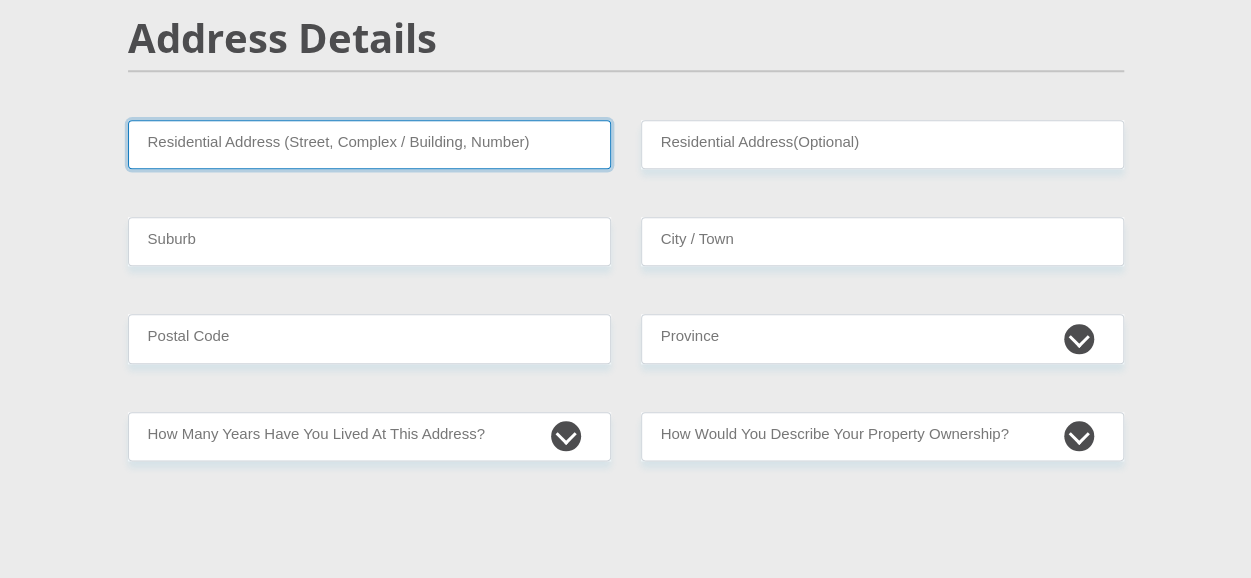 click on "Residential Address (Street, Complex / Building, Number)" at bounding box center (369, 144) 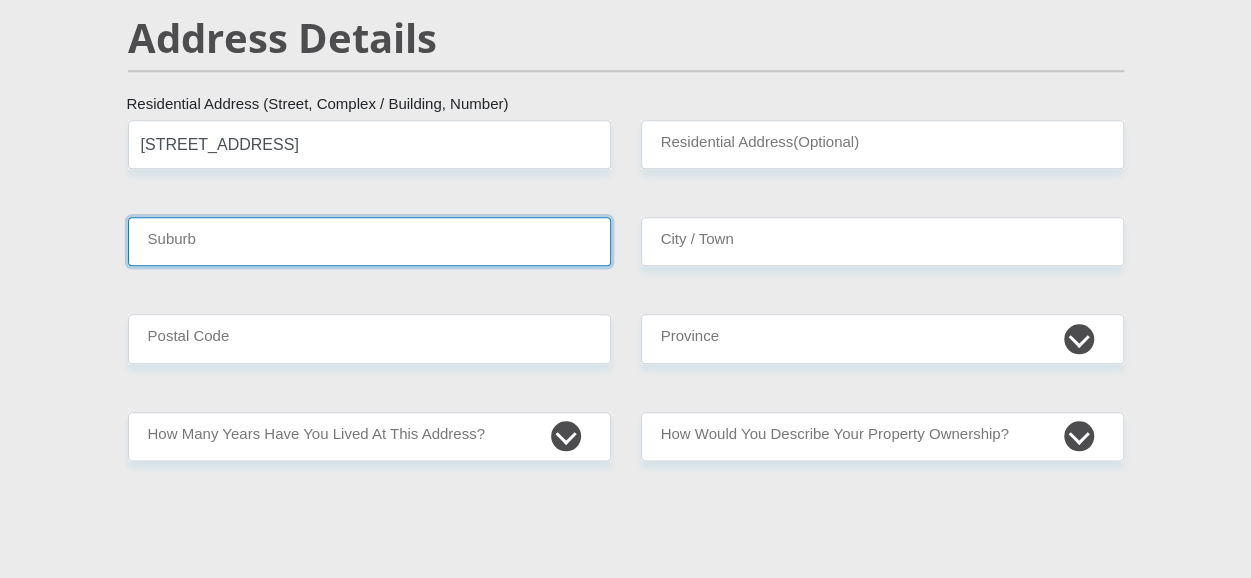 type on "Olifantsfontein" 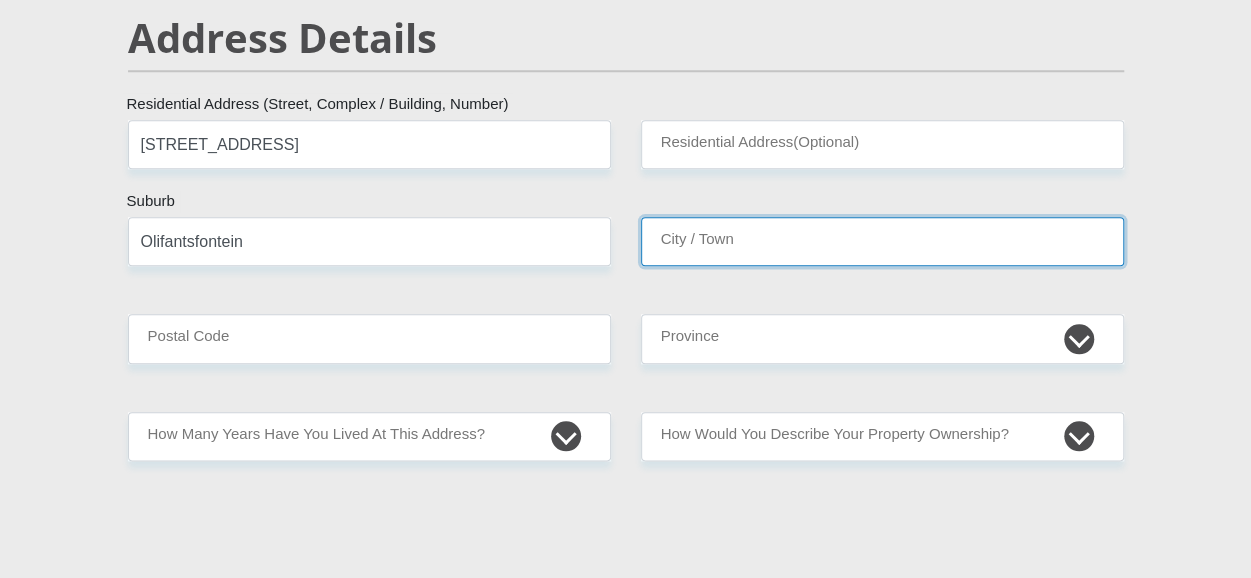 type on "Olifantsfontein" 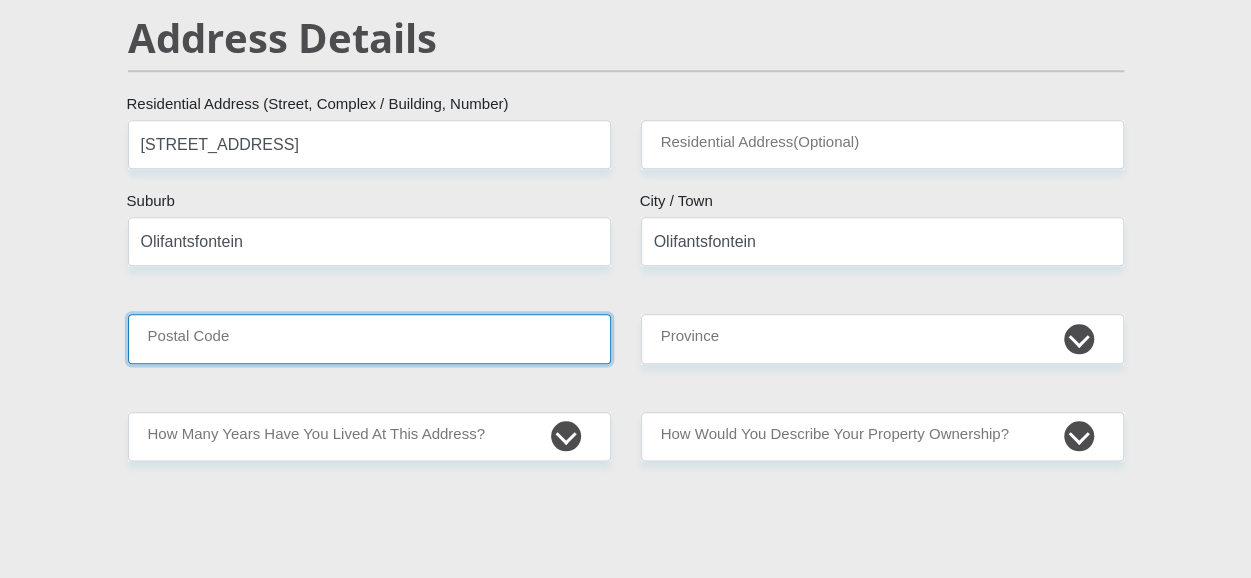 type on "1666" 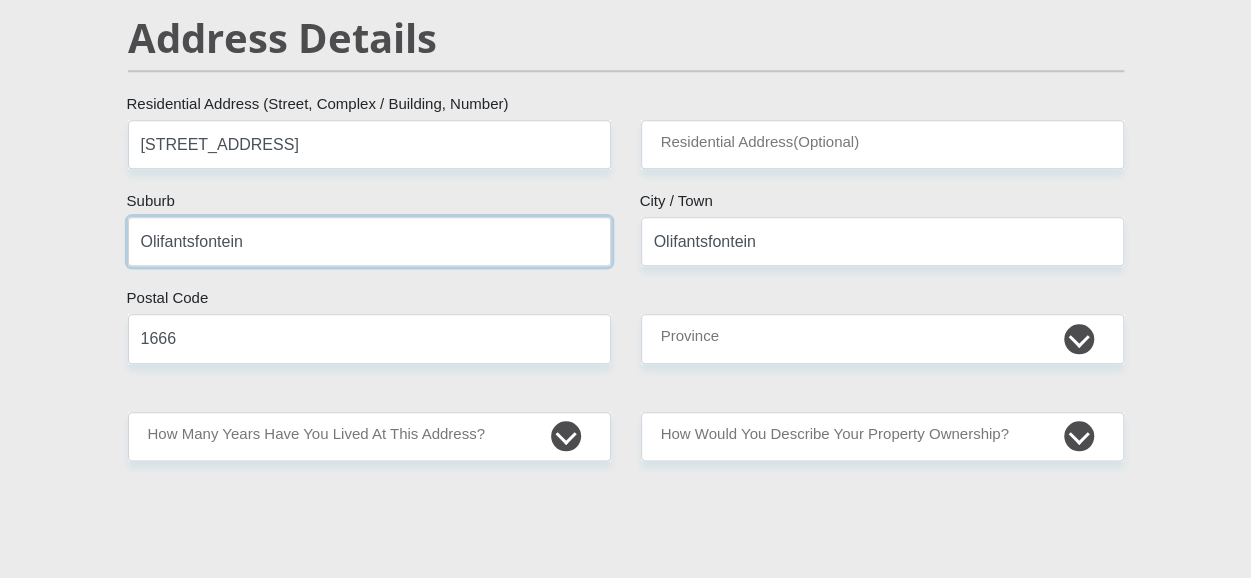 click on "Olifantsfontein" at bounding box center [369, 241] 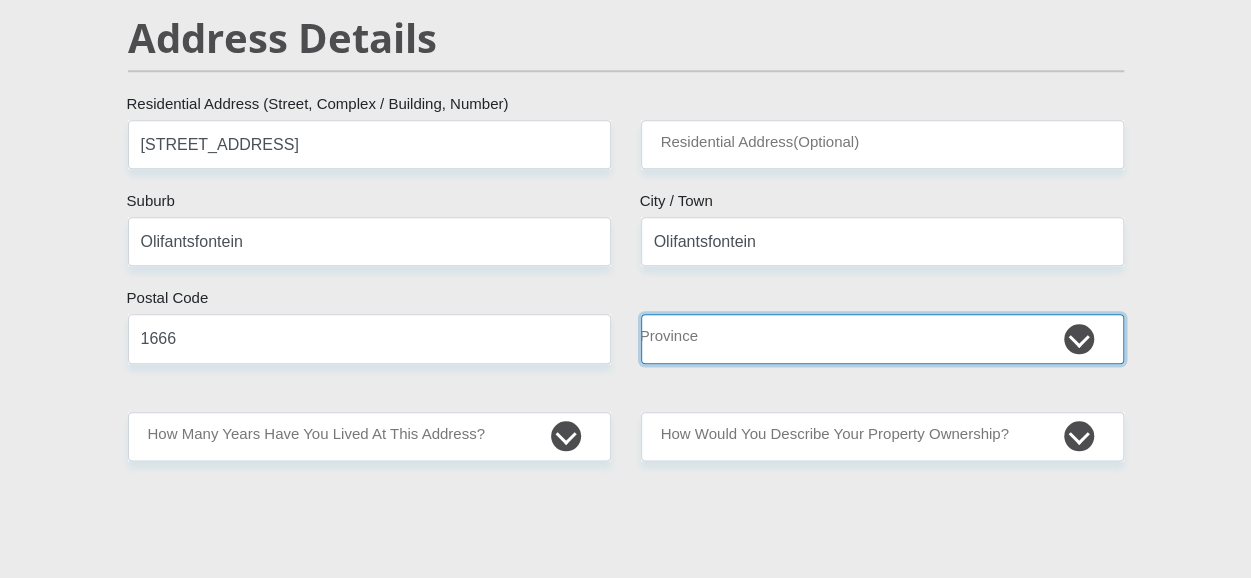 click on "Eastern Cape
Free State
[GEOGRAPHIC_DATA]
[GEOGRAPHIC_DATA][DATE]
[GEOGRAPHIC_DATA]
[GEOGRAPHIC_DATA]
[GEOGRAPHIC_DATA]
[GEOGRAPHIC_DATA]" at bounding box center (882, 338) 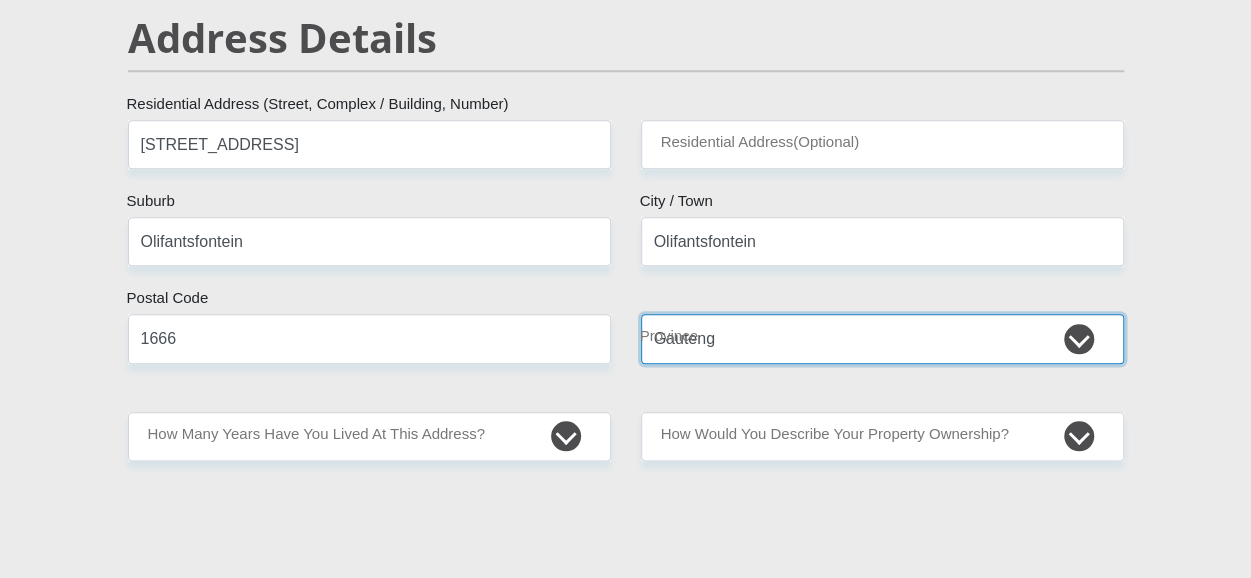 click on "Eastern Cape
Free State
[GEOGRAPHIC_DATA]
[GEOGRAPHIC_DATA][DATE]
[GEOGRAPHIC_DATA]
[GEOGRAPHIC_DATA]
[GEOGRAPHIC_DATA]
[GEOGRAPHIC_DATA]" at bounding box center (882, 338) 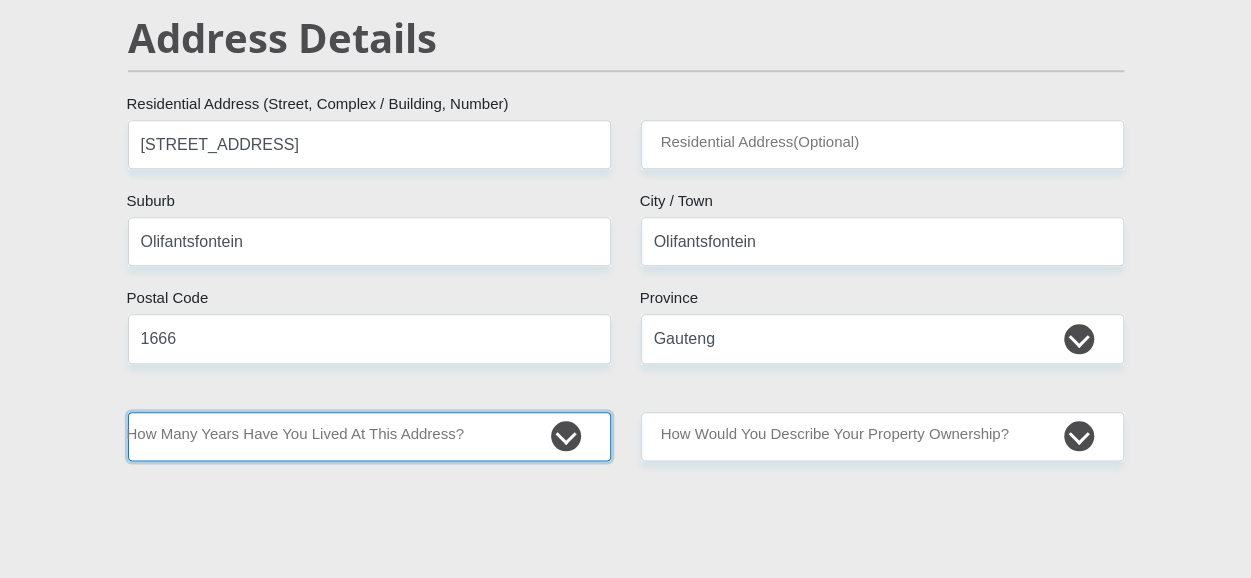 click on "less than 1 year
1-3 years
3-5 years
5+ years" at bounding box center (369, 436) 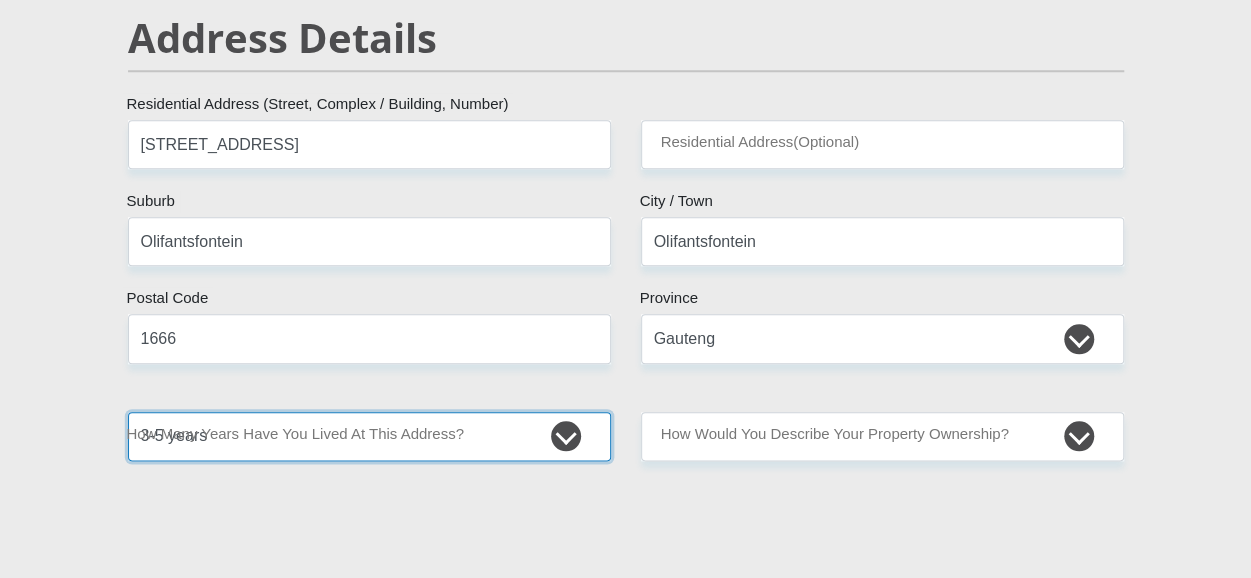 click on "less than 1 year
1-3 years
3-5 years
5+ years" at bounding box center [369, 436] 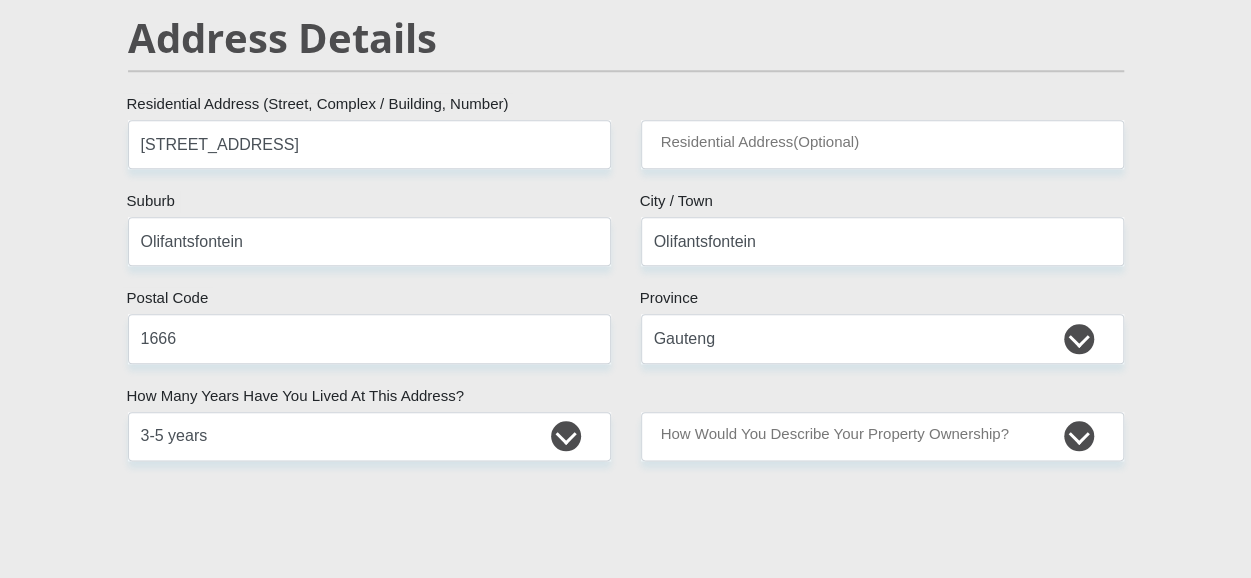 click on "Mr
Ms
Mrs
Dr
[PERSON_NAME]
Title
Petunia
First Name
[PERSON_NAME]
Surname
7704230265084
South African ID Number
Please input valid ID number
[GEOGRAPHIC_DATA]
[GEOGRAPHIC_DATA]
[GEOGRAPHIC_DATA]
[GEOGRAPHIC_DATA]
[GEOGRAPHIC_DATA]
[GEOGRAPHIC_DATA] [GEOGRAPHIC_DATA]
[GEOGRAPHIC_DATA]
[GEOGRAPHIC_DATA]
[GEOGRAPHIC_DATA]
[GEOGRAPHIC_DATA]
[GEOGRAPHIC_DATA]
[GEOGRAPHIC_DATA]
[GEOGRAPHIC_DATA]" at bounding box center (626, 2308) 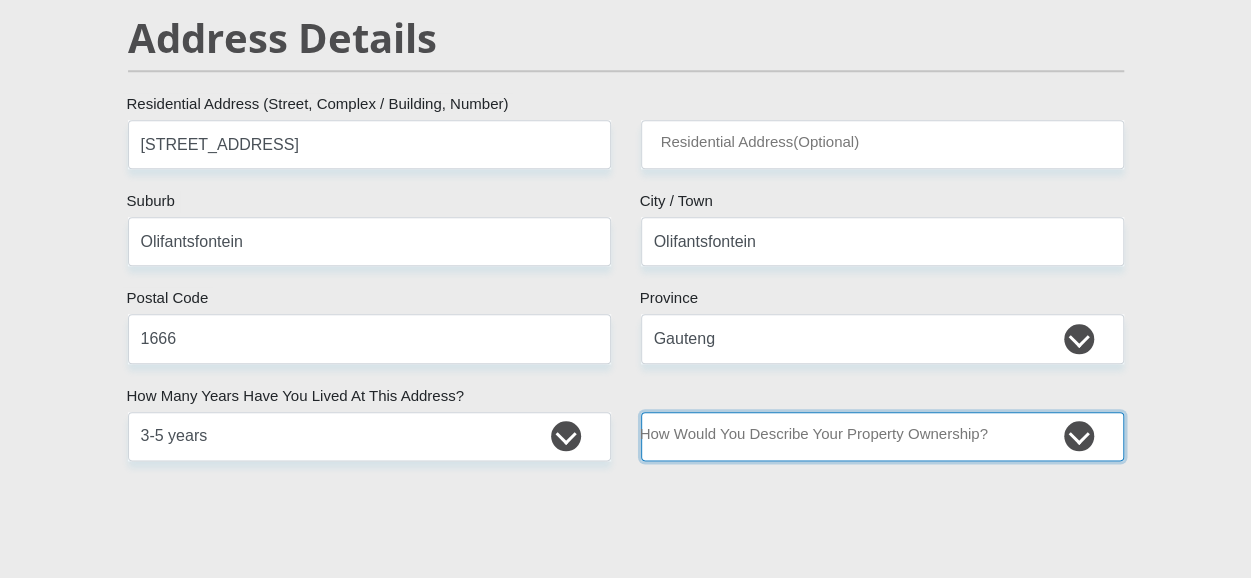 click on "Owned
Rented
Family Owned
Company Dwelling" at bounding box center (882, 436) 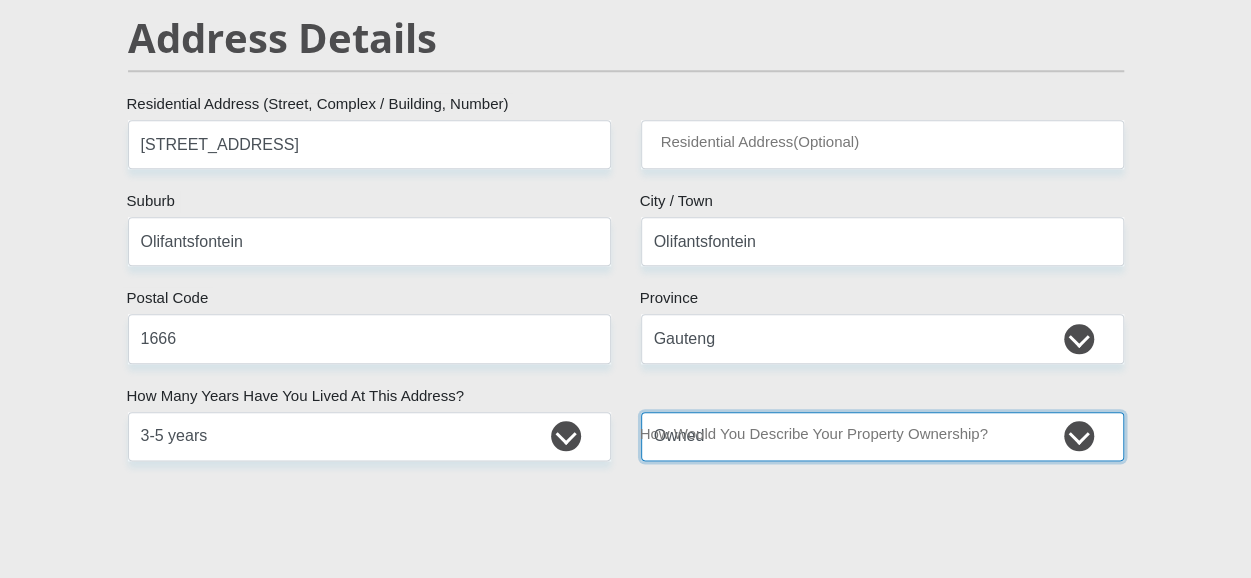click on "Owned
Rented
Family Owned
Company Dwelling" at bounding box center [882, 436] 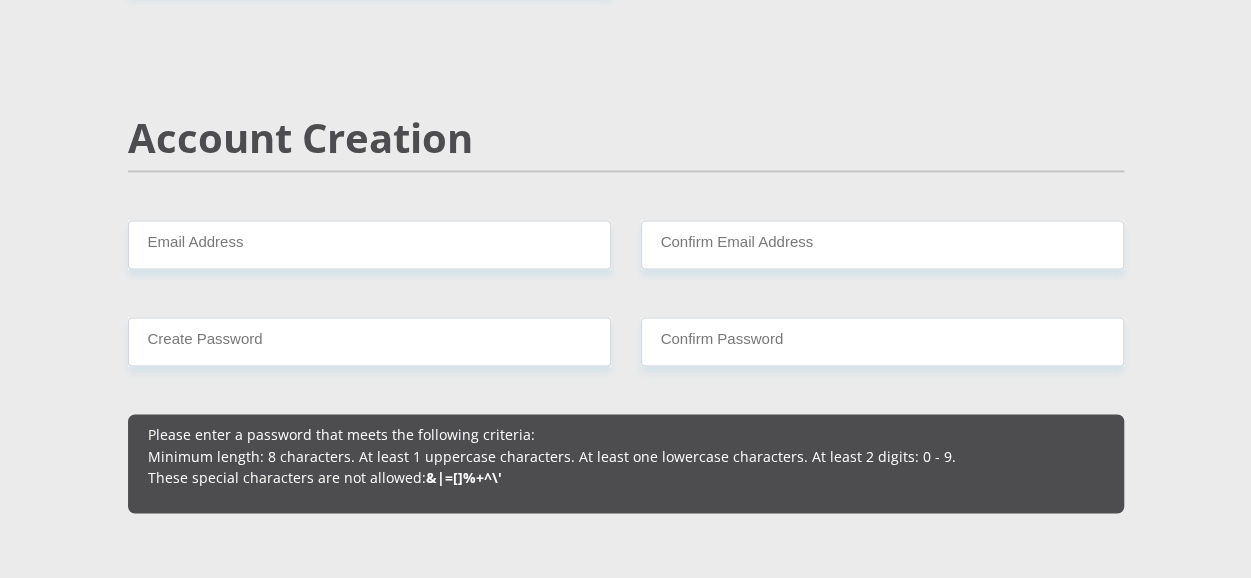 scroll, scrollTop: 1468, scrollLeft: 0, axis: vertical 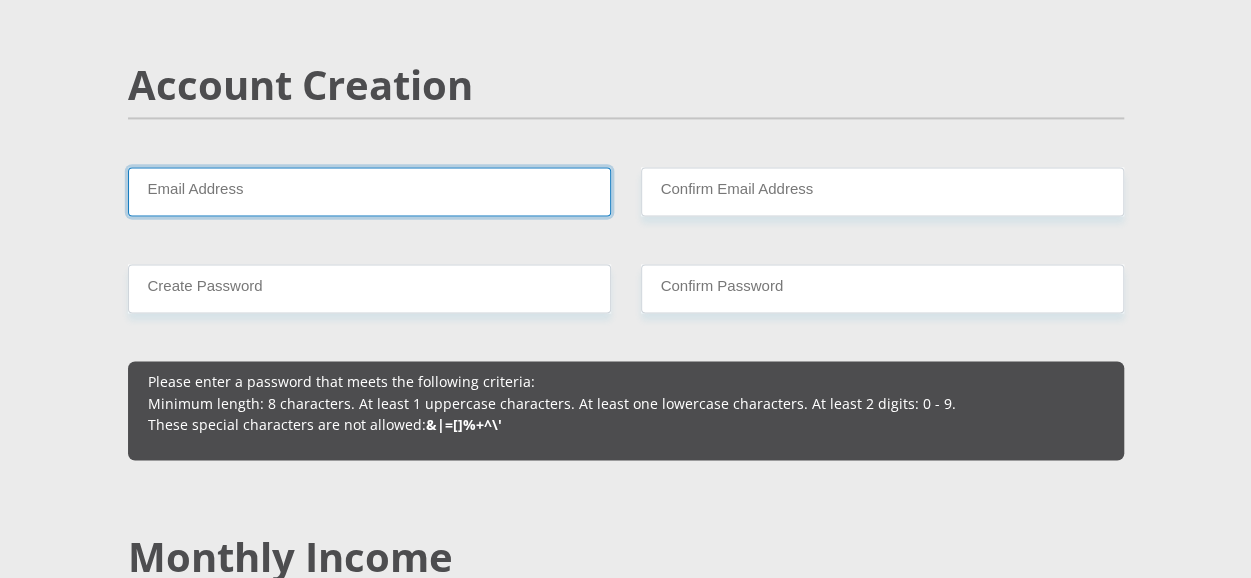 click on "Email Address" at bounding box center [369, 191] 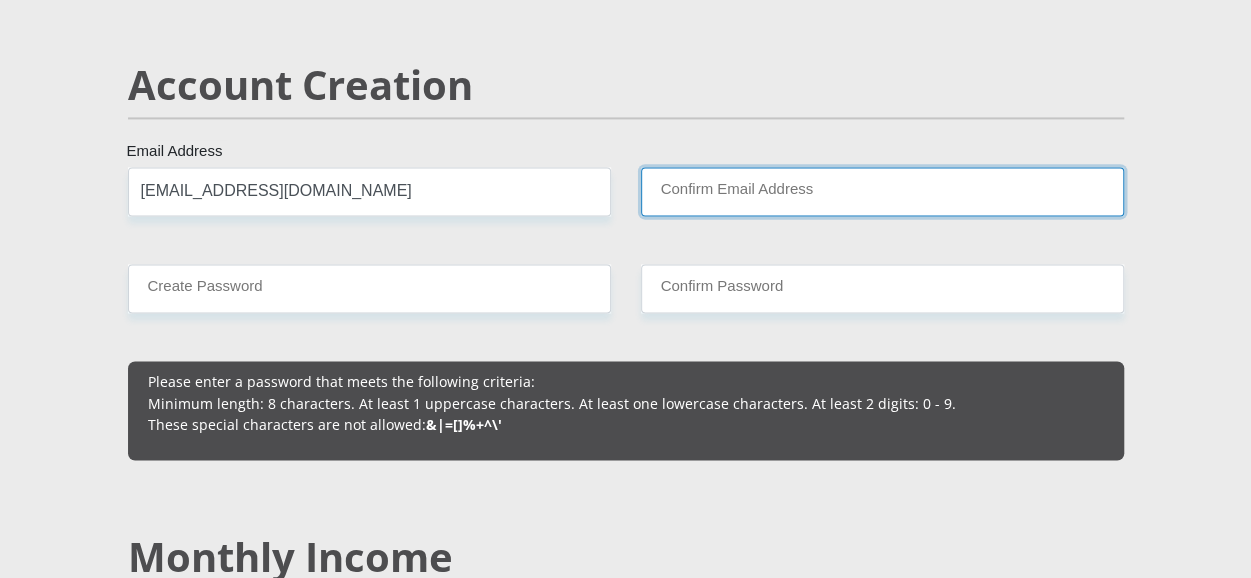type on "[EMAIL_ADDRESS][DOMAIN_NAME]" 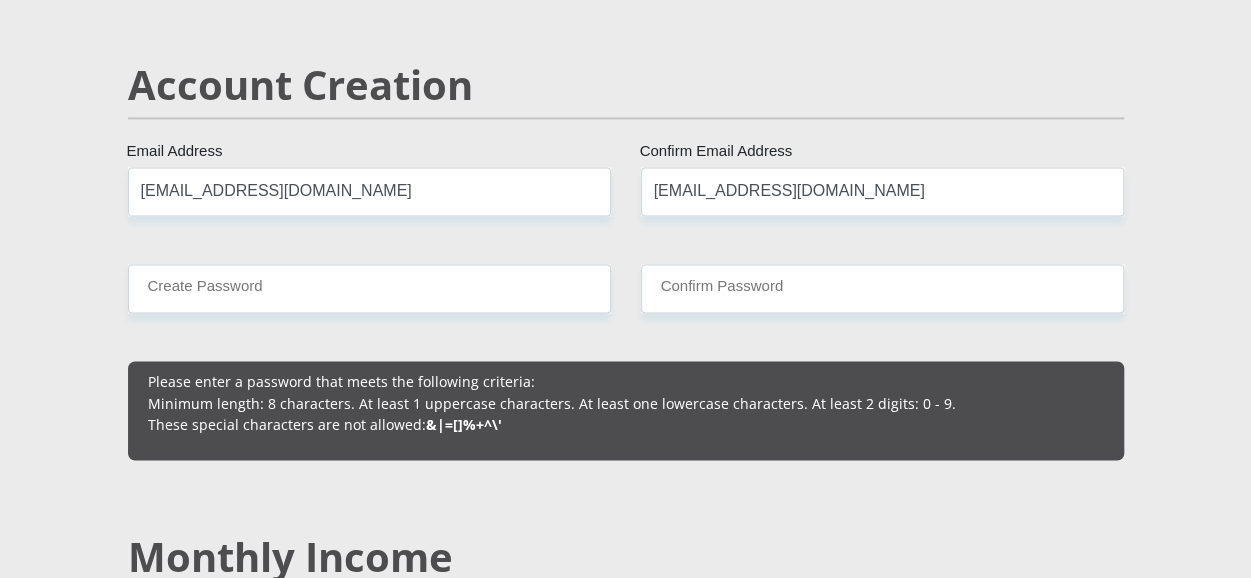 type 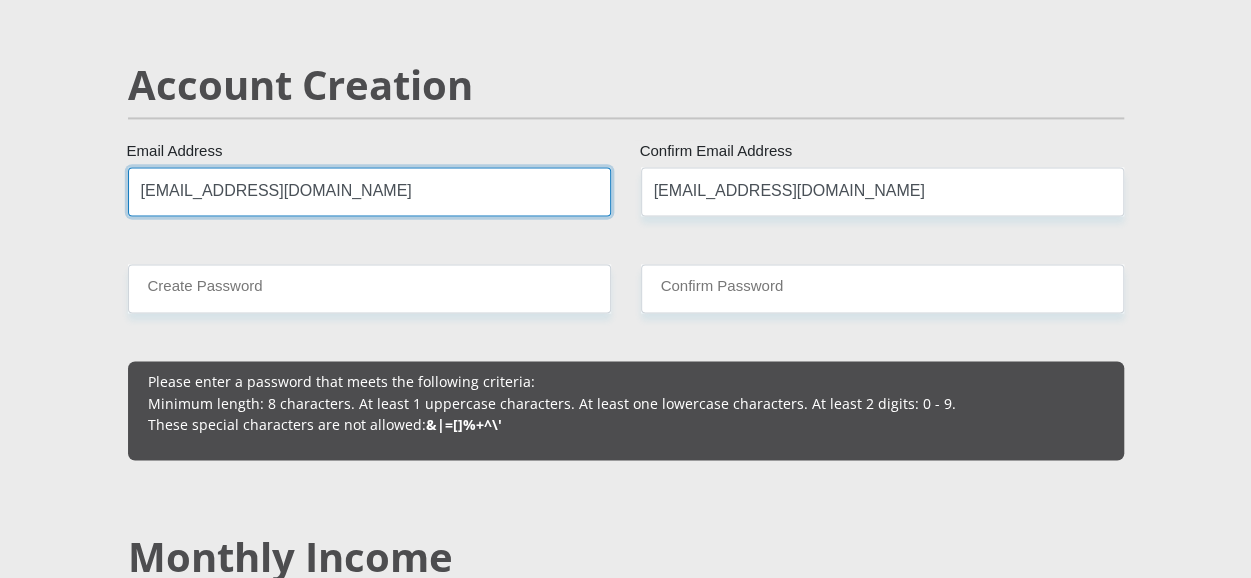 type 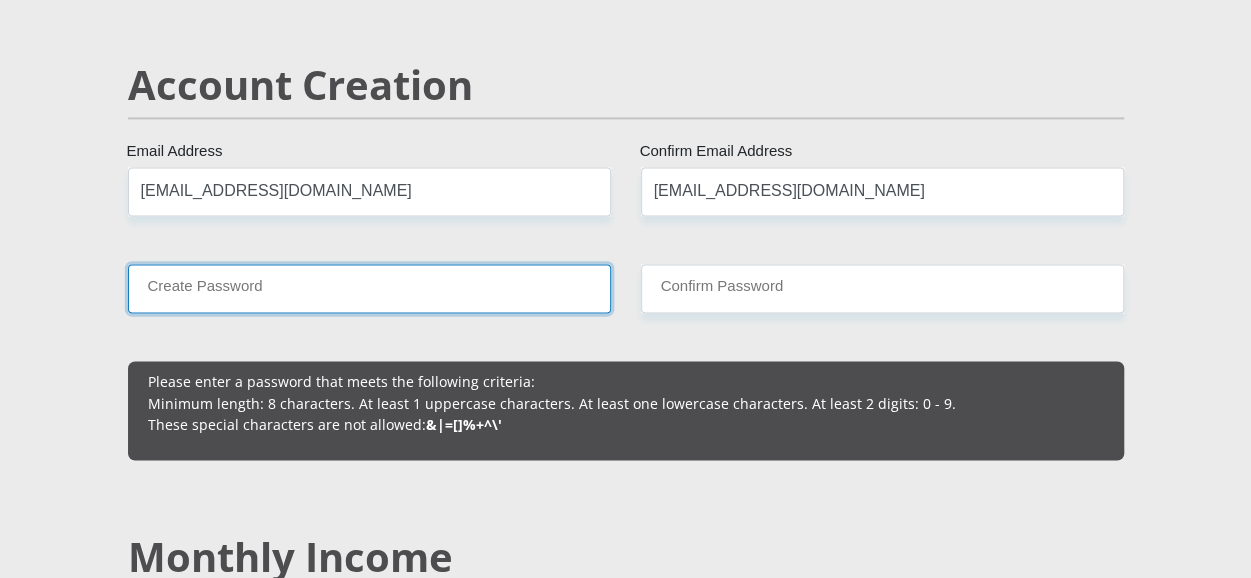 click on "Create Password" at bounding box center [369, 288] 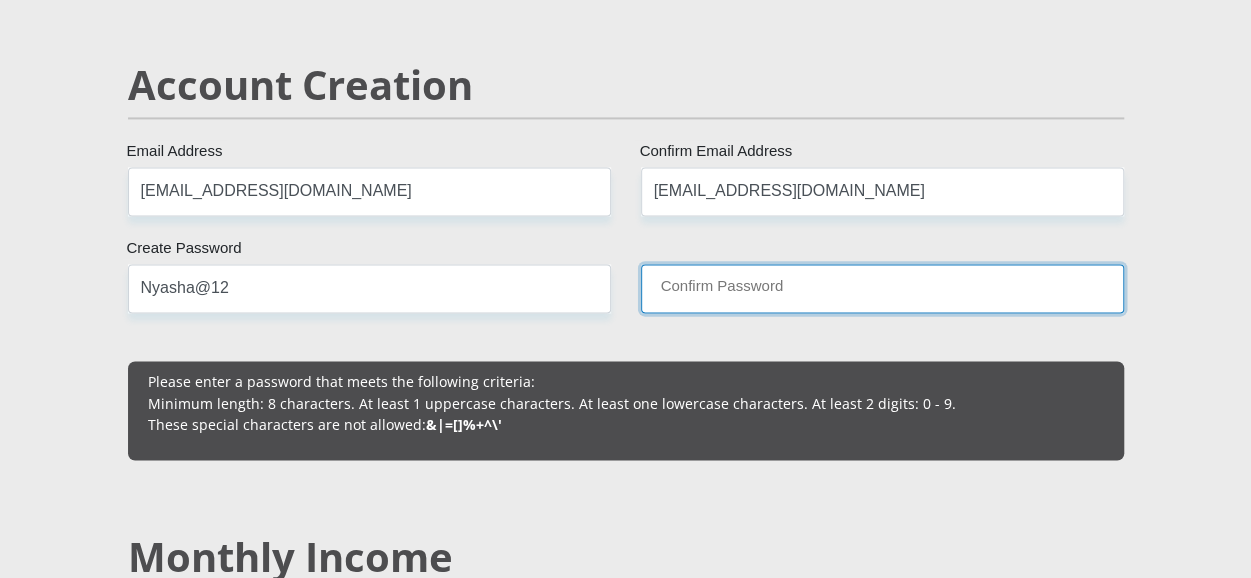 click on "Confirm Password" at bounding box center (882, 288) 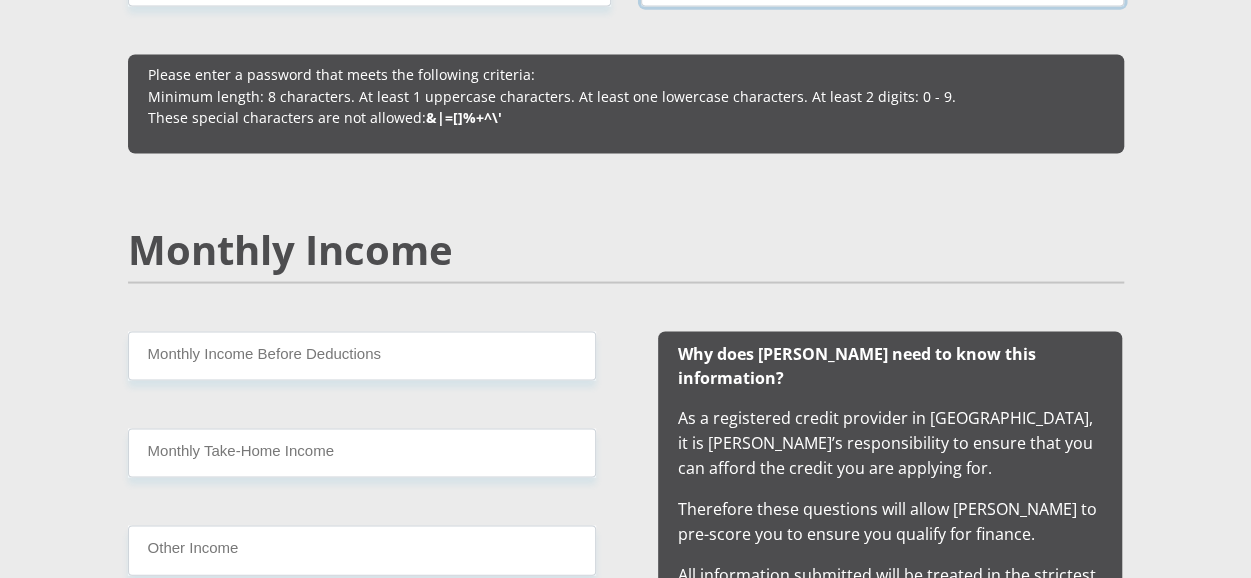 scroll, scrollTop: 1895, scrollLeft: 0, axis: vertical 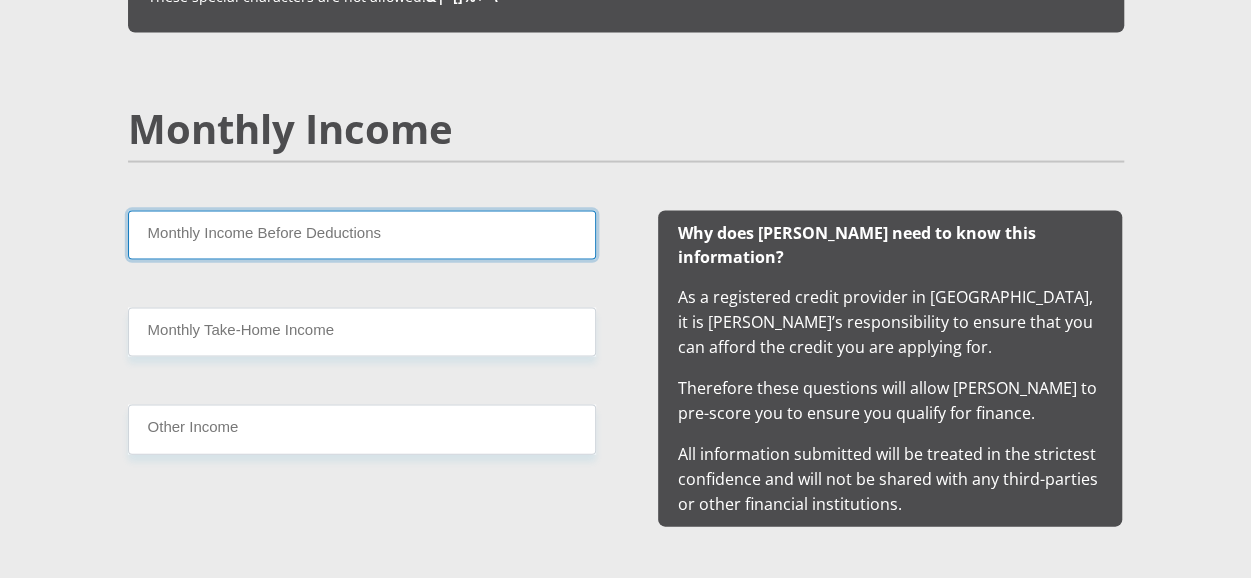 click on "Monthly Income Before Deductions" at bounding box center (362, 235) 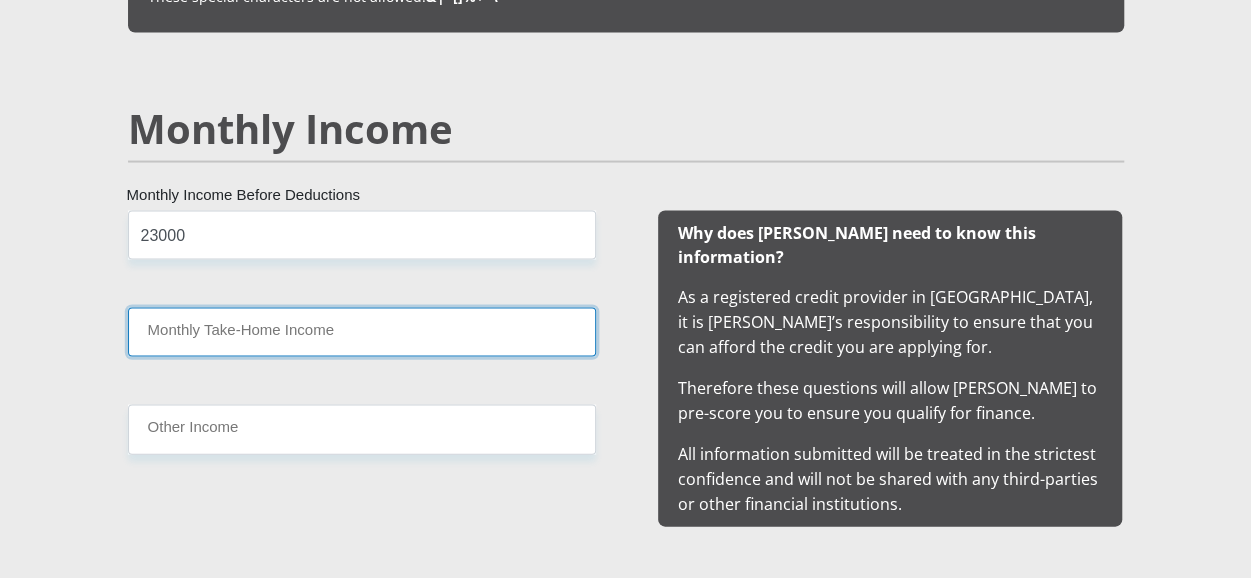 click on "Monthly Take-Home Income" at bounding box center [362, 332] 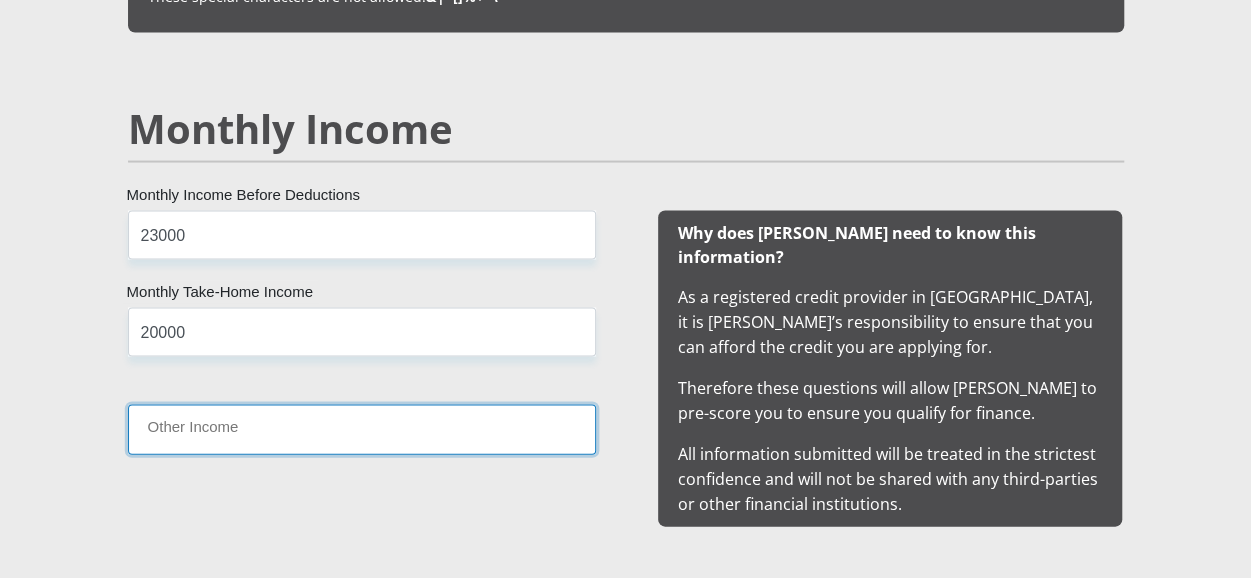 click on "Other Income" at bounding box center (362, 429) 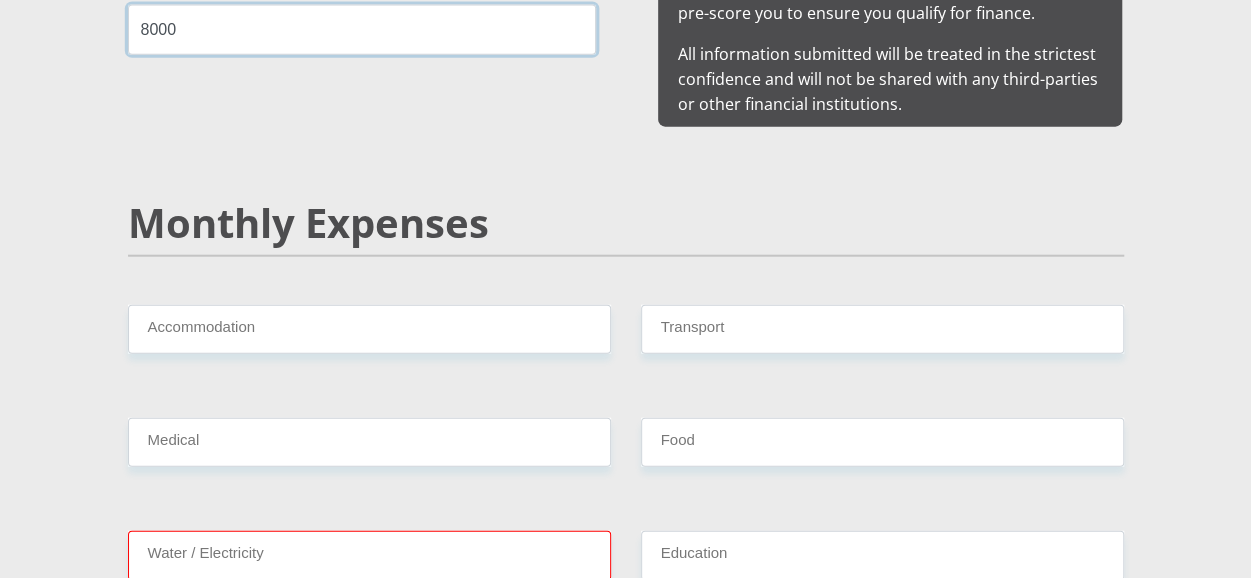scroll, scrollTop: 2362, scrollLeft: 0, axis: vertical 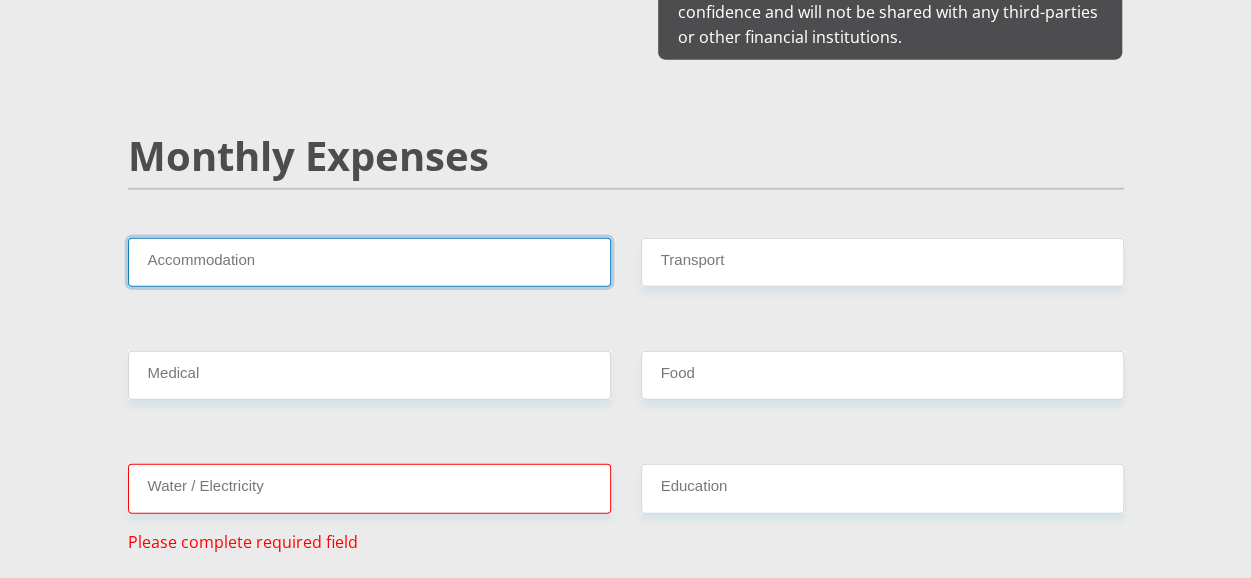 click on "Accommodation" at bounding box center [369, 262] 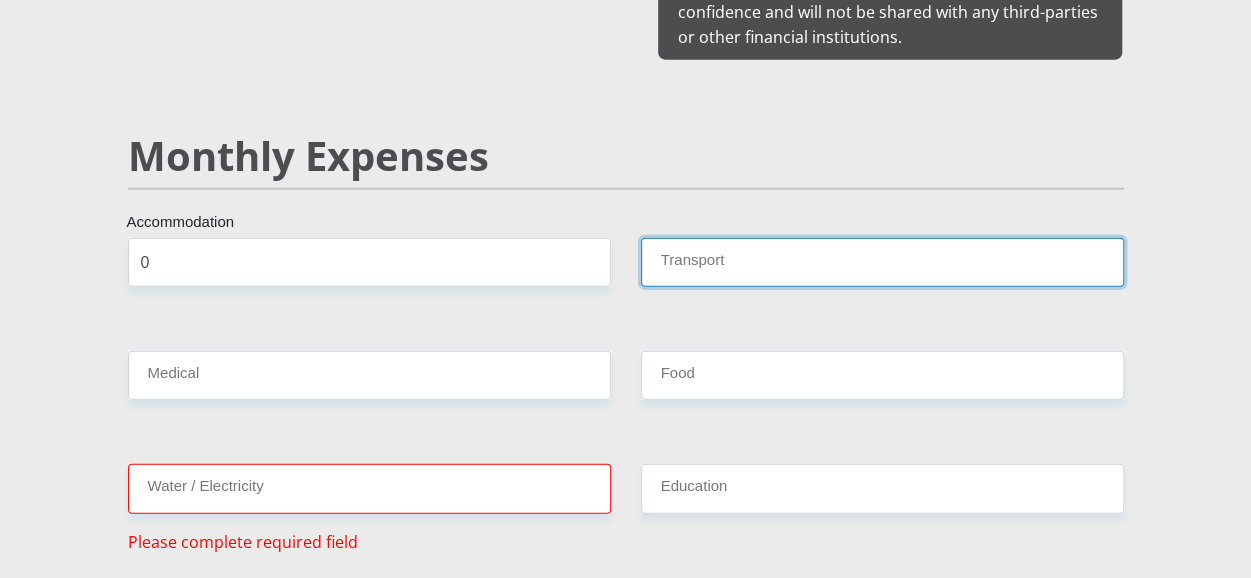 click on "Transport" at bounding box center (882, 262) 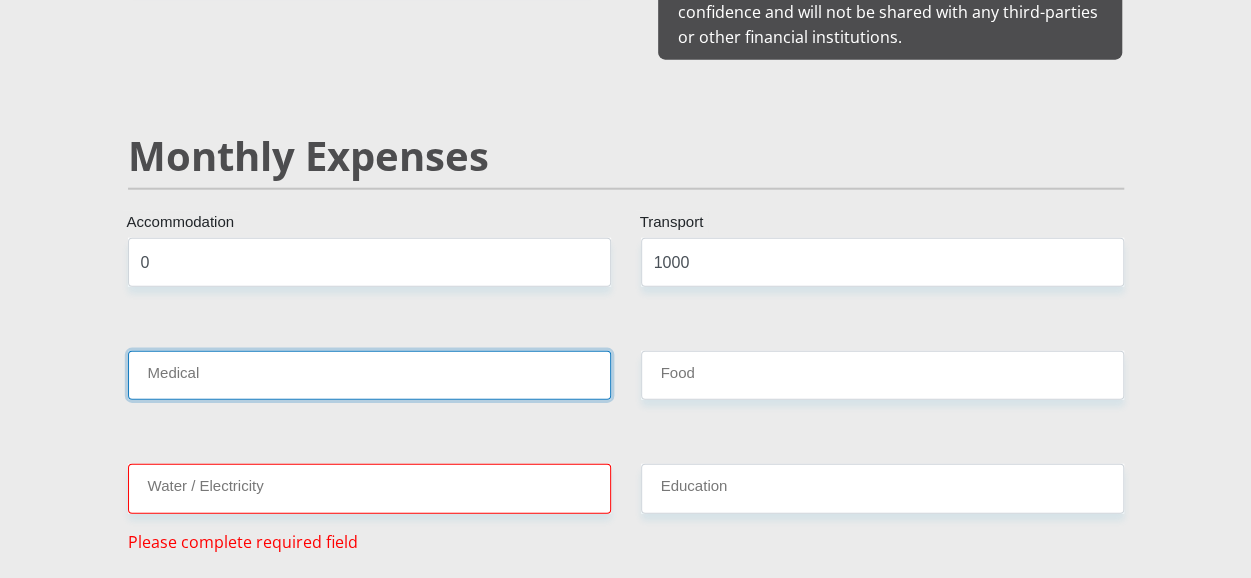 click on "Medical" at bounding box center [369, 375] 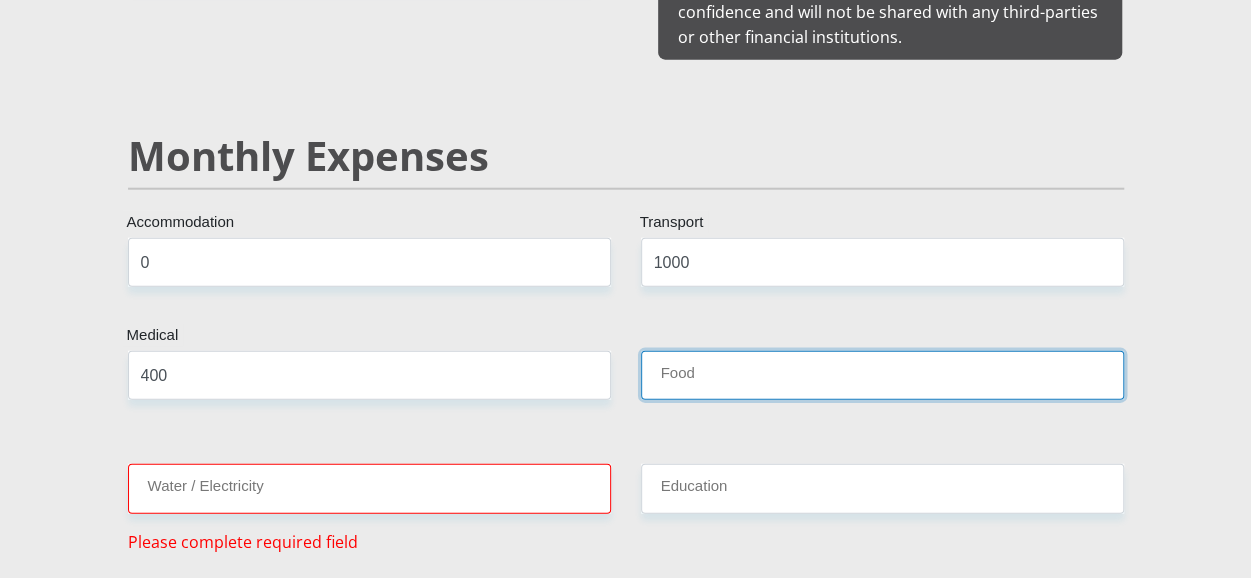 click on "Food" at bounding box center (882, 375) 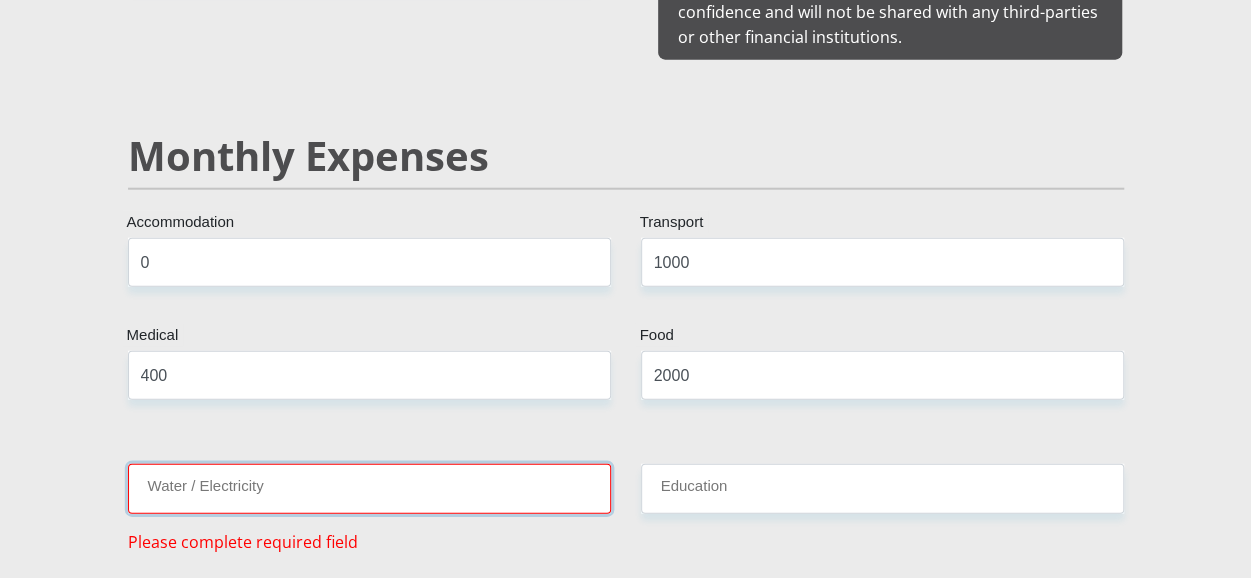 click on "Water / Electricity" at bounding box center (369, 488) 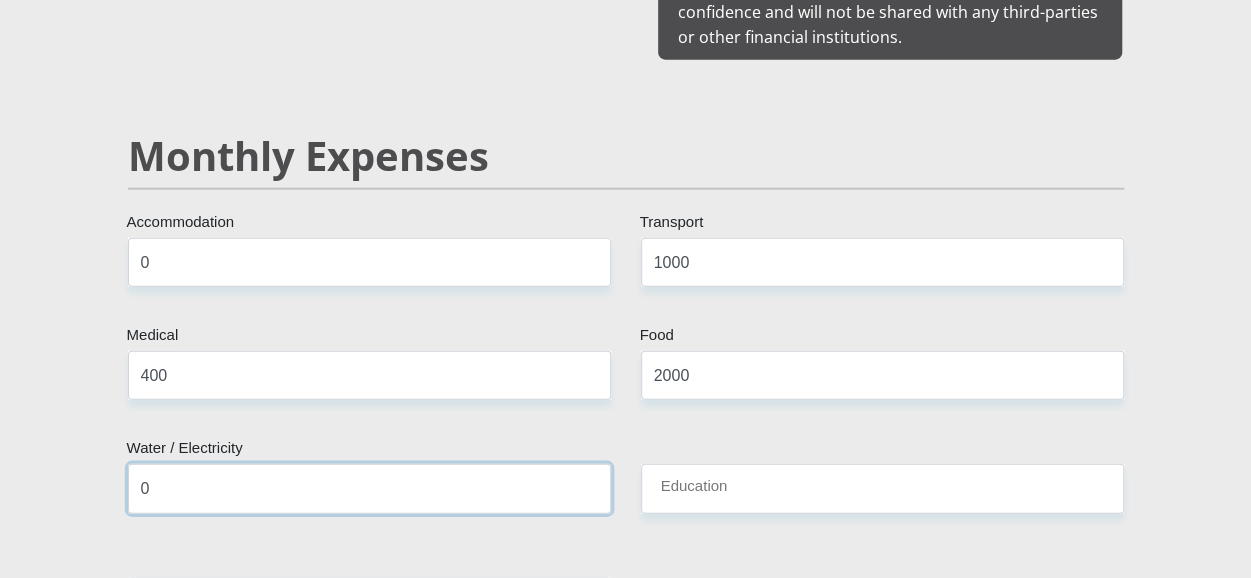 type on "0" 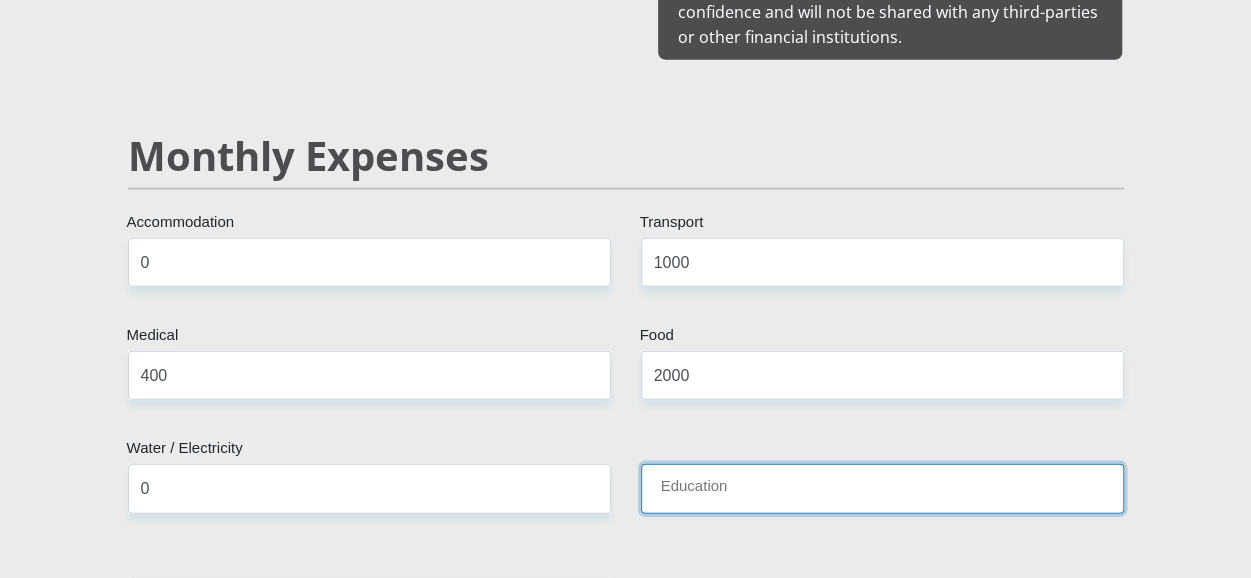 click on "Education" at bounding box center (882, 488) 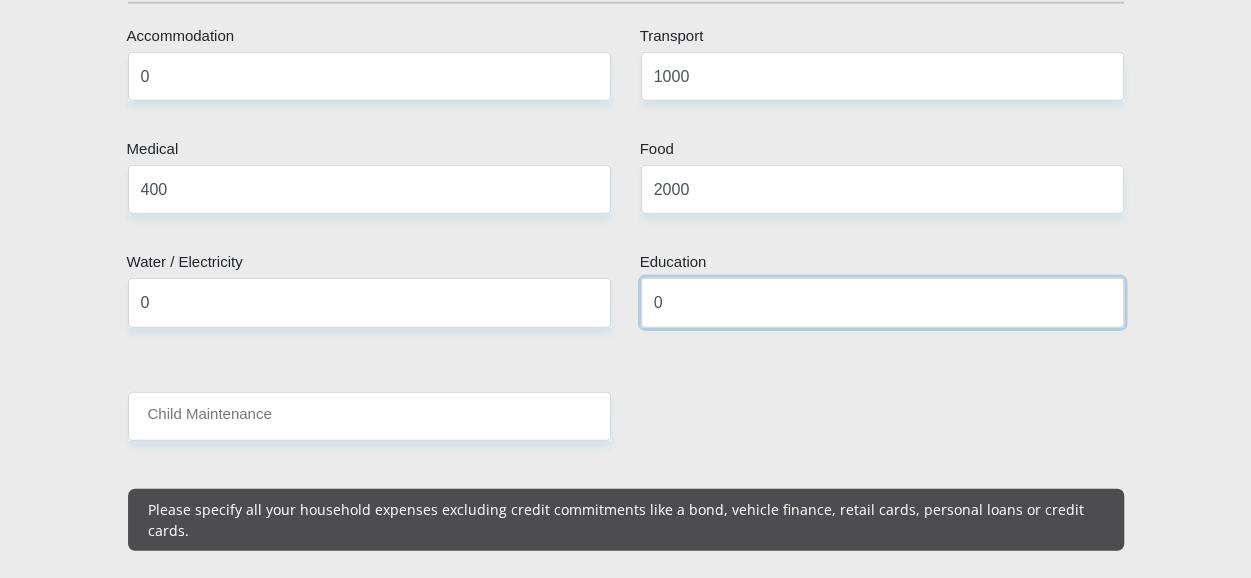 scroll, scrollTop: 2563, scrollLeft: 0, axis: vertical 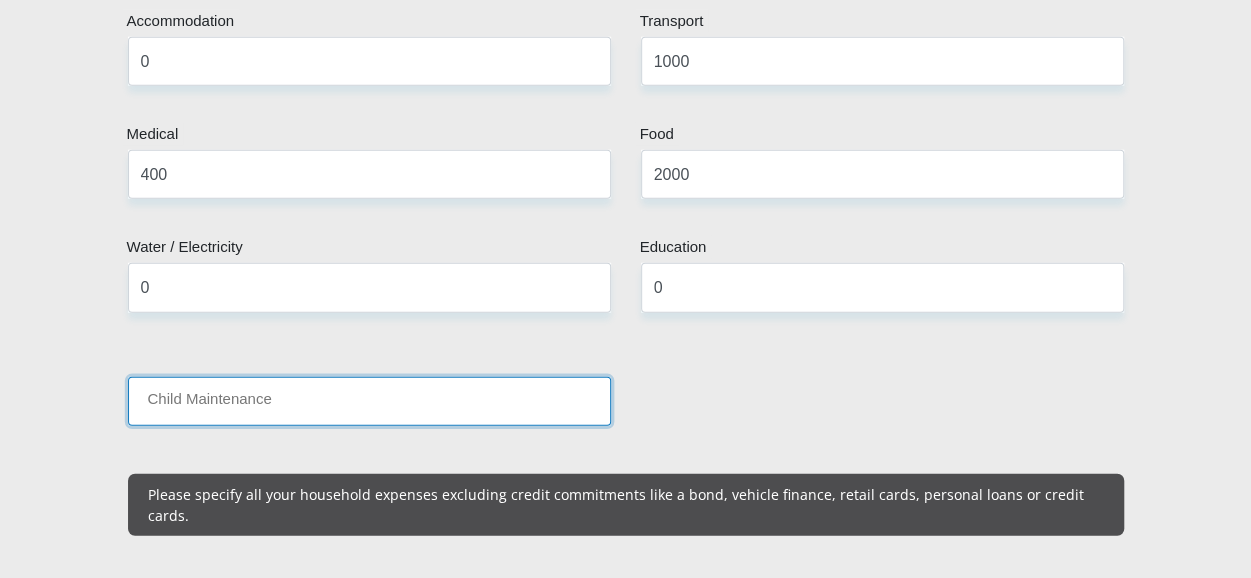 click on "Child Maintenance" at bounding box center (369, 401) 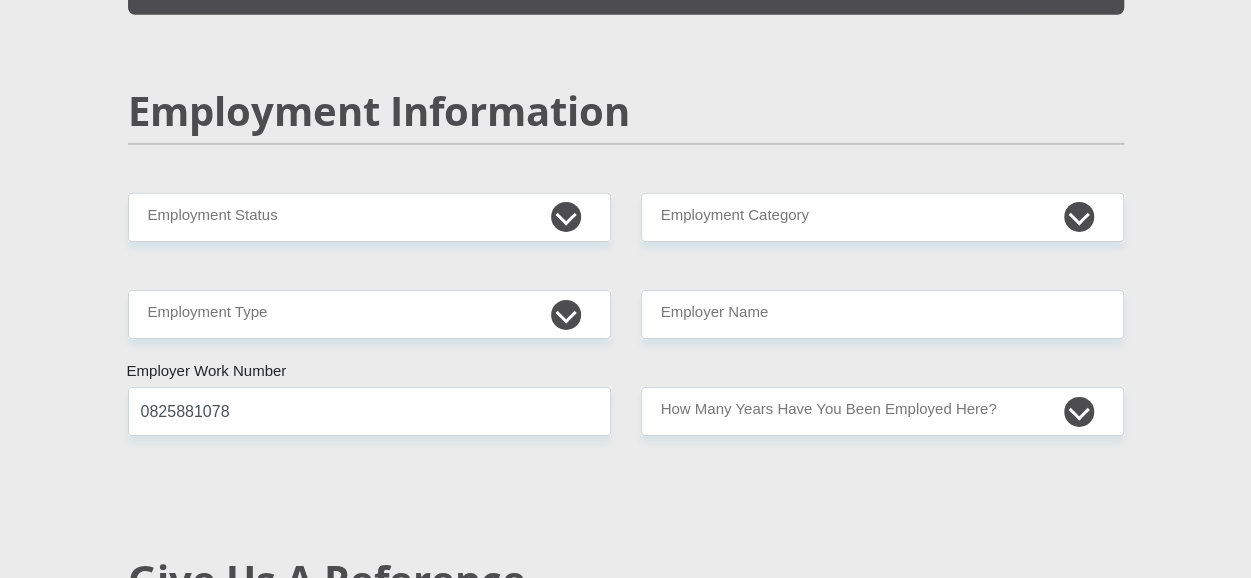 scroll, scrollTop: 3097, scrollLeft: 0, axis: vertical 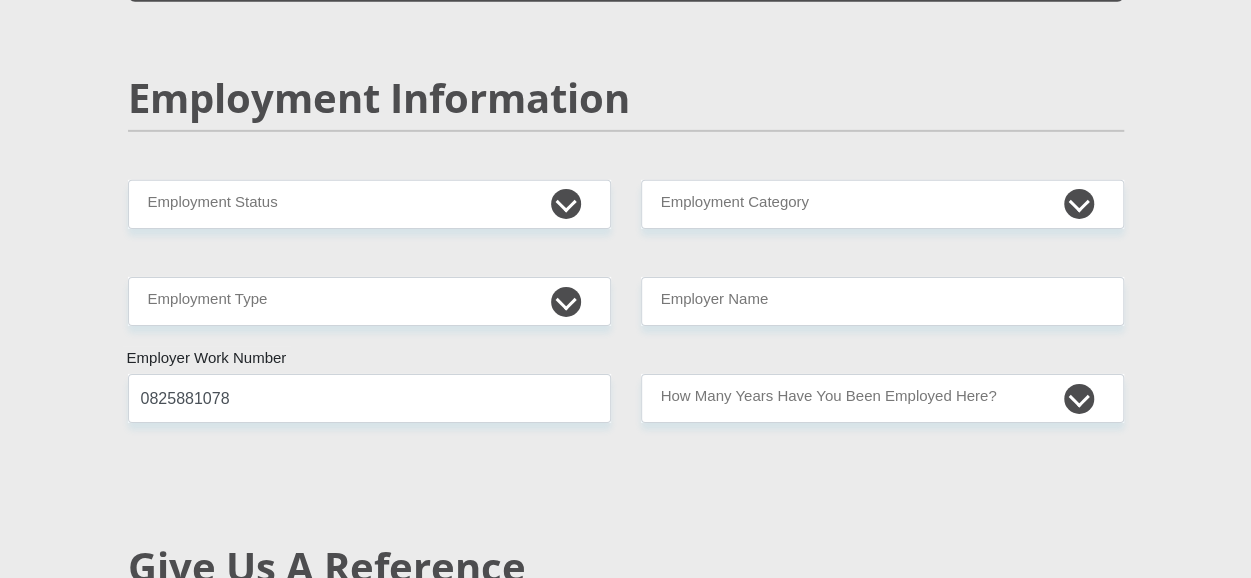 type on "0" 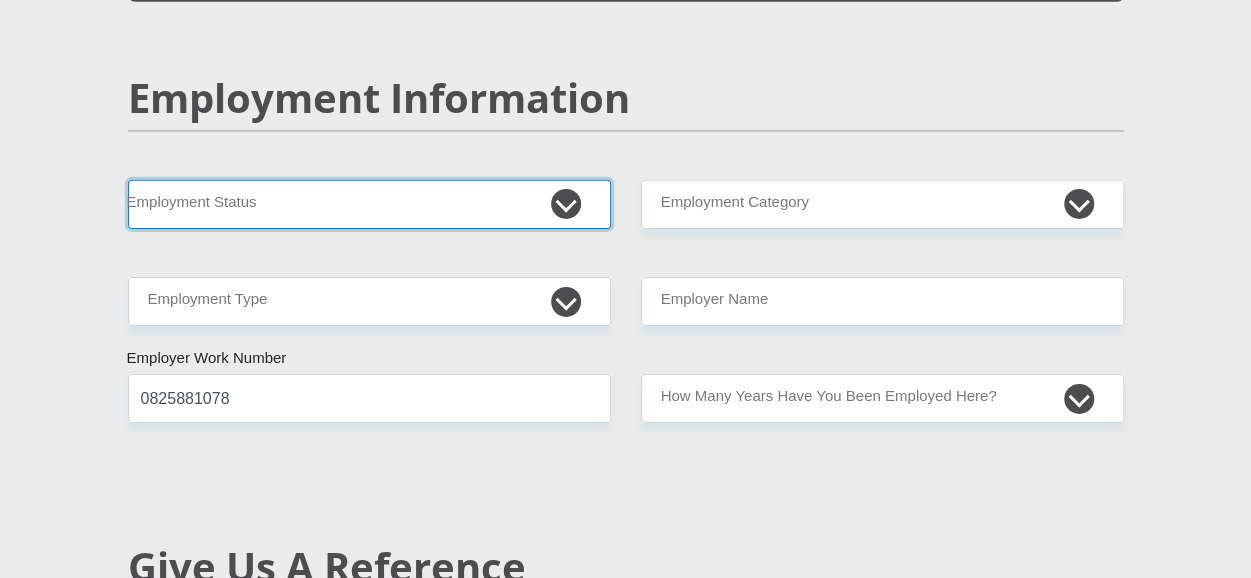 click on "Permanent/Full-time
Part-time/Casual
[DEMOGRAPHIC_DATA] Worker
Self-Employed
Housewife
Retired
Student
Medically Boarded
Disability
Unemployed" at bounding box center (369, 204) 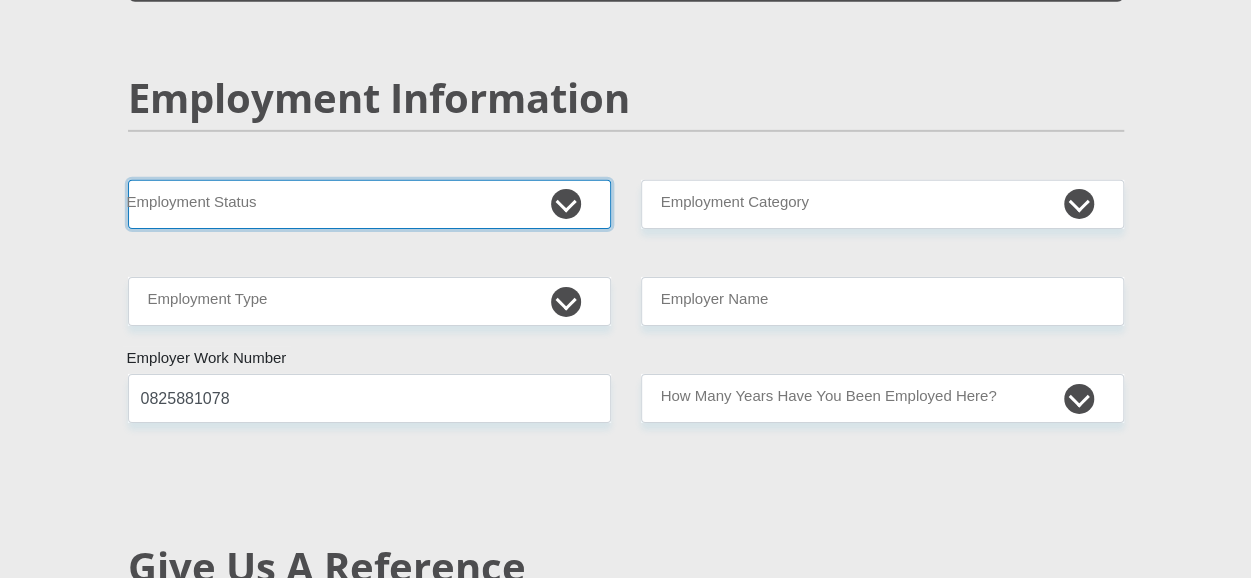 select on "1" 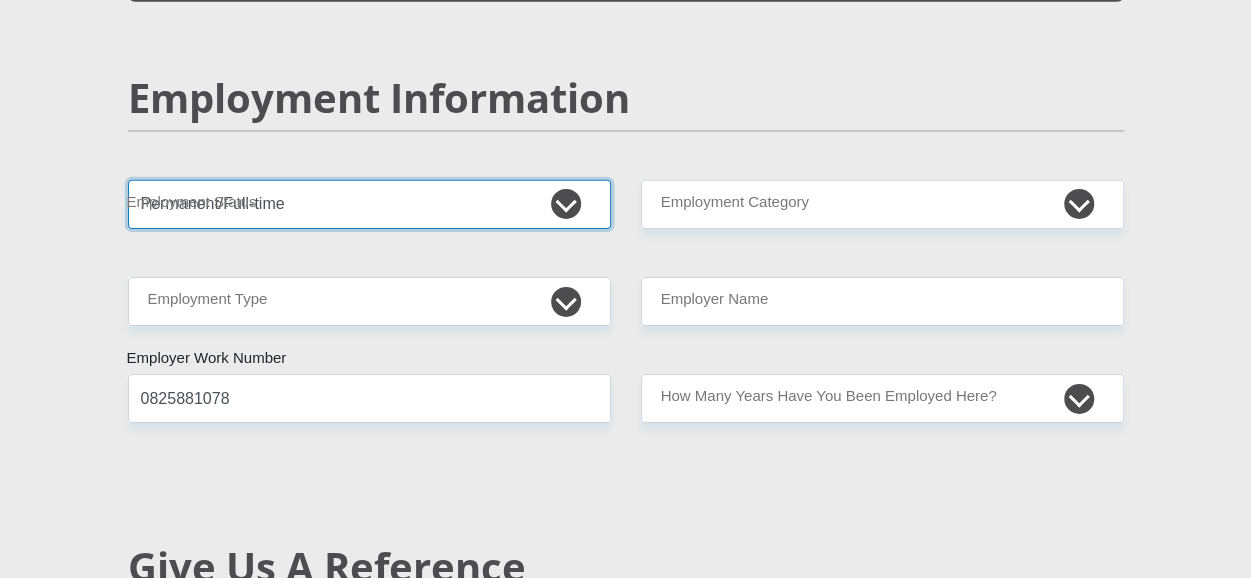 click on "Permanent/Full-time
Part-time/Casual
[DEMOGRAPHIC_DATA] Worker
Self-Employed
Housewife
Retired
Student
Medically Boarded
Disability
Unemployed" at bounding box center (369, 204) 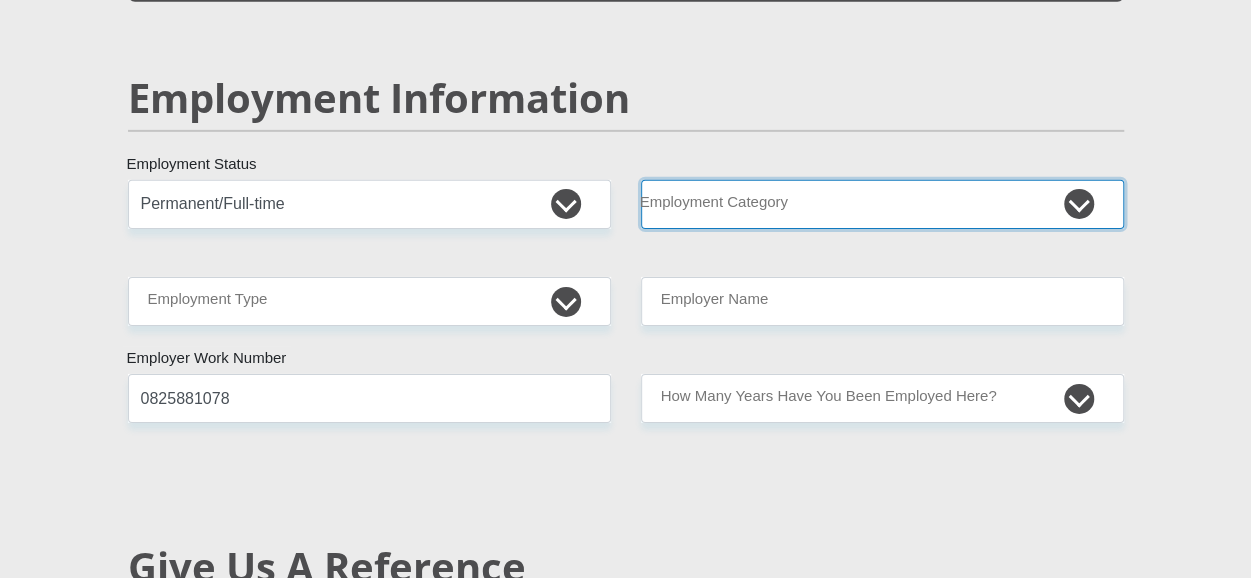 click on "AGRICULTURE
ALCOHOL & TOBACCO
CONSTRUCTION MATERIALS
METALLURGY
EQUIPMENT FOR RENEWABLE ENERGY
SPECIALIZED CONTRACTORS
CAR
GAMING (INCL. INTERNET
OTHER WHOLESALE
UNLICENSED PHARMACEUTICALS
CURRENCY EXCHANGE HOUSES
OTHER FINANCIAL INSTITUTIONS & INSURANCE
REAL ESTATE AGENTS
OIL & GAS
OTHER MATERIALS (E.G. IRON ORE)
PRECIOUS STONES & PRECIOUS METALS
POLITICAL ORGANIZATIONS
RELIGIOUS ORGANIZATIONS(NOT SECTS)
ACTI. HAVING BUSINESS DEAL WITH PUBLIC ADMINISTRATION
LAUNDROMATS" at bounding box center (882, 204) 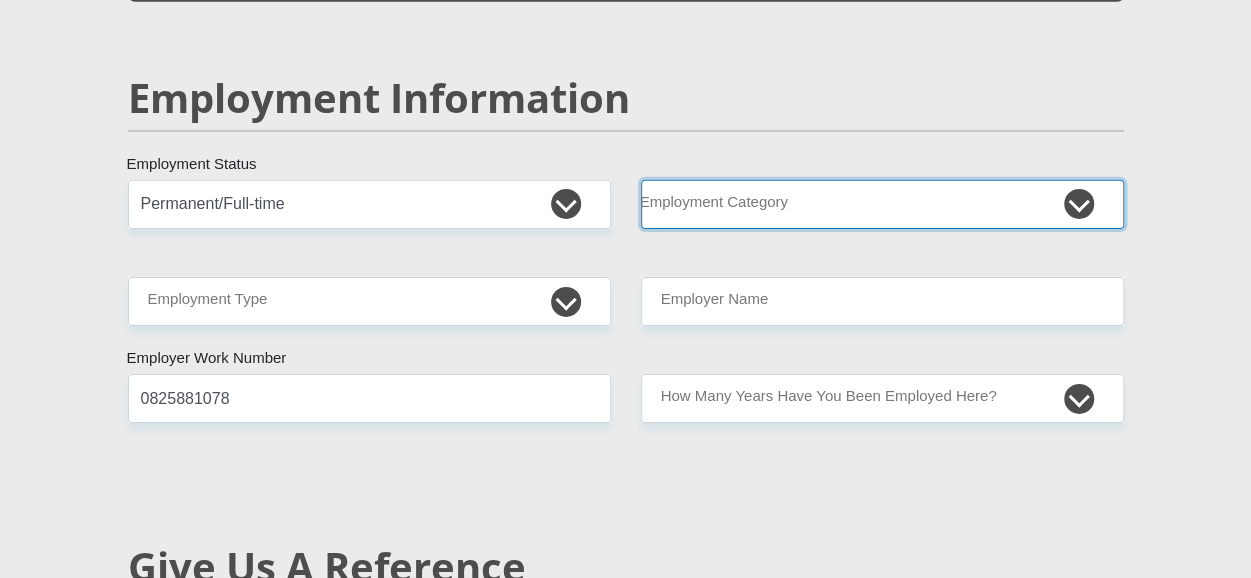 select on "71" 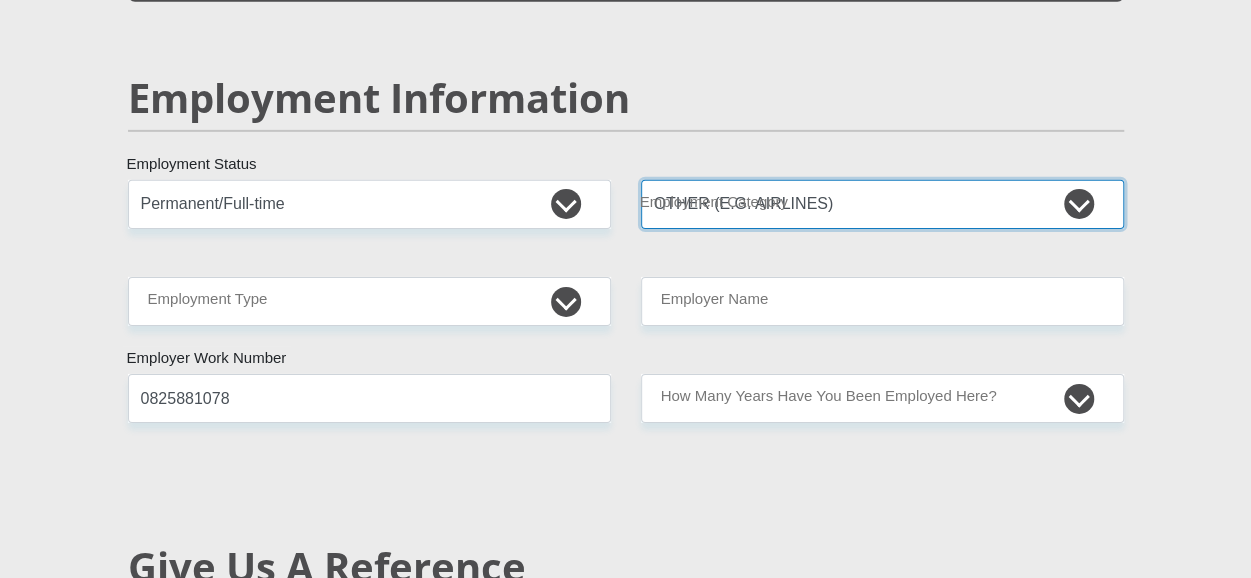 click on "AGRICULTURE
ALCOHOL & TOBACCO
CONSTRUCTION MATERIALS
METALLURGY
EQUIPMENT FOR RENEWABLE ENERGY
SPECIALIZED CONTRACTORS
CAR
GAMING (INCL. INTERNET
OTHER WHOLESALE
UNLICENSED PHARMACEUTICALS
CURRENCY EXCHANGE HOUSES
OTHER FINANCIAL INSTITUTIONS & INSURANCE
REAL ESTATE AGENTS
OIL & GAS
OTHER MATERIALS (E.G. IRON ORE)
PRECIOUS STONES & PRECIOUS METALS
POLITICAL ORGANIZATIONS
RELIGIOUS ORGANIZATIONS(NOT SECTS)
ACTI. HAVING BUSINESS DEAL WITH PUBLIC ADMINISTRATION
LAUNDROMATS" at bounding box center (882, 204) 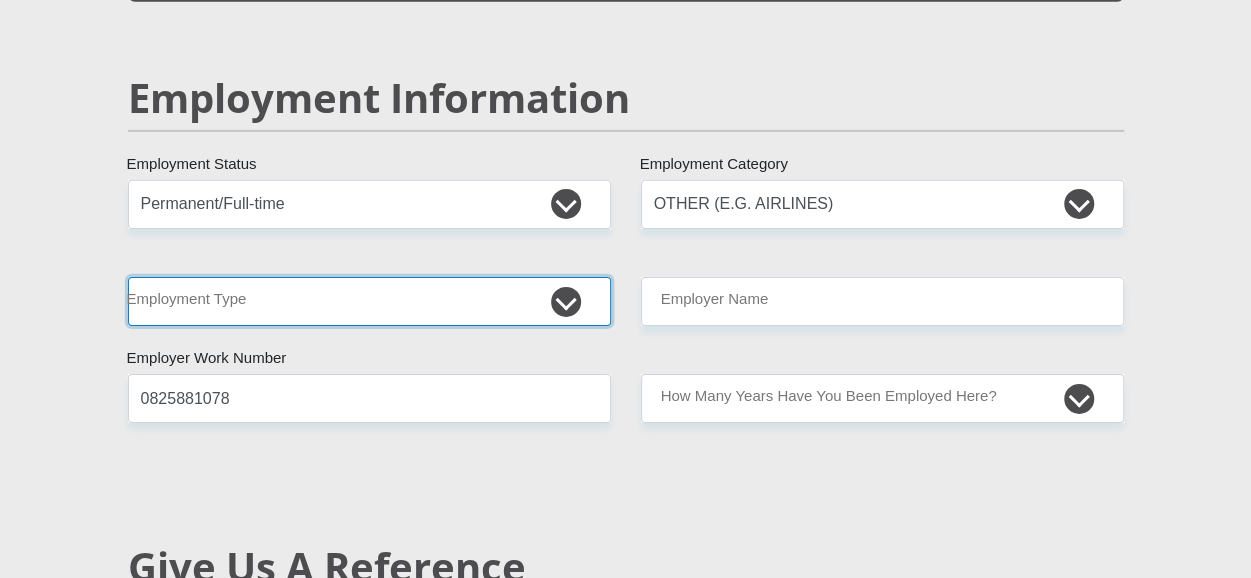 click on "College/Lecturer
Craft Seller
Creative
Driver
Executive
Farmer
Forces - Non Commissioned
Forces - Officer
Hawker
Housewife
Labourer
Licenced Professional
Manager
Miner
Non Licenced Professional
Office Staff/Clerk
Outside Worker
Pensioner
Permanent Teacher
Production/Manufacturing
Sales
Self-Employed
Semi-Professional Worker
Service Industry  Social Worker  Student" at bounding box center [369, 301] 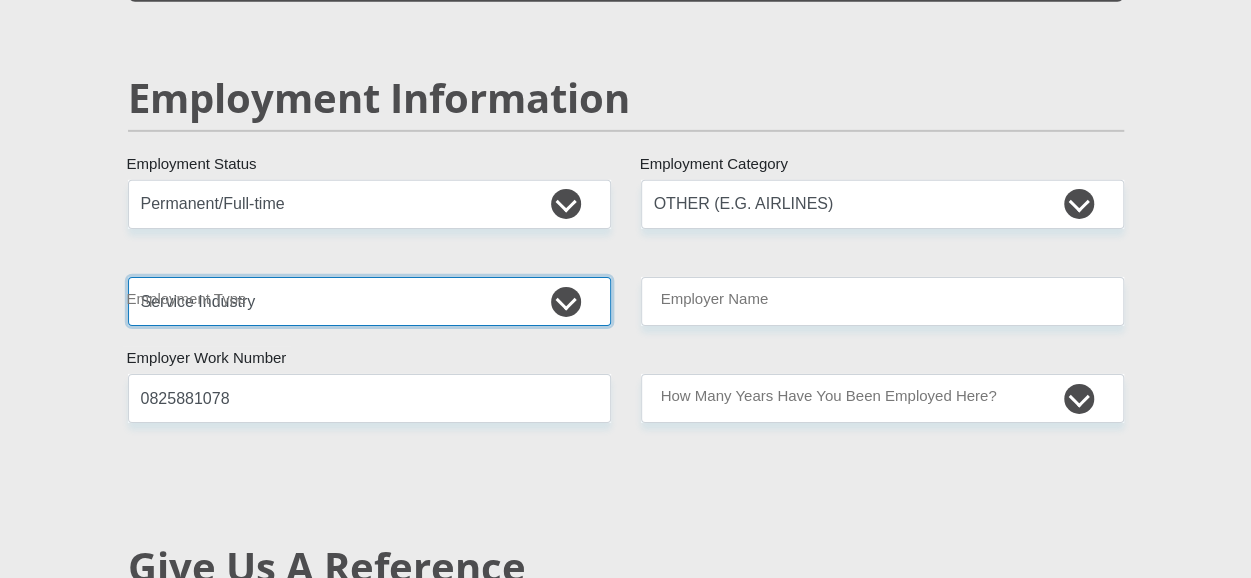 click on "College/Lecturer
Craft Seller
Creative
Driver
Executive
Farmer
Forces - Non Commissioned
Forces - Officer
Hawker
Housewife
Labourer
Licenced Professional
Manager
Miner
Non Licenced Professional
Office Staff/Clerk
Outside Worker
Pensioner
Permanent Teacher
Production/Manufacturing
Sales
Self-Employed
Semi-Professional Worker
Service Industry  Social Worker  Student" at bounding box center (369, 301) 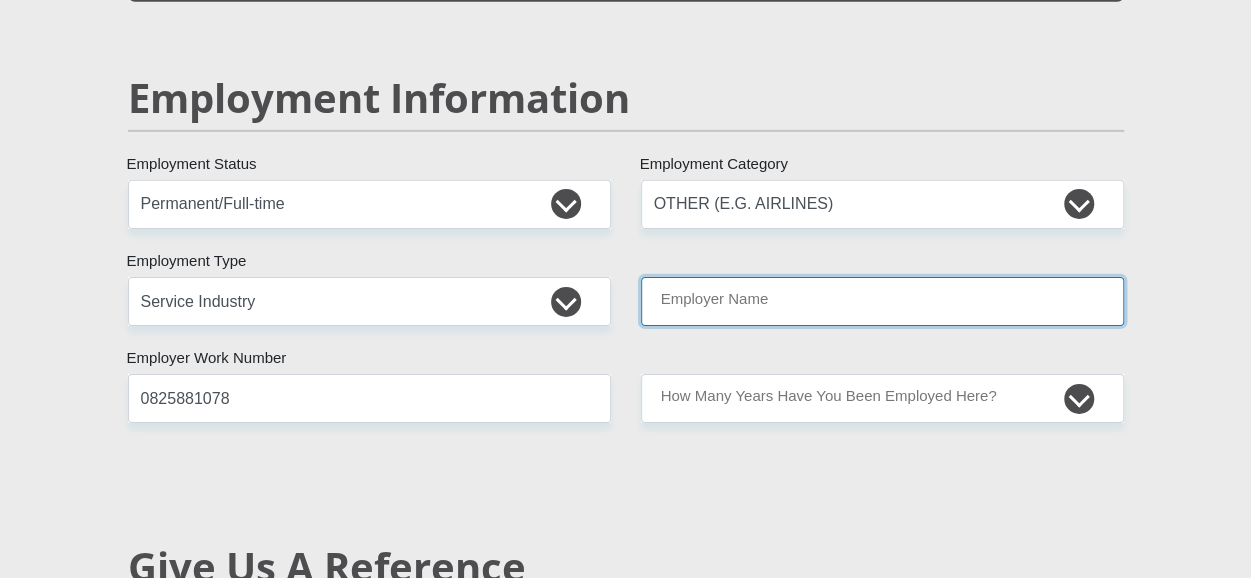 click on "Employer Name" at bounding box center [882, 301] 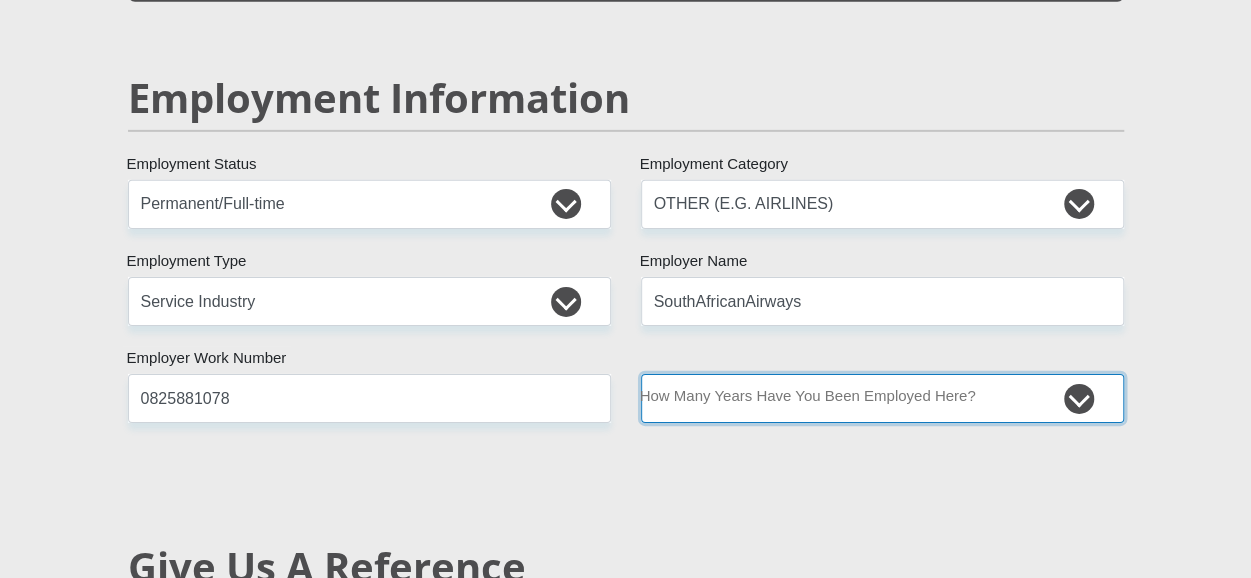 click on "less than 1 year
1-3 years
3-5 years
5+ years" at bounding box center [882, 398] 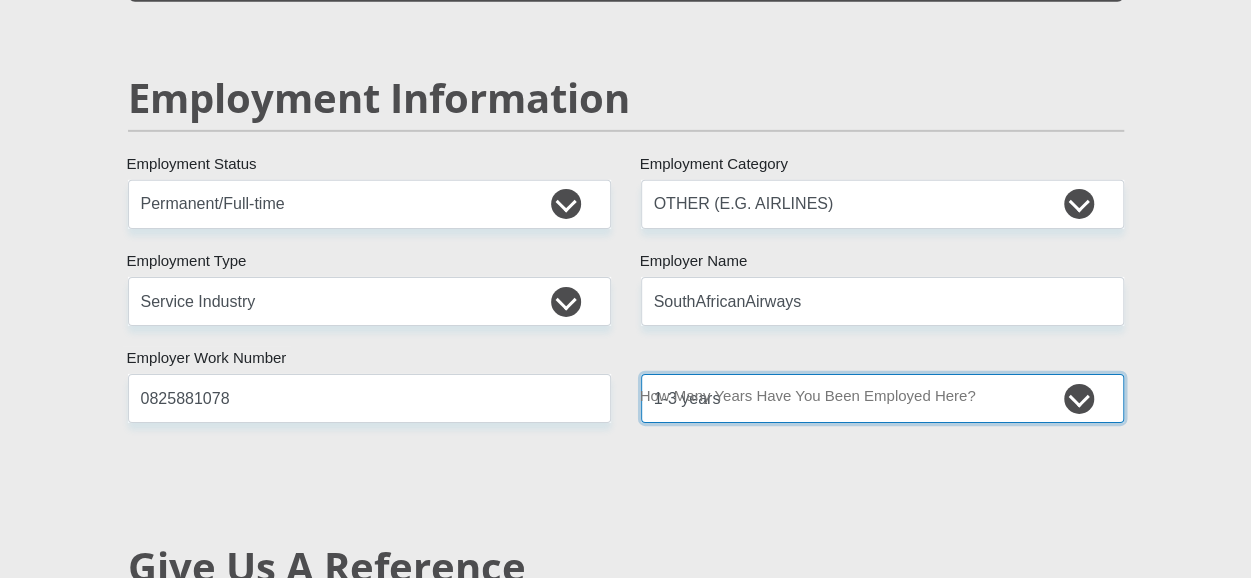 click on "less than 1 year
1-3 years
3-5 years
5+ years" at bounding box center [882, 398] 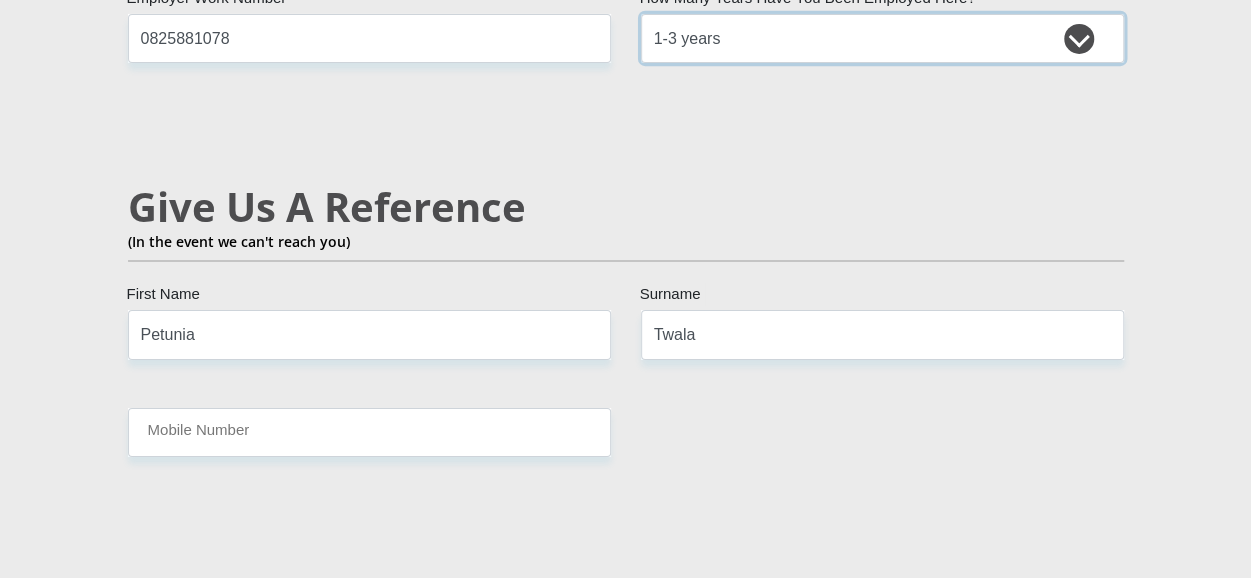 scroll, scrollTop: 3497, scrollLeft: 0, axis: vertical 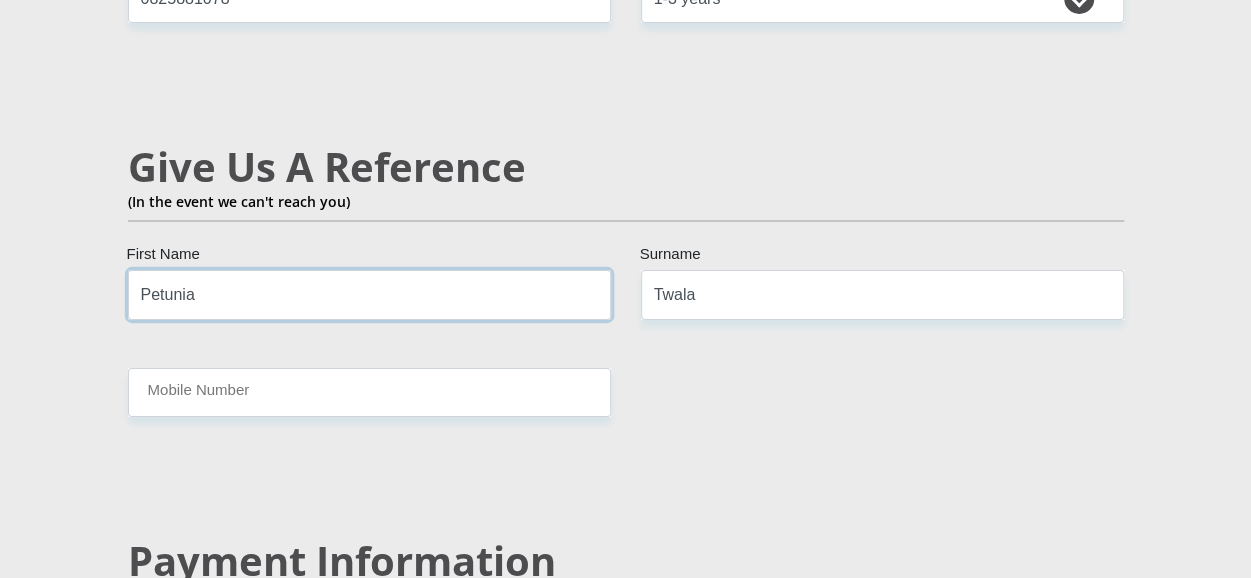 click on "Petunia" at bounding box center (369, 294) 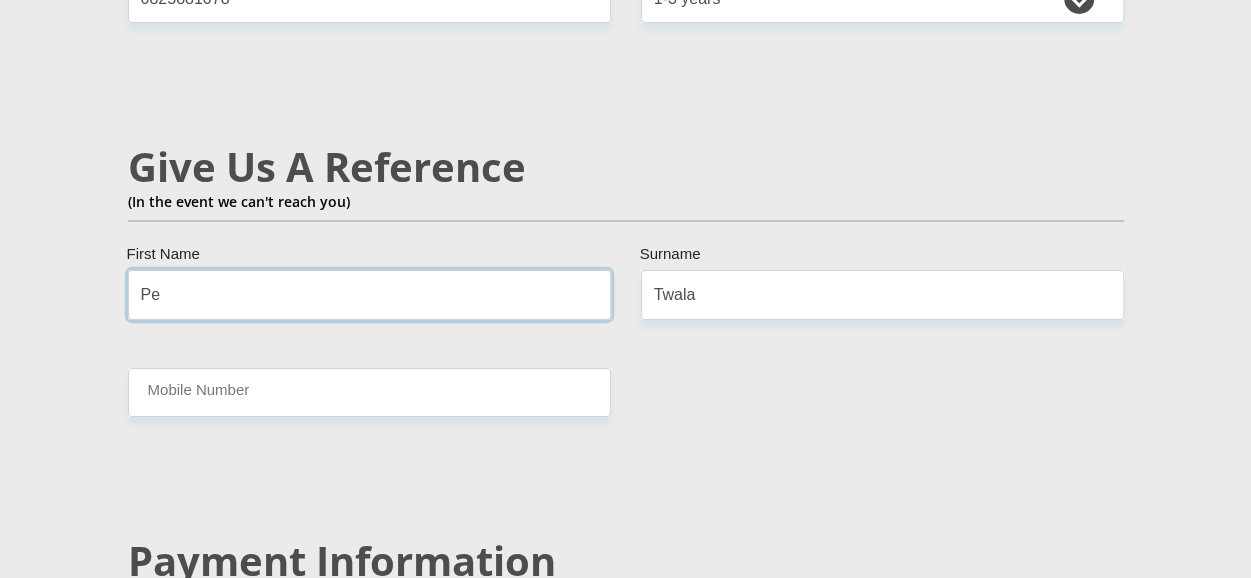 type on "P" 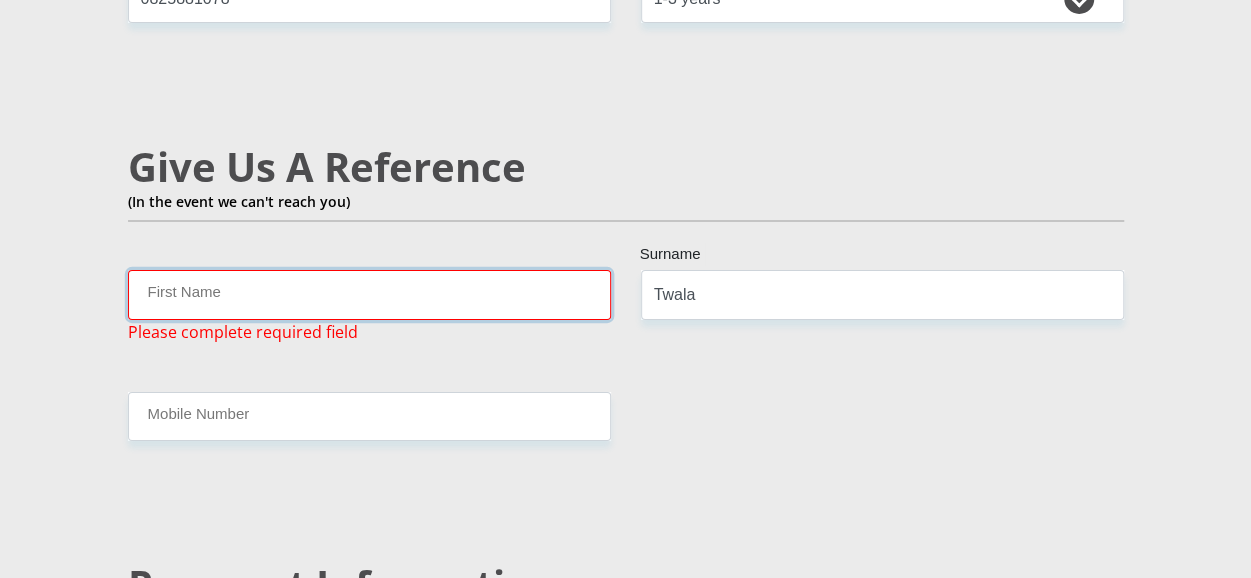 type 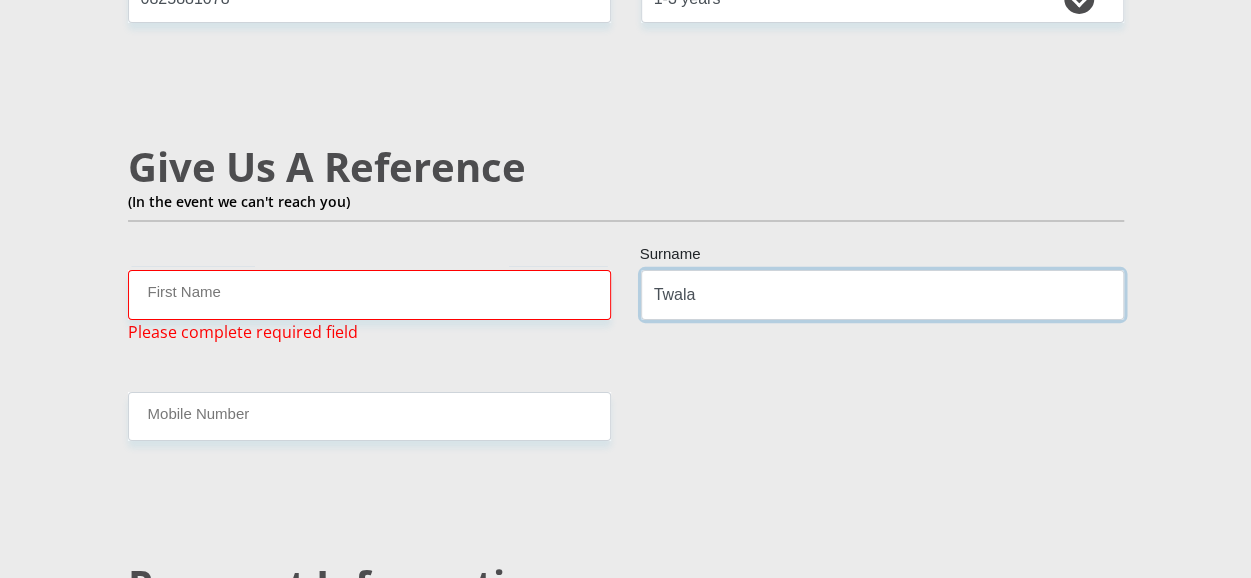 click on "Twala" at bounding box center (882, 294) 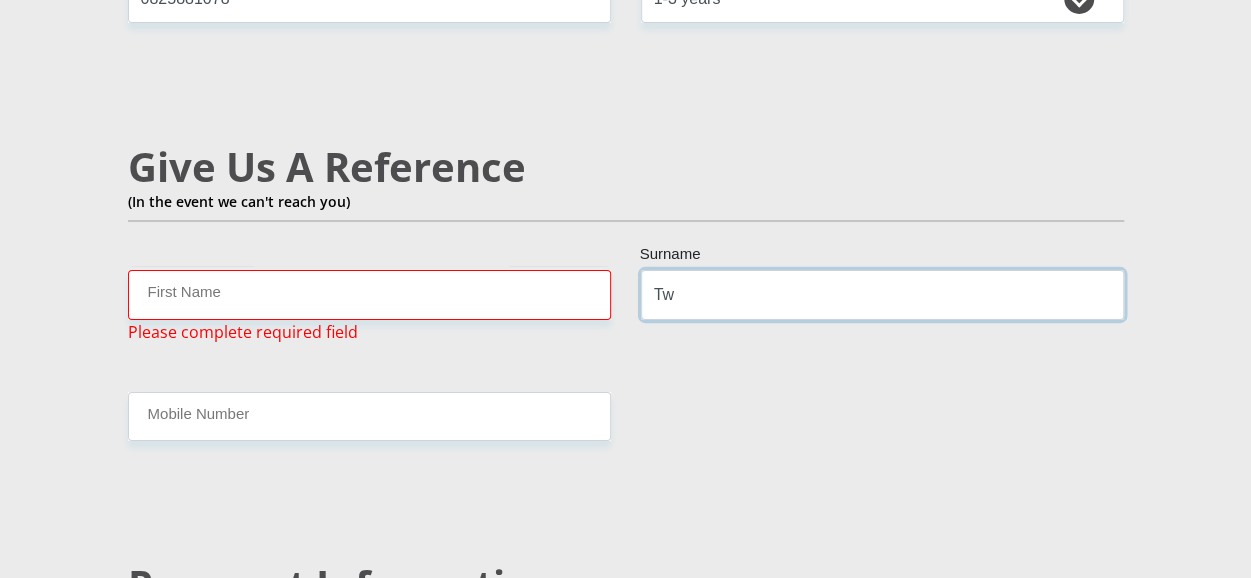 type on "T" 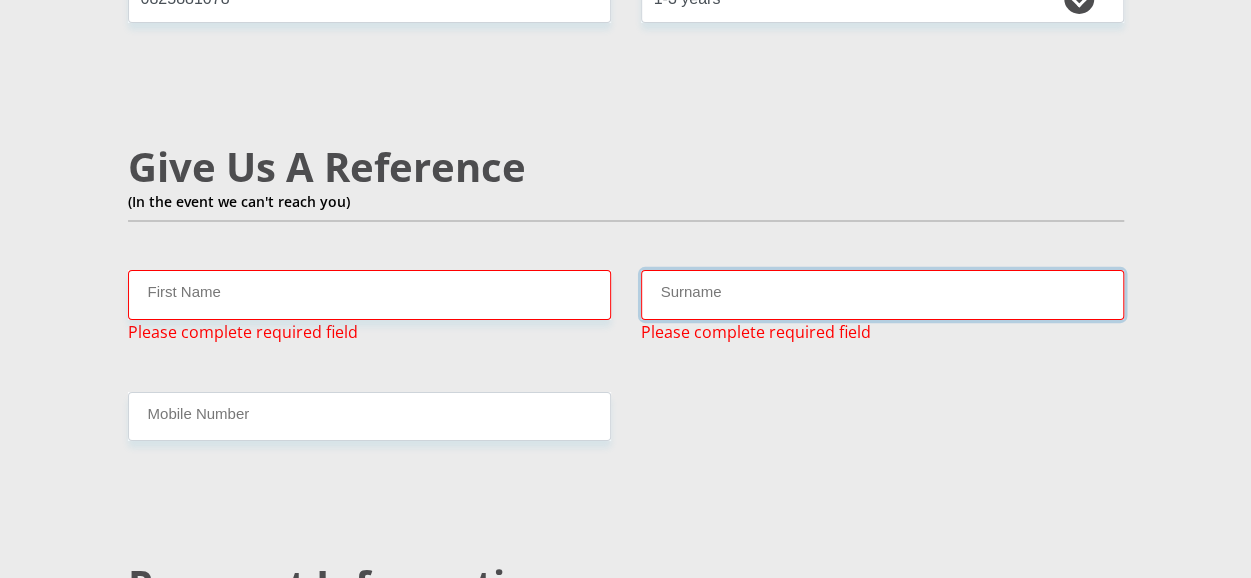 type 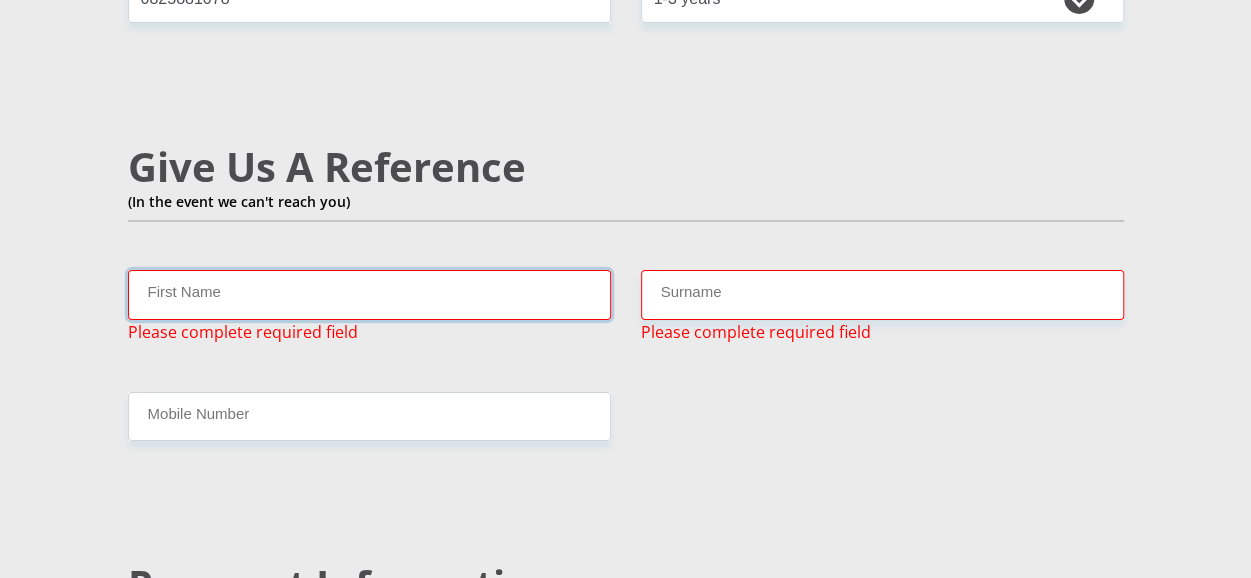 click on "First Name" at bounding box center [369, 294] 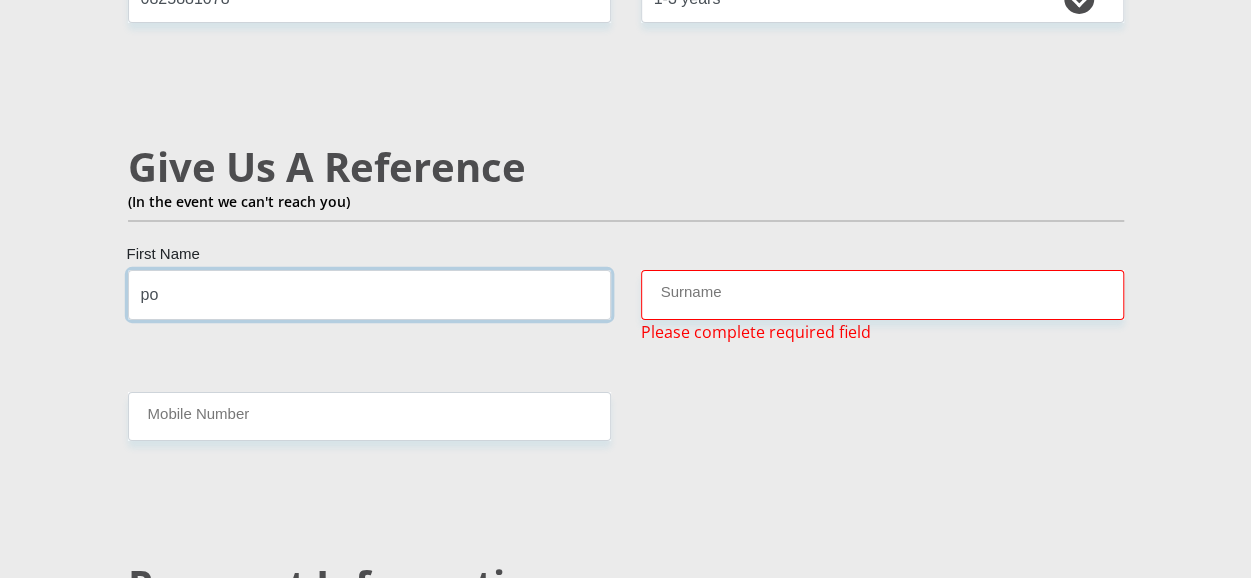 type on "[PERSON_NAME]" 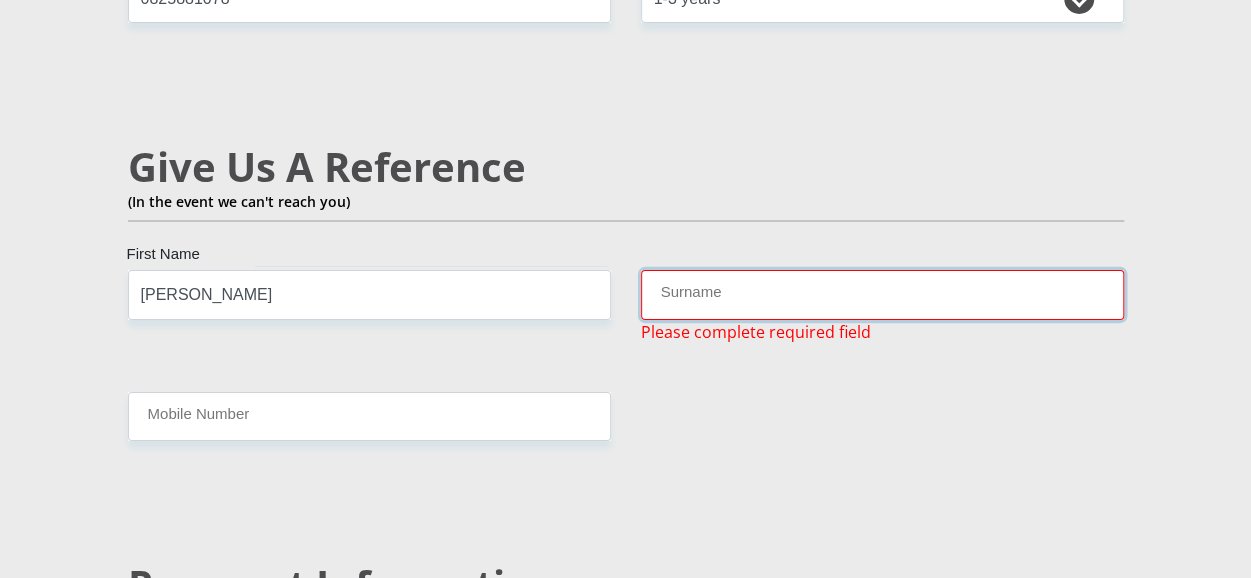 click on "Surname" at bounding box center [882, 294] 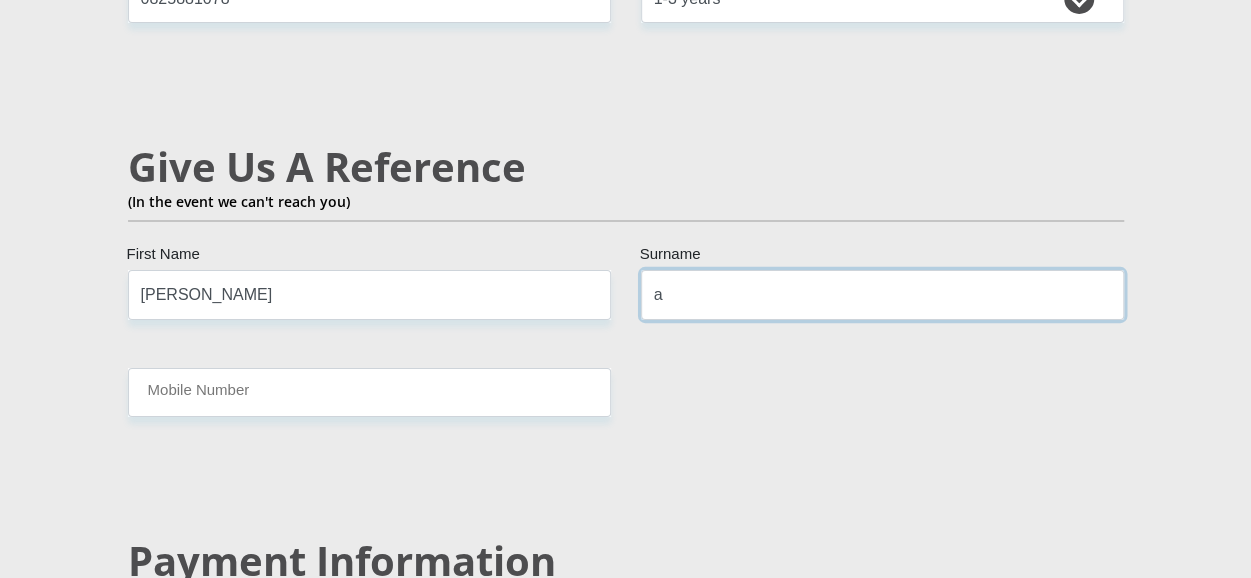 type on "Atisang" 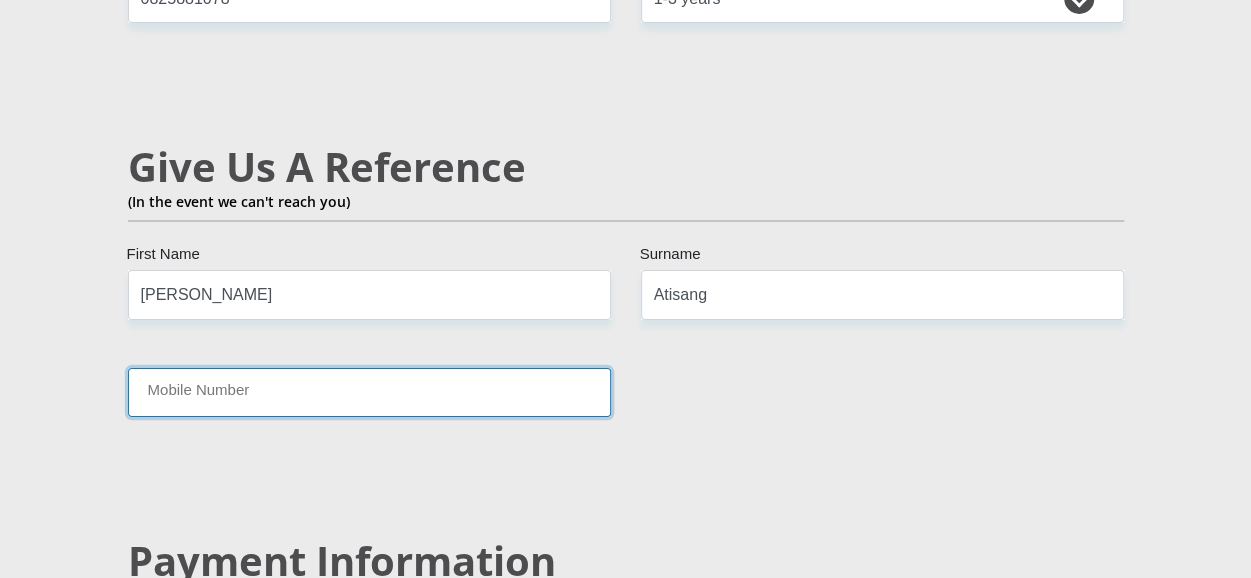 click on "Mobile Number" at bounding box center [369, 392] 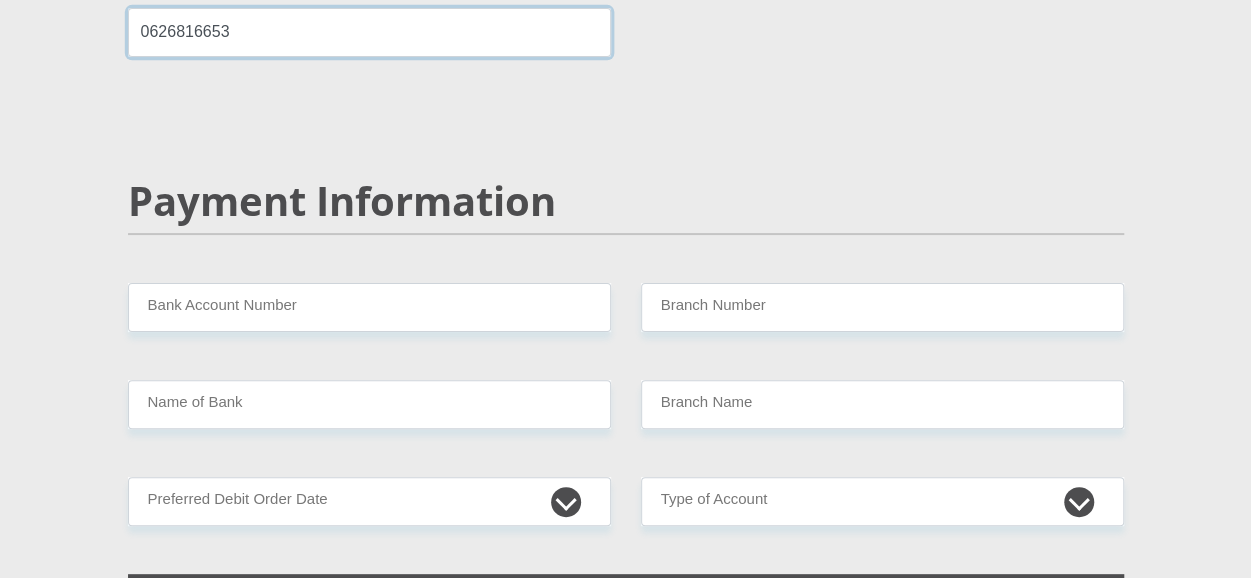 scroll, scrollTop: 3897, scrollLeft: 0, axis: vertical 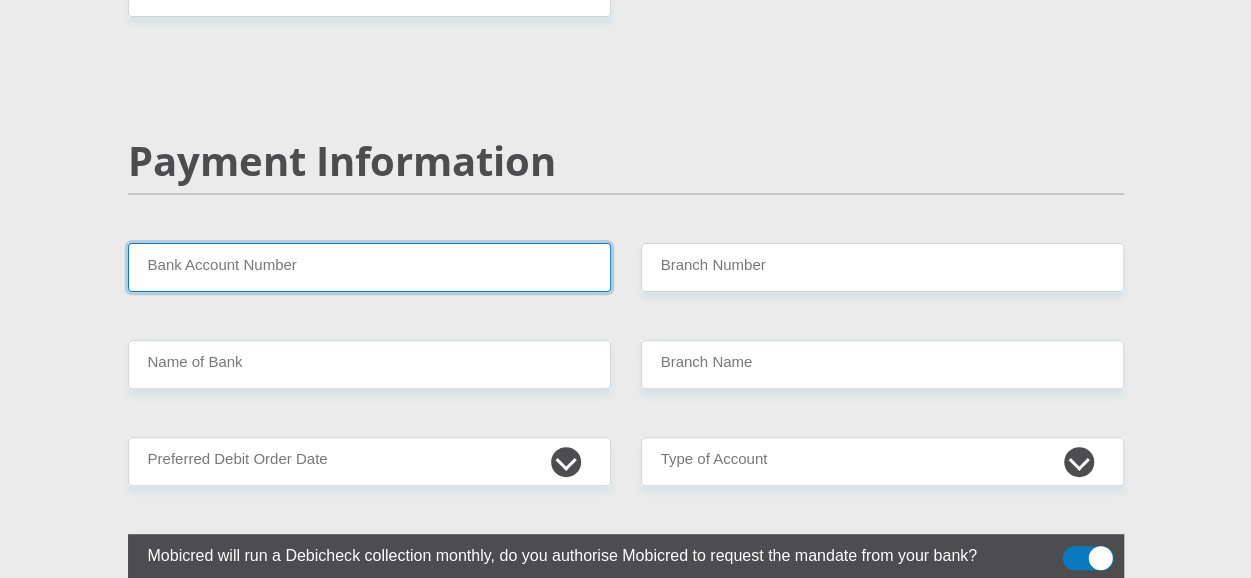 click on "Bank Account Number" at bounding box center [369, 267] 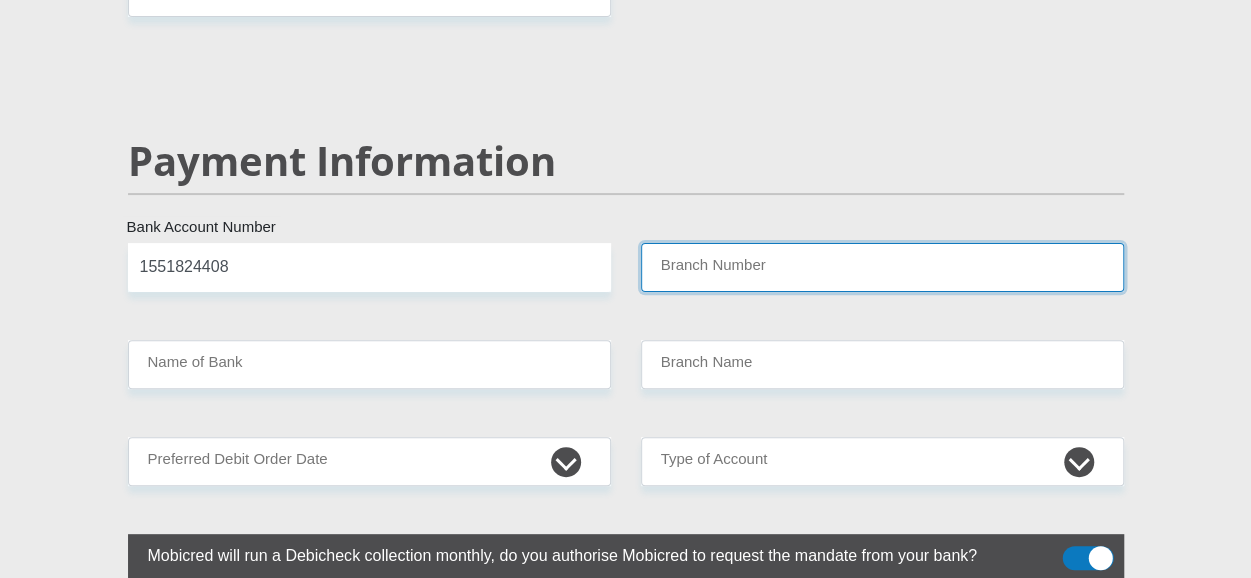 click on "Branch Number" at bounding box center [882, 267] 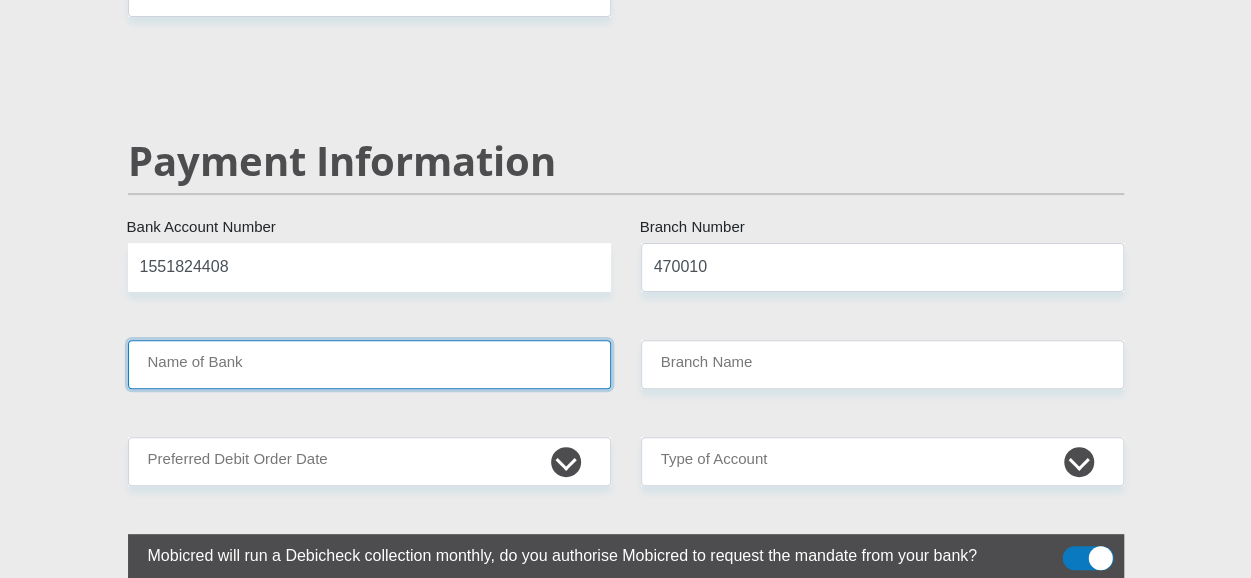 click on "Name of Bank" at bounding box center [369, 364] 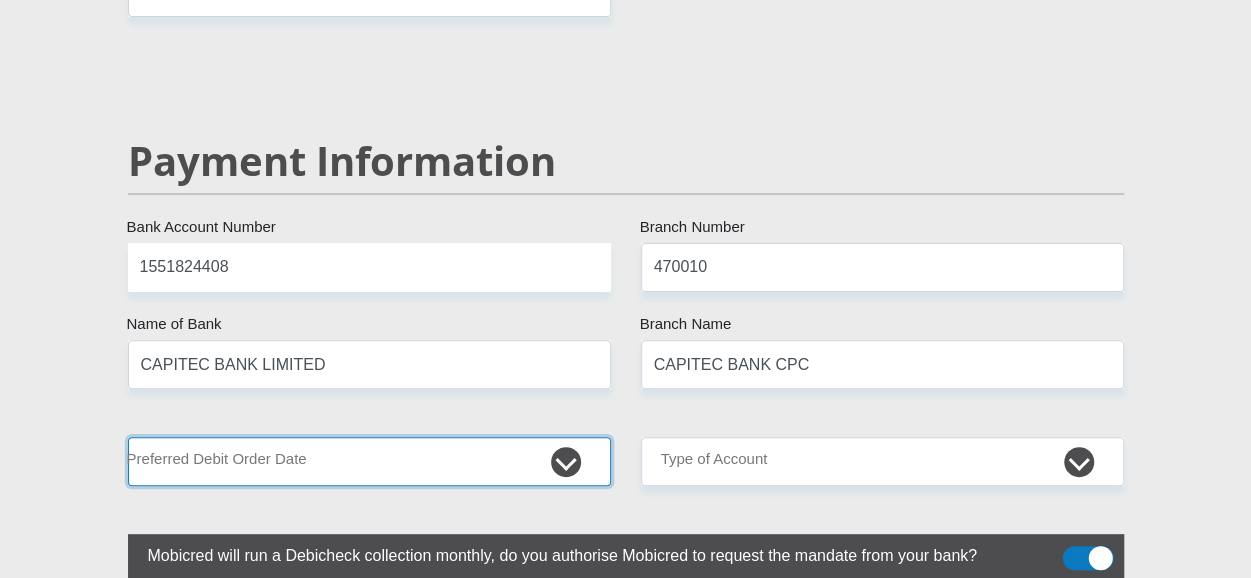 click on "1st
2nd
3rd
4th
5th
7th
18th
19th
20th
21st
22nd
23rd
24th
25th
26th
27th
28th
29th
30th" at bounding box center [369, 461] 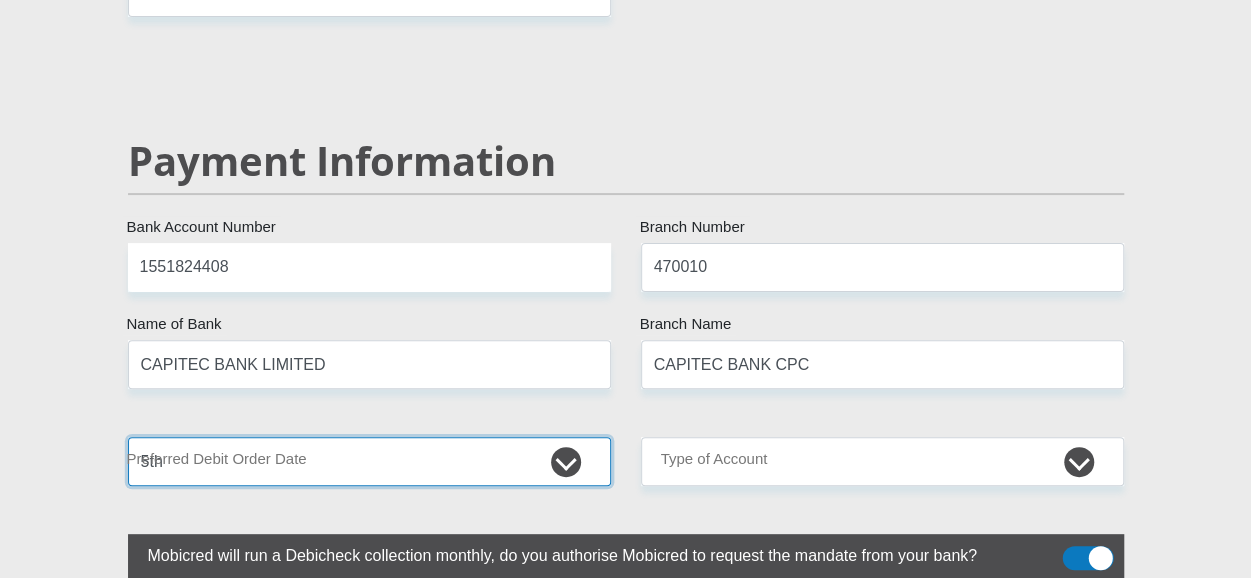 click on "1st
2nd
3rd
4th
5th
7th
18th
19th
20th
21st
22nd
23rd
24th
25th
26th
27th
28th
29th
30th" at bounding box center [369, 461] 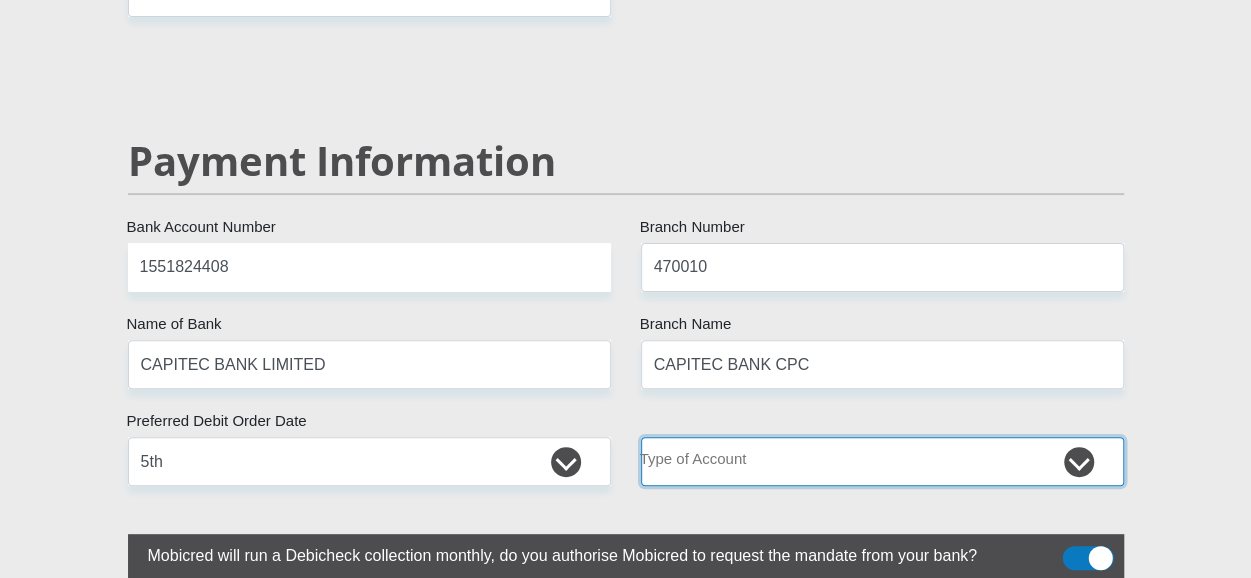 click on "Cheque
Savings" at bounding box center [882, 461] 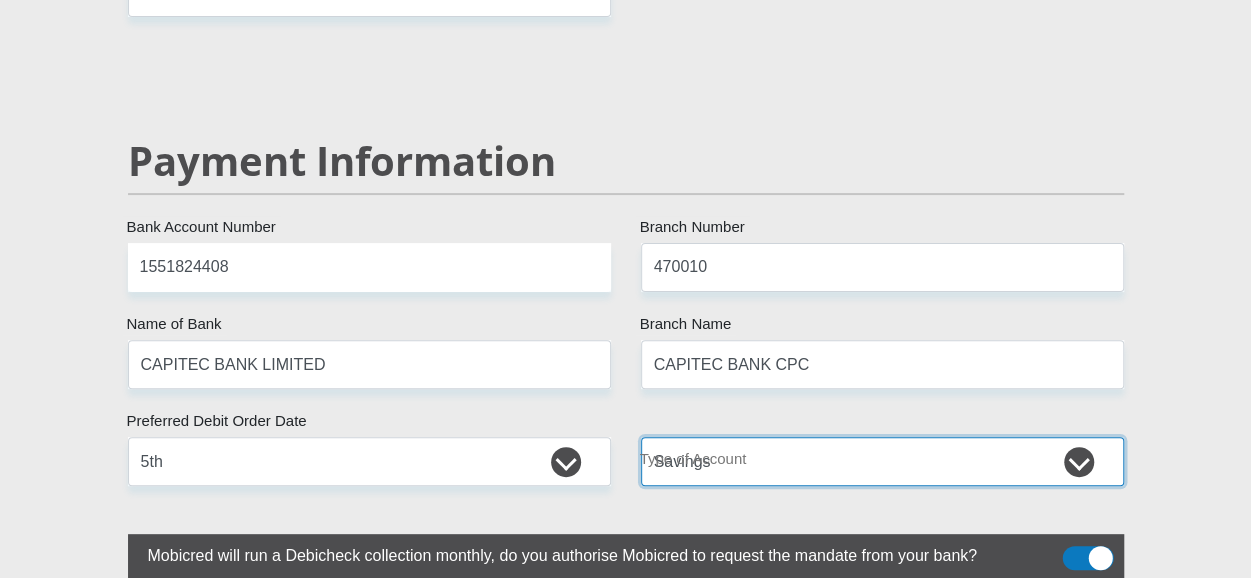 click on "Cheque
Savings" at bounding box center [882, 461] 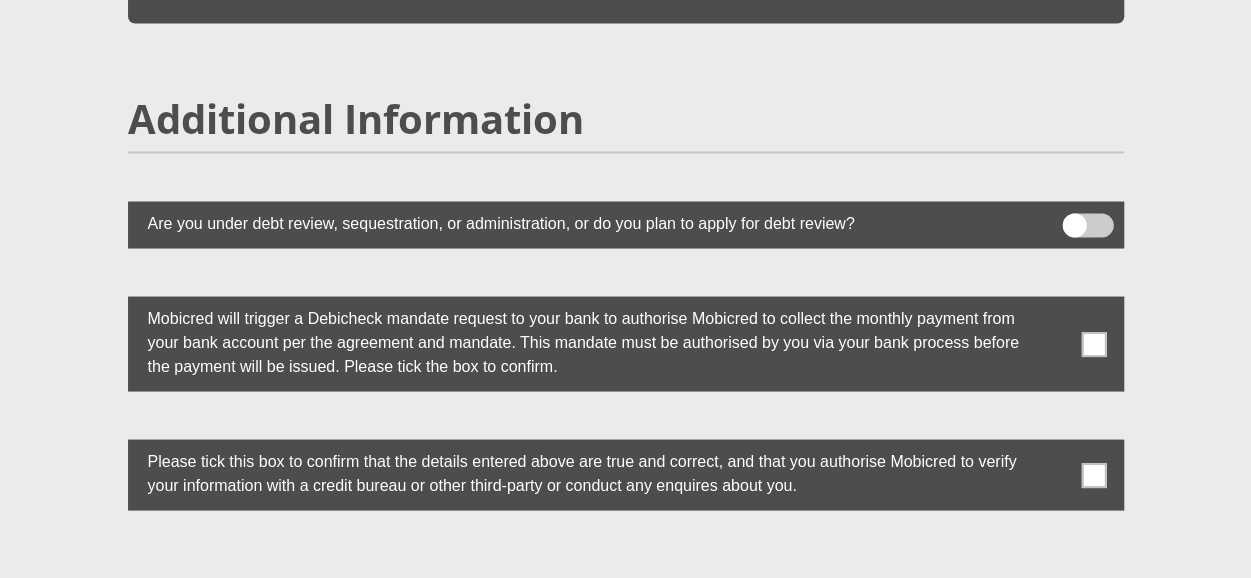 scroll, scrollTop: 5552, scrollLeft: 0, axis: vertical 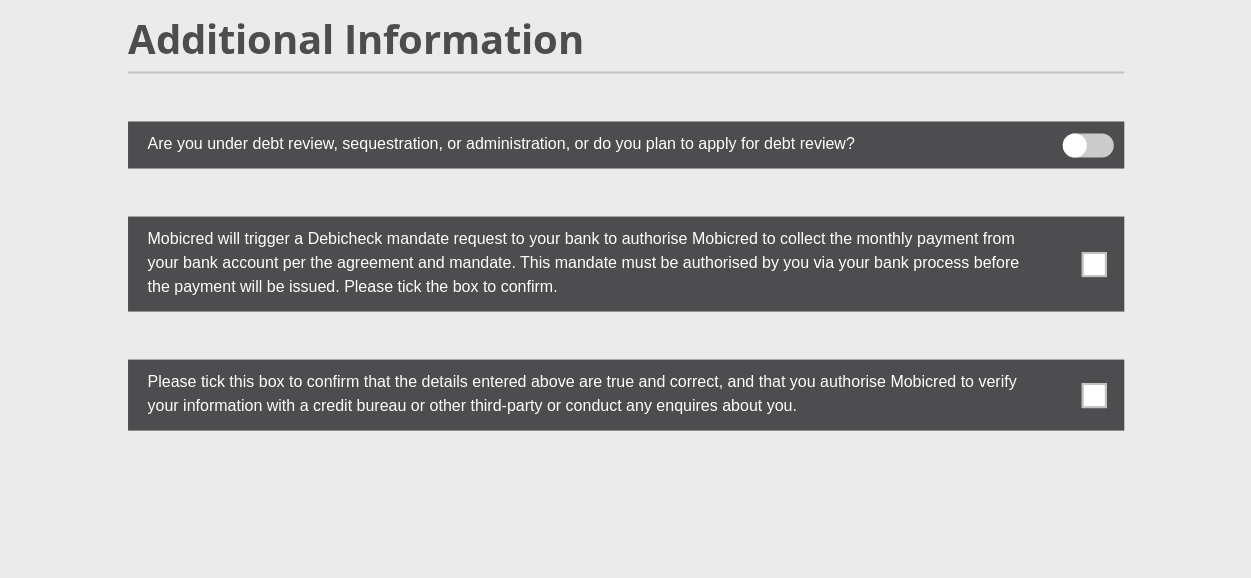 click at bounding box center (1093, 263) 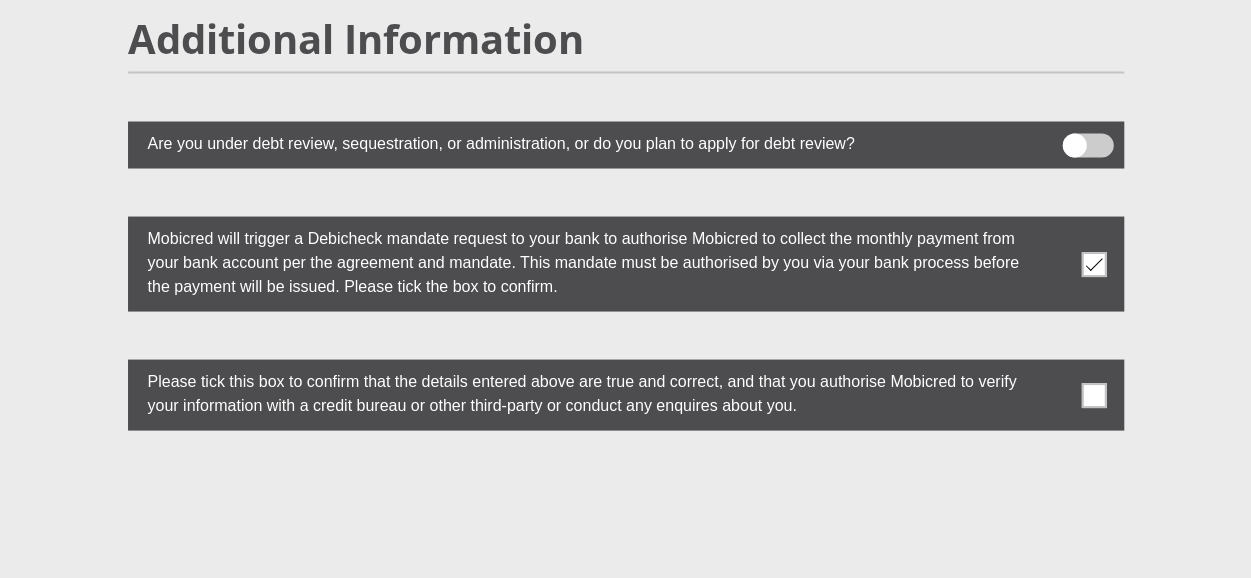 click at bounding box center (1093, 394) 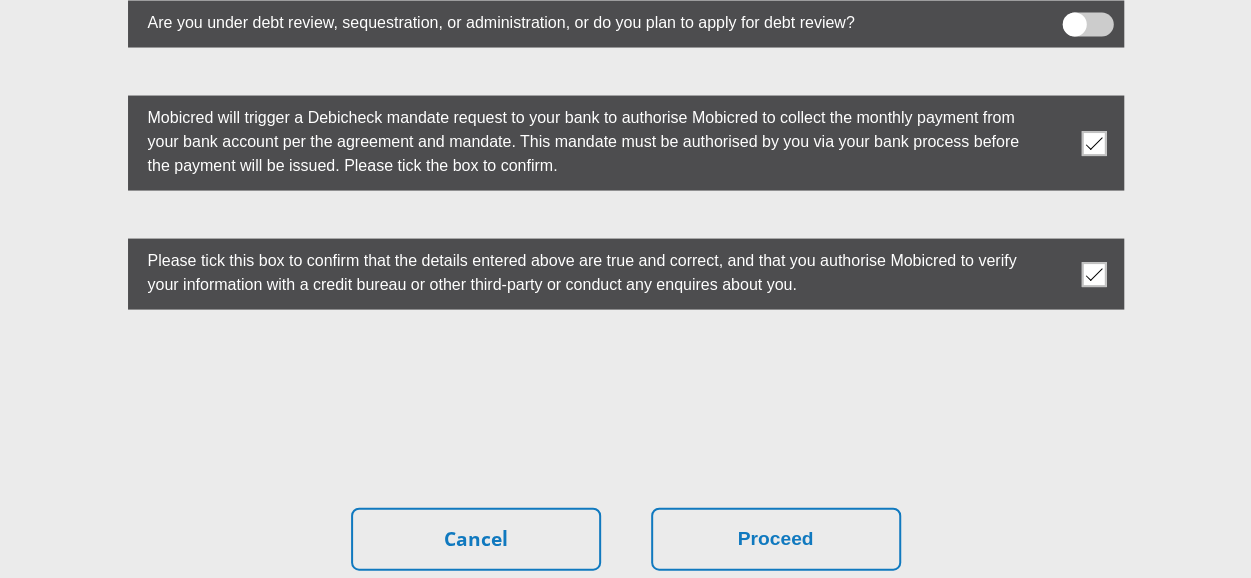 scroll, scrollTop: 5712, scrollLeft: 0, axis: vertical 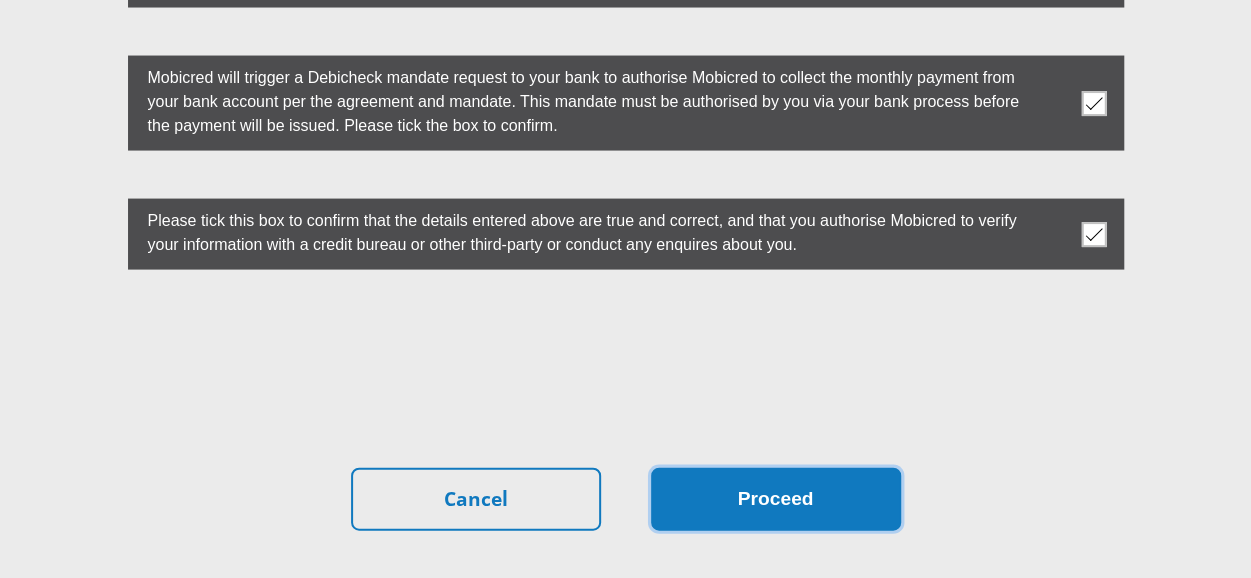 click on "Proceed" at bounding box center [776, 499] 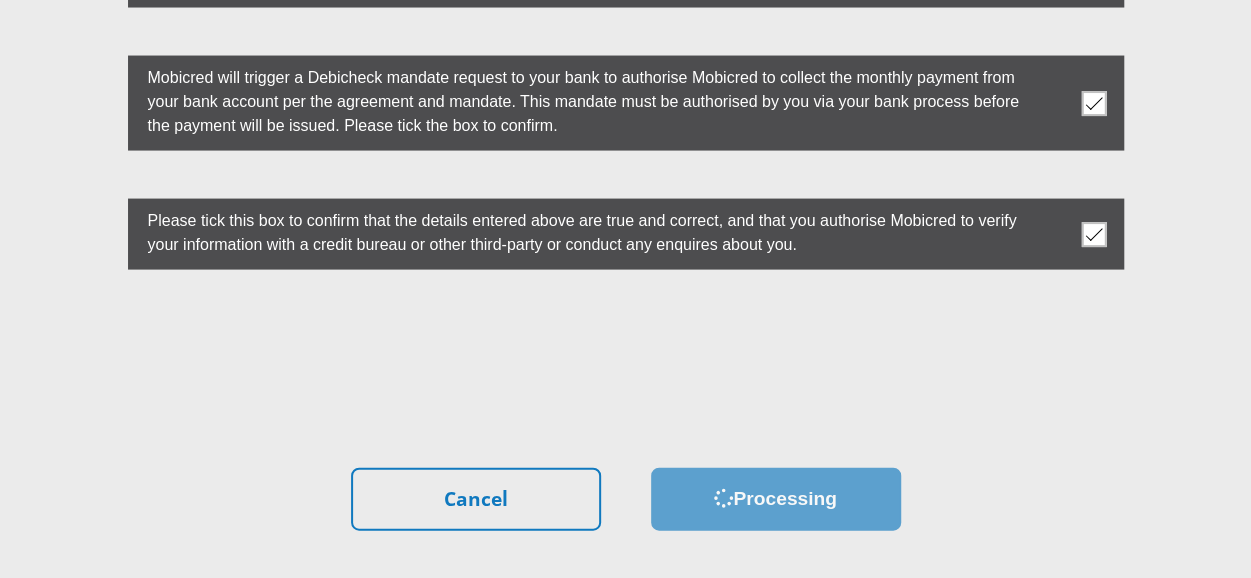 scroll, scrollTop: 0, scrollLeft: 0, axis: both 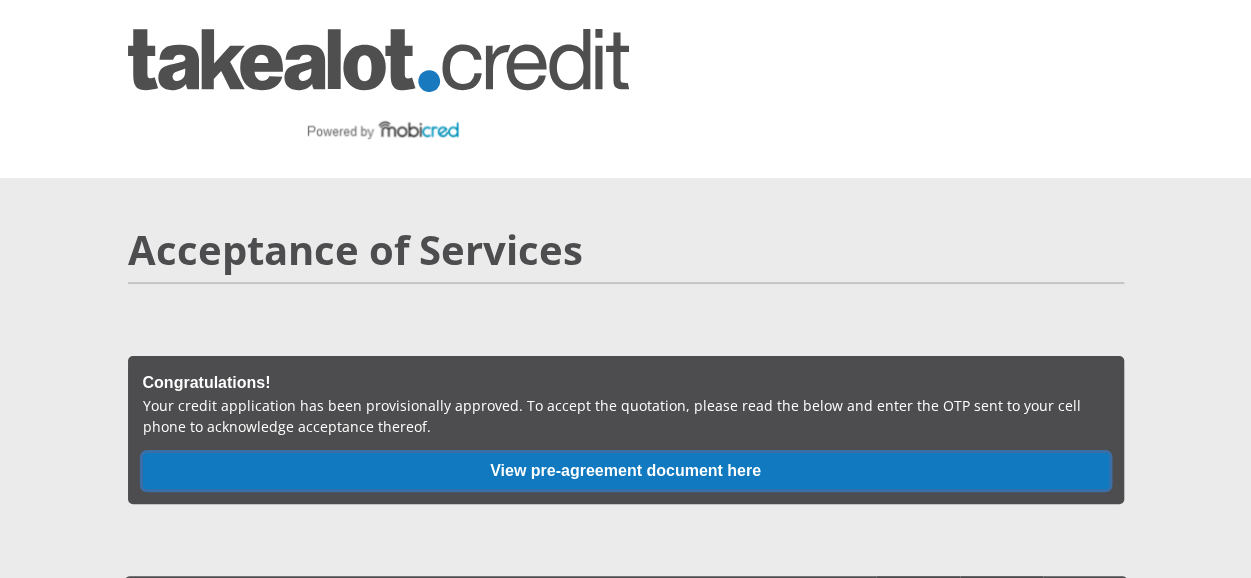 click on "View pre-agreement document here" at bounding box center (626, 471) 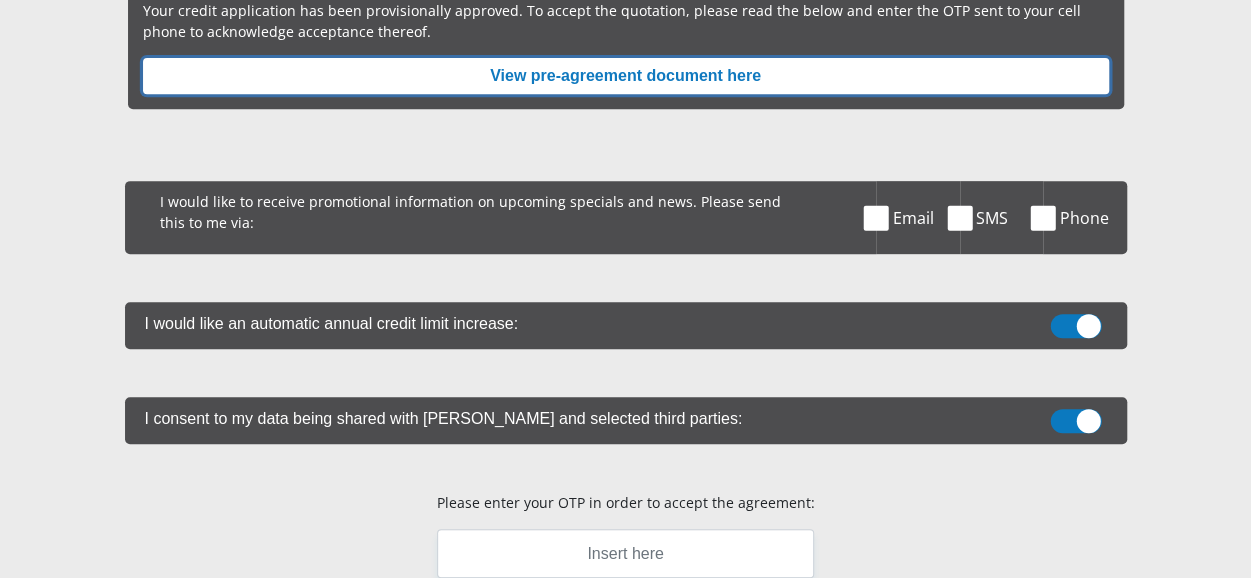 scroll, scrollTop: 398, scrollLeft: 0, axis: vertical 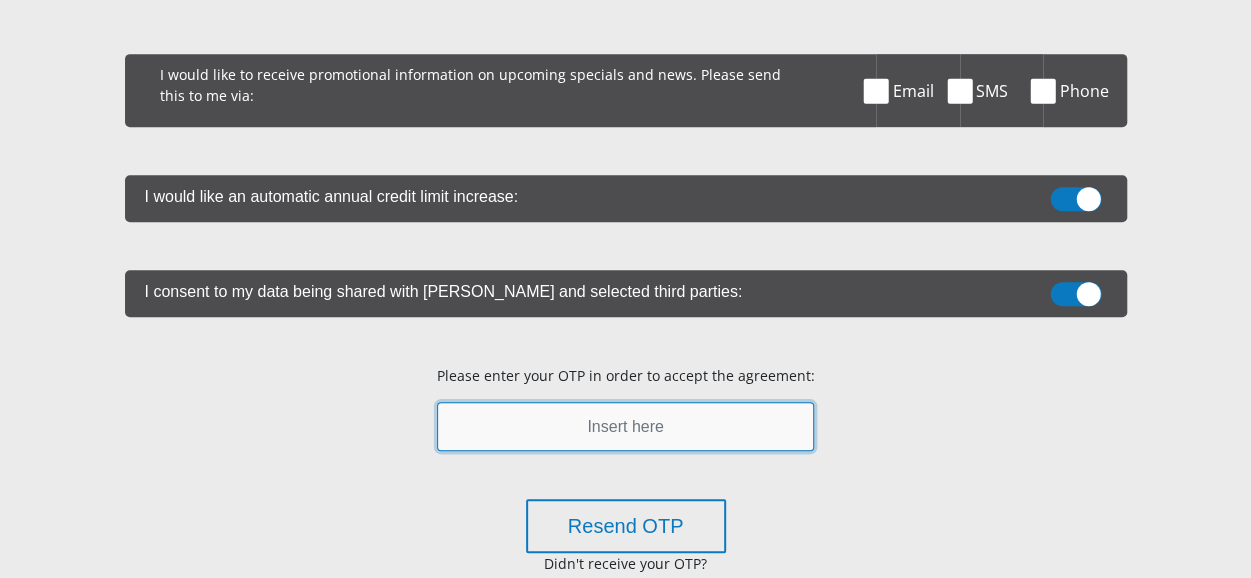 click at bounding box center [625, 426] 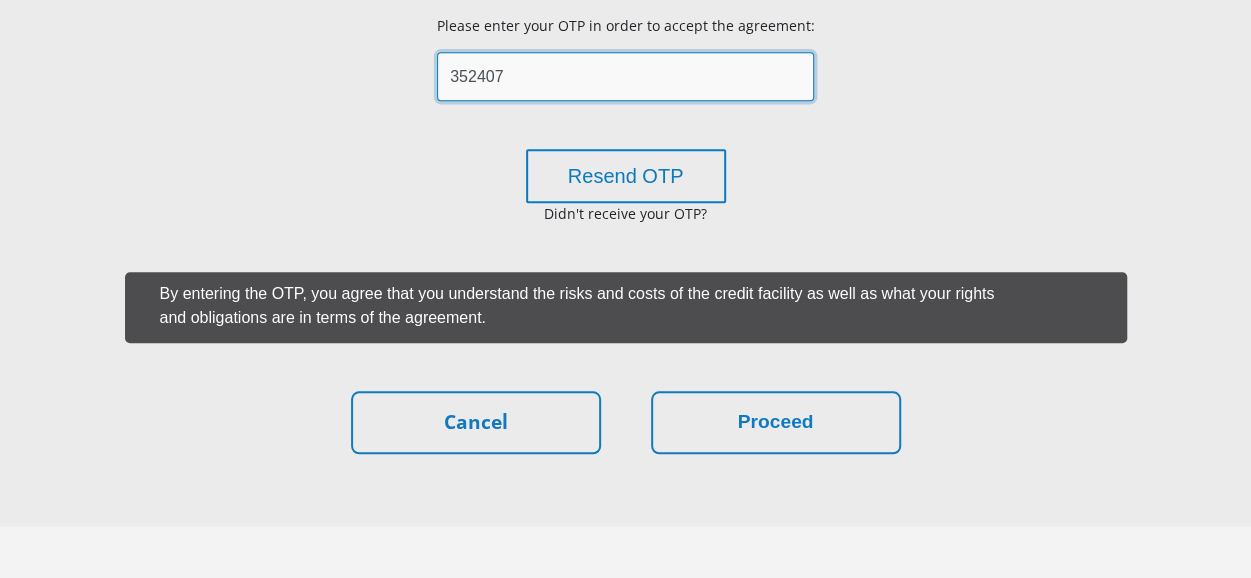 scroll, scrollTop: 869, scrollLeft: 0, axis: vertical 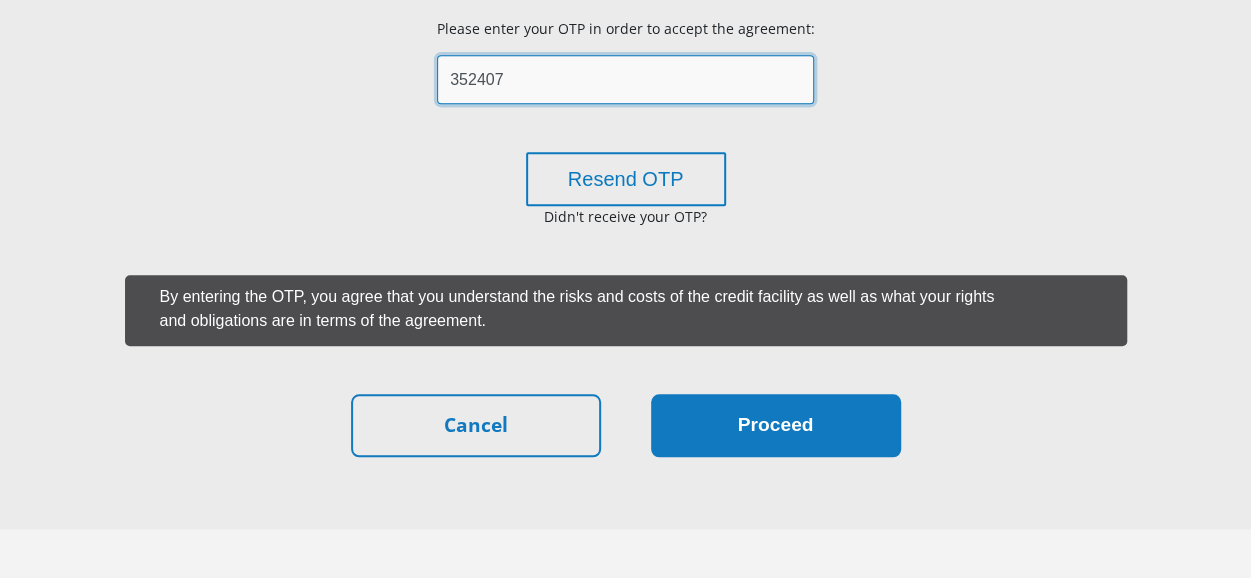 type on "352407" 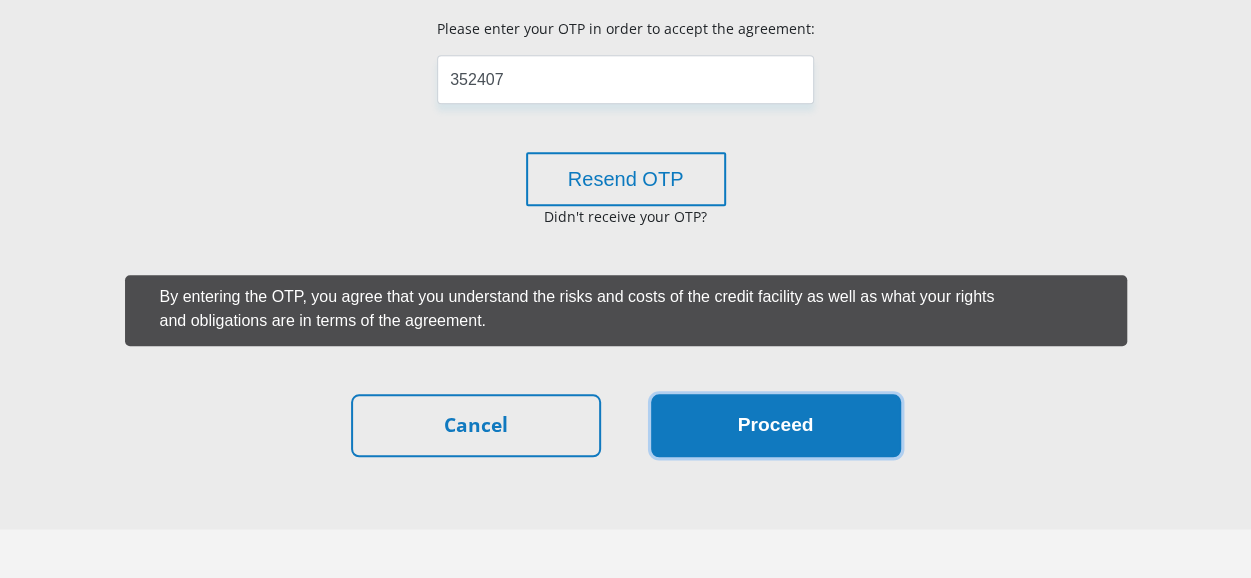 click on "Proceed" at bounding box center [776, 425] 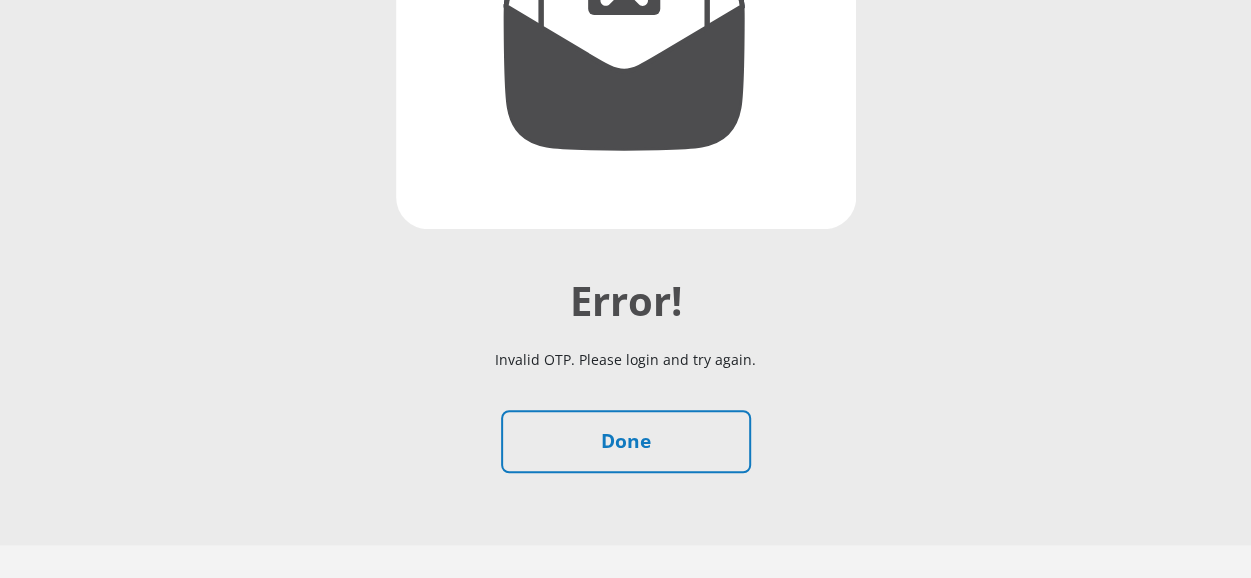 scroll, scrollTop: 415, scrollLeft: 0, axis: vertical 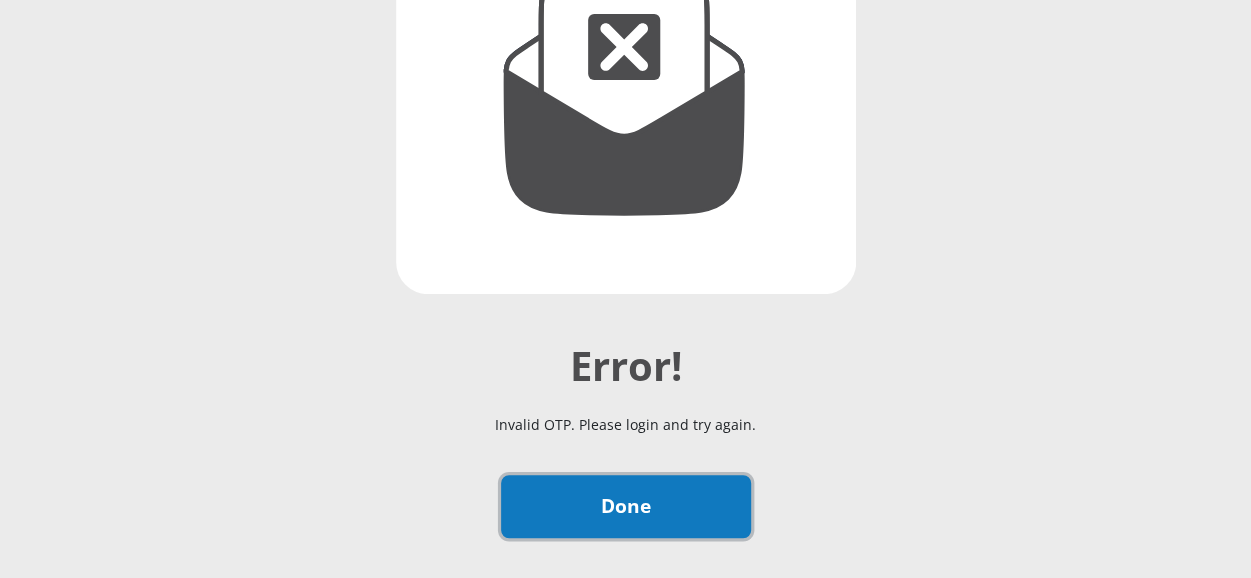 click on "Done" at bounding box center [626, 506] 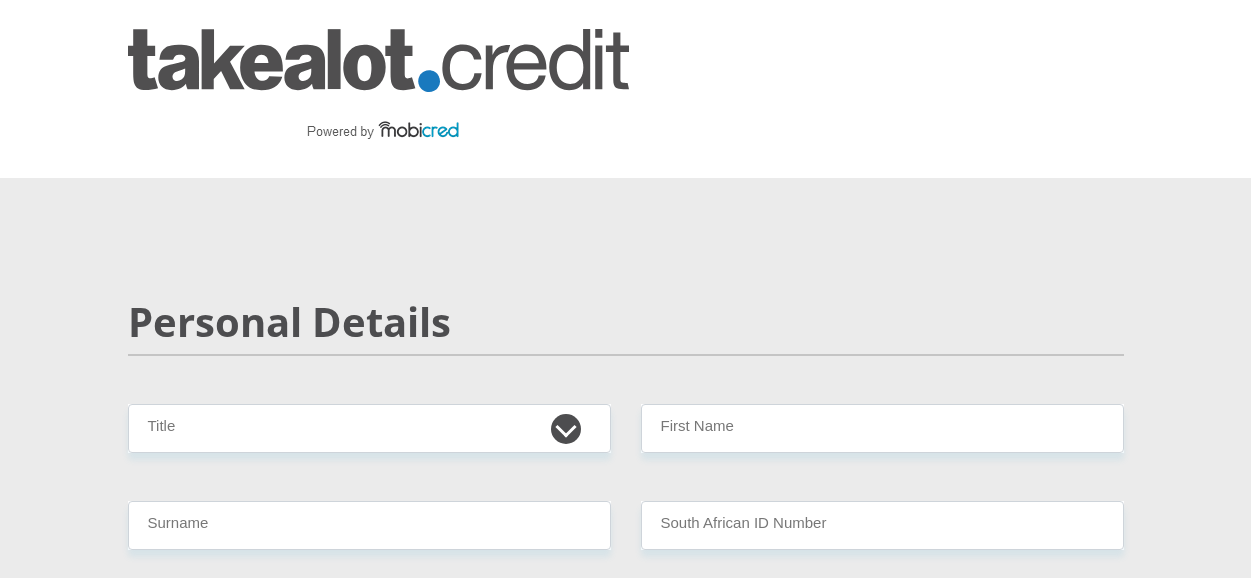 scroll, scrollTop: 0, scrollLeft: 0, axis: both 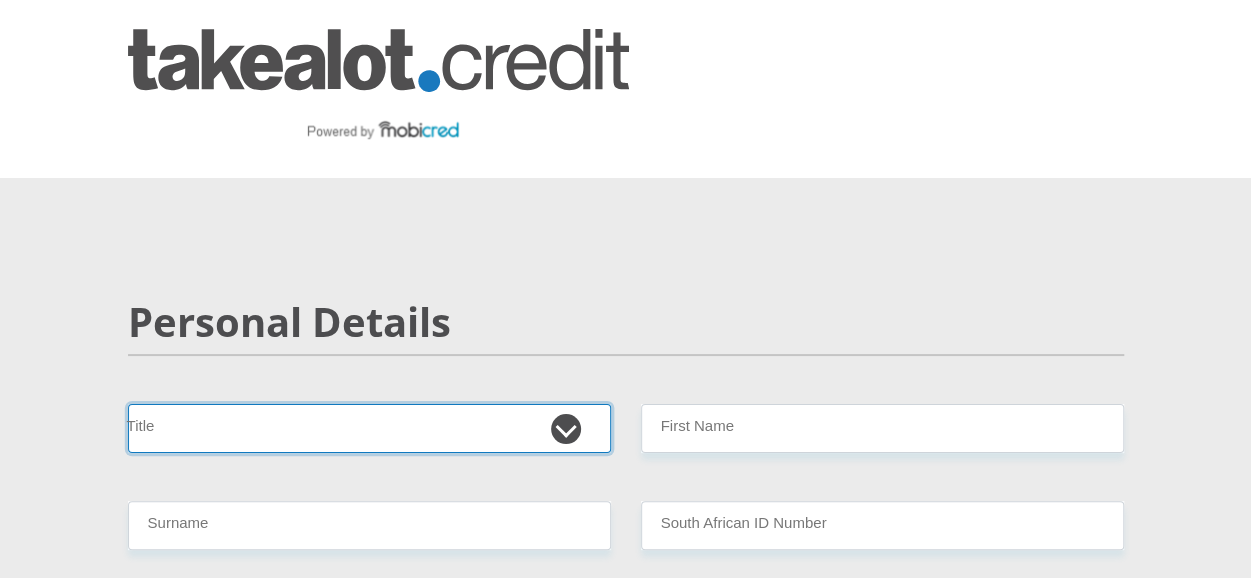 click on "Mr
Ms
Mrs
Dr
[PERSON_NAME]" at bounding box center (369, 428) 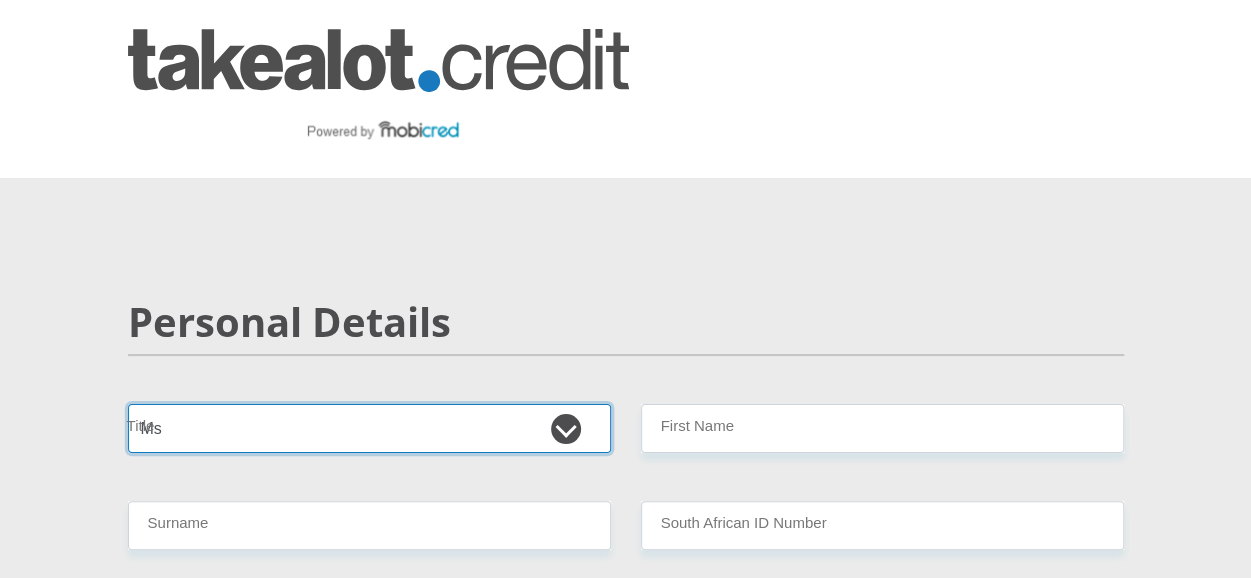 click on "Mr
Ms
Mrs
Dr
[PERSON_NAME]" at bounding box center (369, 428) 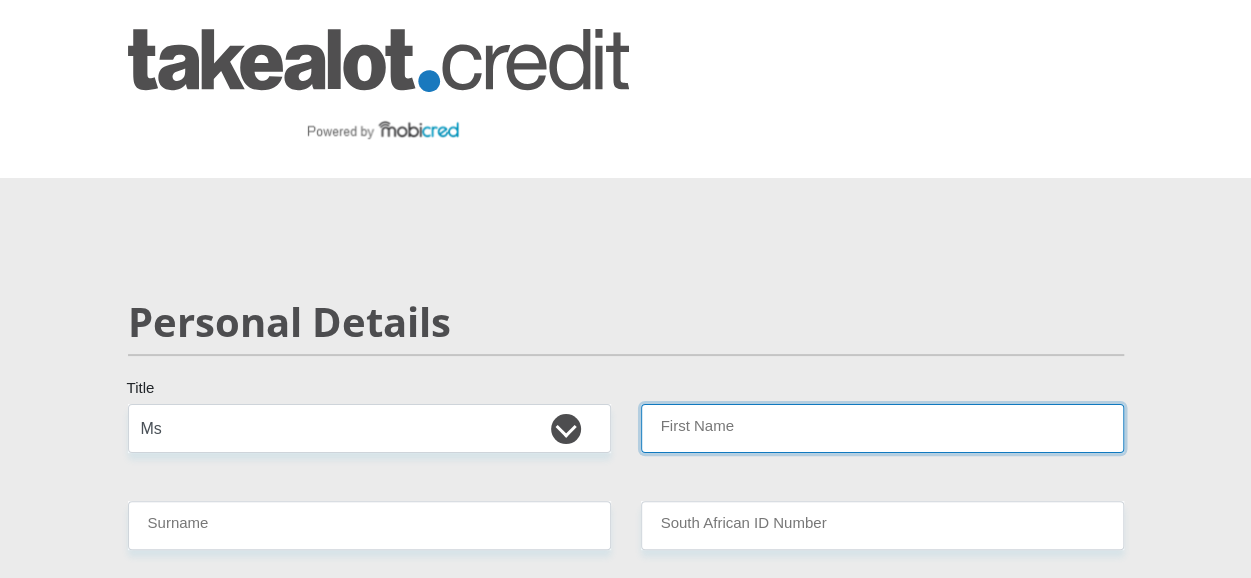 click on "First Name" at bounding box center (882, 428) 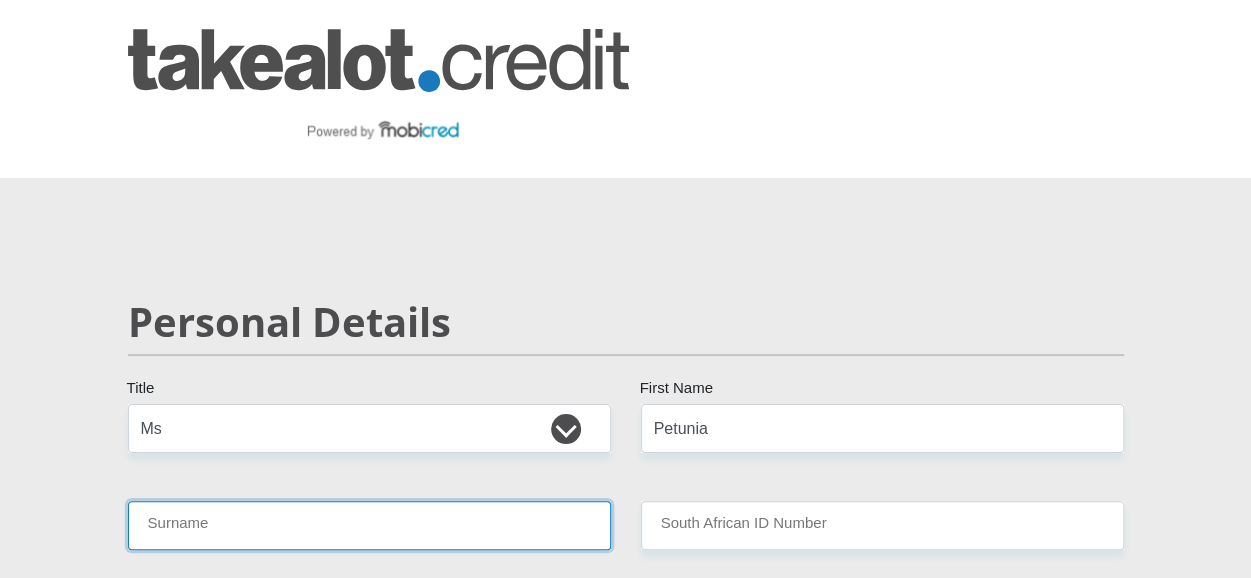 type on "Twala" 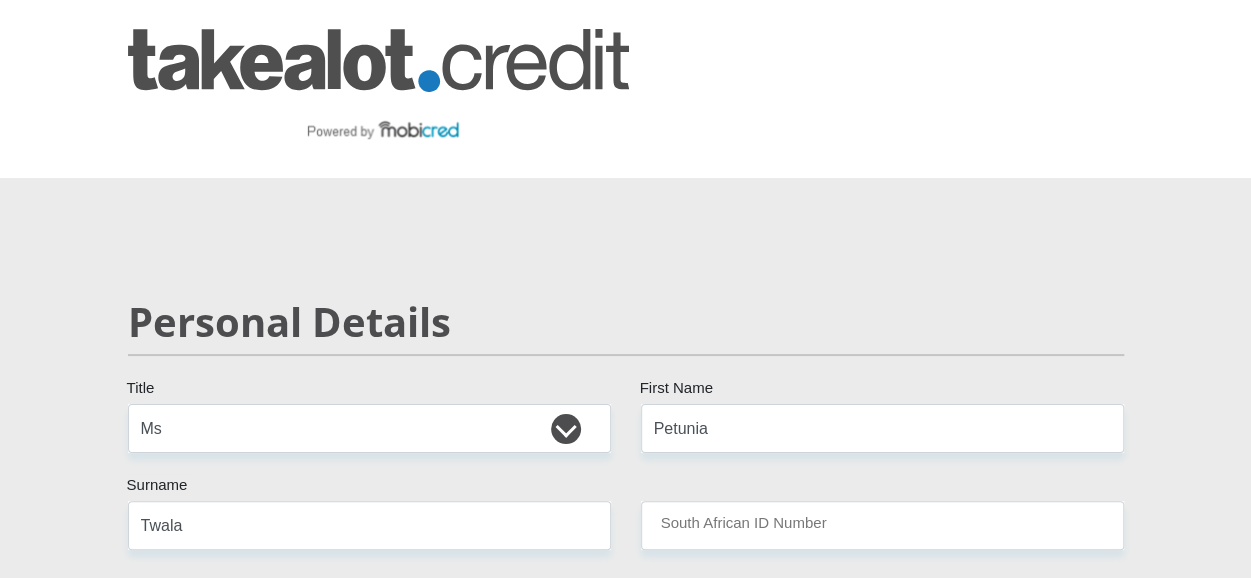 select on "ZAF" 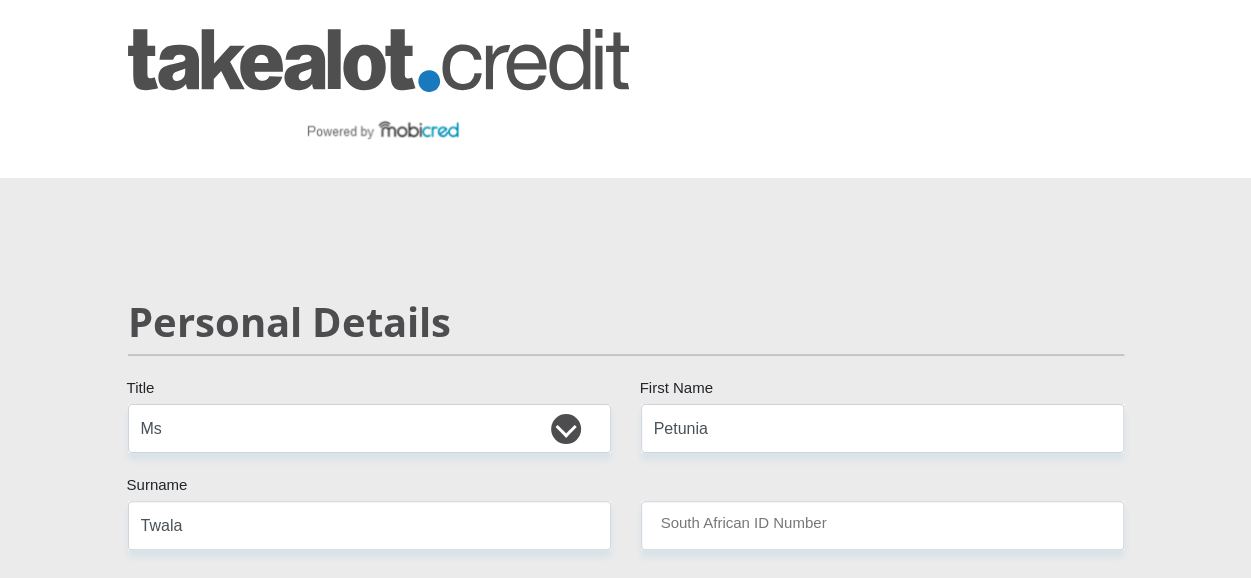 type on "0825881078" 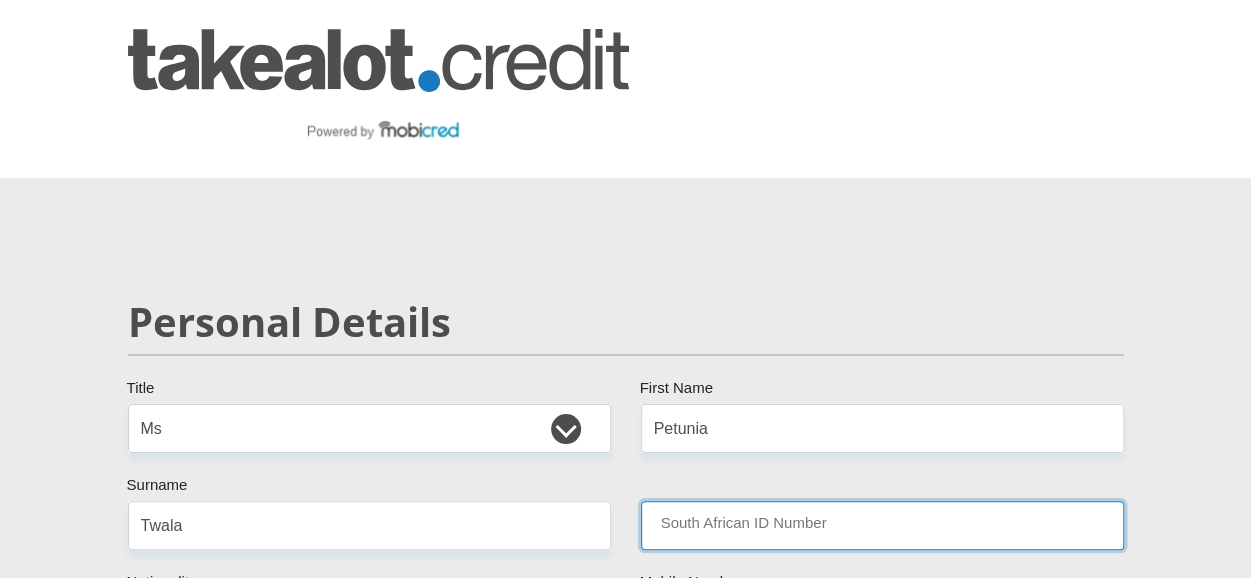 click on "South African ID Number" at bounding box center (882, 525) 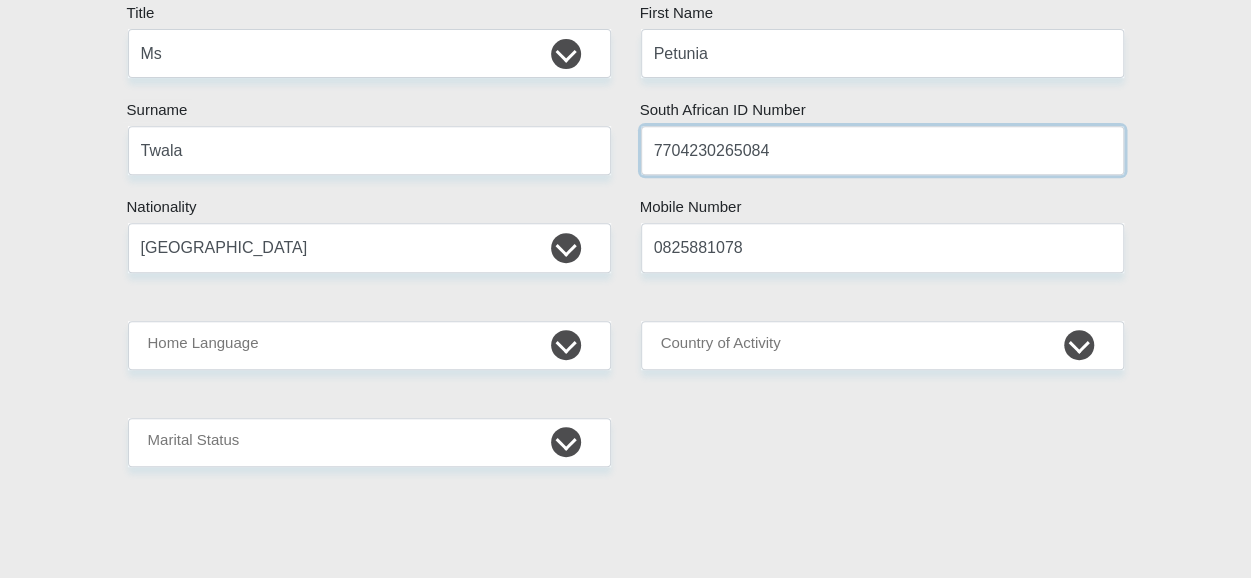 scroll, scrollTop: 422, scrollLeft: 0, axis: vertical 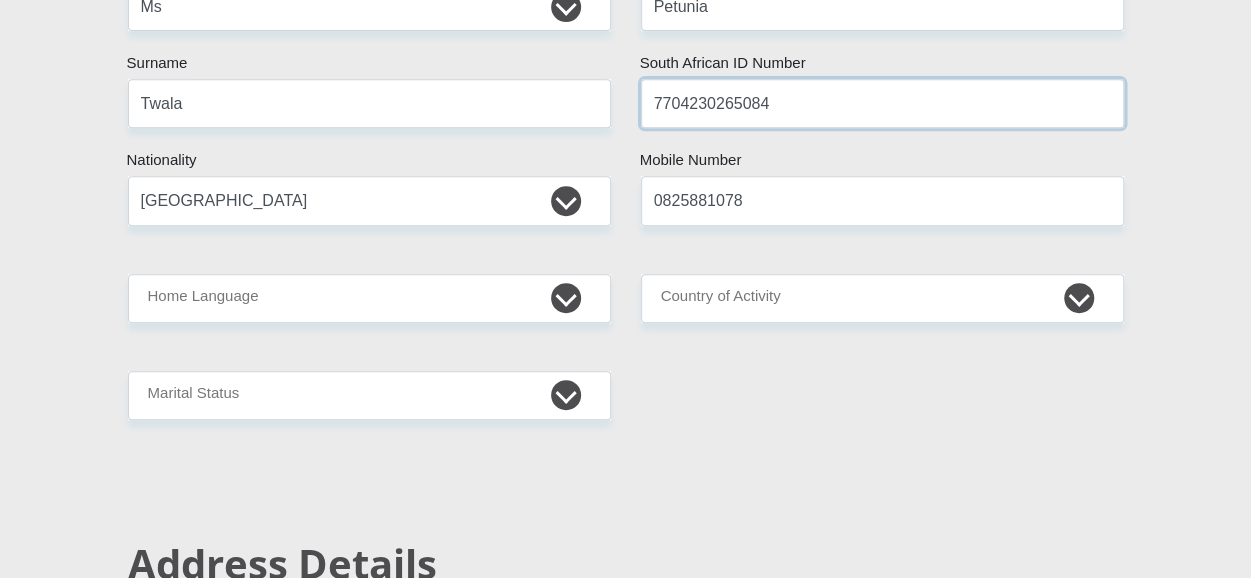 type on "7704230265084" 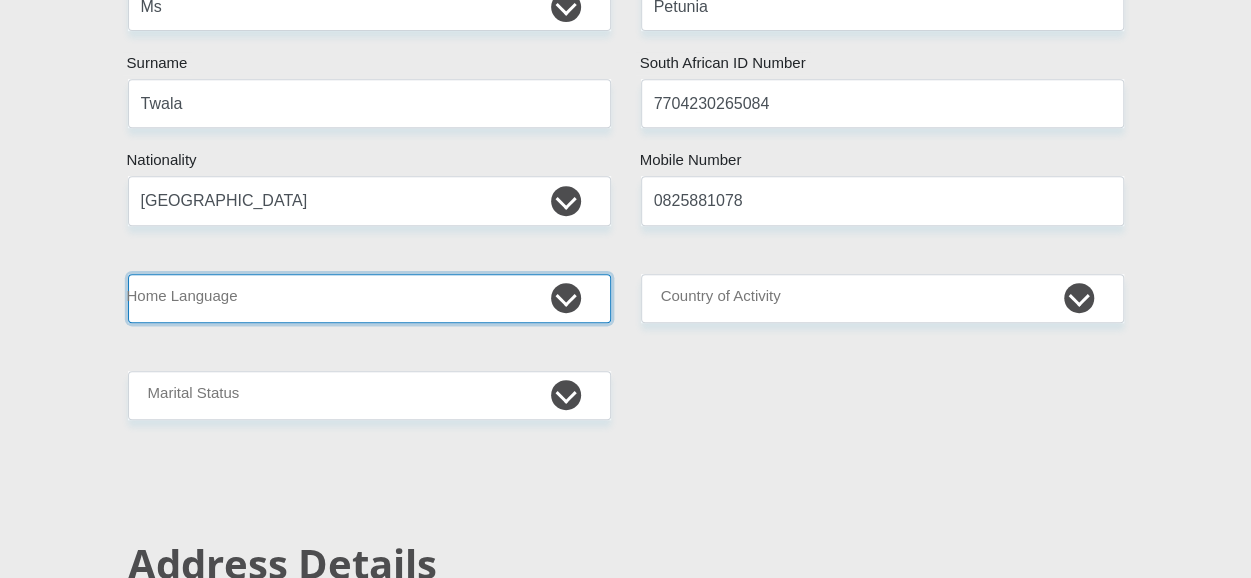 click on "Afrikaans
English
Sepedi
South Ndebele
Southern Sotho
Swati
Tsonga
Tswana
Venda
Xhosa
Zulu
Other" at bounding box center [369, 298] 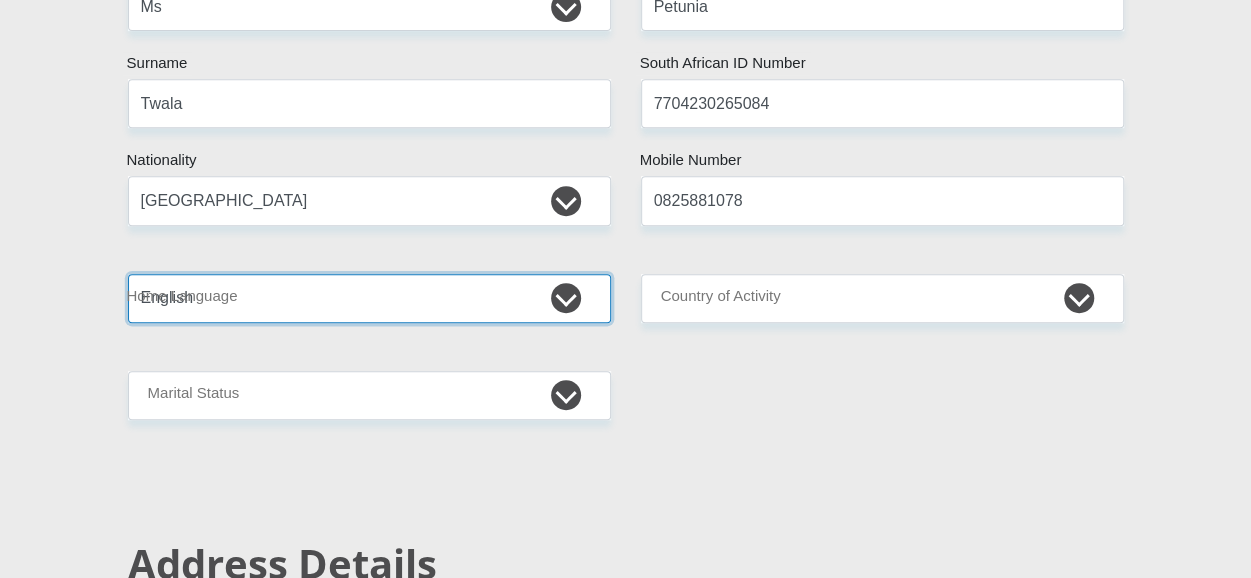click on "Afrikaans
English
Sepedi
South Ndebele
Southern Sotho
Swati
Tsonga
Tswana
Venda
Xhosa
Zulu
Other" at bounding box center [369, 298] 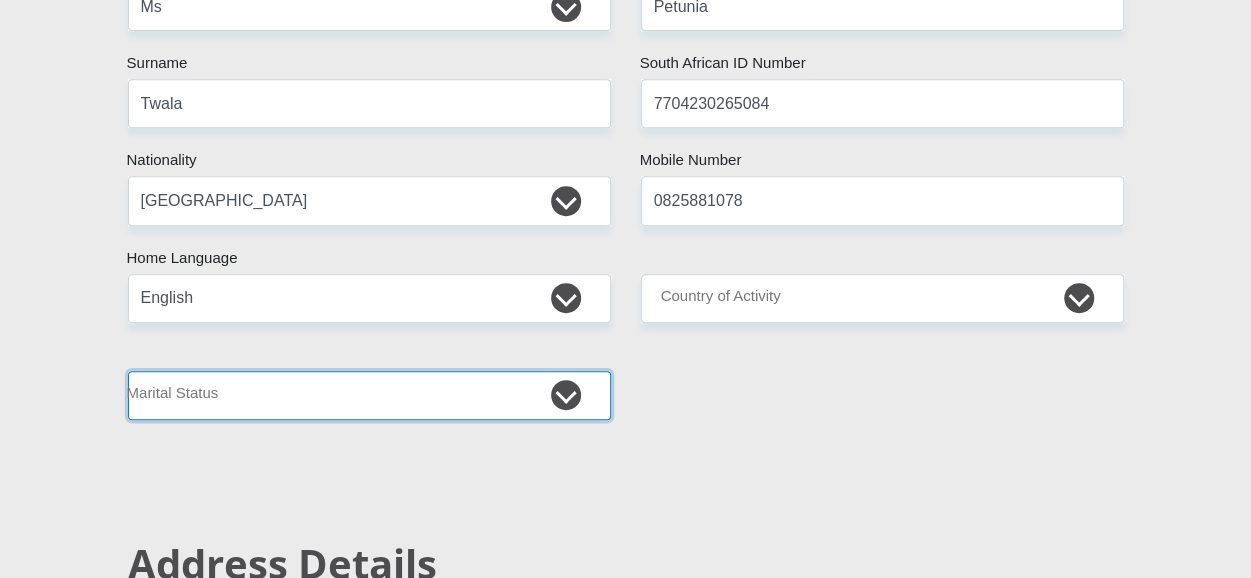 click on "Married ANC
Single
Divorced
Widowed
Married COP or Customary Law" at bounding box center (369, 395) 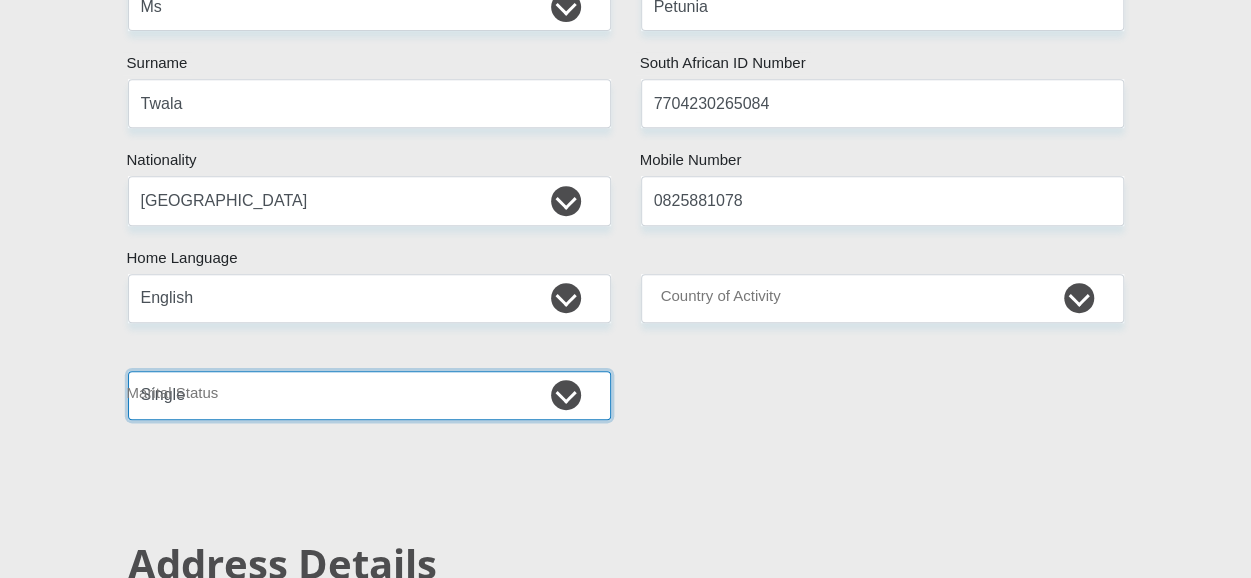 click on "Married ANC
Single
Divorced
Widowed
Married COP or Customary Law" at bounding box center (369, 395) 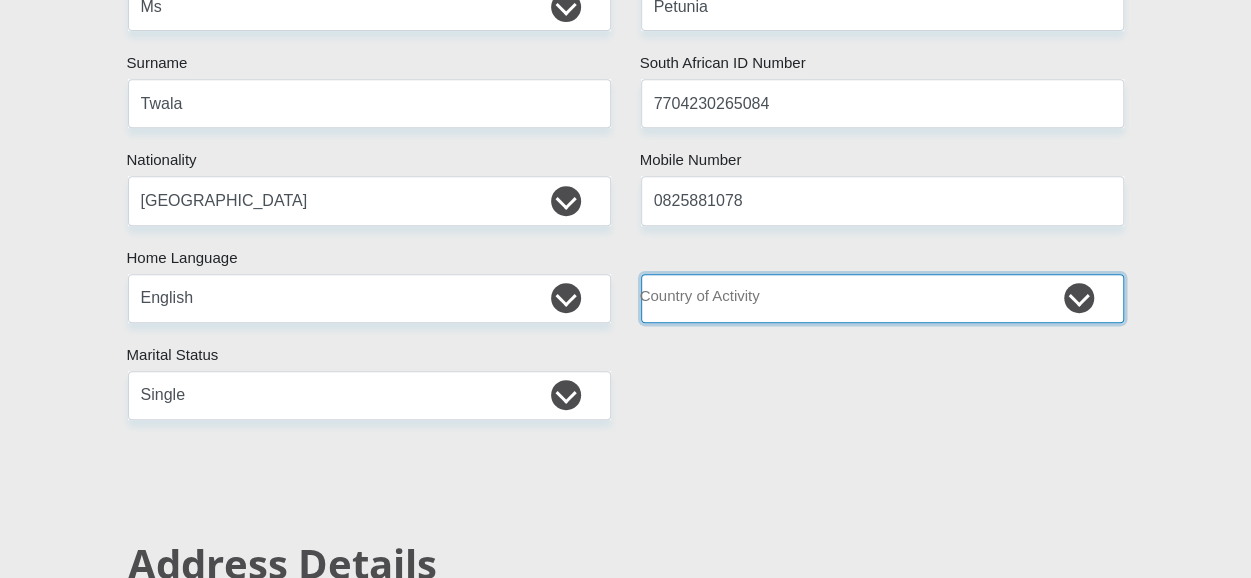 click on "[GEOGRAPHIC_DATA]
[GEOGRAPHIC_DATA]
[GEOGRAPHIC_DATA]
[GEOGRAPHIC_DATA]
[GEOGRAPHIC_DATA]
[GEOGRAPHIC_DATA] [GEOGRAPHIC_DATA]
[GEOGRAPHIC_DATA]
[GEOGRAPHIC_DATA]
[GEOGRAPHIC_DATA]
[GEOGRAPHIC_DATA]
[GEOGRAPHIC_DATA]
[GEOGRAPHIC_DATA]
[GEOGRAPHIC_DATA]
[GEOGRAPHIC_DATA]
[GEOGRAPHIC_DATA]
[DATE][GEOGRAPHIC_DATA]
[GEOGRAPHIC_DATA]
[GEOGRAPHIC_DATA]
[GEOGRAPHIC_DATA]
[GEOGRAPHIC_DATA]" at bounding box center (882, 298) 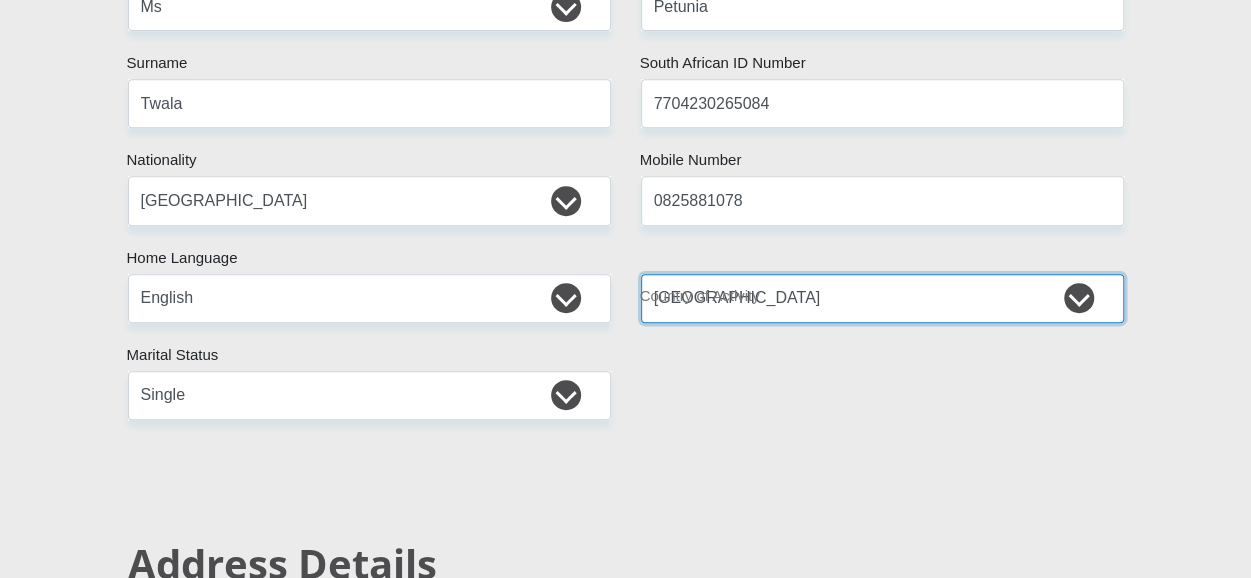 click on "[GEOGRAPHIC_DATA]
[GEOGRAPHIC_DATA]
[GEOGRAPHIC_DATA]
[GEOGRAPHIC_DATA]
[GEOGRAPHIC_DATA]
[GEOGRAPHIC_DATA] [GEOGRAPHIC_DATA]
[GEOGRAPHIC_DATA]
[GEOGRAPHIC_DATA]
[GEOGRAPHIC_DATA]
[GEOGRAPHIC_DATA]
[GEOGRAPHIC_DATA]
[GEOGRAPHIC_DATA]
[GEOGRAPHIC_DATA]
[GEOGRAPHIC_DATA]
[GEOGRAPHIC_DATA]
[DATE][GEOGRAPHIC_DATA]
[GEOGRAPHIC_DATA]
[GEOGRAPHIC_DATA]
[GEOGRAPHIC_DATA]
[GEOGRAPHIC_DATA]" at bounding box center (882, 298) 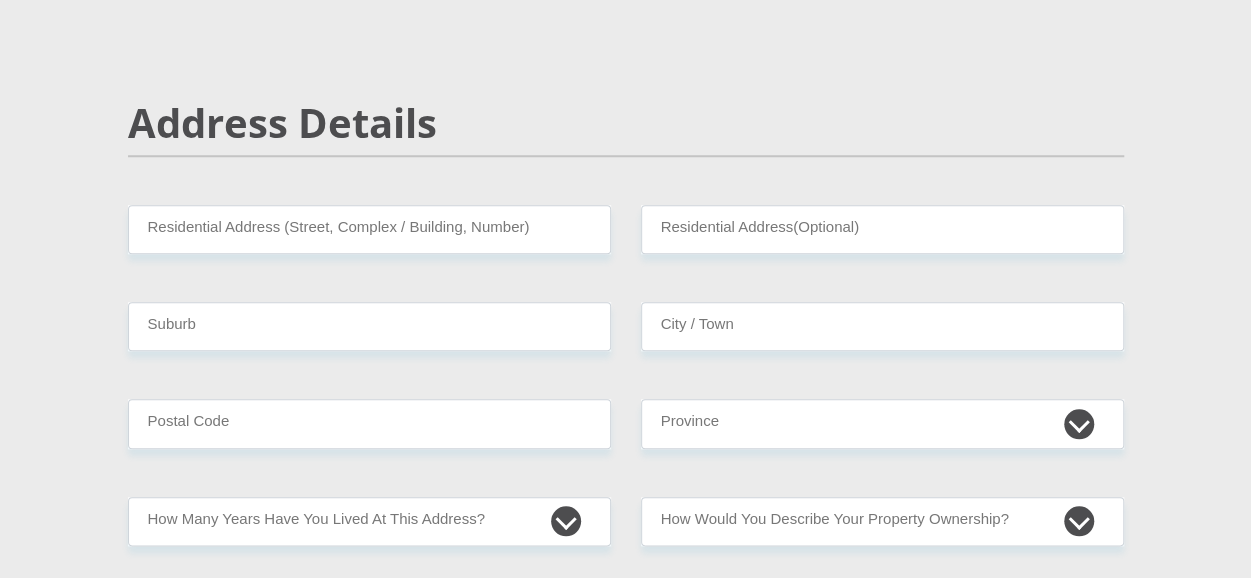scroll, scrollTop: 930, scrollLeft: 0, axis: vertical 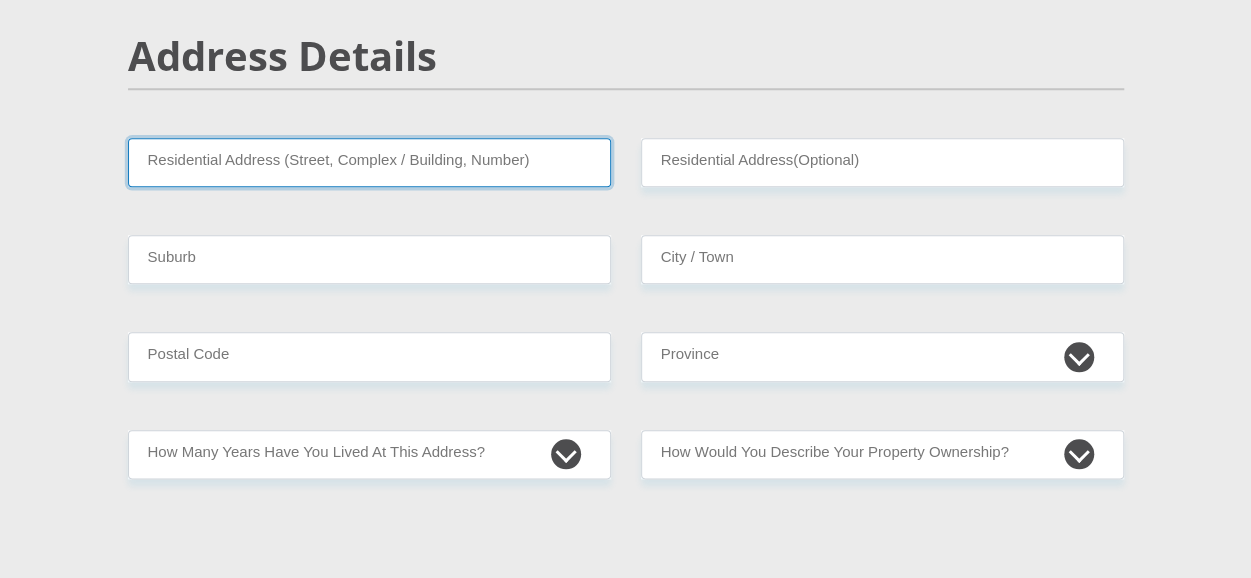 drag, startPoint x: 463, startPoint y: 158, endPoint x: 364, endPoint y: 223, distance: 118.43141 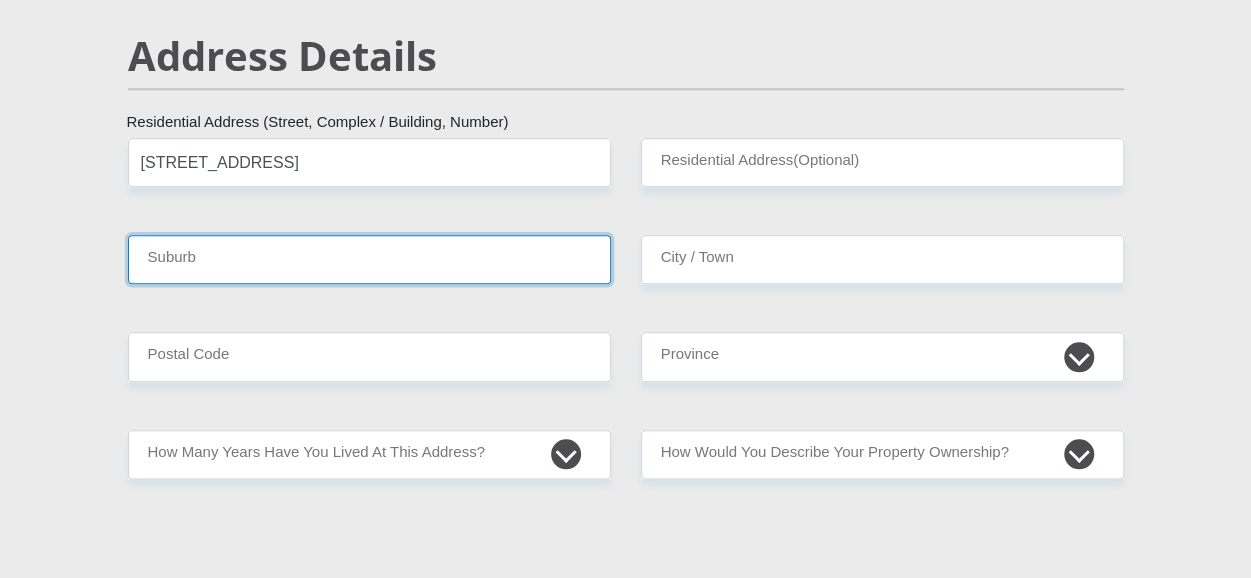type on "Olifantsfontein" 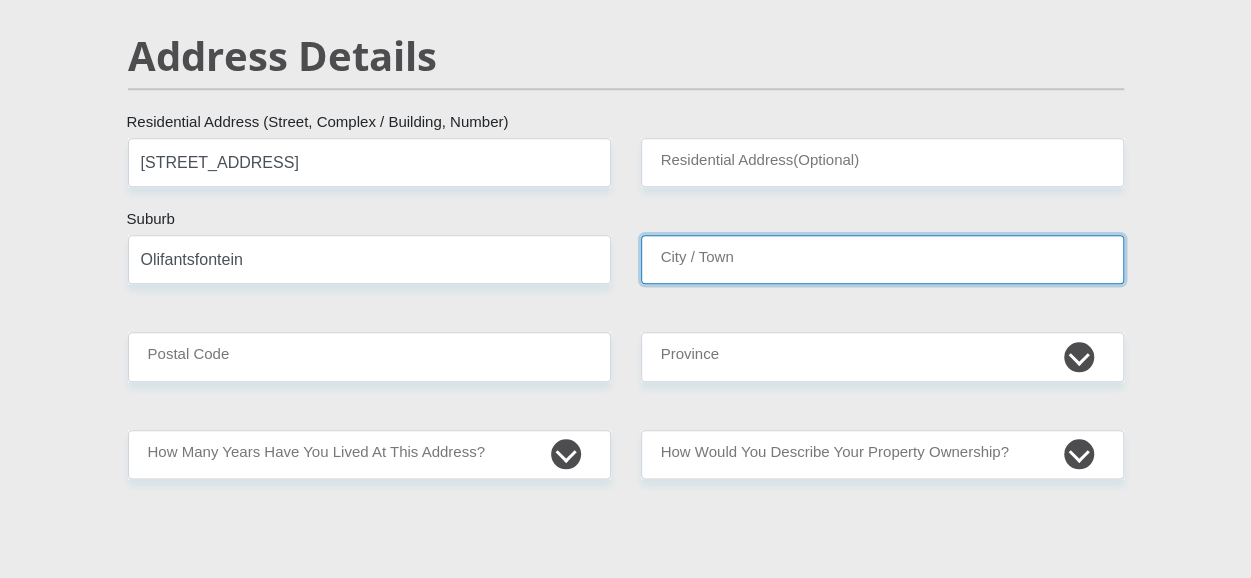 type on "Olifantsfontein" 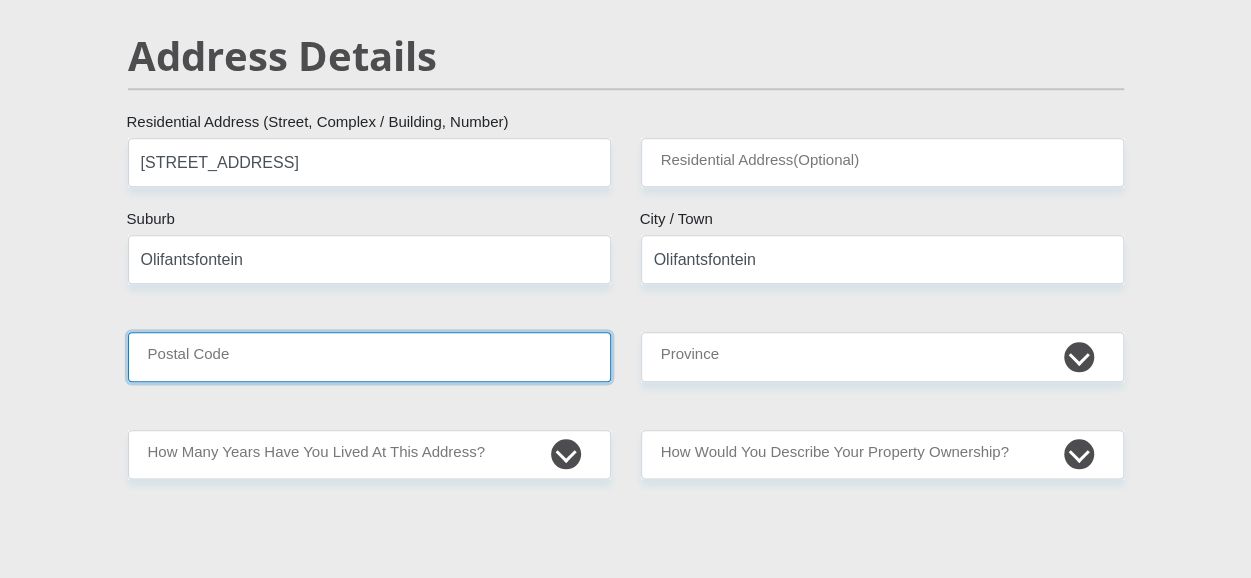 type on "1666" 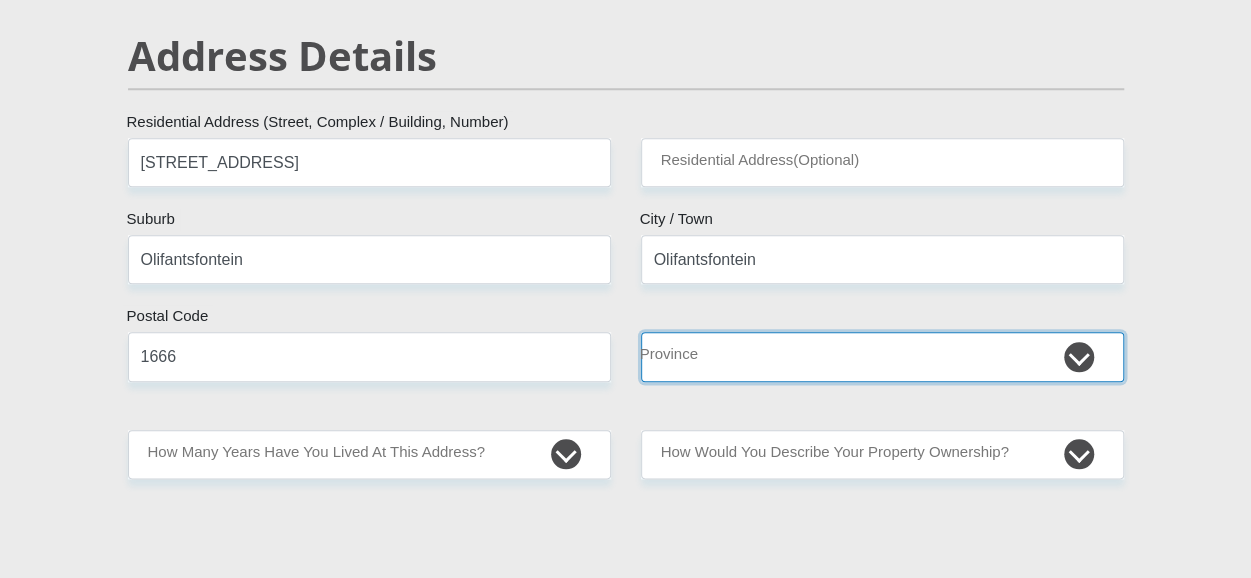 click on "Eastern Cape
Free State
[GEOGRAPHIC_DATA]
[GEOGRAPHIC_DATA][DATE]
[GEOGRAPHIC_DATA]
[GEOGRAPHIC_DATA]
[GEOGRAPHIC_DATA]
[GEOGRAPHIC_DATA]" at bounding box center [882, 356] 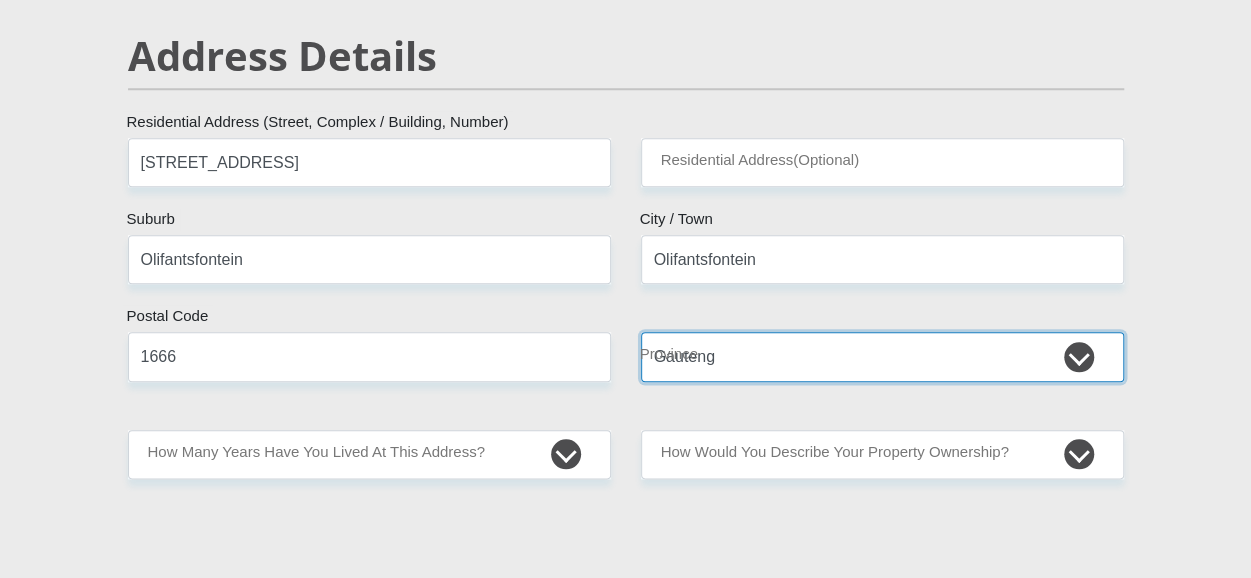 click on "Eastern Cape
Free State
[GEOGRAPHIC_DATA]
[GEOGRAPHIC_DATA][DATE]
[GEOGRAPHIC_DATA]
[GEOGRAPHIC_DATA]
[GEOGRAPHIC_DATA]
[GEOGRAPHIC_DATA]" at bounding box center (882, 356) 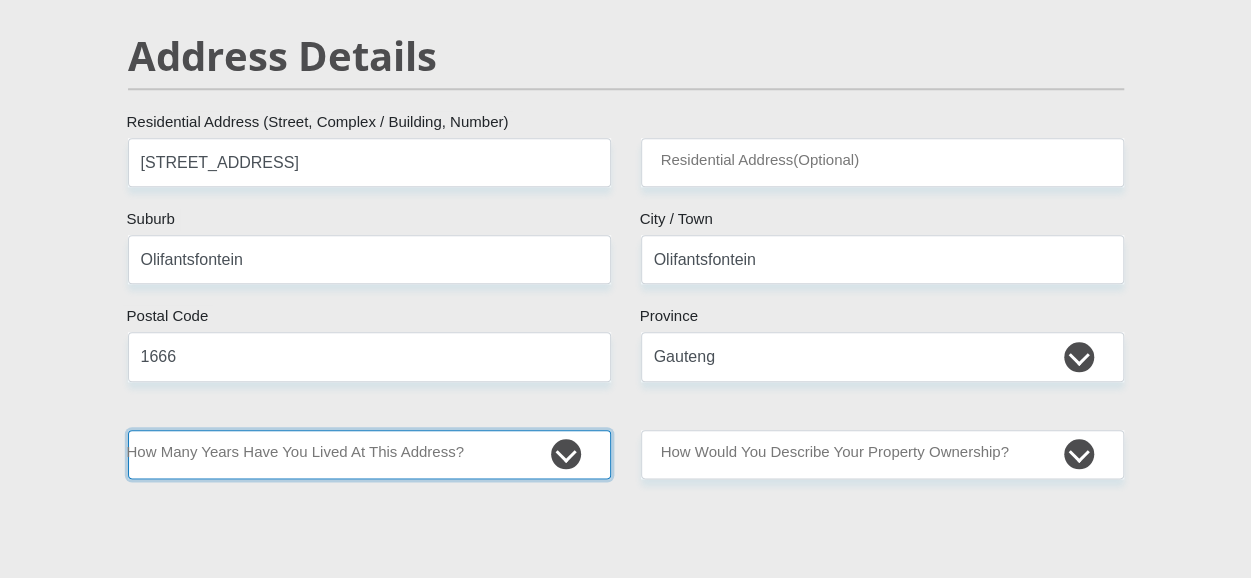 click on "less than 1 year
1-3 years
3-5 years
5+ years" at bounding box center [369, 454] 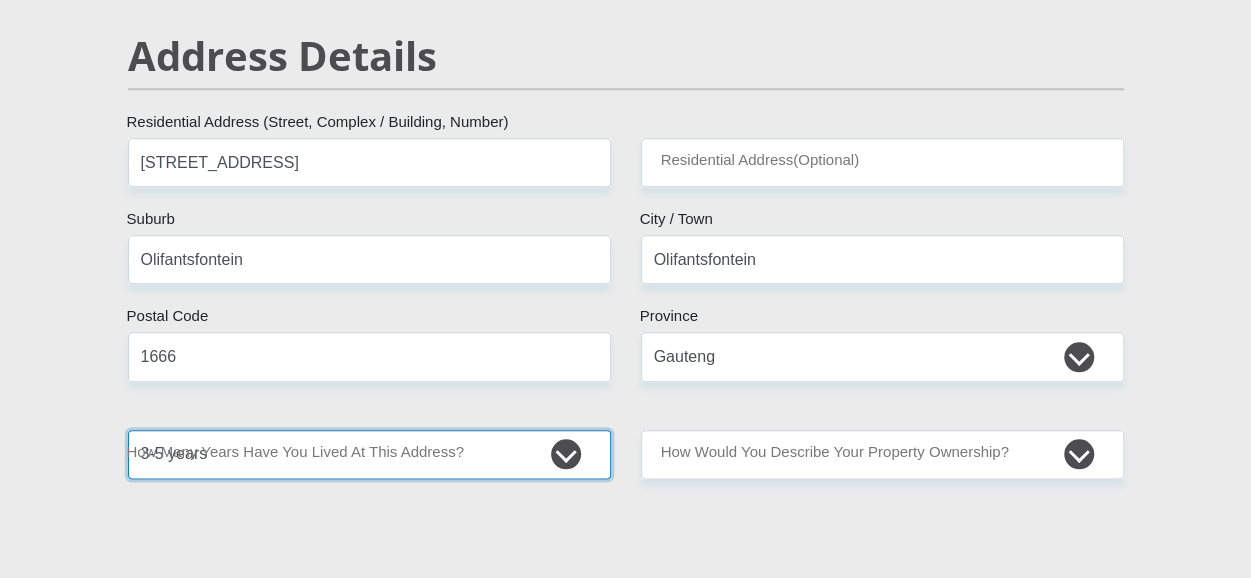 click on "less than 1 year
1-3 years
3-5 years
5+ years" at bounding box center [369, 454] 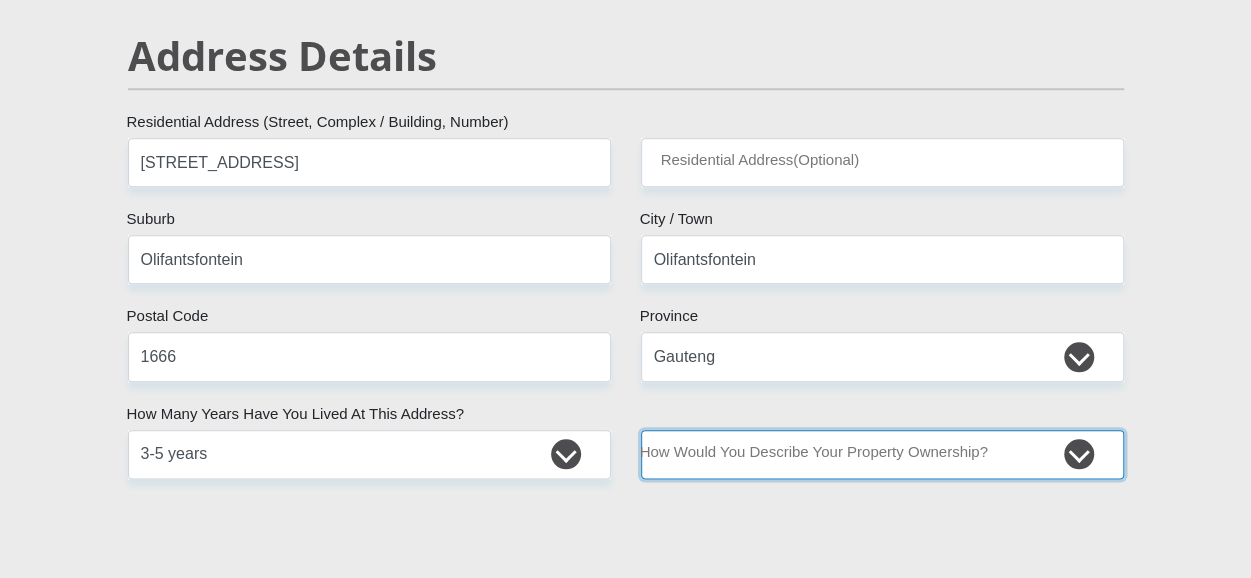 click on "Owned
Rented
Family Owned
Company Dwelling" at bounding box center [882, 454] 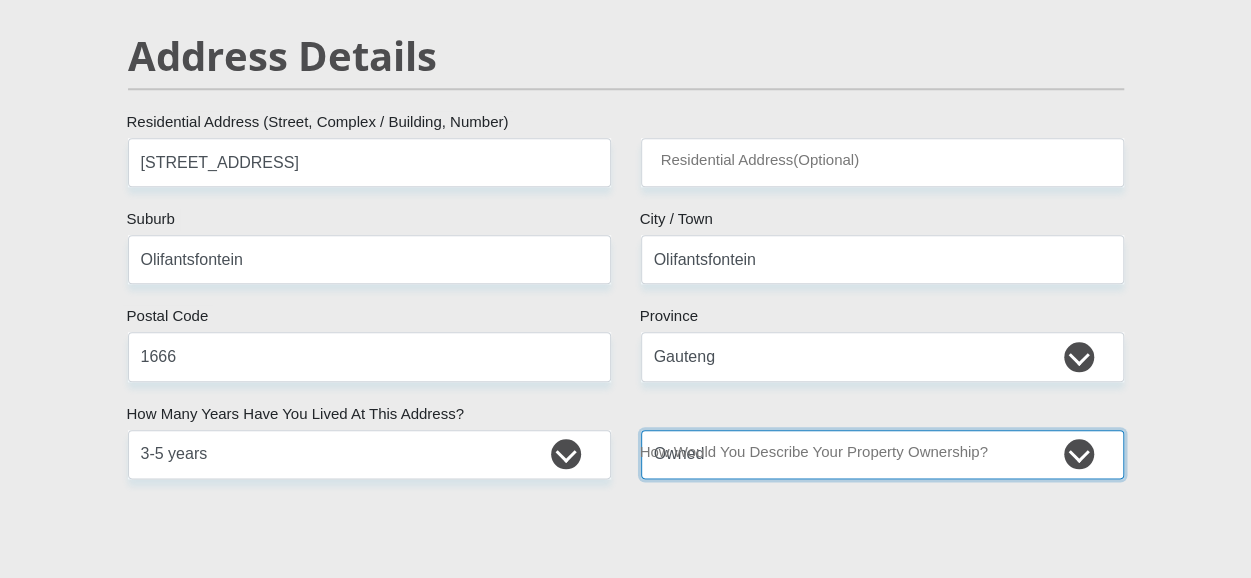 click on "Owned
Rented
Family Owned
Company Dwelling" at bounding box center (882, 454) 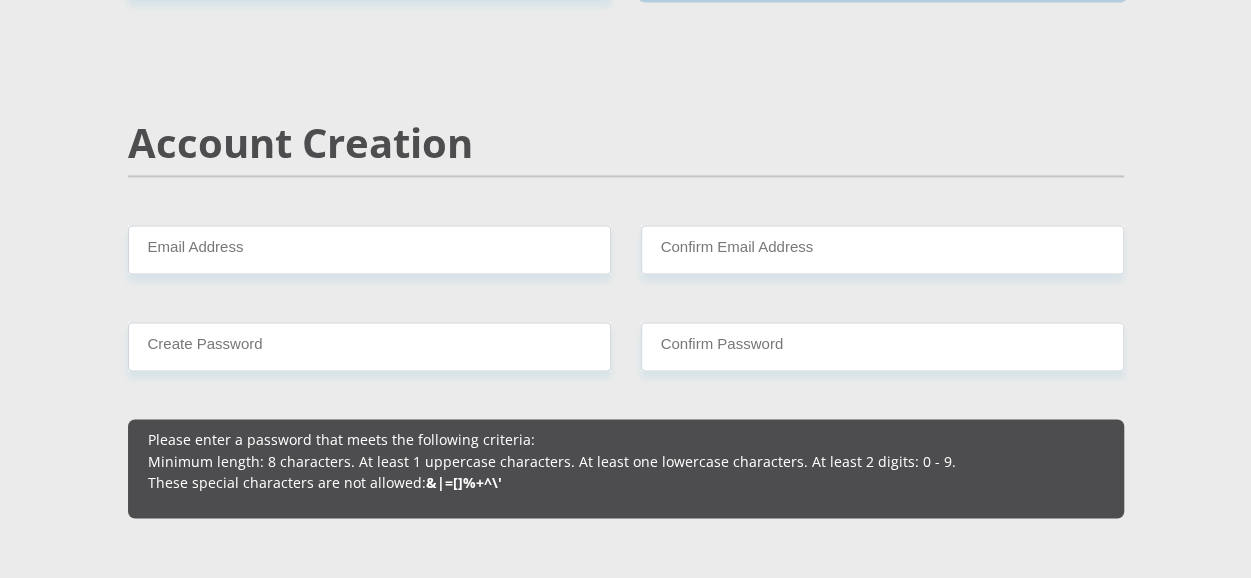 scroll, scrollTop: 1490, scrollLeft: 0, axis: vertical 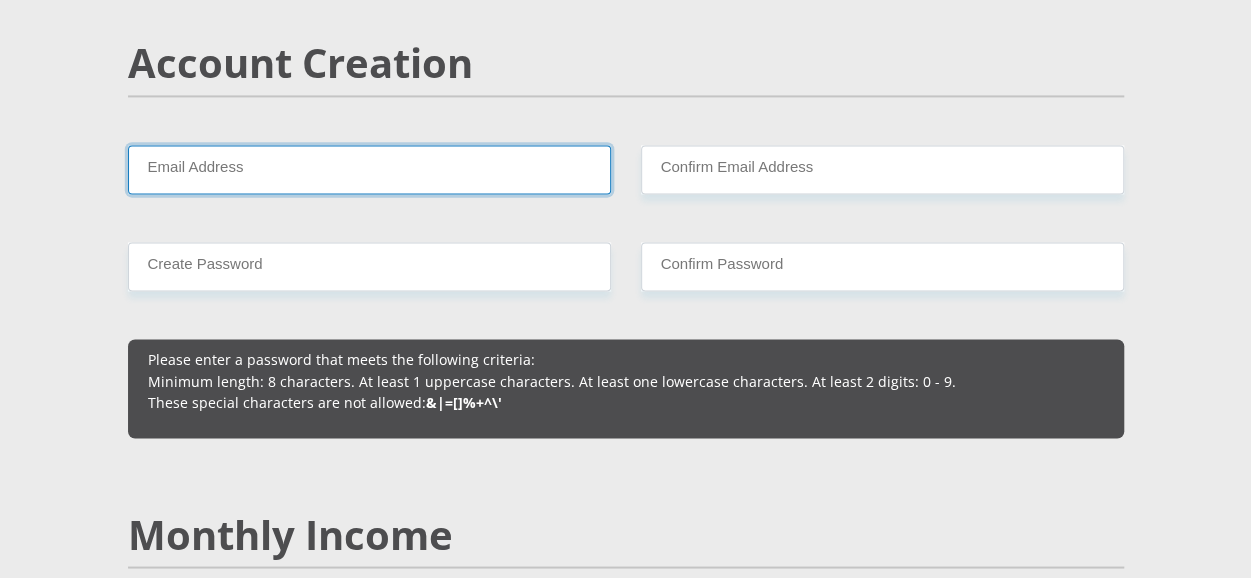 click on "Email Address" at bounding box center [369, 169] 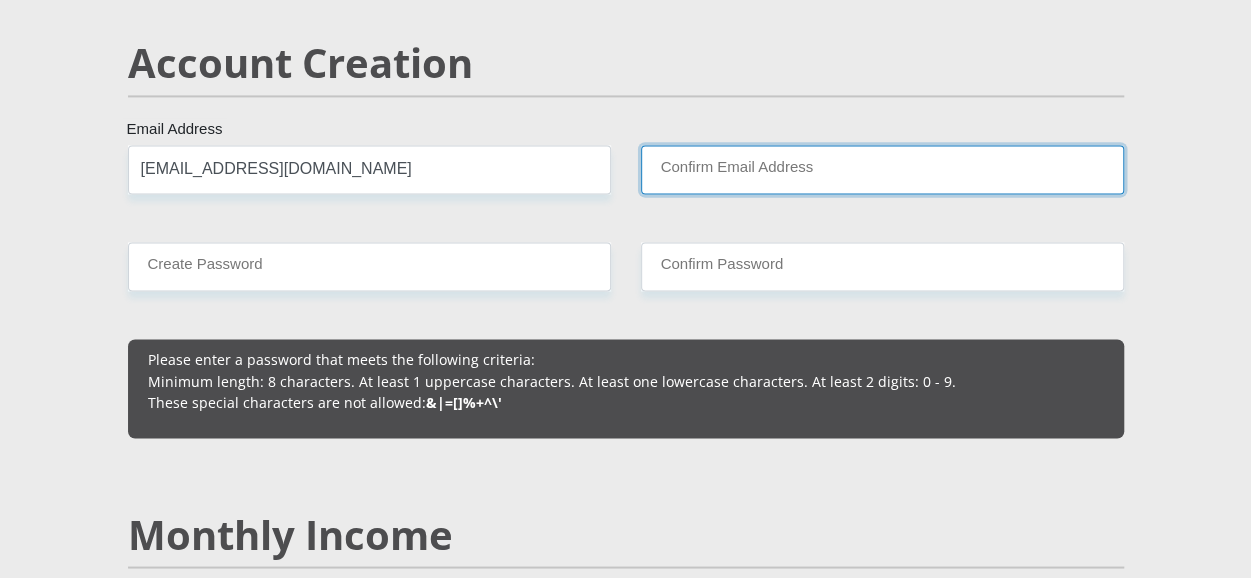 type on "[EMAIL_ADDRESS][DOMAIN_NAME]" 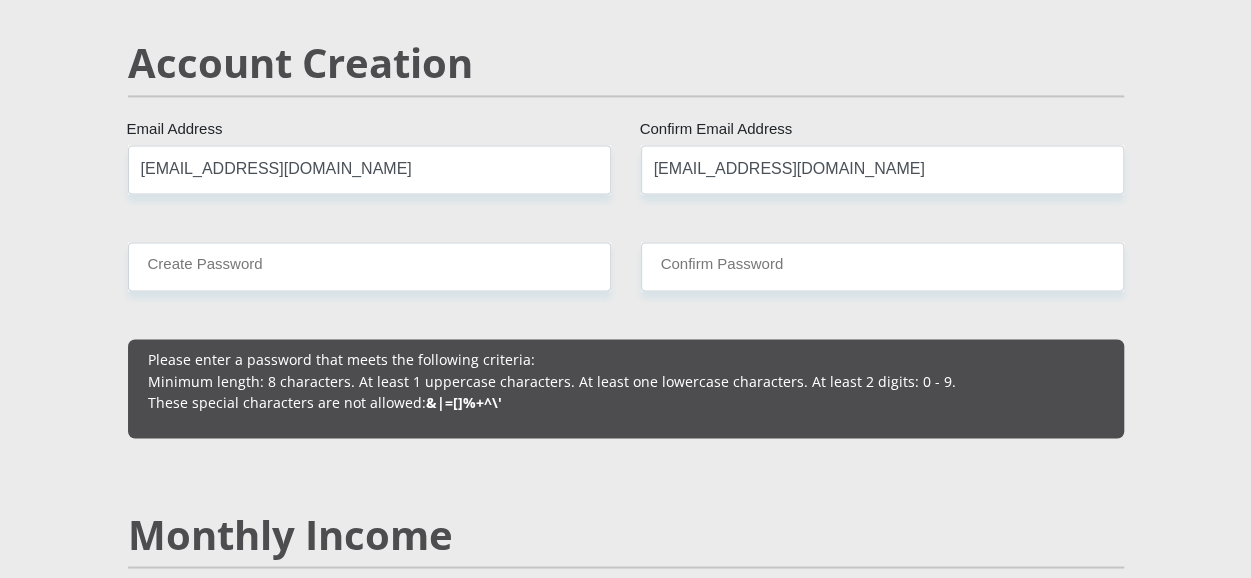 type 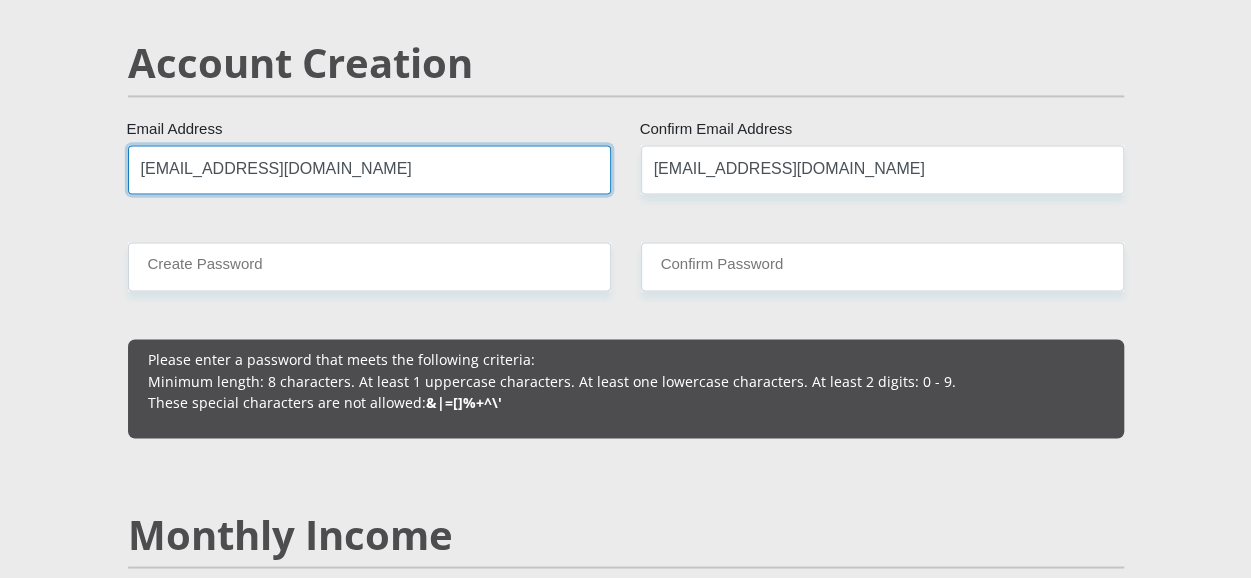 type 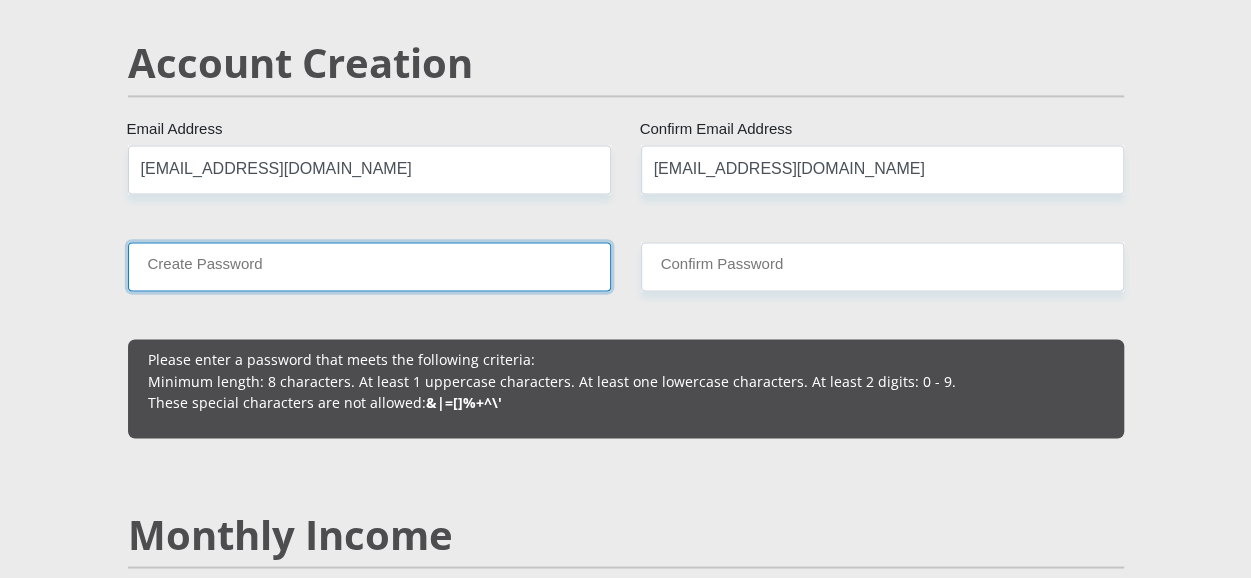 click on "Create Password" at bounding box center (369, 266) 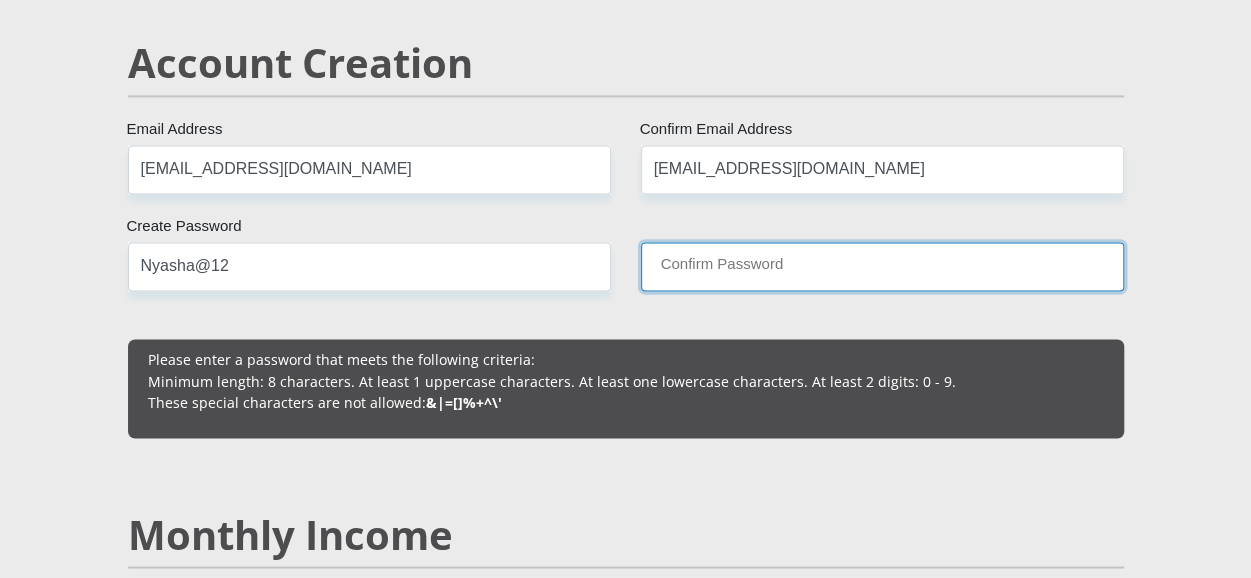 drag, startPoint x: 731, startPoint y: 259, endPoint x: 776, endPoint y: 316, distance: 72.62231 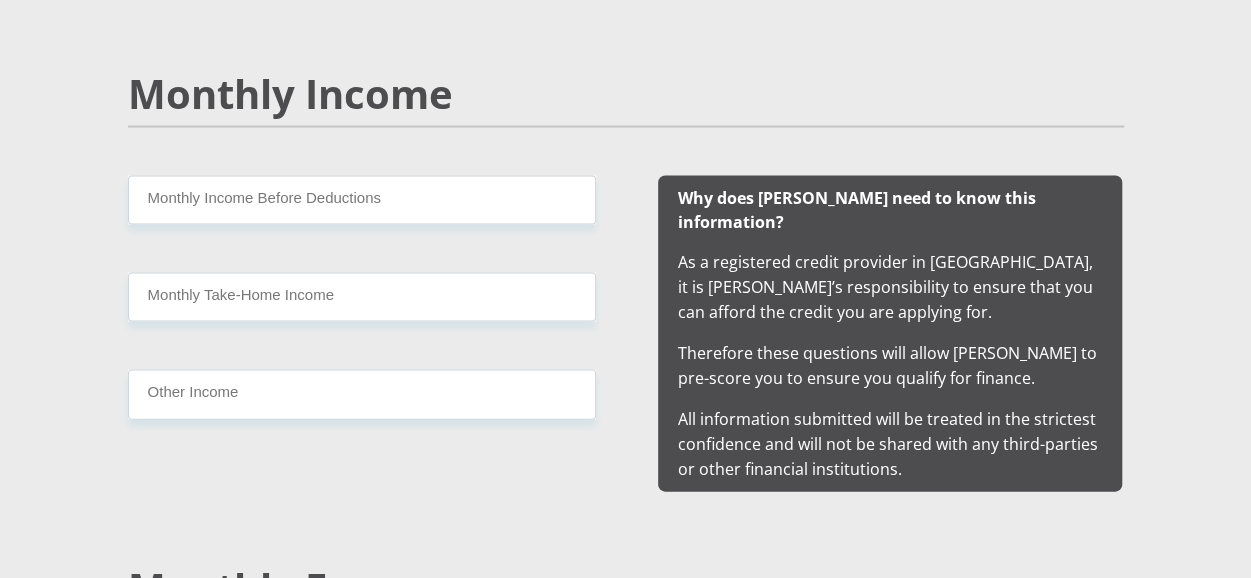 scroll, scrollTop: 1984, scrollLeft: 0, axis: vertical 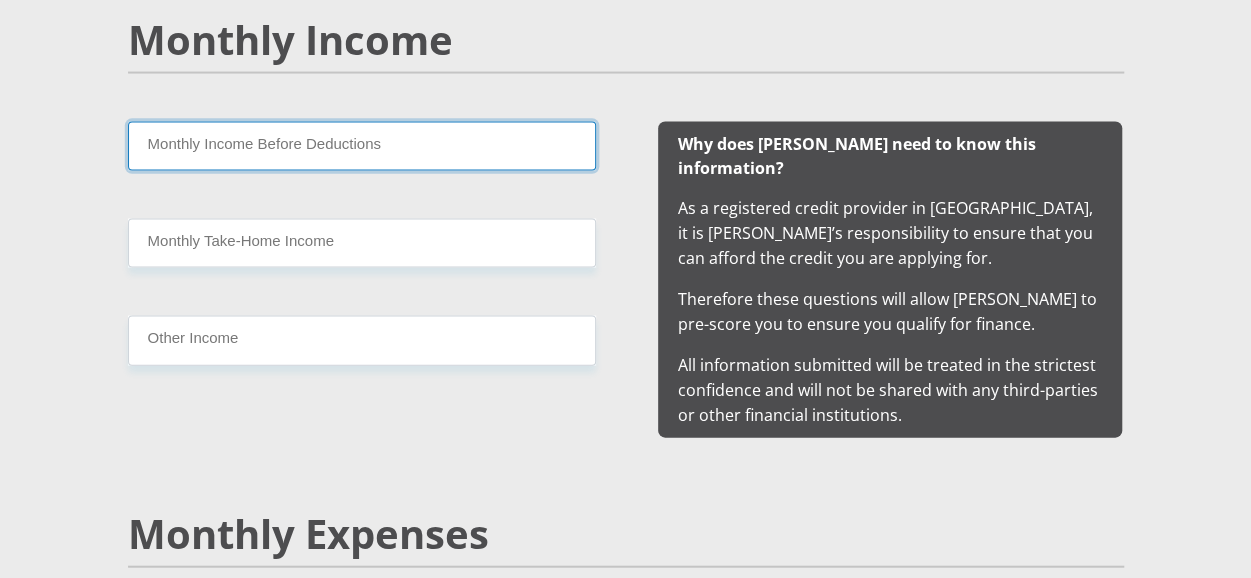click on "Monthly Income Before Deductions" at bounding box center (362, 146) 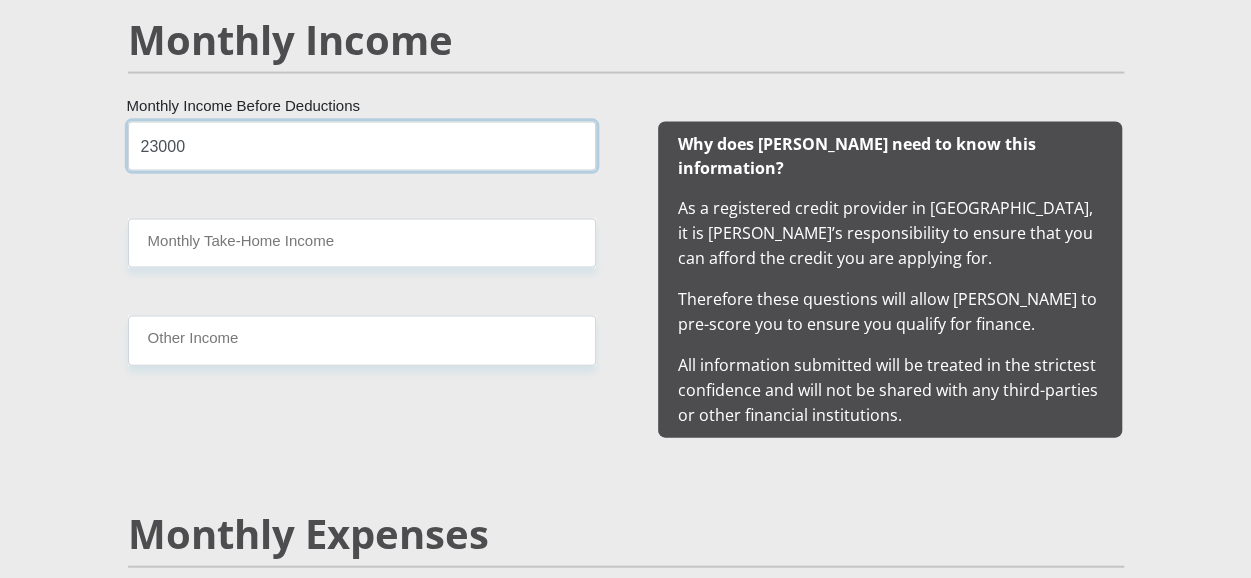 type on "23000" 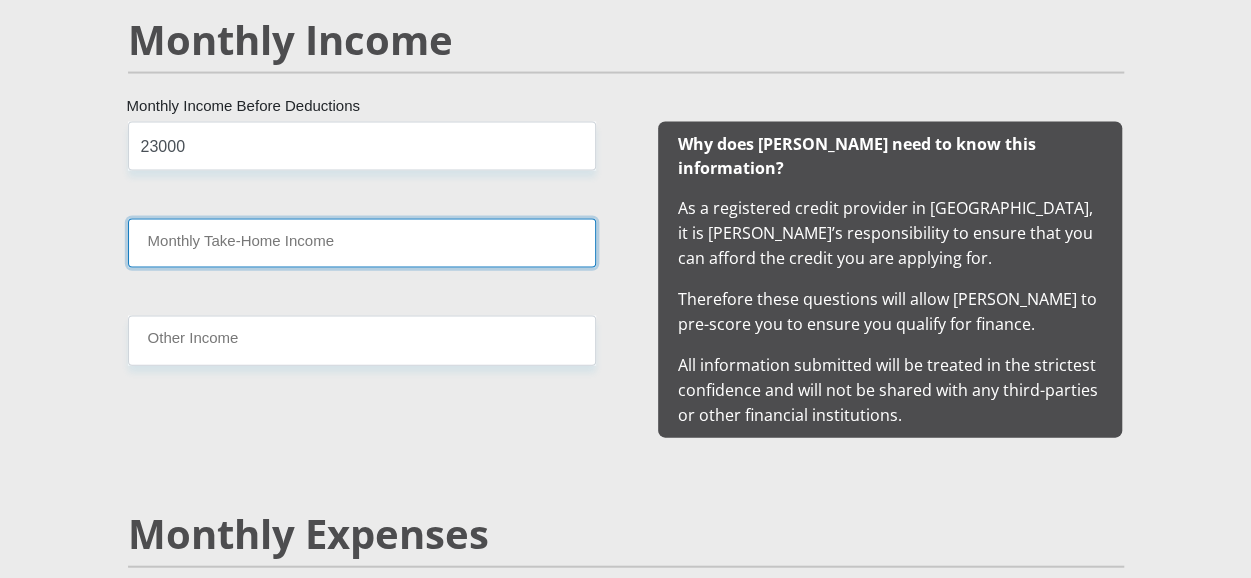 click on "Monthly Take-Home Income" at bounding box center (362, 243) 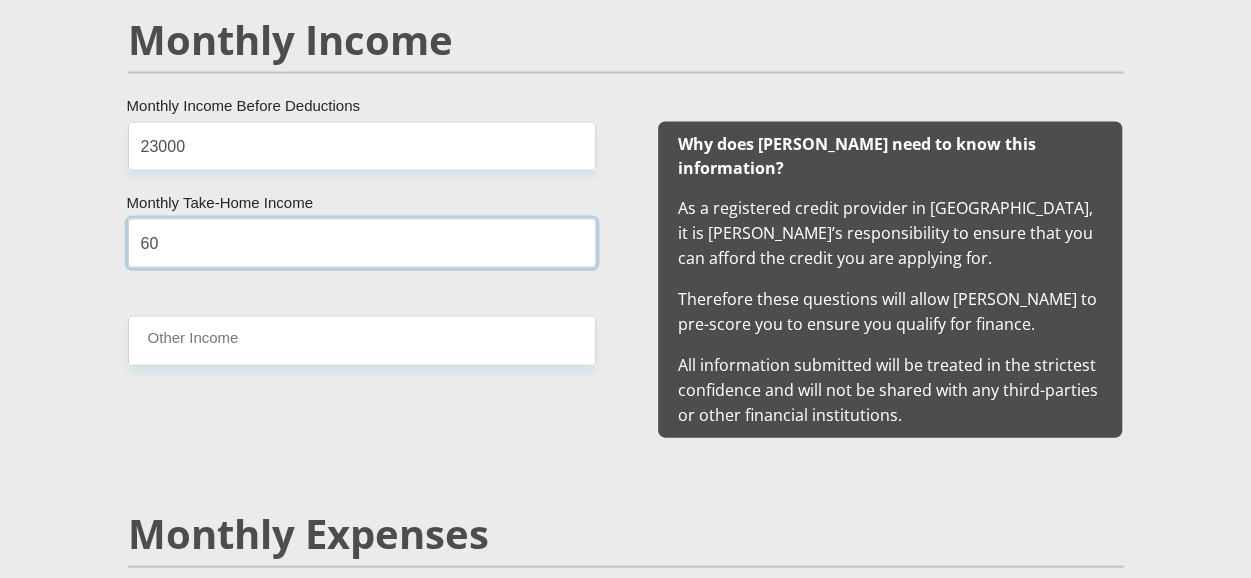 type on "6" 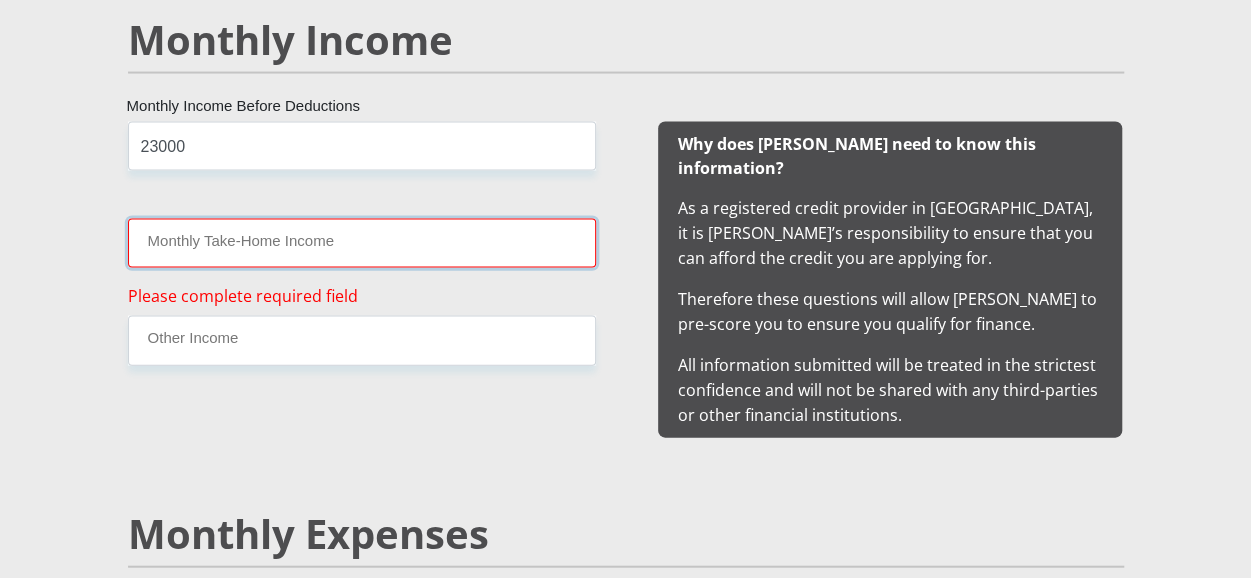 click on "Monthly Take-Home Income" at bounding box center (362, 243) 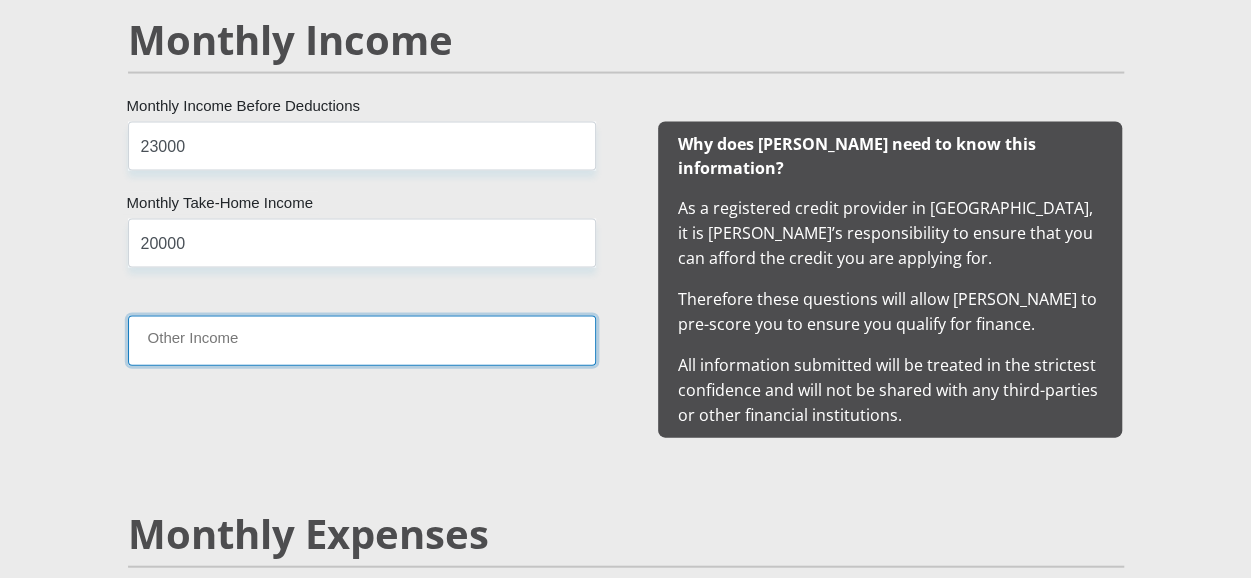 click on "Other Income" at bounding box center [362, 340] 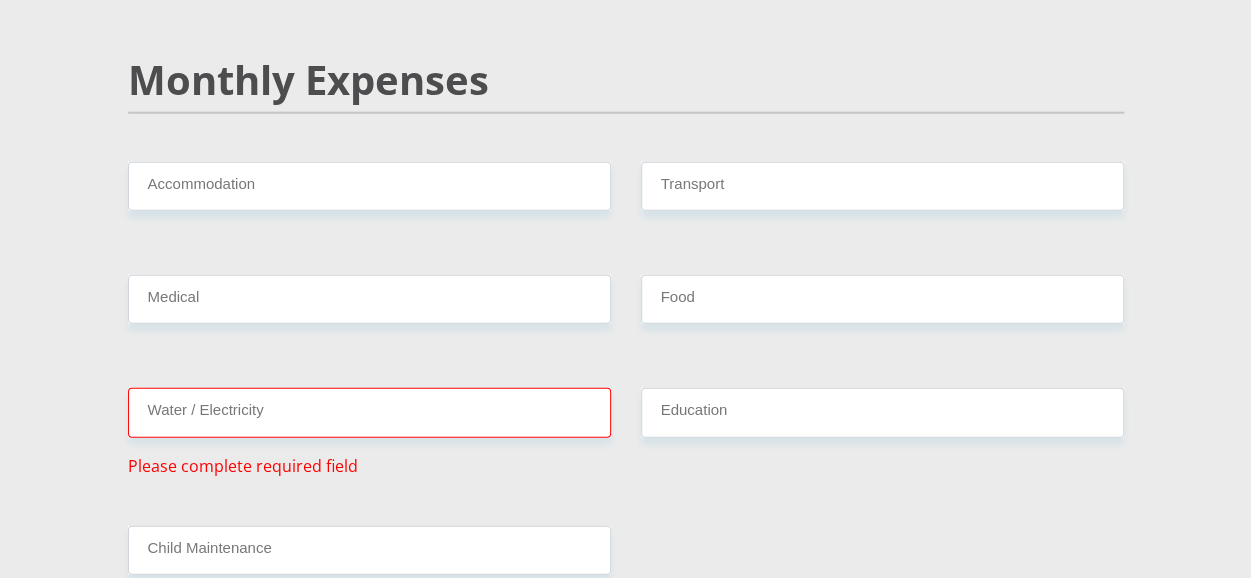 scroll, scrollTop: 2450, scrollLeft: 0, axis: vertical 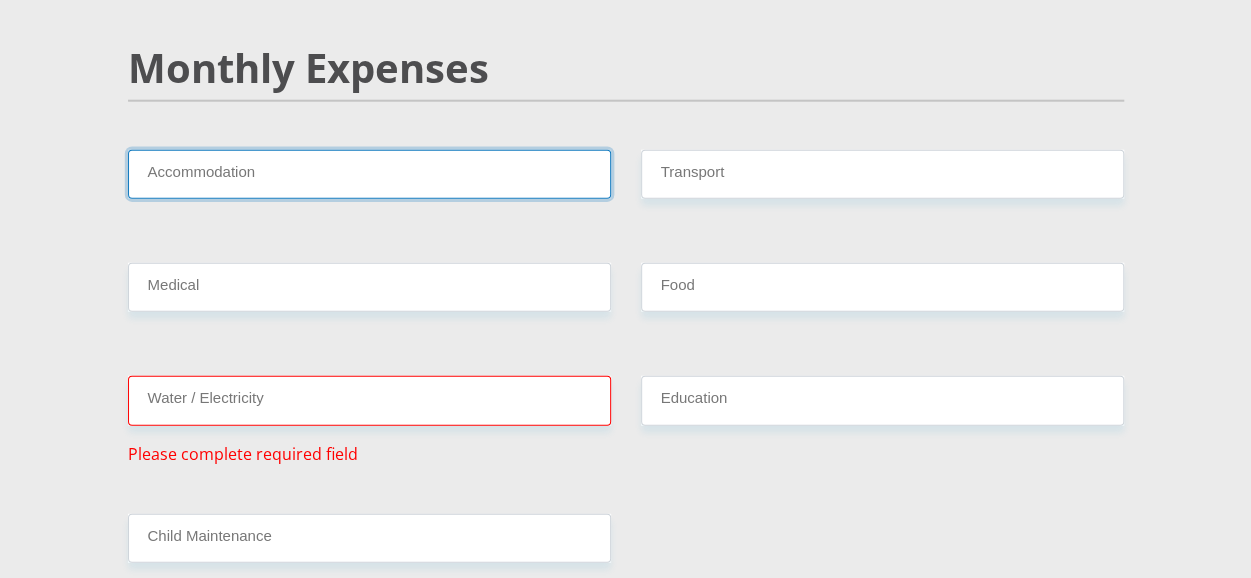 click on "Accommodation" at bounding box center [369, 174] 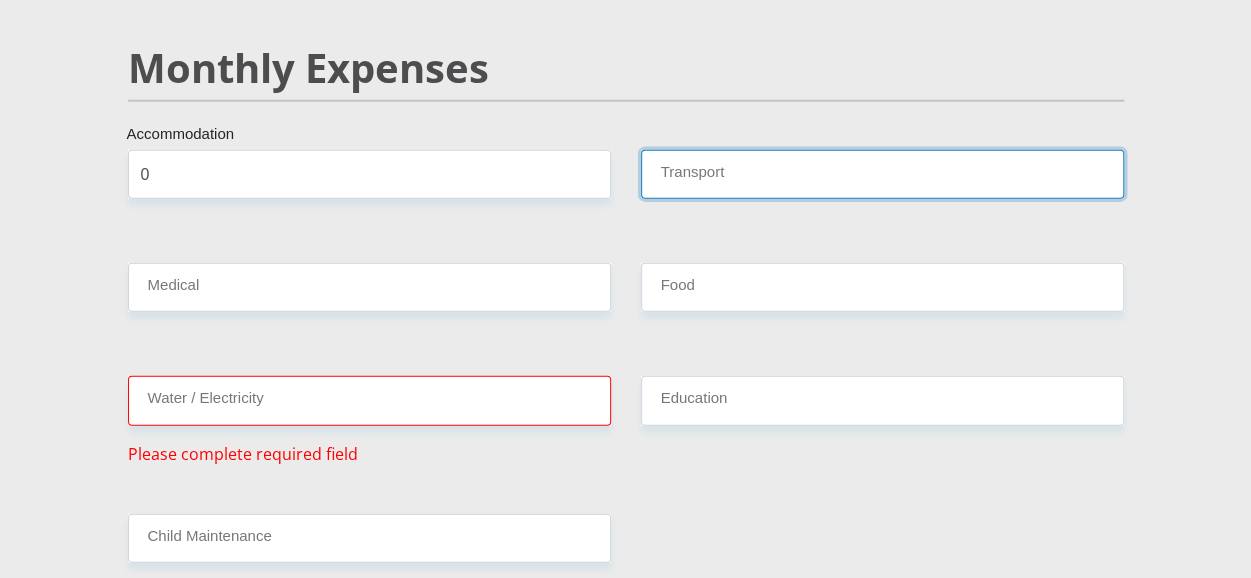 click on "Transport" at bounding box center (882, 174) 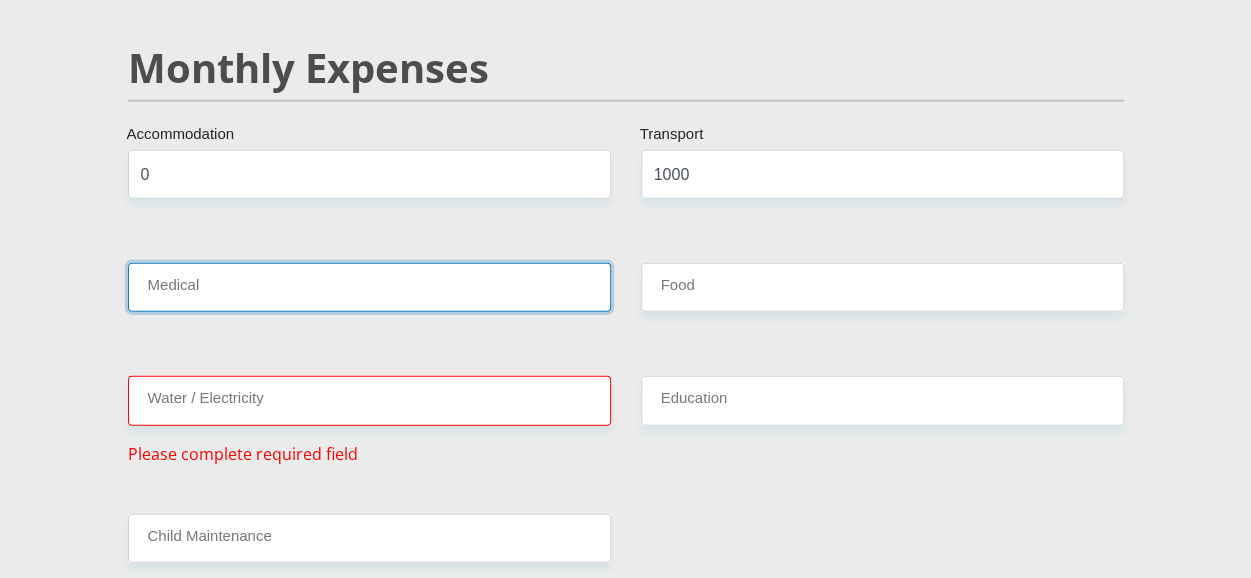 click on "Medical" at bounding box center [369, 287] 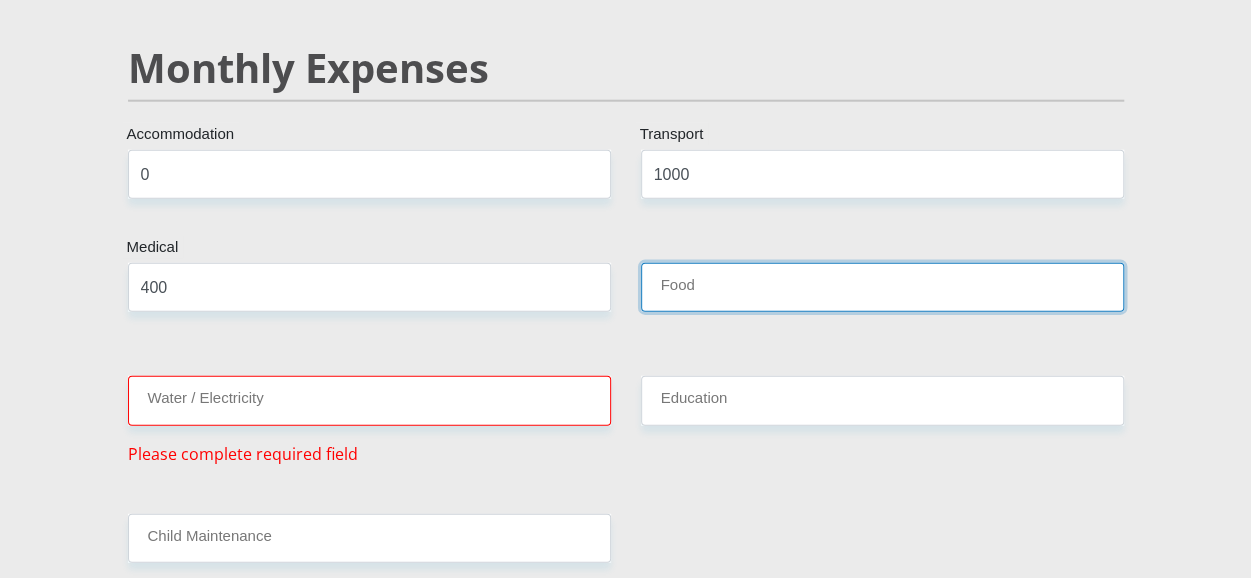 drag, startPoint x: 689, startPoint y: 269, endPoint x: 780, endPoint y: 313, distance: 101.07918 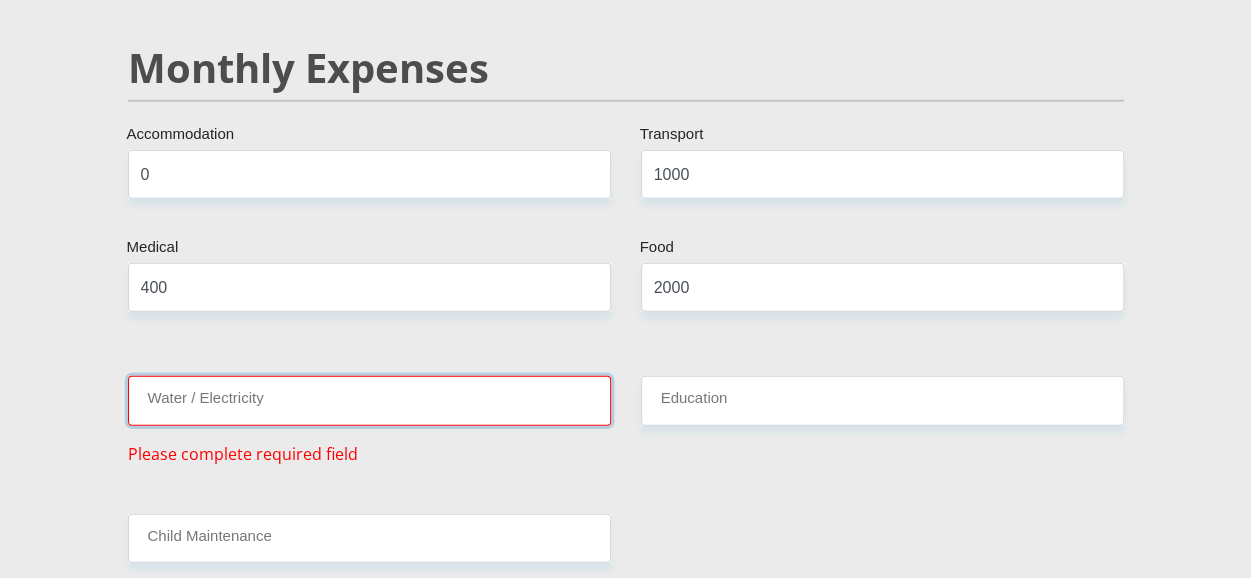 click on "Water / Electricity" at bounding box center (369, 400) 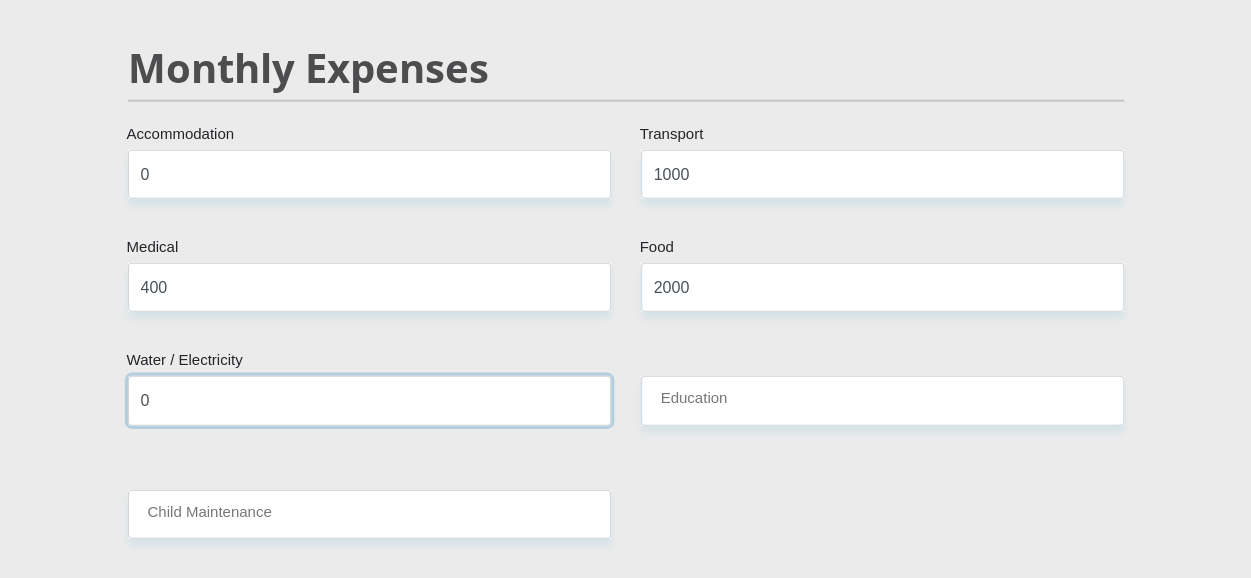 type on "0" 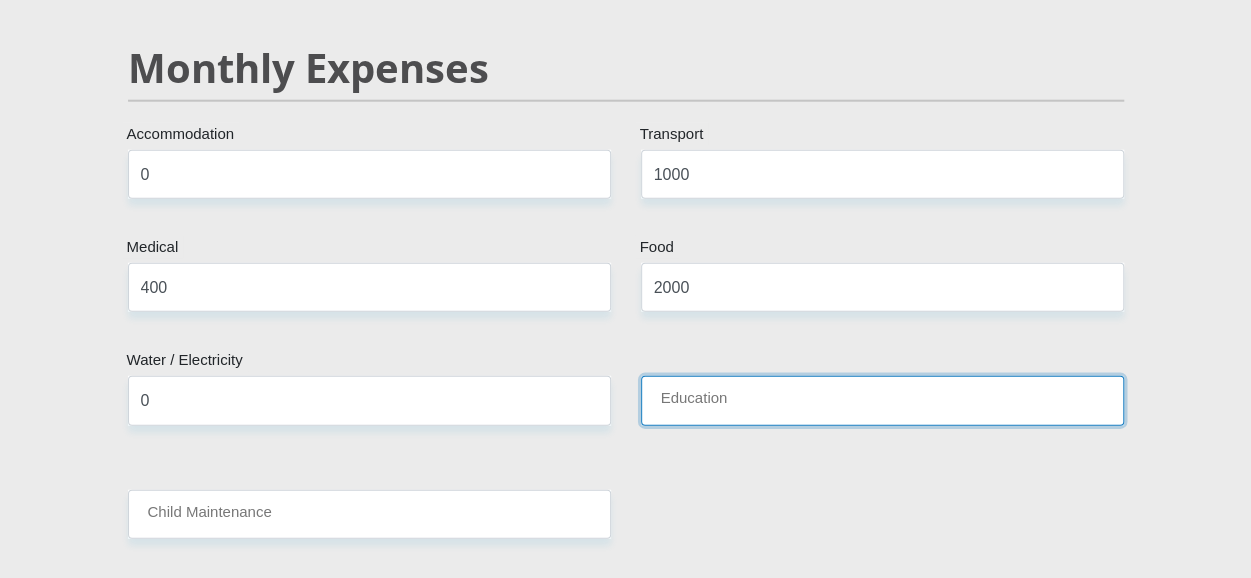 click on "Education" at bounding box center [882, 400] 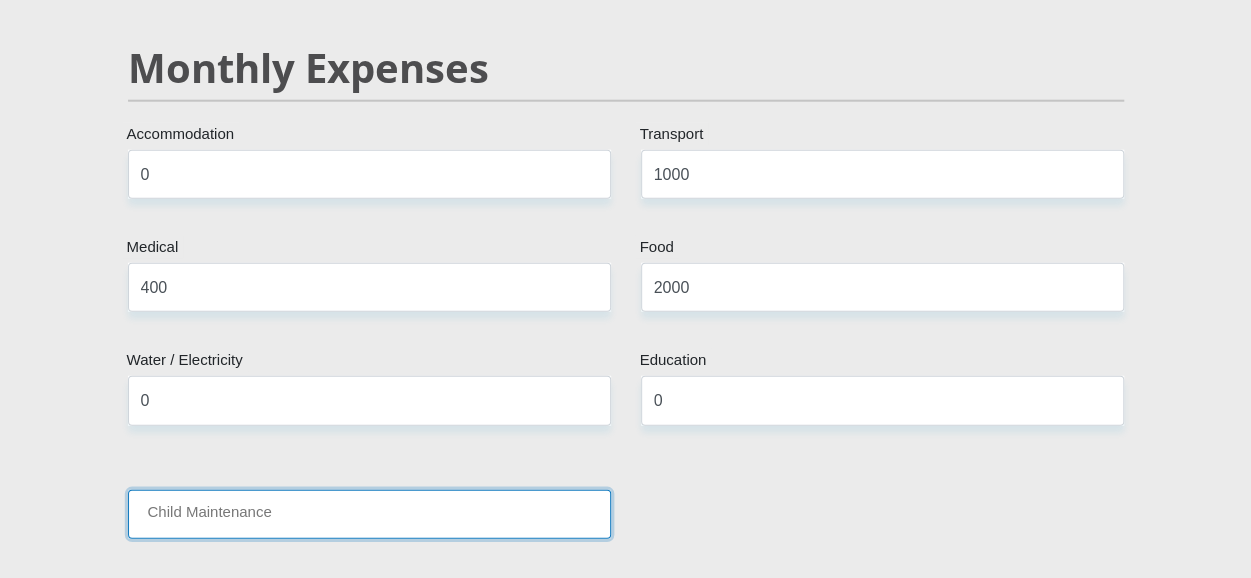 click on "Child Maintenance" at bounding box center [369, 514] 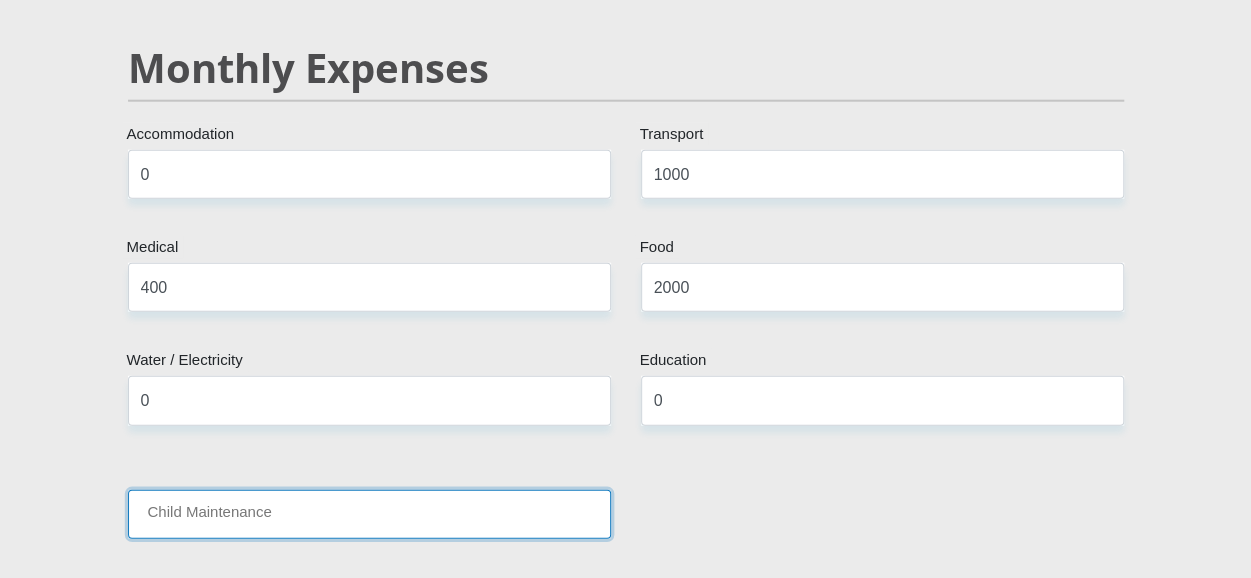 type on "0" 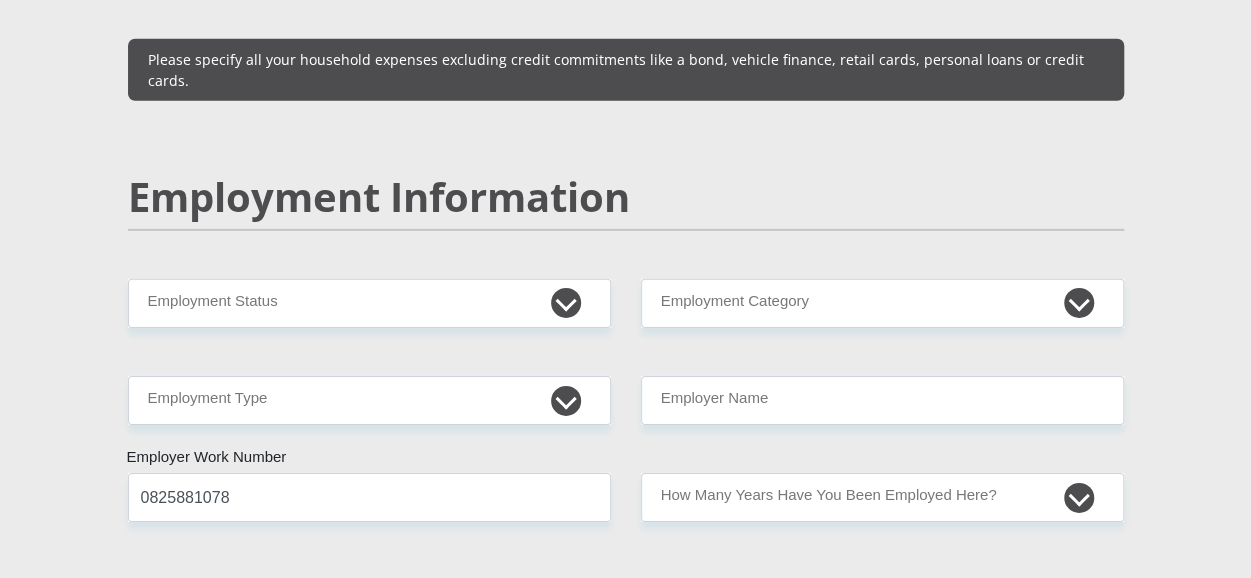 scroll, scrollTop: 3038, scrollLeft: 0, axis: vertical 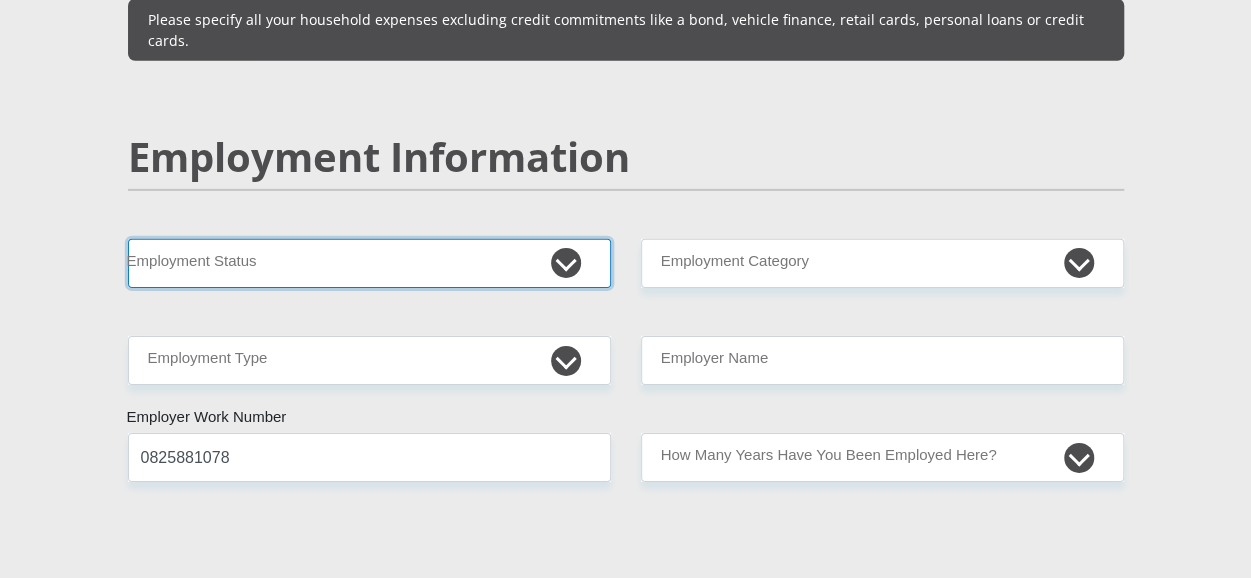 click on "Permanent/Full-time
Part-time/Casual
Contract Worker
Self-Employed
Housewife
Retired
Student
Medically Boarded
Disability
Unemployed" at bounding box center (369, 263) 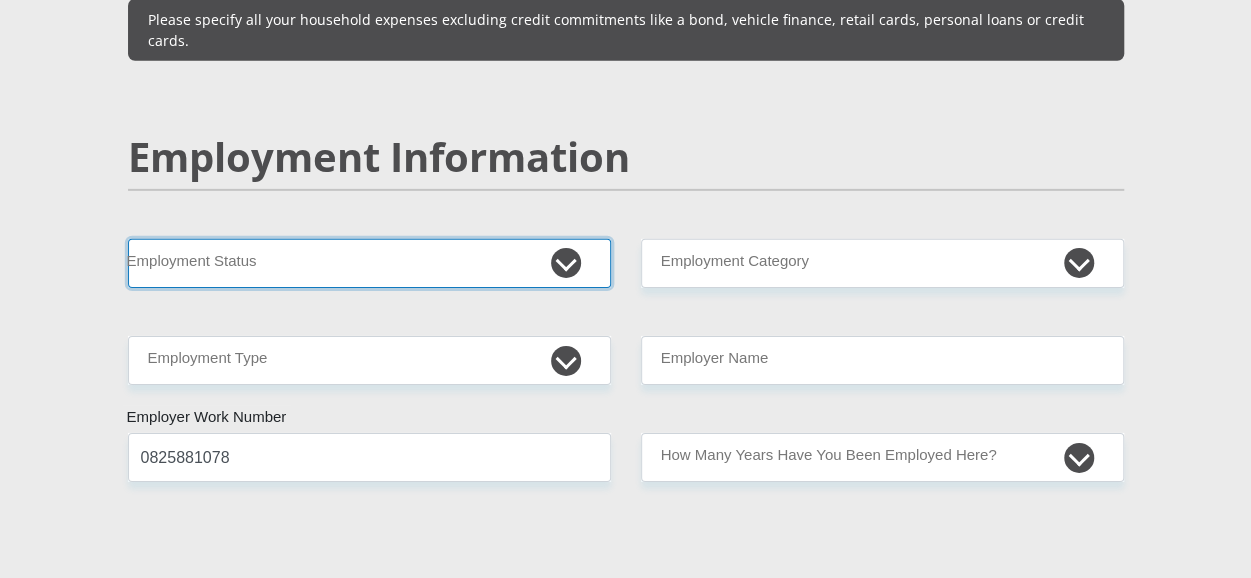 select on "1" 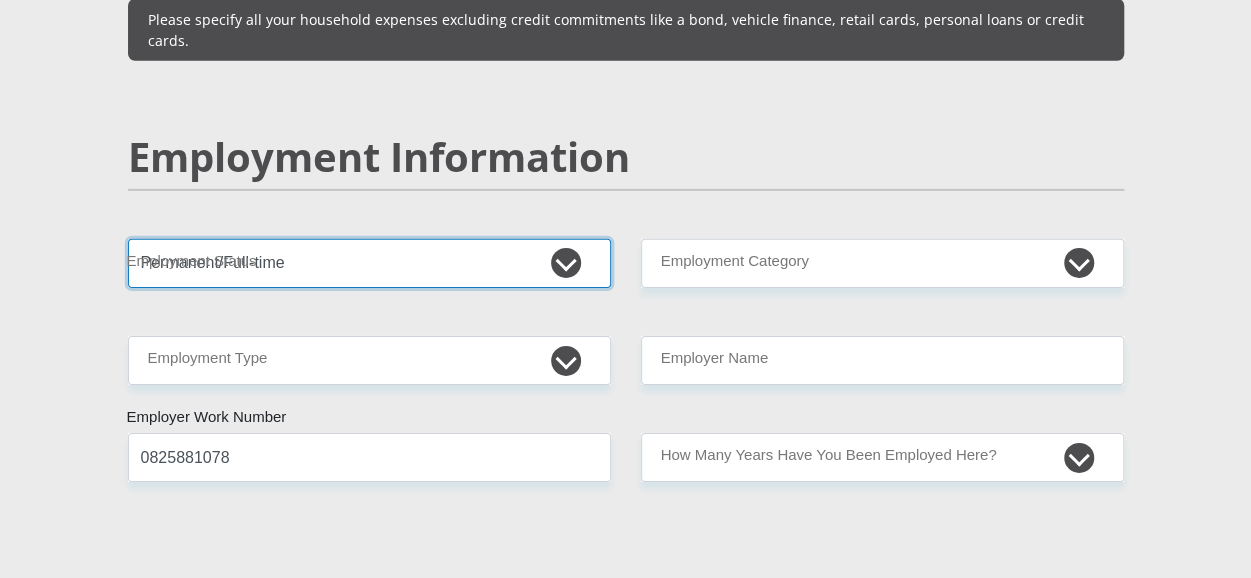 click on "Permanent/Full-time
Part-time/Casual
Contract Worker
Self-Employed
Housewife
Retired
Student
Medically Boarded
Disability
Unemployed" at bounding box center (369, 263) 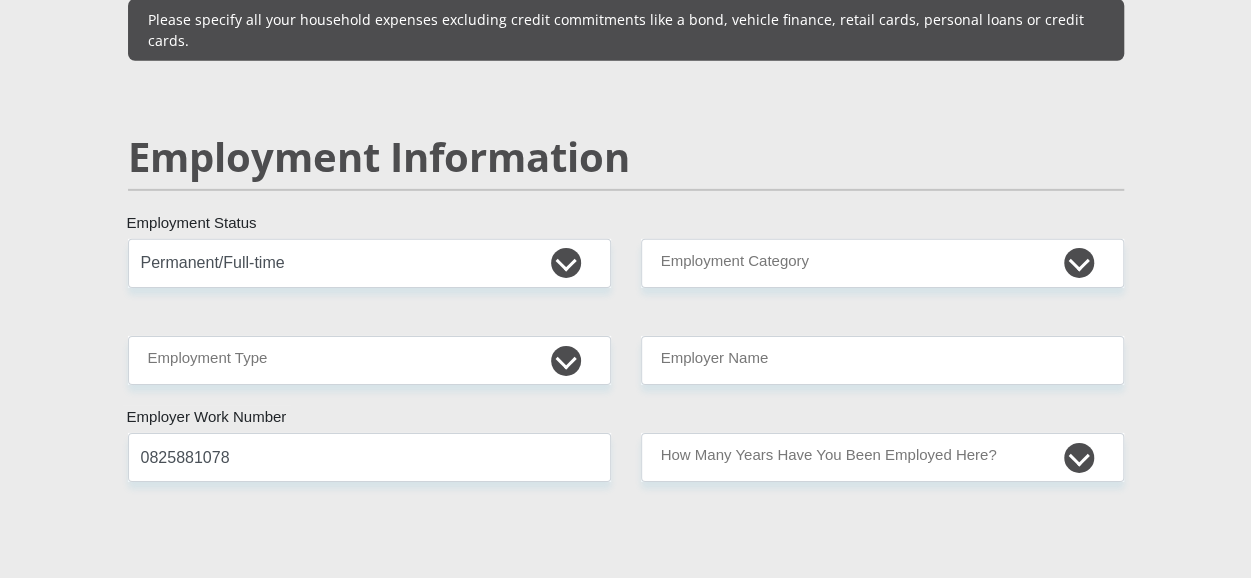 click on "Employment Information" at bounding box center (626, 186) 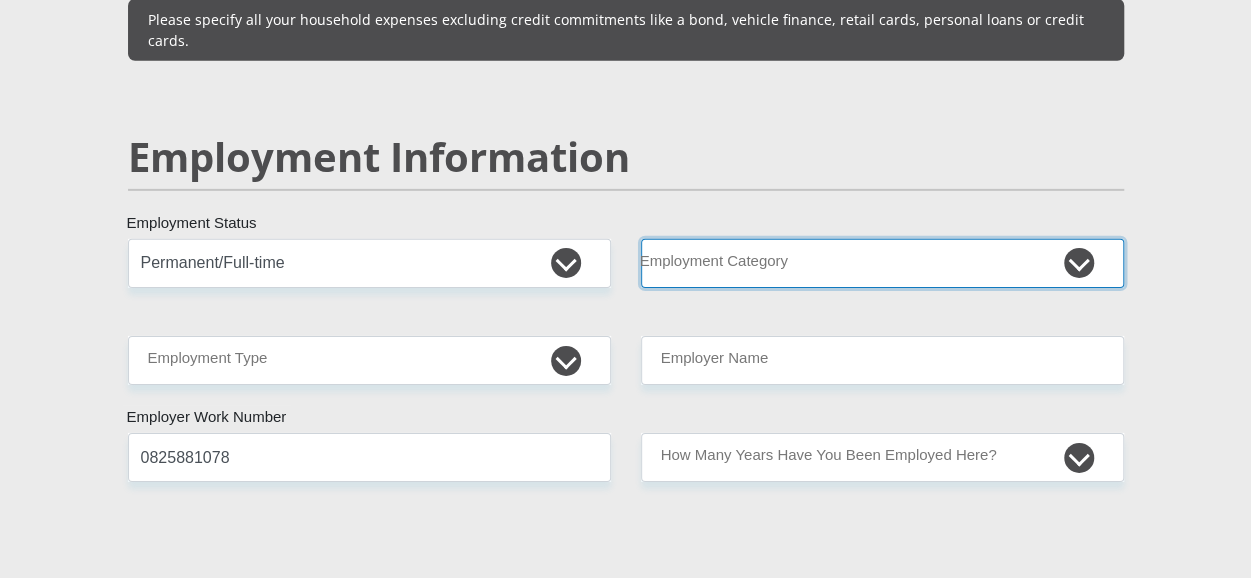 click on "AGRICULTURE
ALCOHOL & TOBACCO
CONSTRUCTION MATERIALS
METALLURGY
EQUIPMENT FOR RENEWABLE ENERGY
SPECIALIZED CONTRACTORS
CAR
GAMING (INCL. INTERNET
OTHER WHOLESALE
UNLICENSED PHARMACEUTICALS
CURRENCY EXCHANGE HOUSES
OTHER FINANCIAL INSTITUTIONS & INSURANCE
REAL ESTATE AGENTS
OIL & GAS
OTHER MATERIALS (E.G. IRON ORE)
PRECIOUS STONES & PRECIOUS METALS
POLITICAL ORGANIZATIONS
RELIGIOUS ORGANIZATIONS(NOT SECTS)
ACTI. HAVING BUSINESS DEAL WITH PUBLIC ADMINISTRATION
LAUNDROMATS" at bounding box center (882, 263) 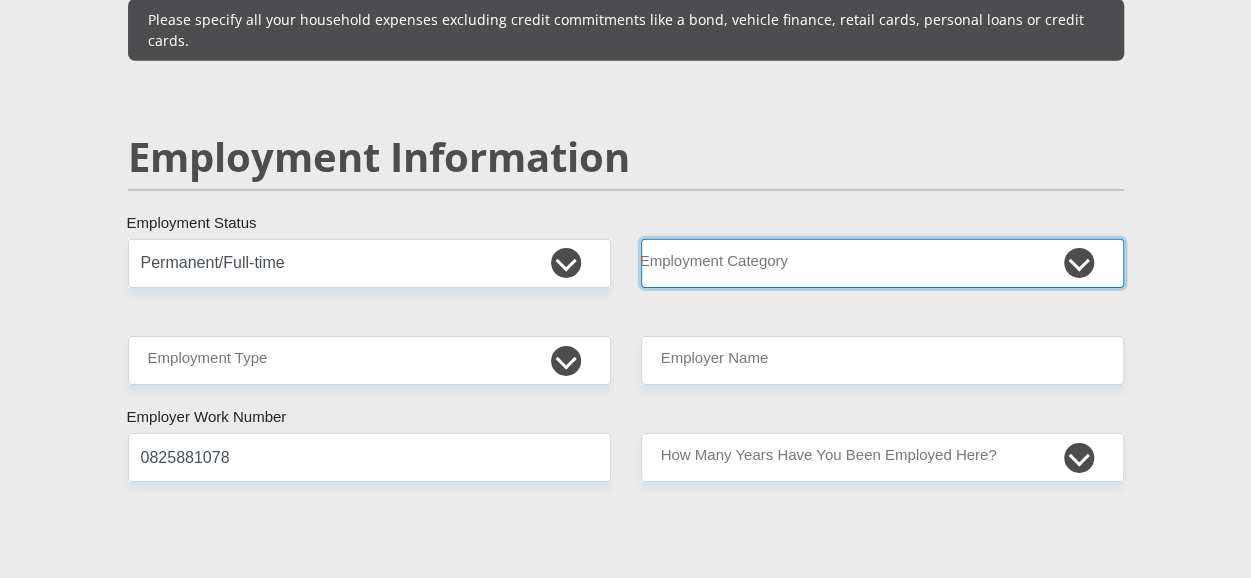 select on "71" 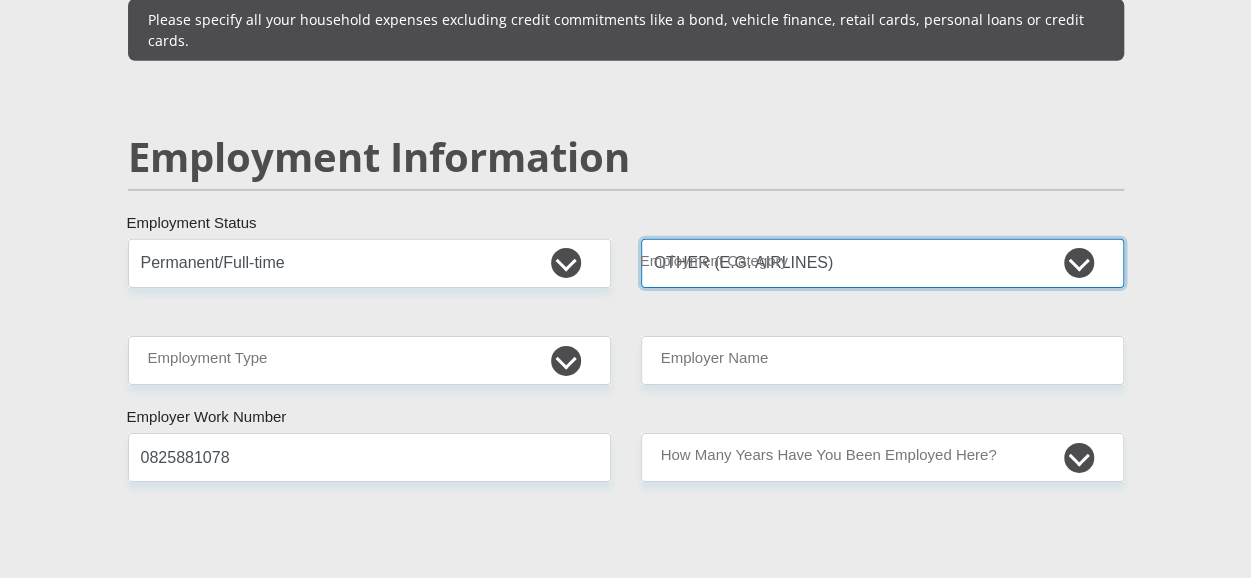 click on "AGRICULTURE
ALCOHOL & TOBACCO
CONSTRUCTION MATERIALS
METALLURGY
EQUIPMENT FOR RENEWABLE ENERGY
SPECIALIZED CONTRACTORS
CAR
GAMING (INCL. INTERNET
OTHER WHOLESALE
UNLICENSED PHARMACEUTICALS
CURRENCY EXCHANGE HOUSES
OTHER FINANCIAL INSTITUTIONS & INSURANCE
REAL ESTATE AGENTS
OIL & GAS
OTHER MATERIALS (E.G. IRON ORE)
PRECIOUS STONES & PRECIOUS METALS
POLITICAL ORGANIZATIONS
RELIGIOUS ORGANIZATIONS(NOT SECTS)
ACTI. HAVING BUSINESS DEAL WITH PUBLIC ADMINISTRATION
LAUNDROMATS" at bounding box center (882, 263) 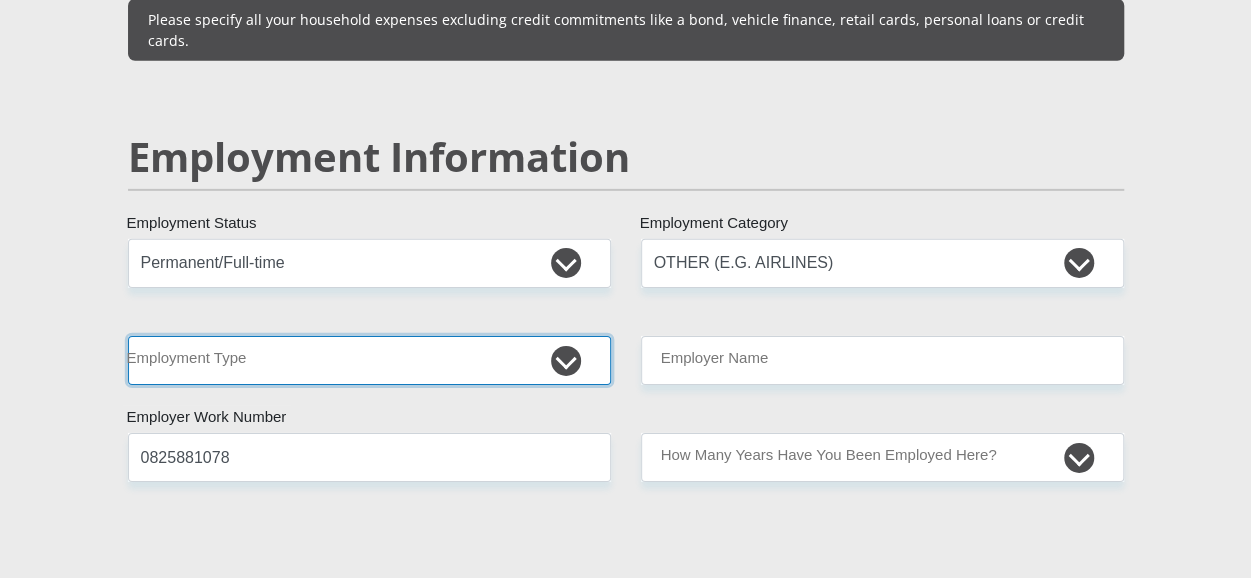 click on "College/Lecturer
Craft Seller
Creative
Driver
Executive
Farmer
Forces - Non Commissioned
Forces - Officer
Hawker
Housewife
Labourer
Licenced Professional
Manager
Miner
Non Licenced Professional
Office Staff/Clerk
Outside Worker
Pensioner
Permanent Teacher
Production/Manufacturing
Sales
Self-Employed
Semi-Professional Worker
Service Industry  Social Worker  Student" at bounding box center [369, 360] 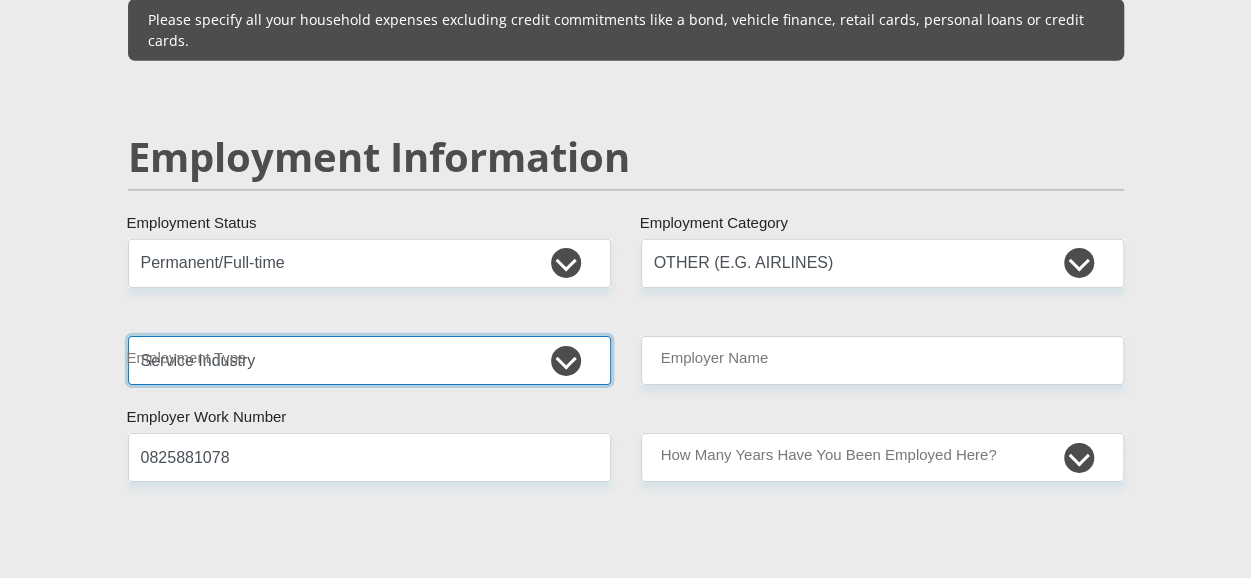 click on "College/Lecturer
Craft Seller
Creative
Driver
Executive
Farmer
Forces - Non Commissioned
Forces - Officer
Hawker
Housewife
Labourer
Licenced Professional
Manager
Miner
Non Licenced Professional
Office Staff/Clerk
Outside Worker
Pensioner
Permanent Teacher
Production/Manufacturing
Sales
Self-Employed
Semi-Professional Worker
Service Industry  Social Worker  Student" at bounding box center [369, 360] 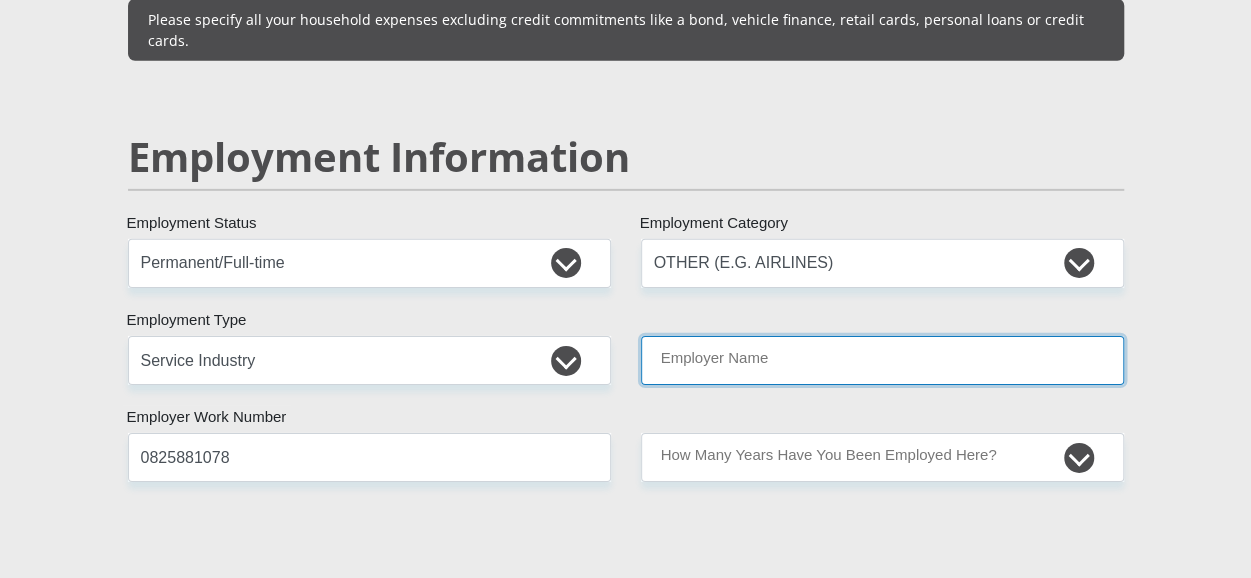 click on "Employer Name" at bounding box center (882, 360) 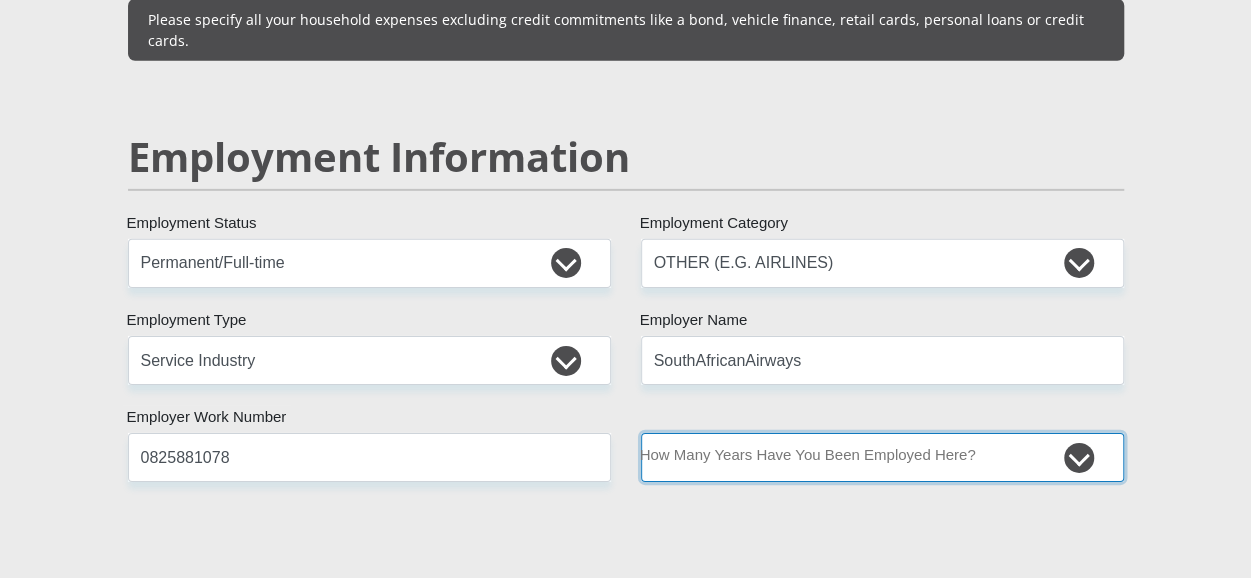 click on "less than 1 year
1-3 years
3-5 years
5+ years" at bounding box center (882, 457) 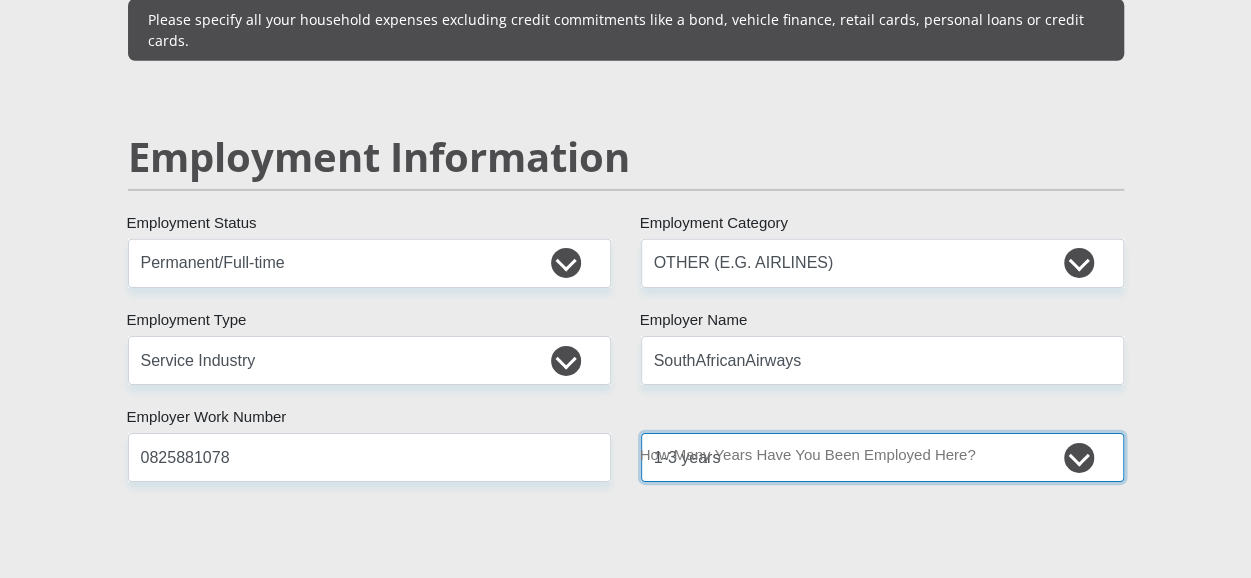 click on "less than 1 year
1-3 years
3-5 years
5+ years" at bounding box center (882, 457) 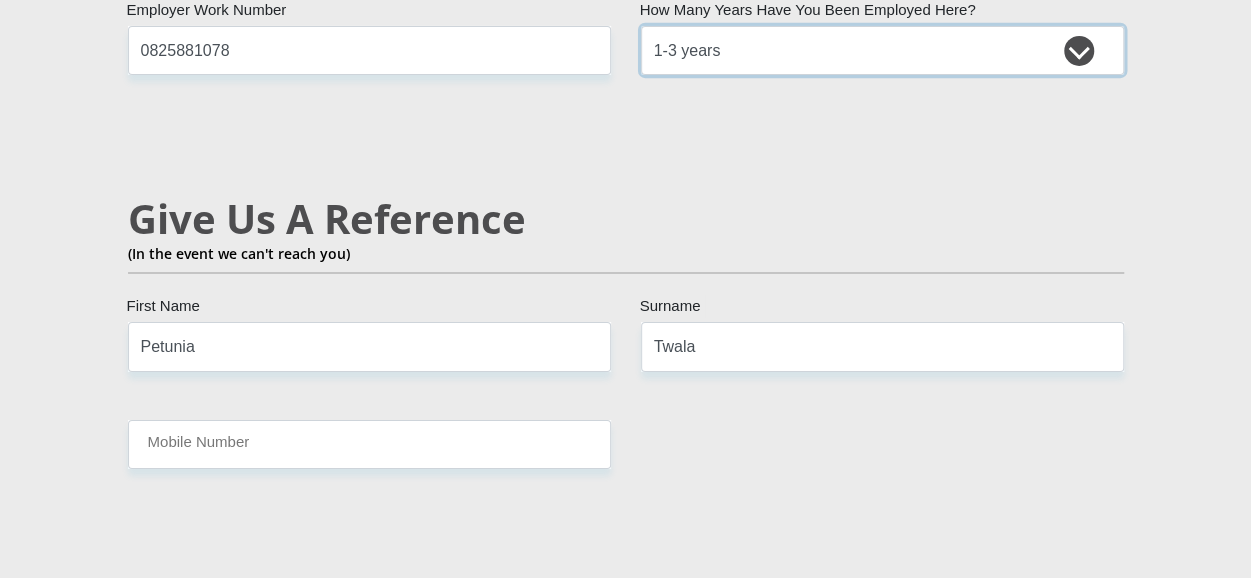 scroll, scrollTop: 3437, scrollLeft: 0, axis: vertical 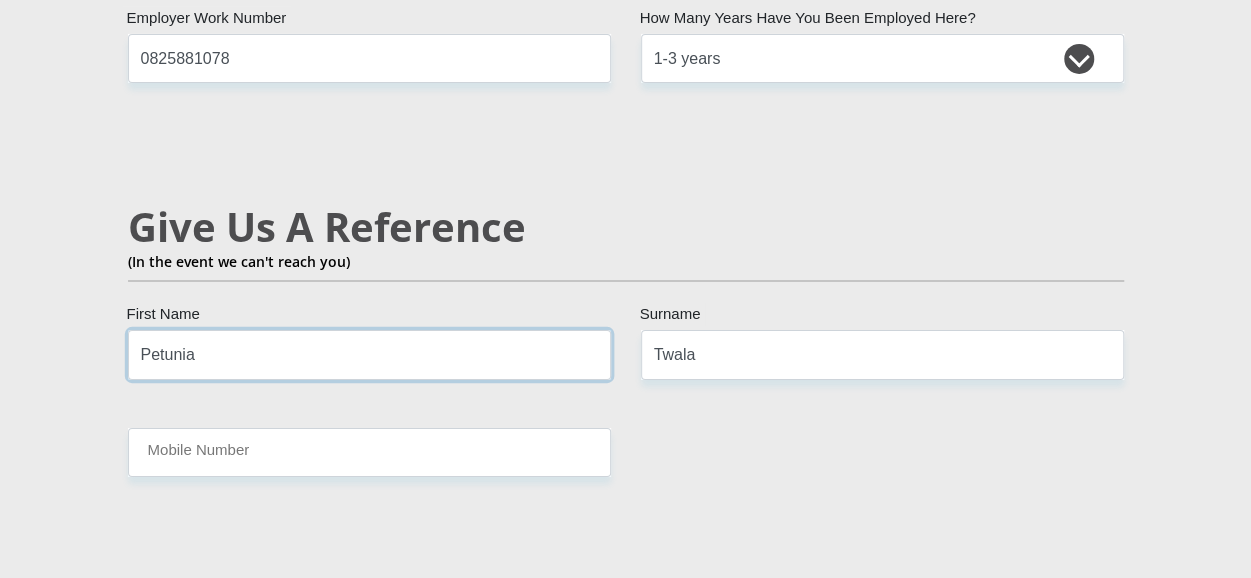 click on "Petunia" at bounding box center (369, 354) 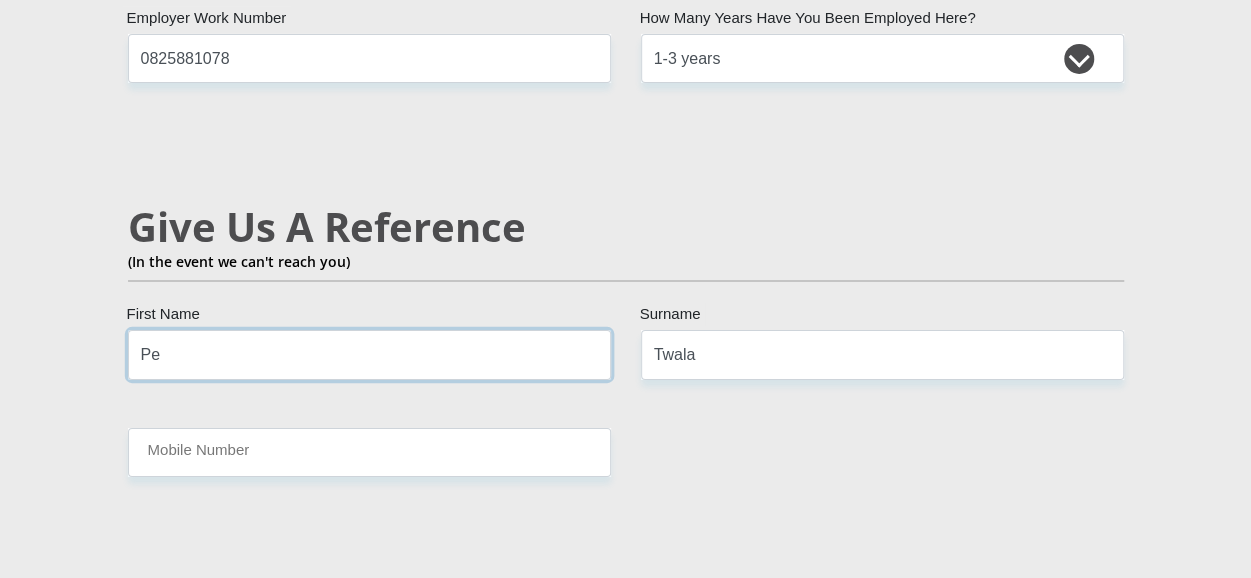 type on "P" 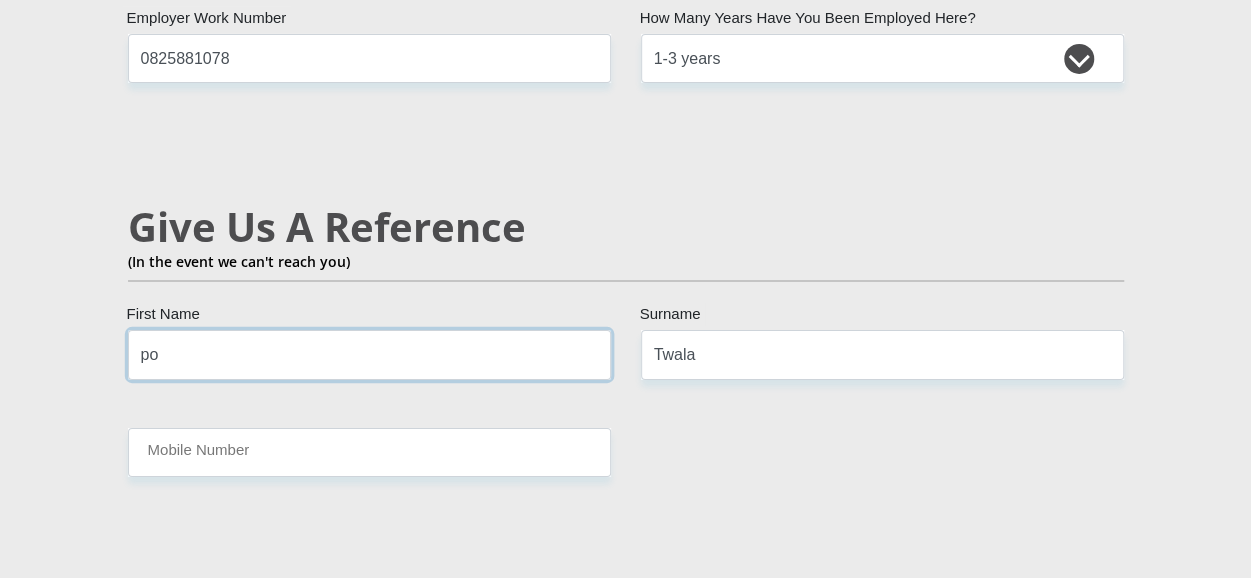 type on "Portia" 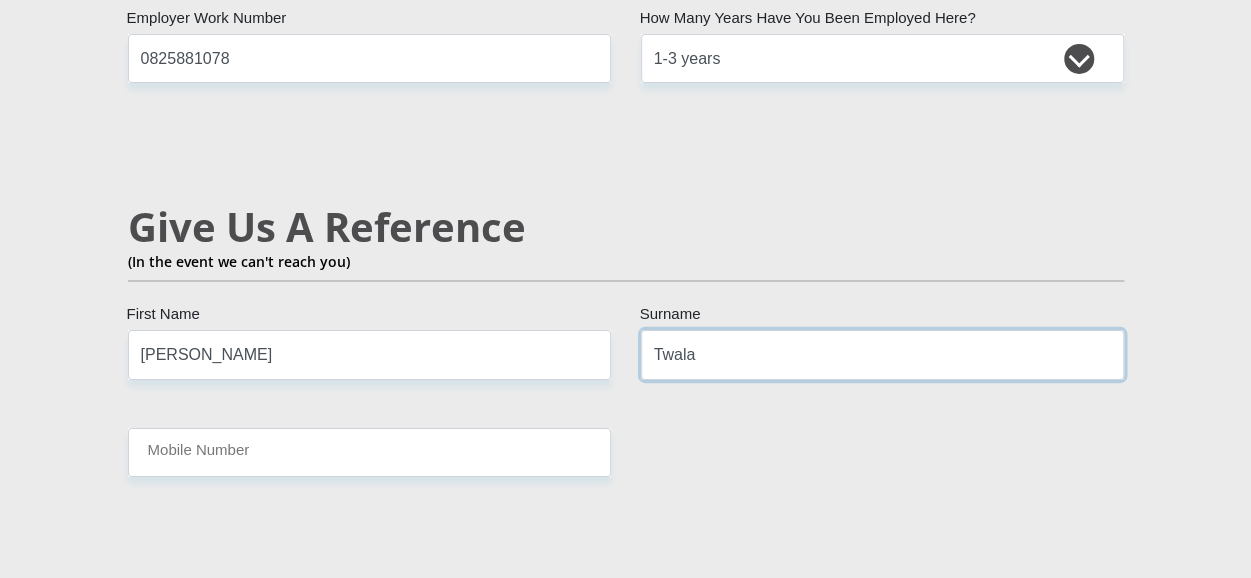 click on "Twala" at bounding box center [882, 354] 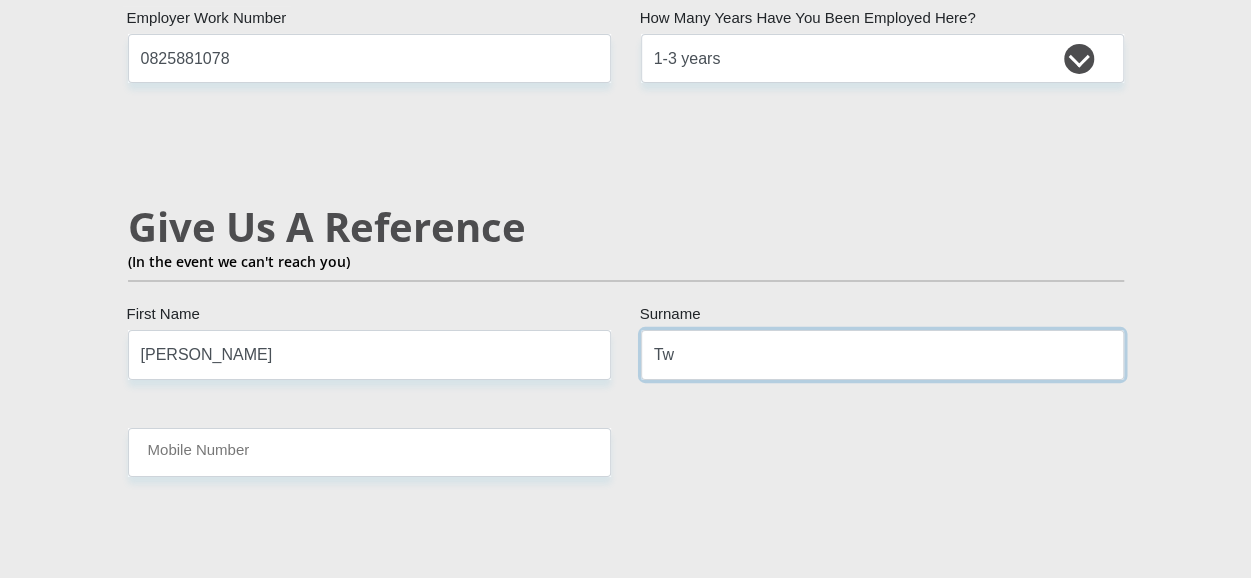 type on "T" 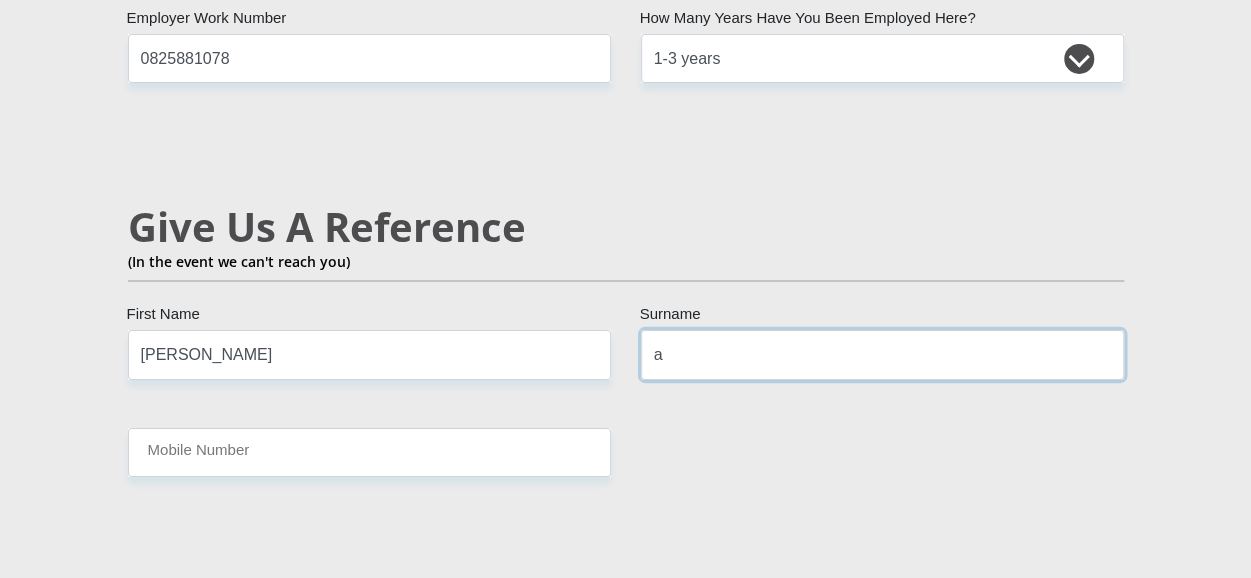 type on "Atisang" 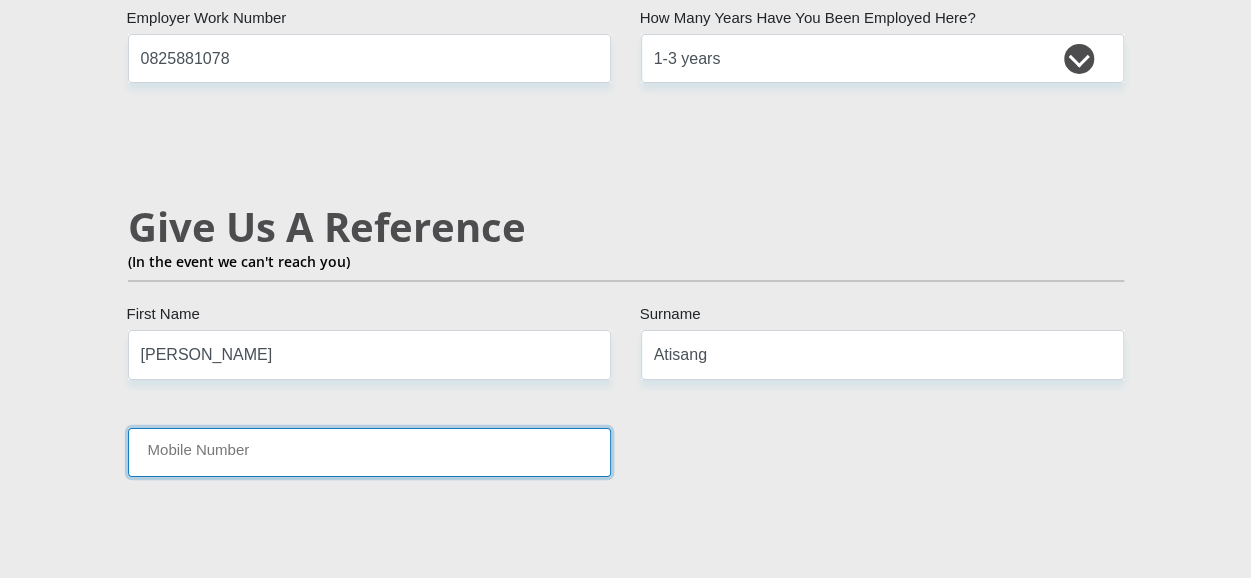 click on "Mobile Number" at bounding box center [369, 452] 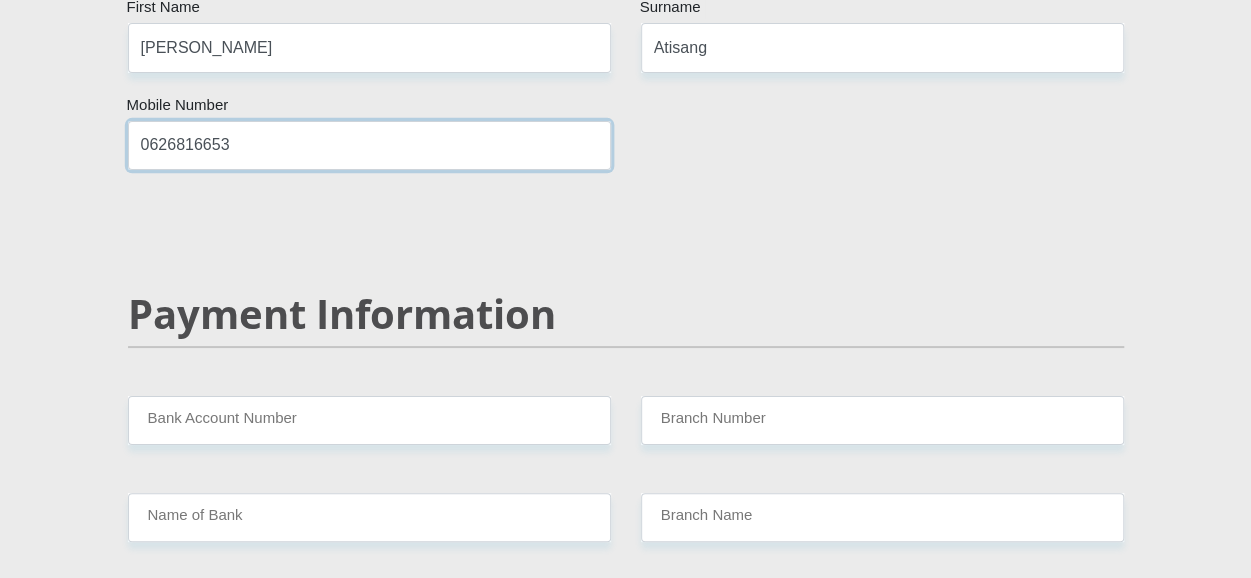 scroll, scrollTop: 3891, scrollLeft: 0, axis: vertical 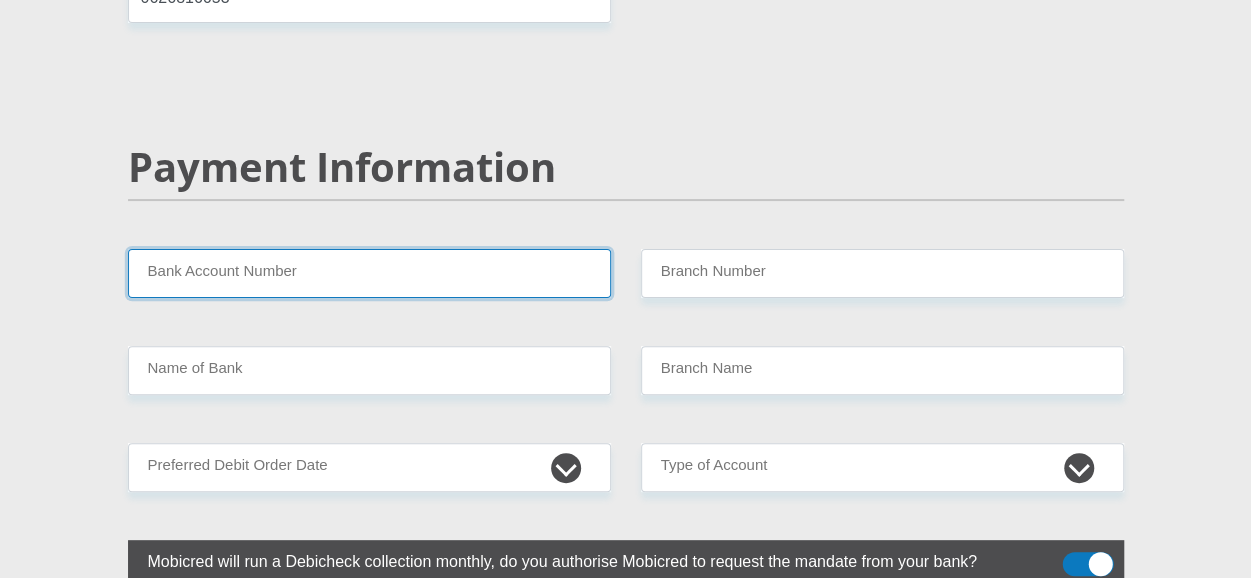 click on "Bank Account Number" at bounding box center [369, 273] 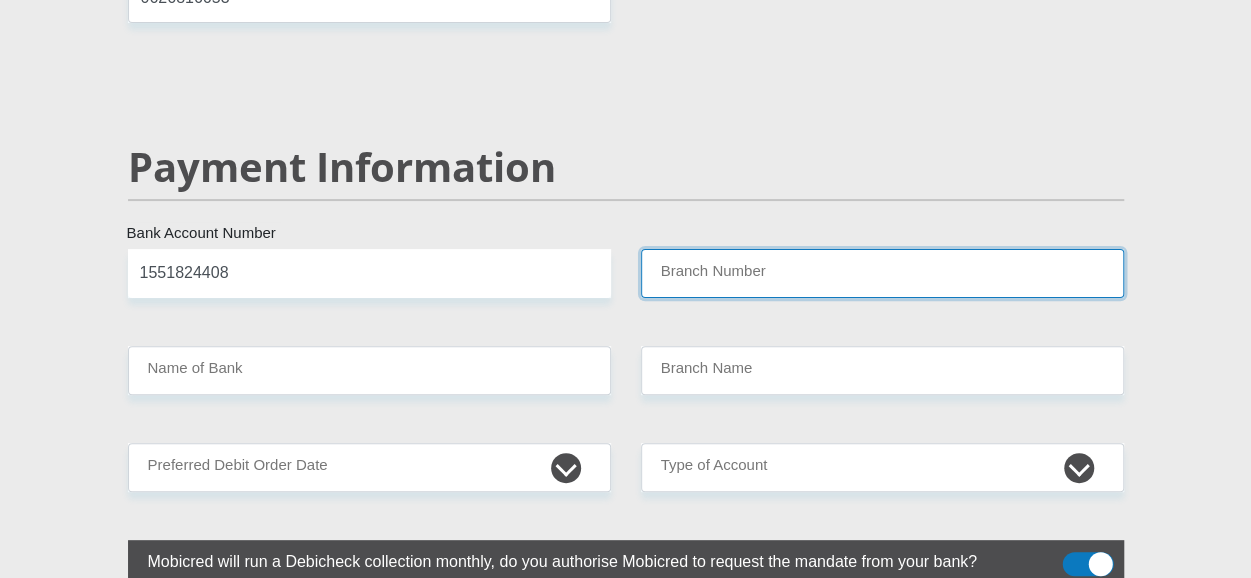drag, startPoint x: 716, startPoint y: 219, endPoint x: 794, endPoint y: 276, distance: 96.60745 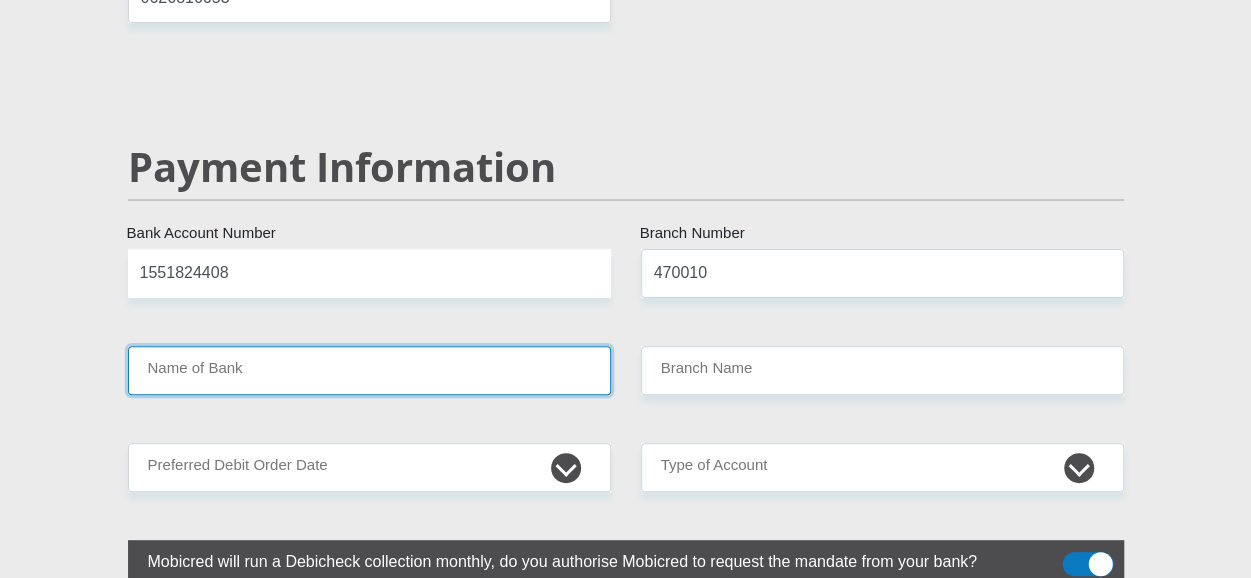 click on "Name of Bank" at bounding box center (369, 370) 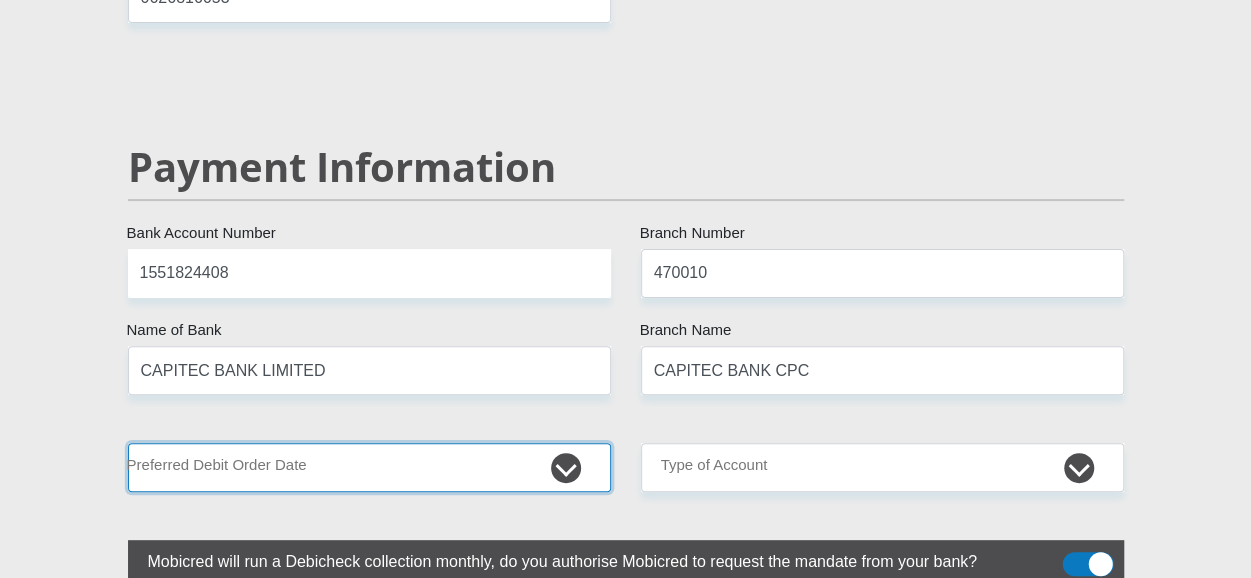 click on "1st
2nd
3rd
4th
5th
7th
18th
19th
20th
21st
22nd
23rd
24th
25th
26th
27th
28th
29th
30th" at bounding box center [369, 467] 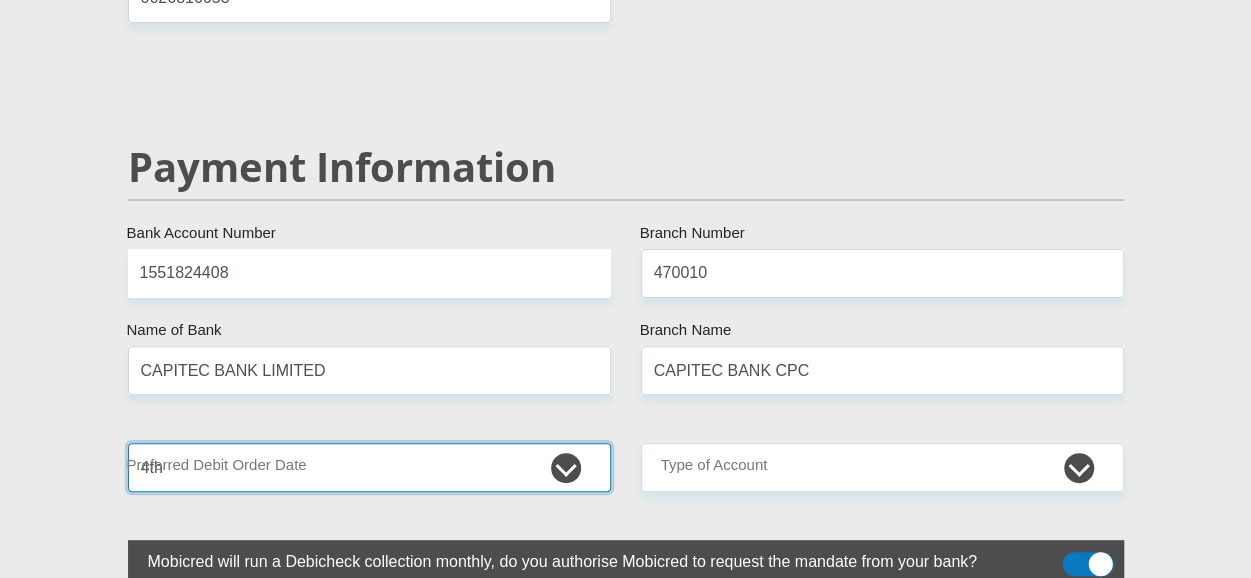 click on "1st
2nd
3rd
4th
5th
7th
18th
19th
20th
21st
22nd
23rd
24th
25th
26th
27th
28th
29th
30th" at bounding box center (369, 467) 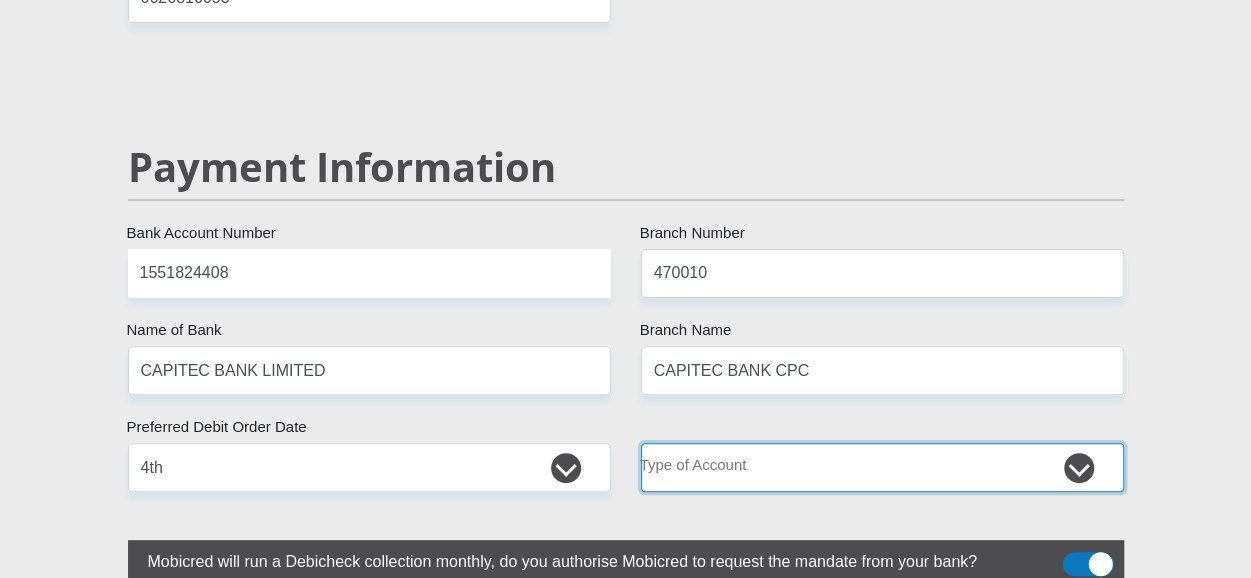 click on "Cheque
Savings" at bounding box center [882, 467] 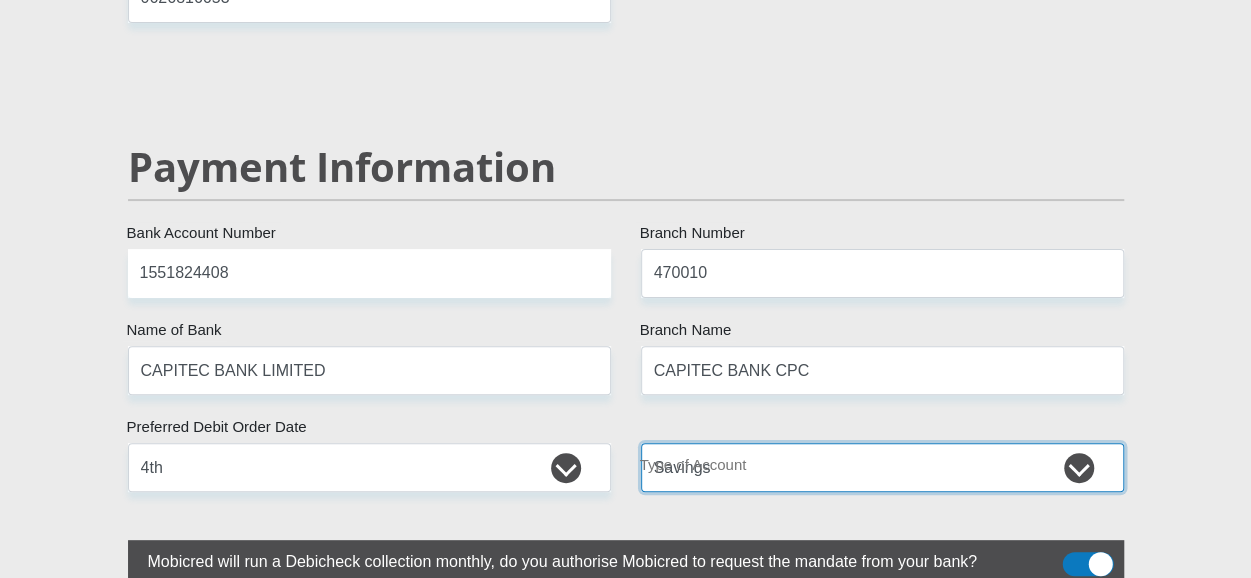 click on "Cheque
Savings" at bounding box center [882, 467] 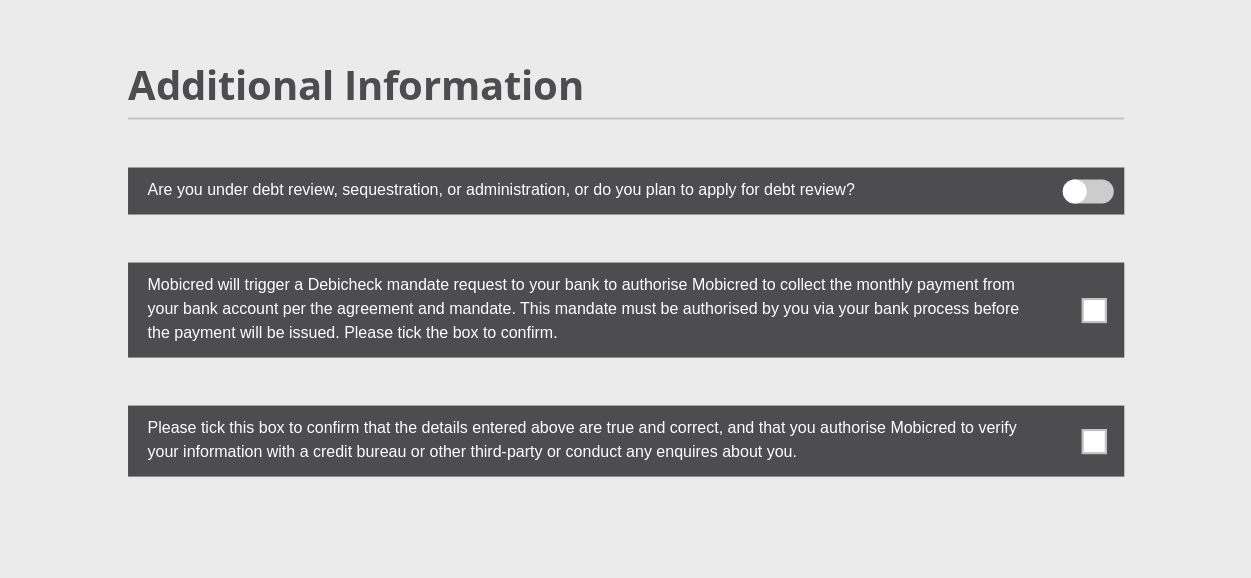 scroll, scrollTop: 5546, scrollLeft: 0, axis: vertical 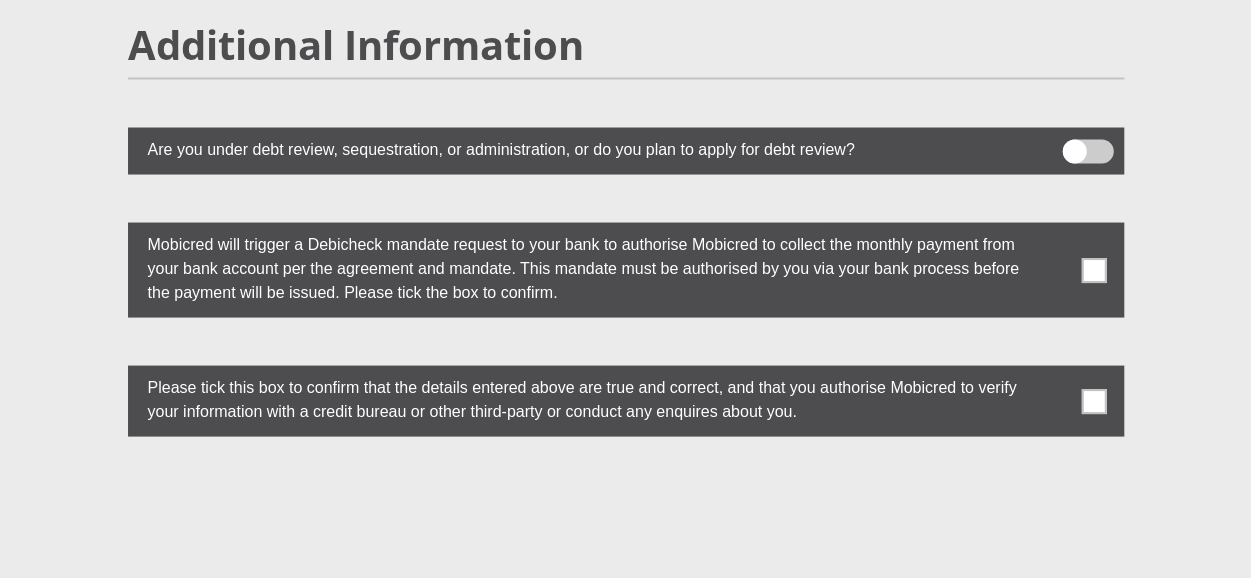 click at bounding box center [1093, 269] 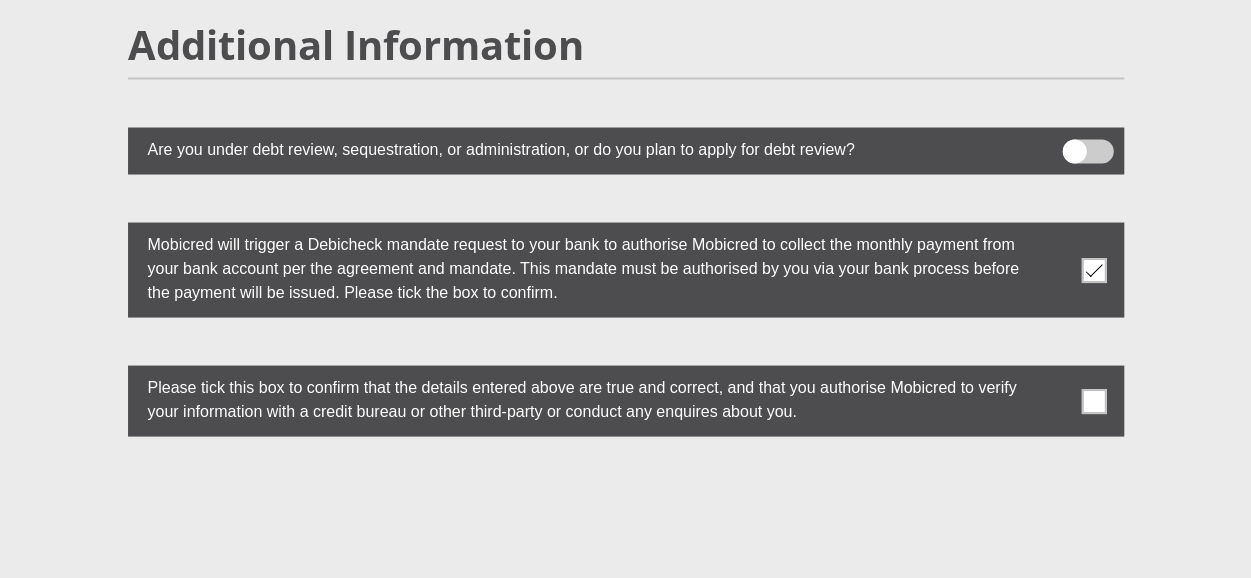 click at bounding box center [1093, 400] 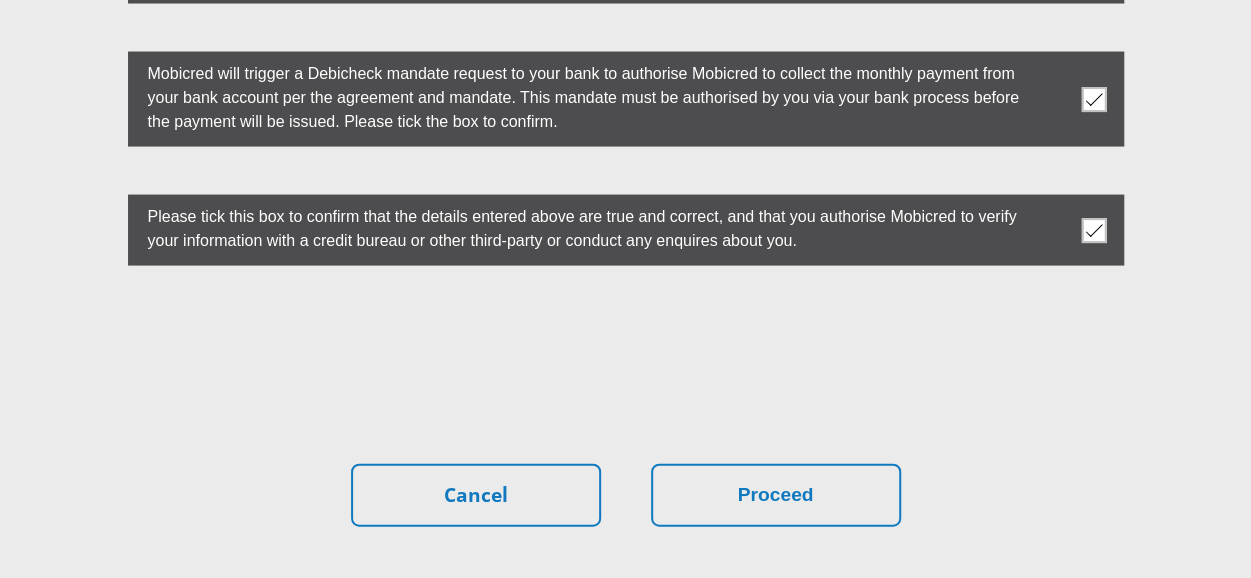 scroll, scrollTop: 5740, scrollLeft: 0, axis: vertical 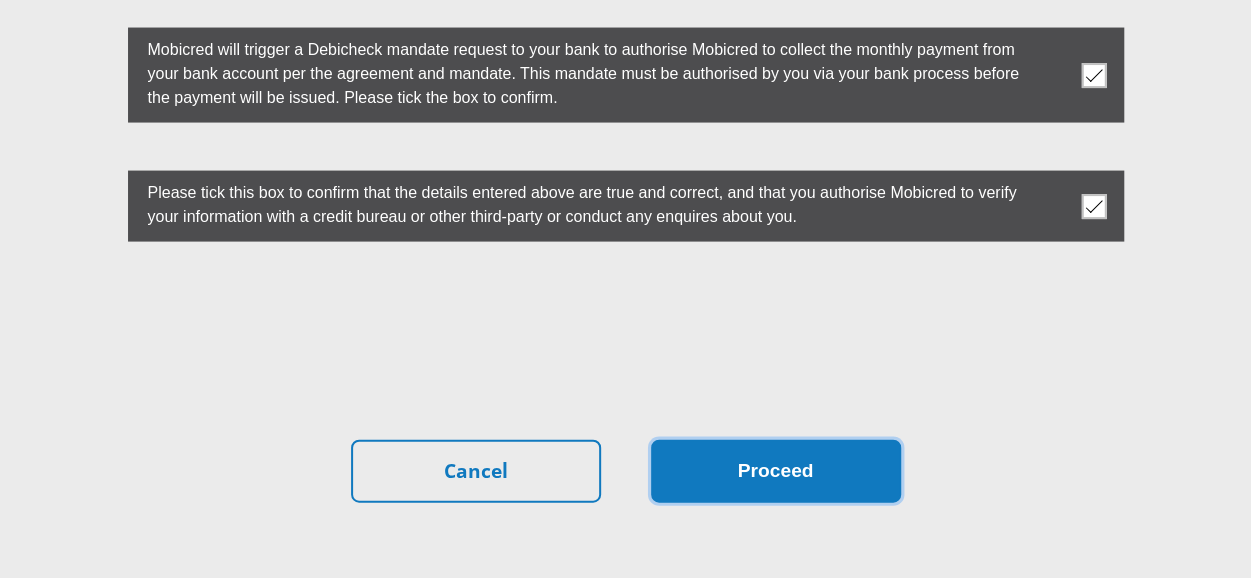 click on "Proceed" at bounding box center [776, 471] 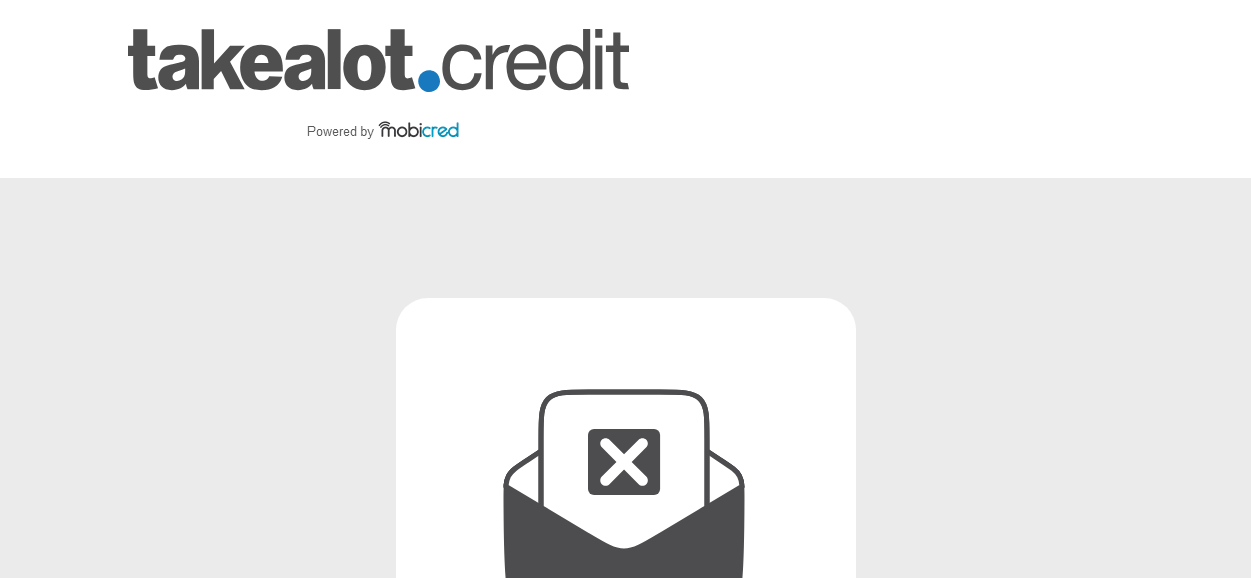 scroll, scrollTop: 0, scrollLeft: 0, axis: both 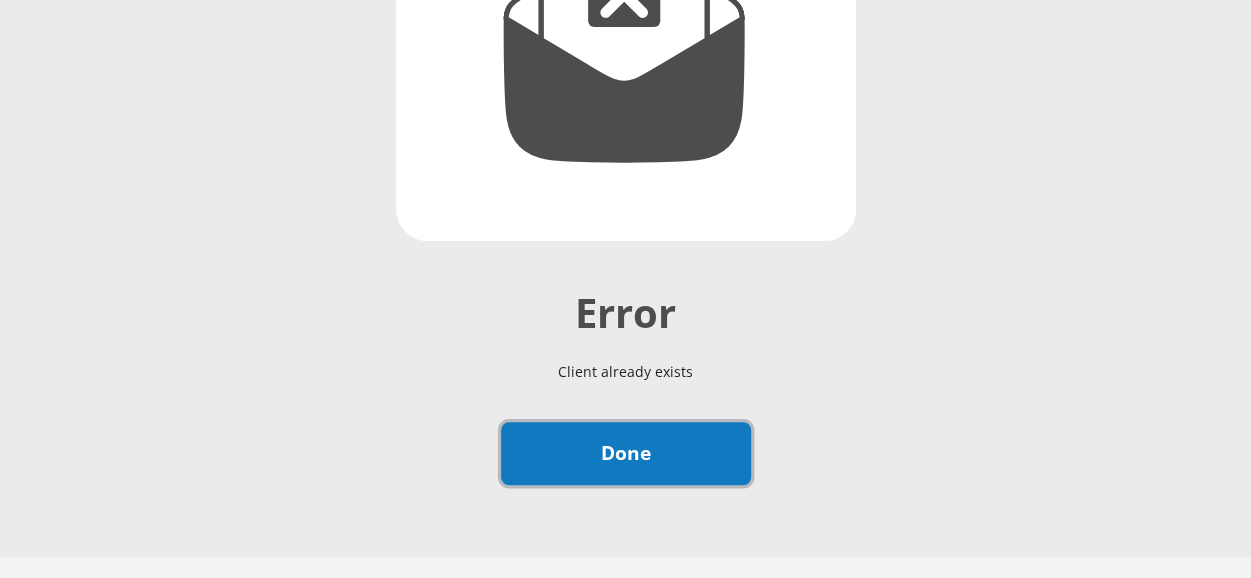click on "Done" at bounding box center (626, 453) 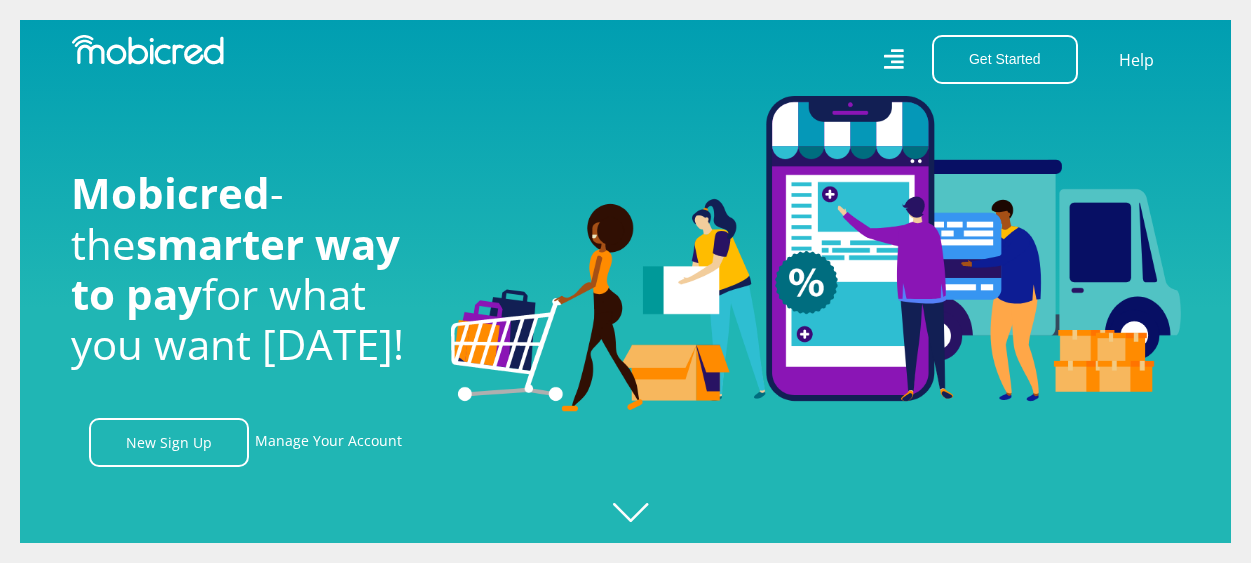 scroll, scrollTop: 0, scrollLeft: 0, axis: both 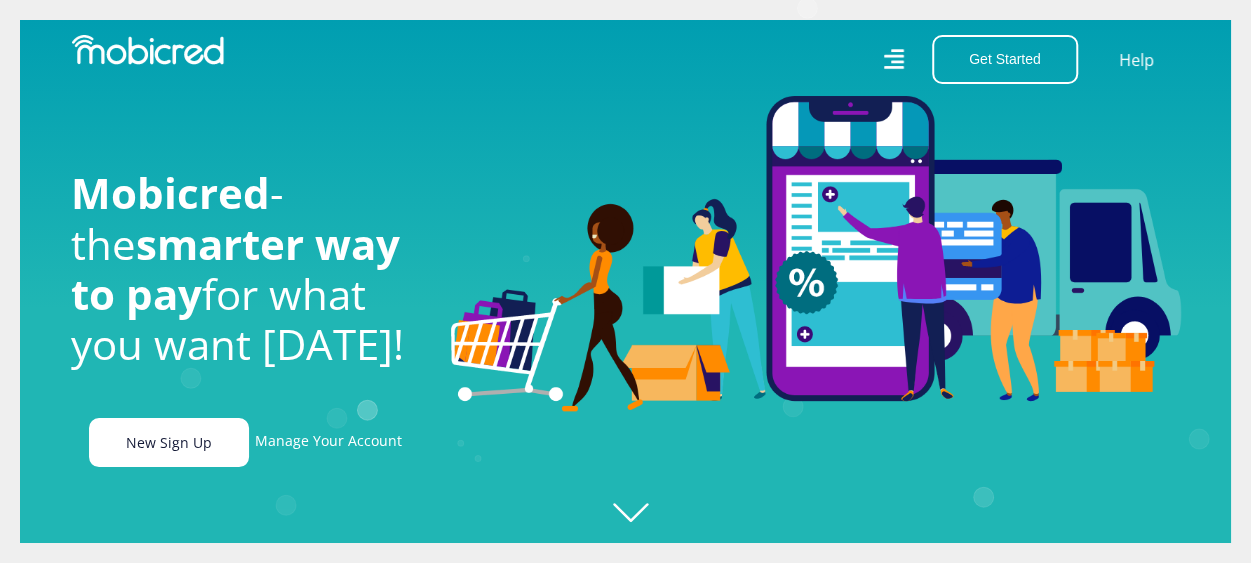 click on "New Sign Up" at bounding box center [169, 442] 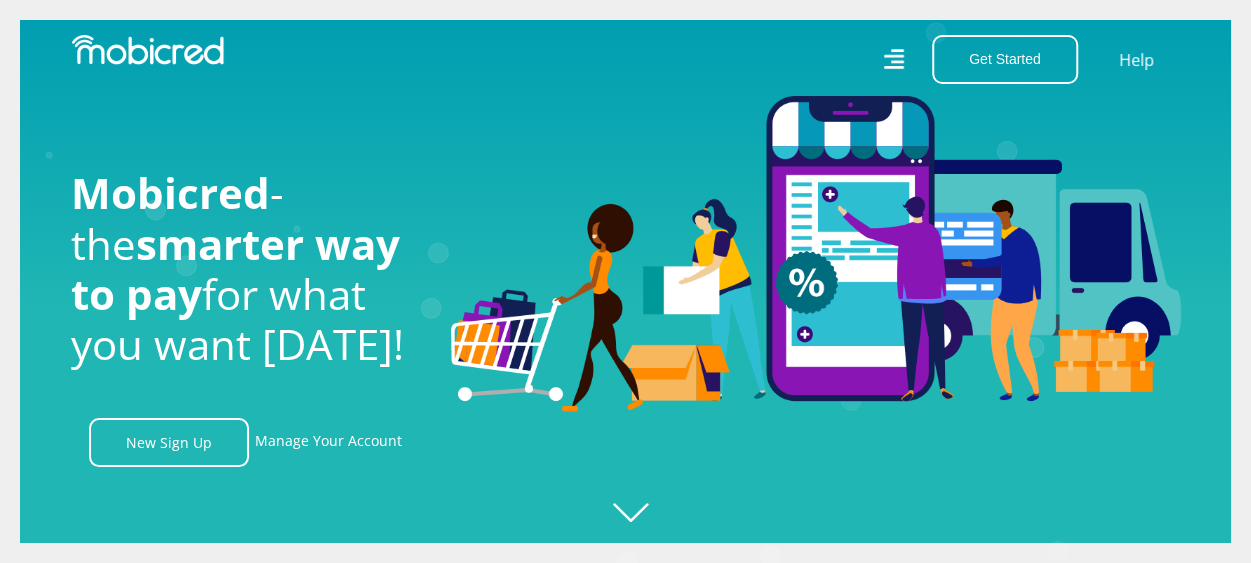 scroll, scrollTop: 0, scrollLeft: 4560, axis: horizontal 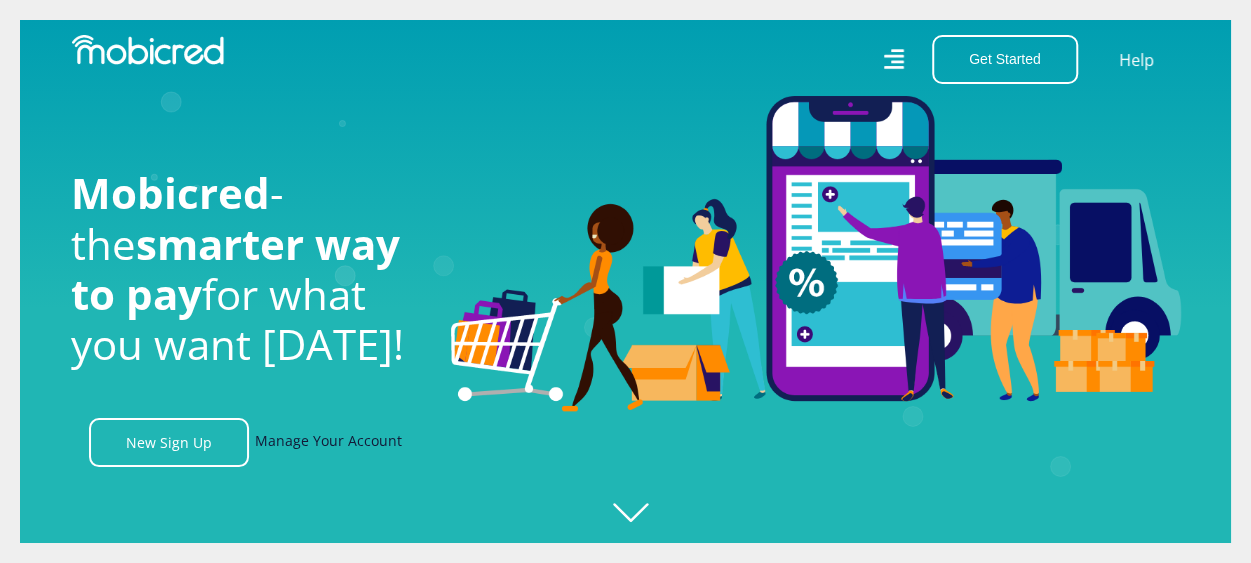 click on "Manage Your Account" at bounding box center (328, 442) 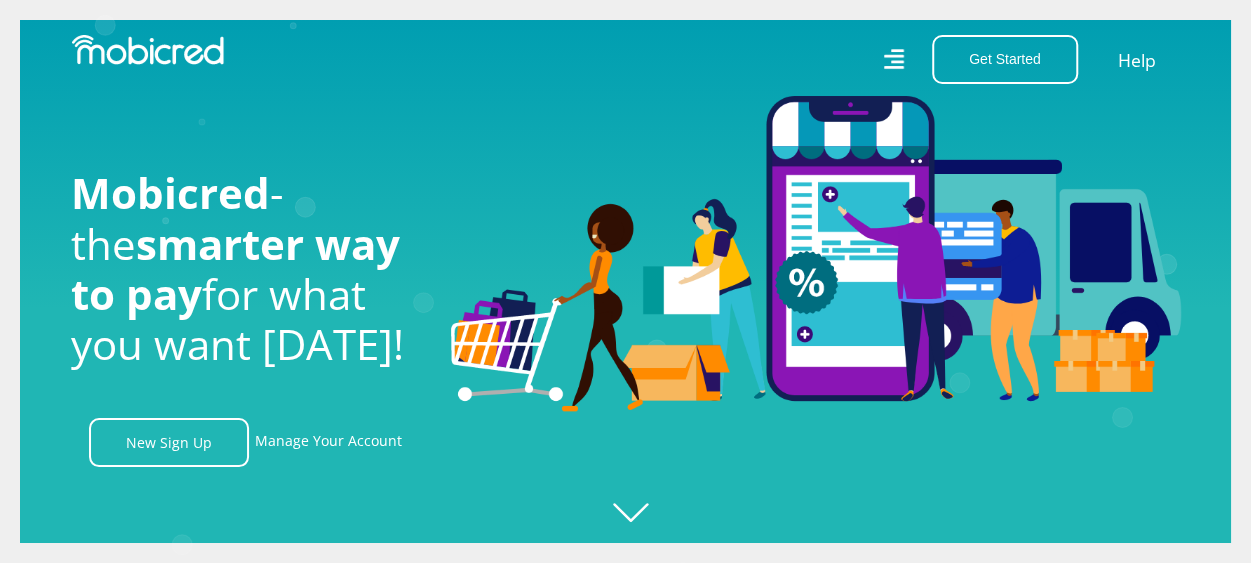 scroll, scrollTop: 0, scrollLeft: 0, axis: both 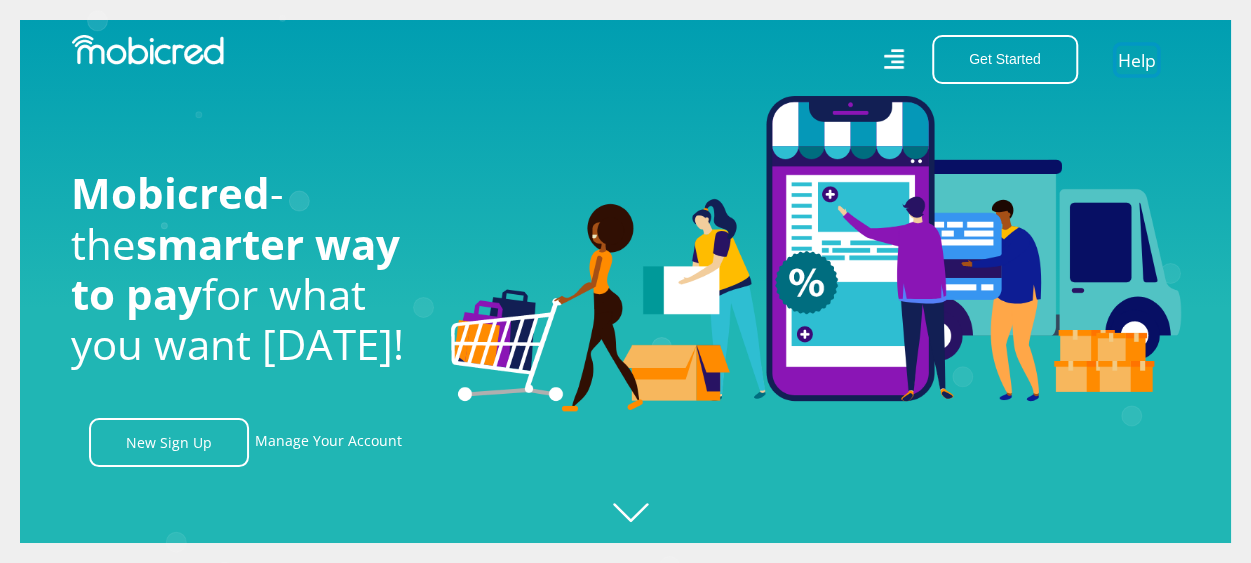 click on "Help" at bounding box center [1136, 59] 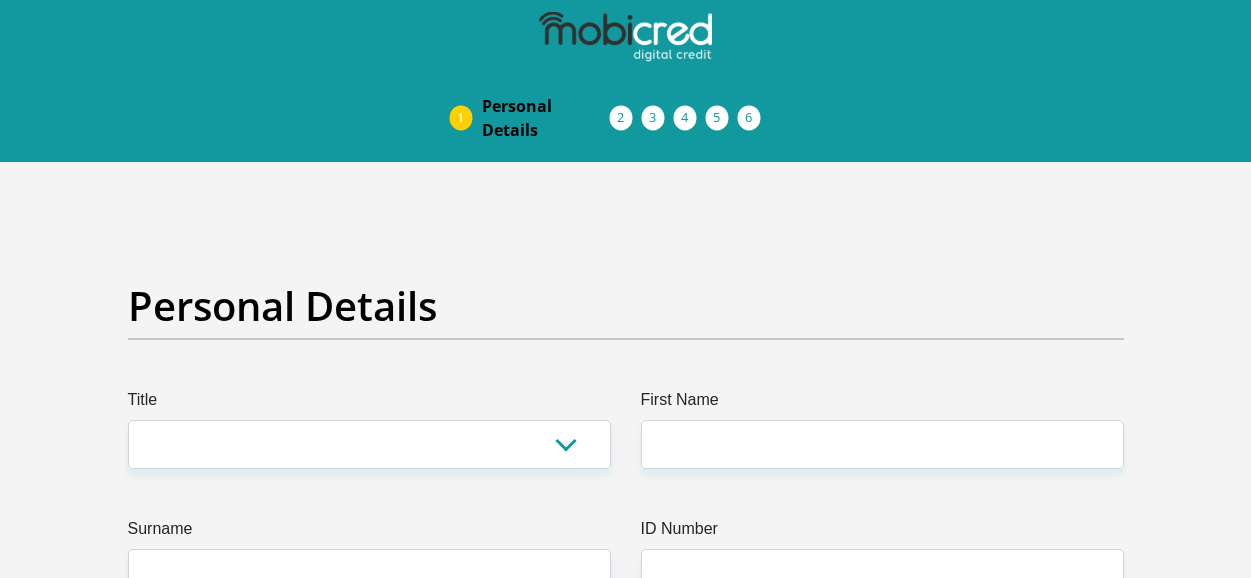 scroll, scrollTop: 0, scrollLeft: 0, axis: both 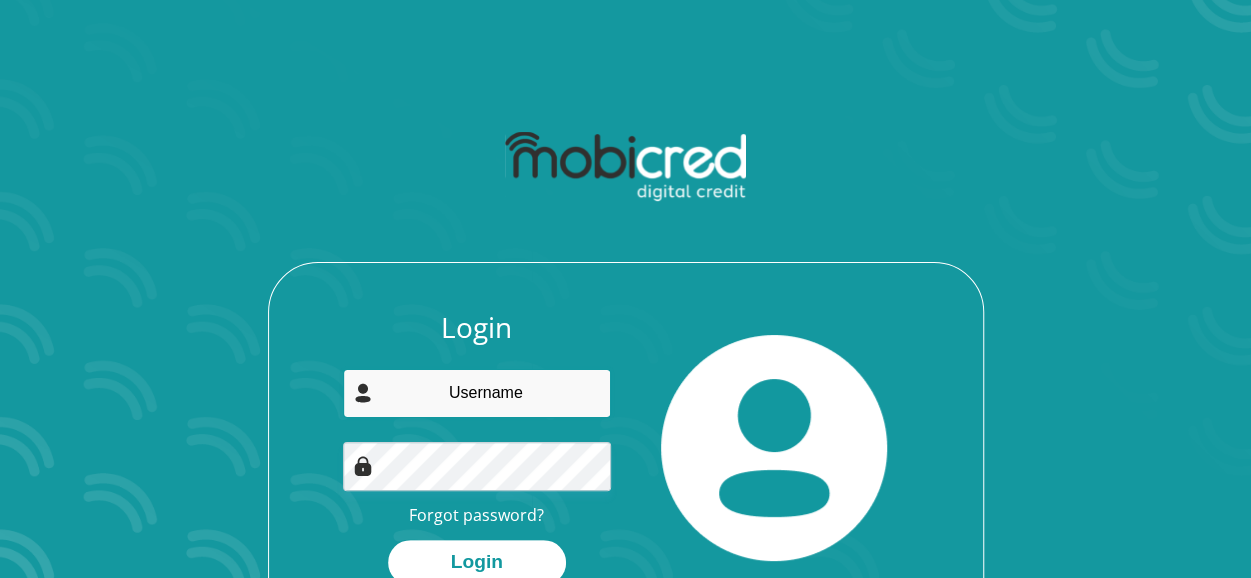 click at bounding box center [477, 393] 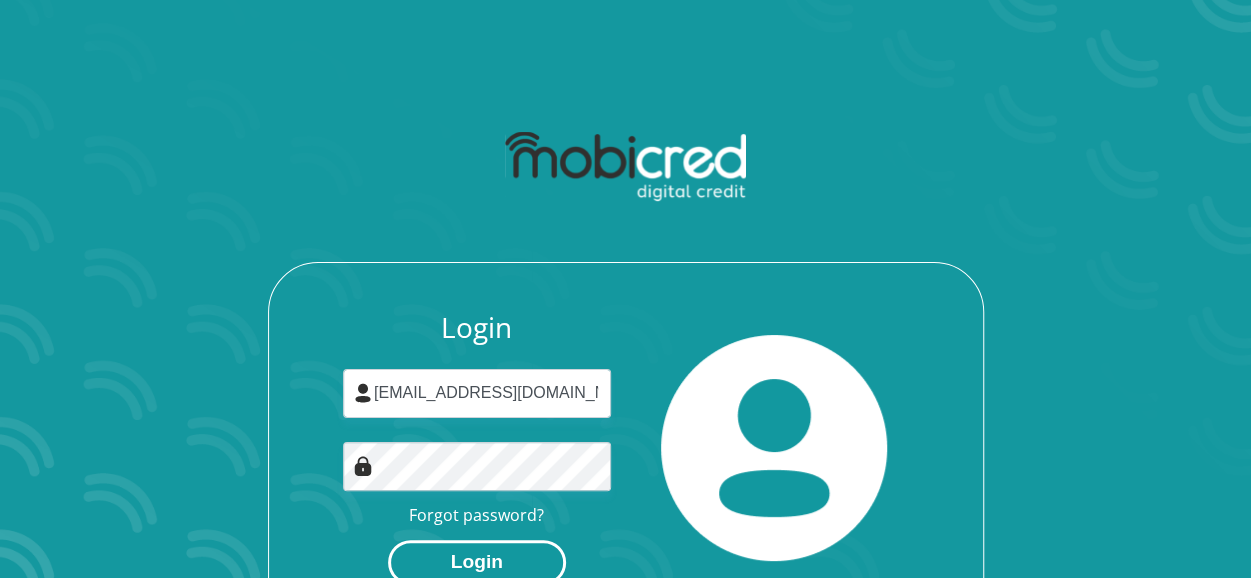 click on "Login" at bounding box center [477, 562] 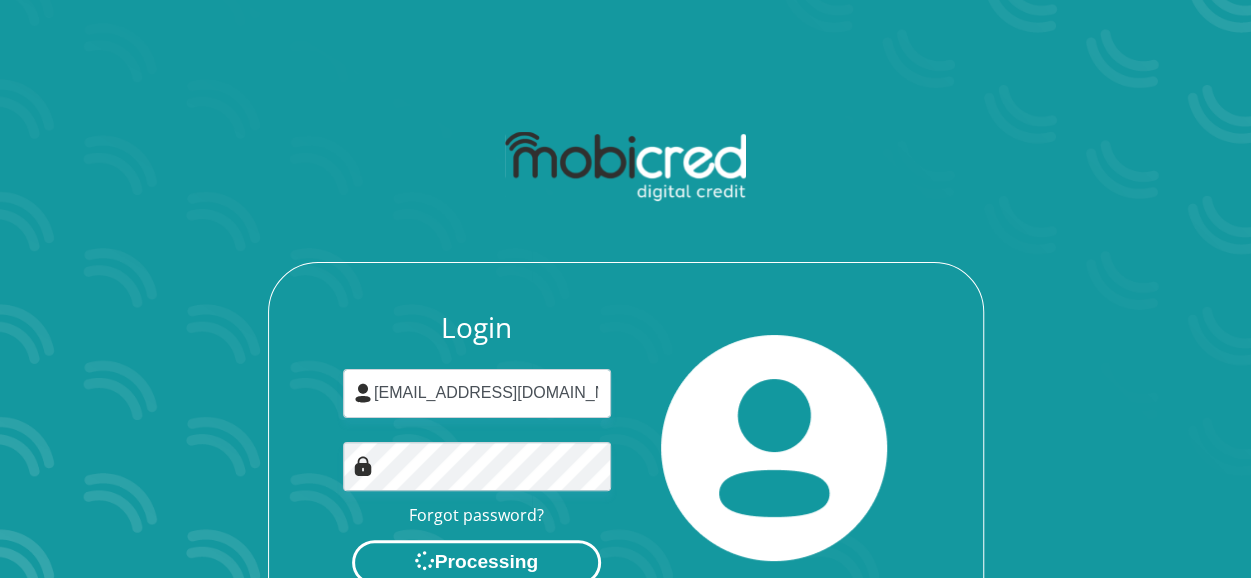 scroll, scrollTop: 0, scrollLeft: 0, axis: both 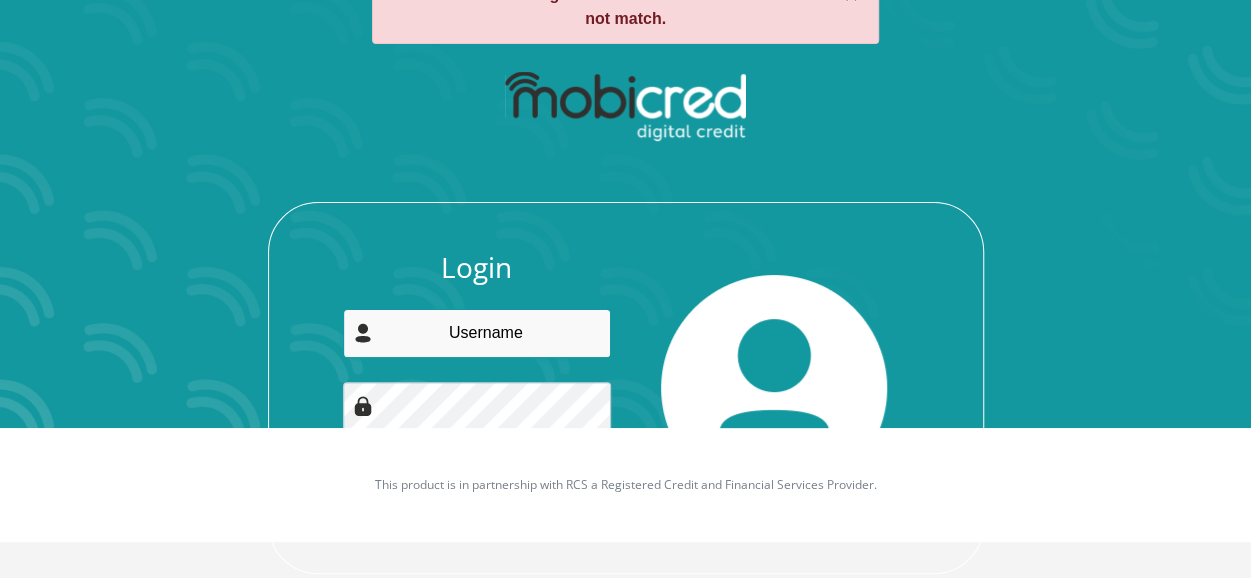 click at bounding box center (477, 333) 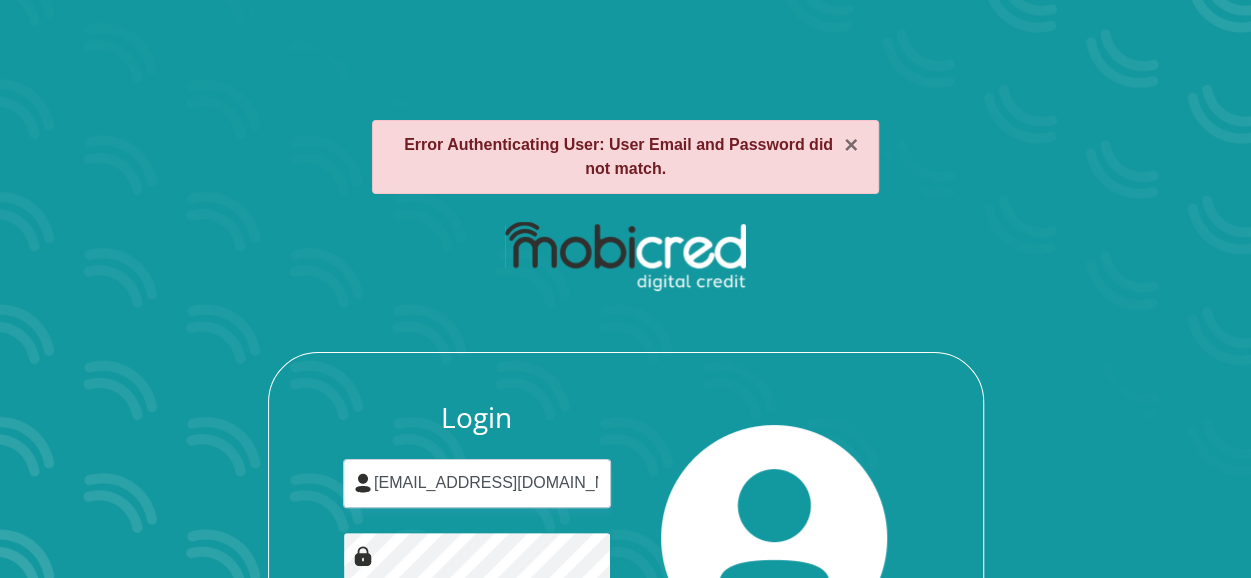 scroll, scrollTop: 191, scrollLeft: 0, axis: vertical 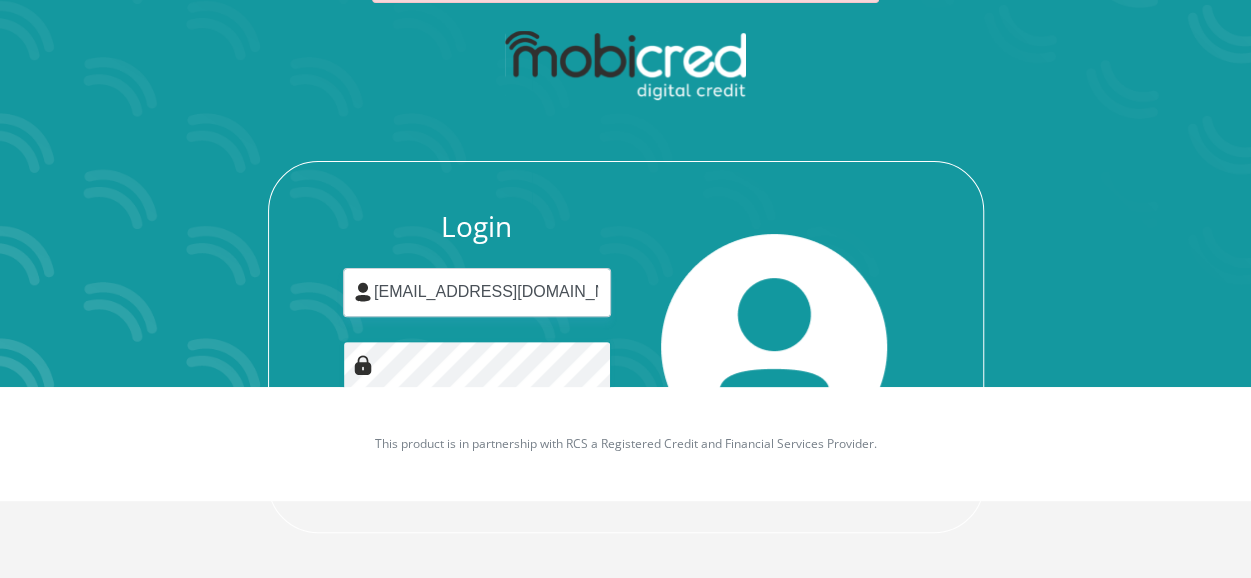 click on "Login" at bounding box center [477, 461] 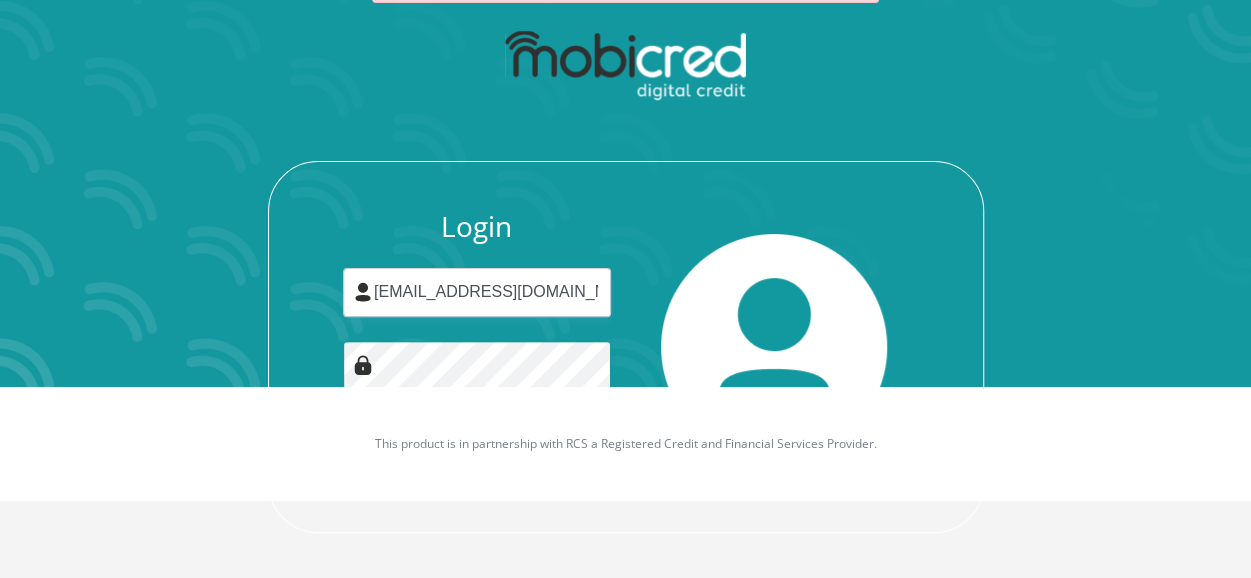 scroll, scrollTop: 0, scrollLeft: 0, axis: both 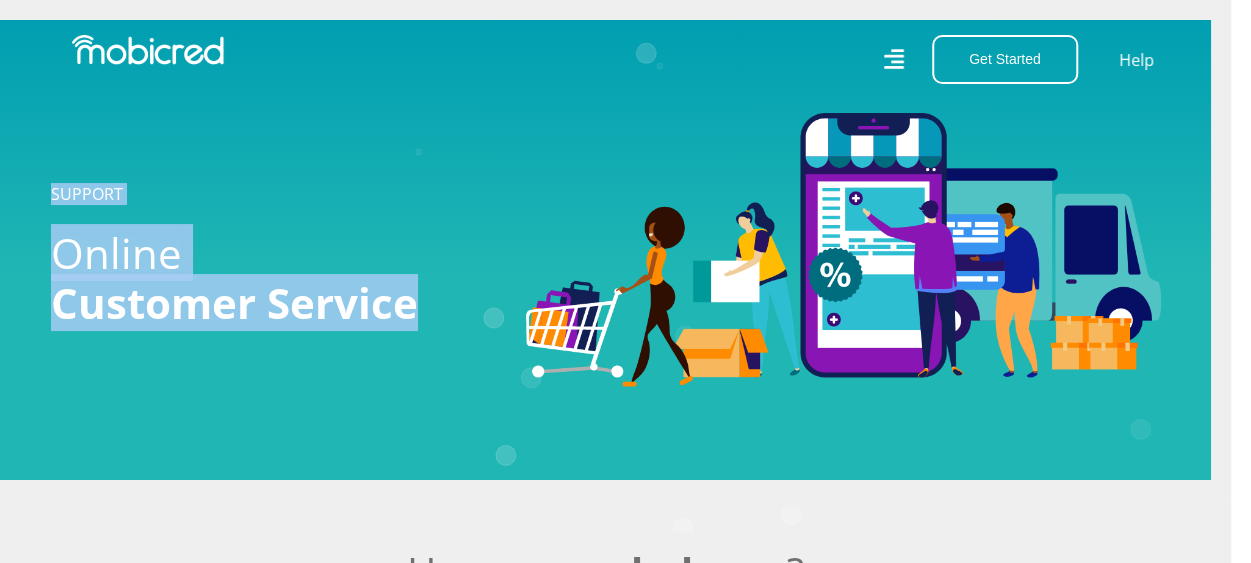 drag, startPoint x: 1246, startPoint y: 73, endPoint x: 1262, endPoint y: 80, distance: 17.464249 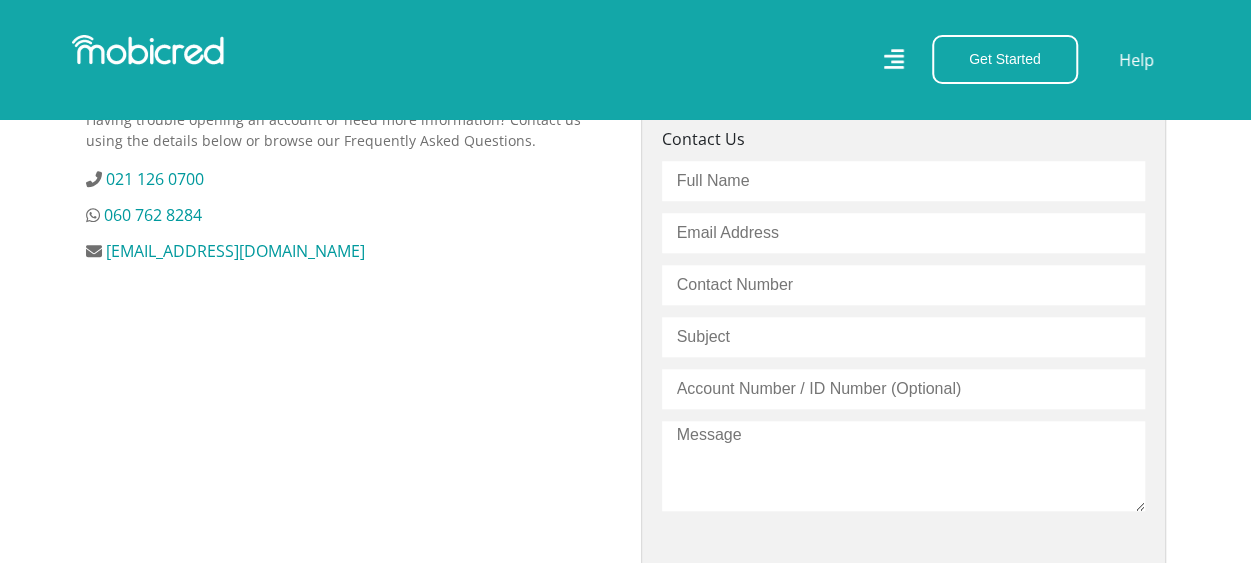 scroll, scrollTop: 662, scrollLeft: 15, axis: both 